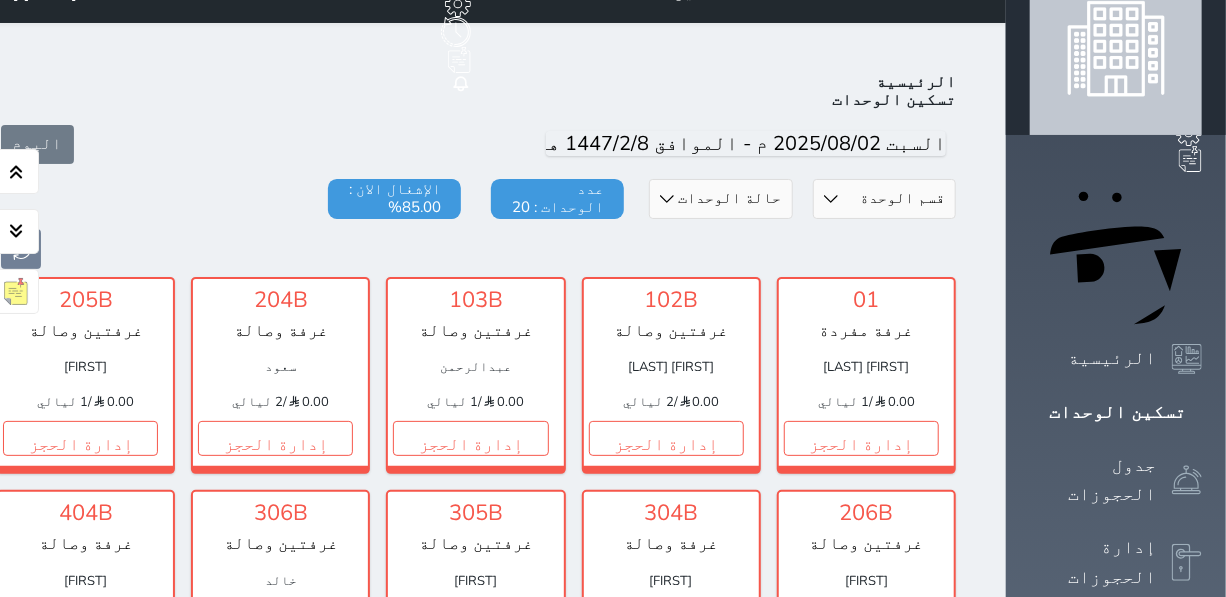 scroll, scrollTop: 0, scrollLeft: 0, axis: both 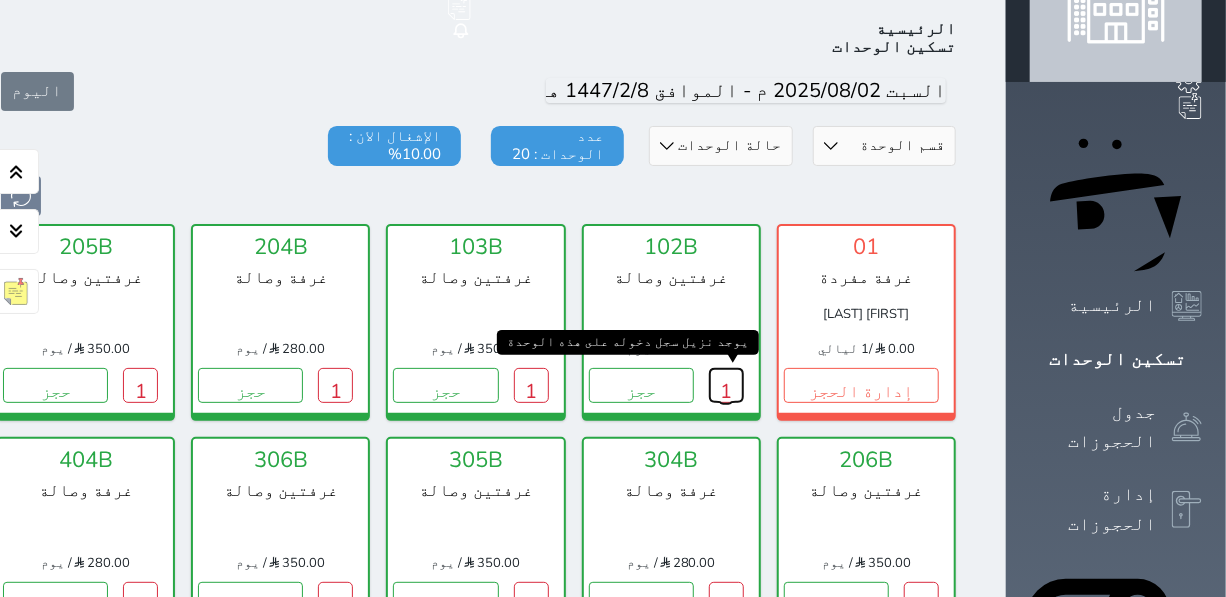 click on "1" at bounding box center (726, 385) 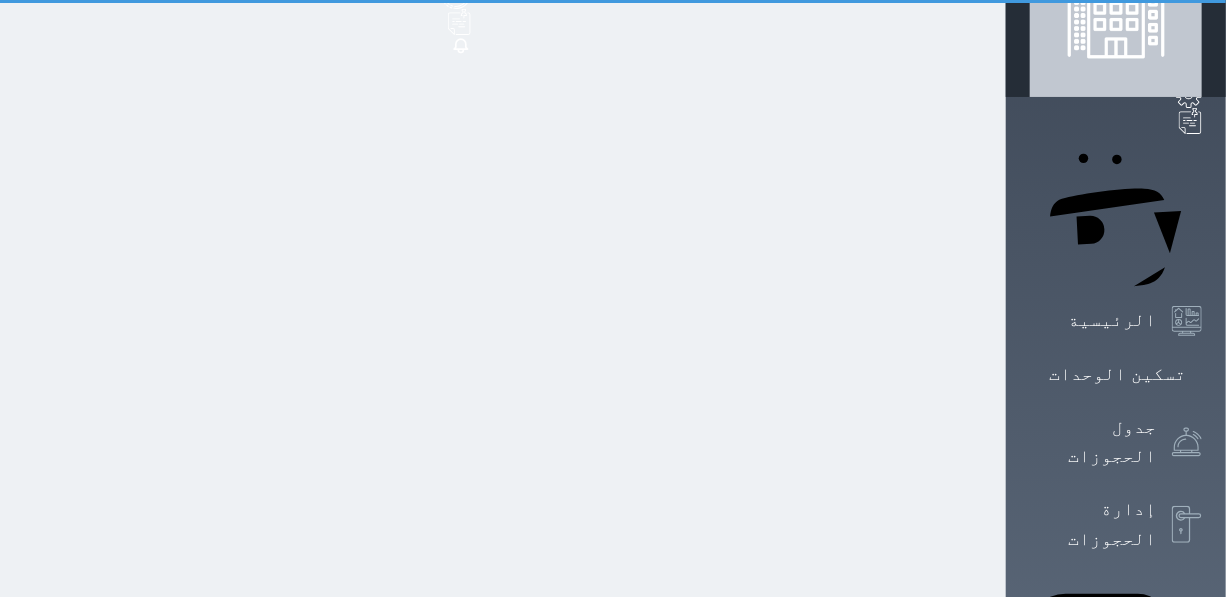 scroll, scrollTop: 0, scrollLeft: 0, axis: both 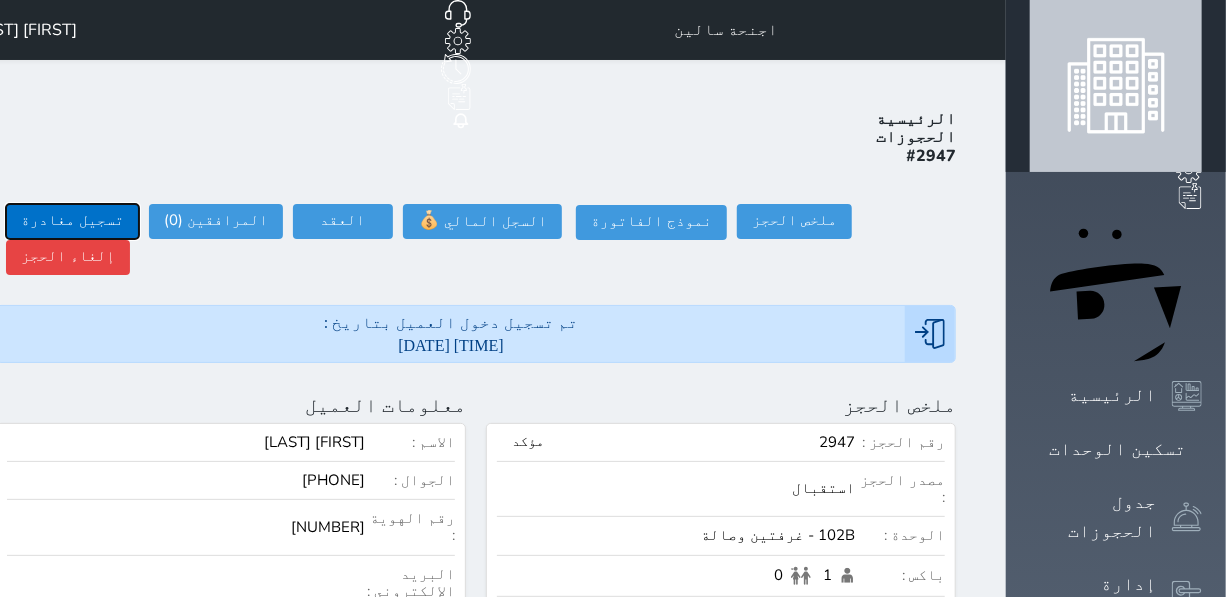 click on "تسجيل مغادرة" at bounding box center [72, 221] 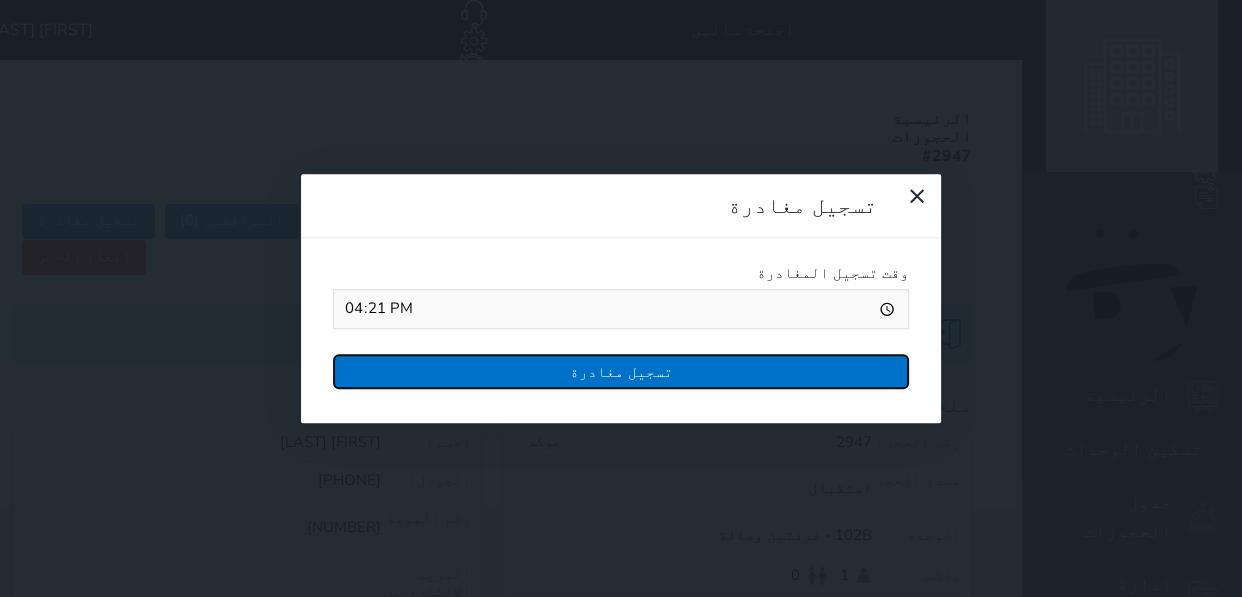 click on "تسجيل مغادرة" at bounding box center [621, 371] 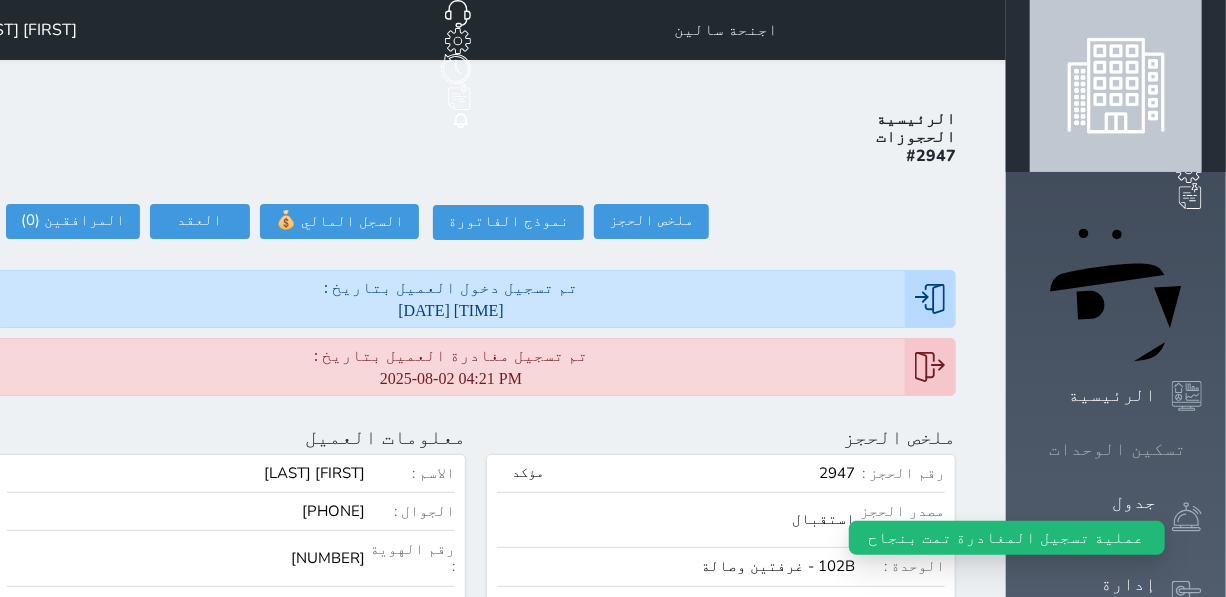click 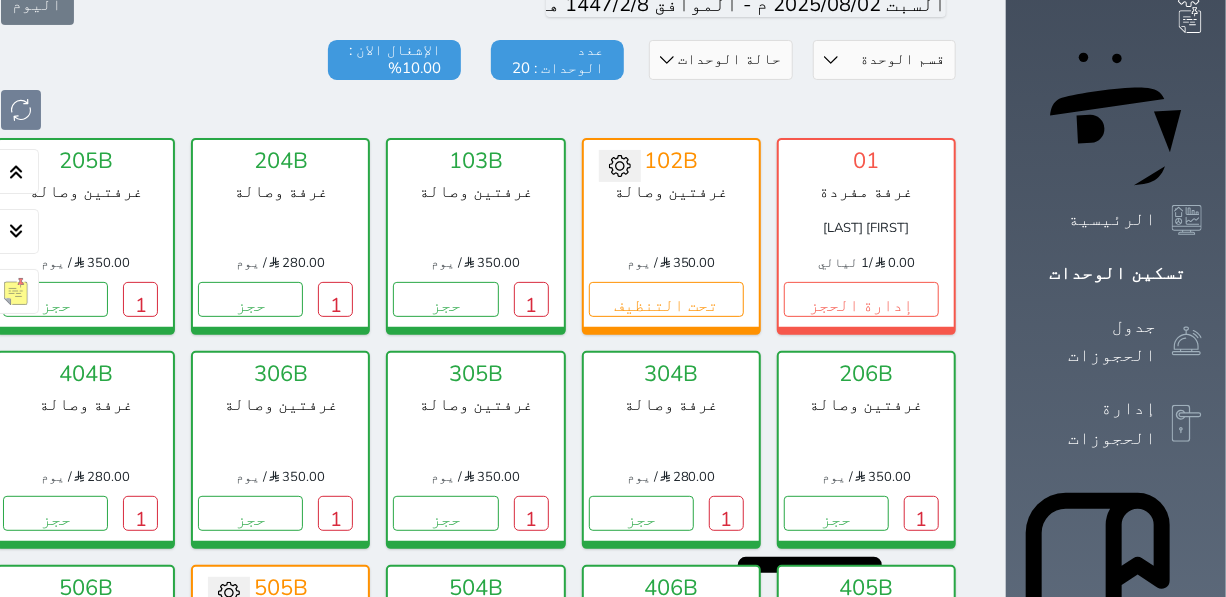 scroll, scrollTop: 90, scrollLeft: 0, axis: vertical 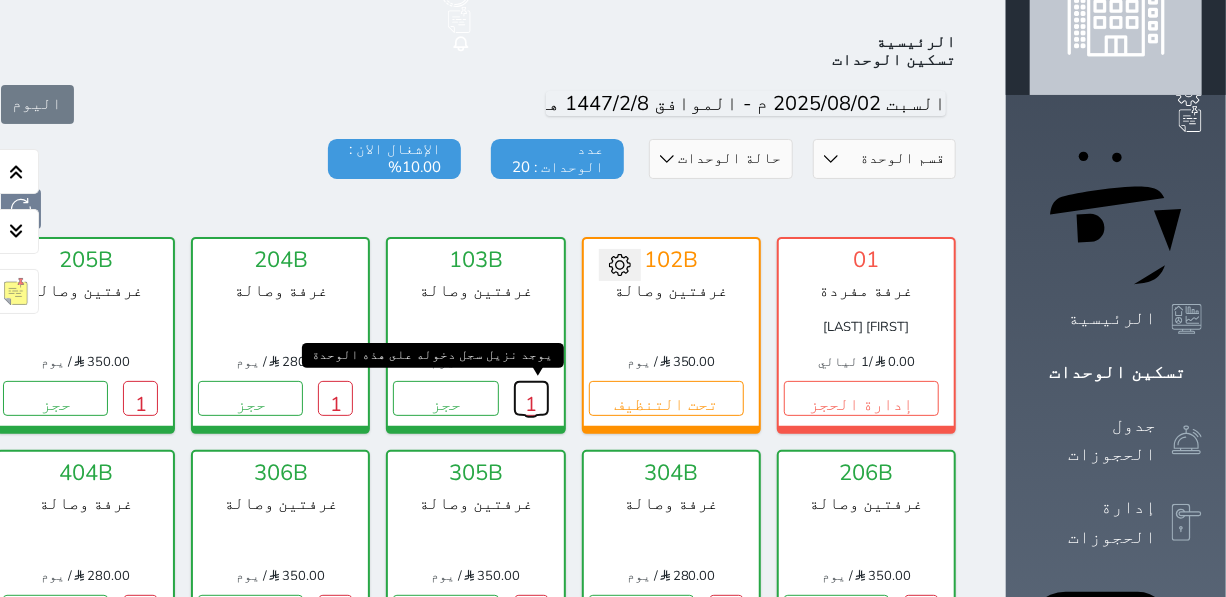 click on "1" at bounding box center (531, 398) 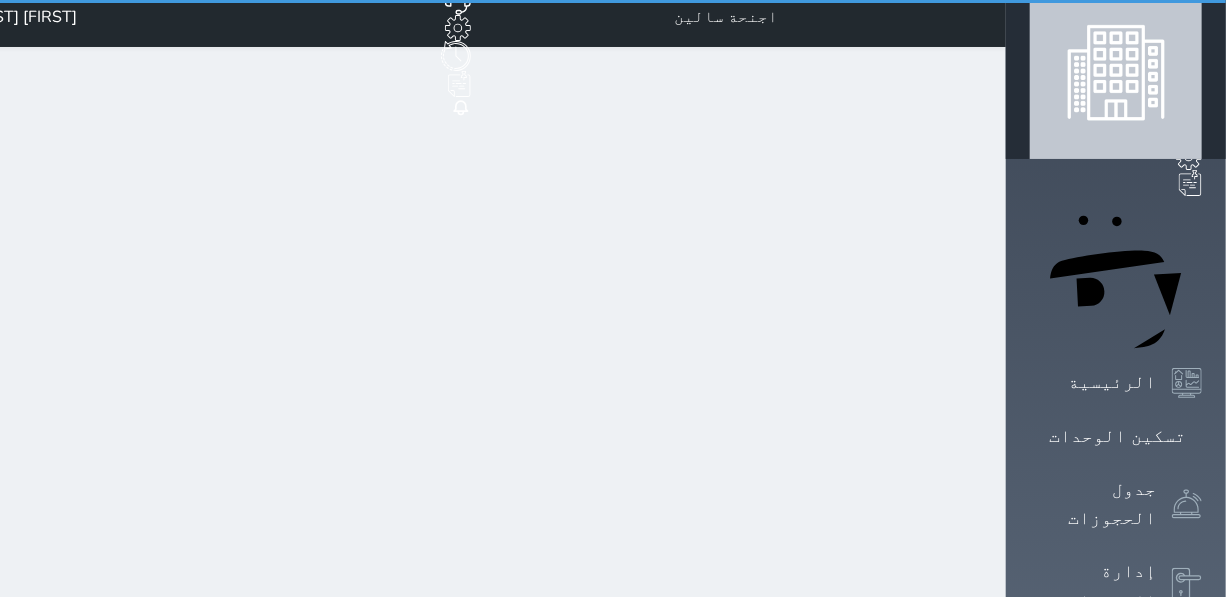 scroll, scrollTop: 0, scrollLeft: 0, axis: both 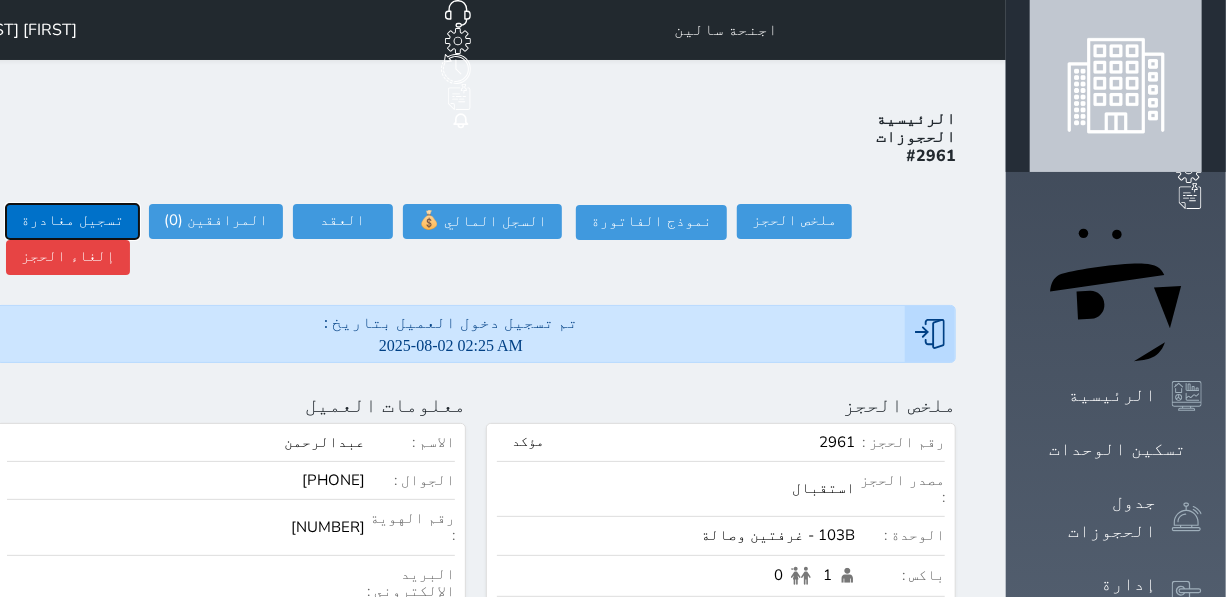 click on "تسجيل مغادرة" at bounding box center [72, 221] 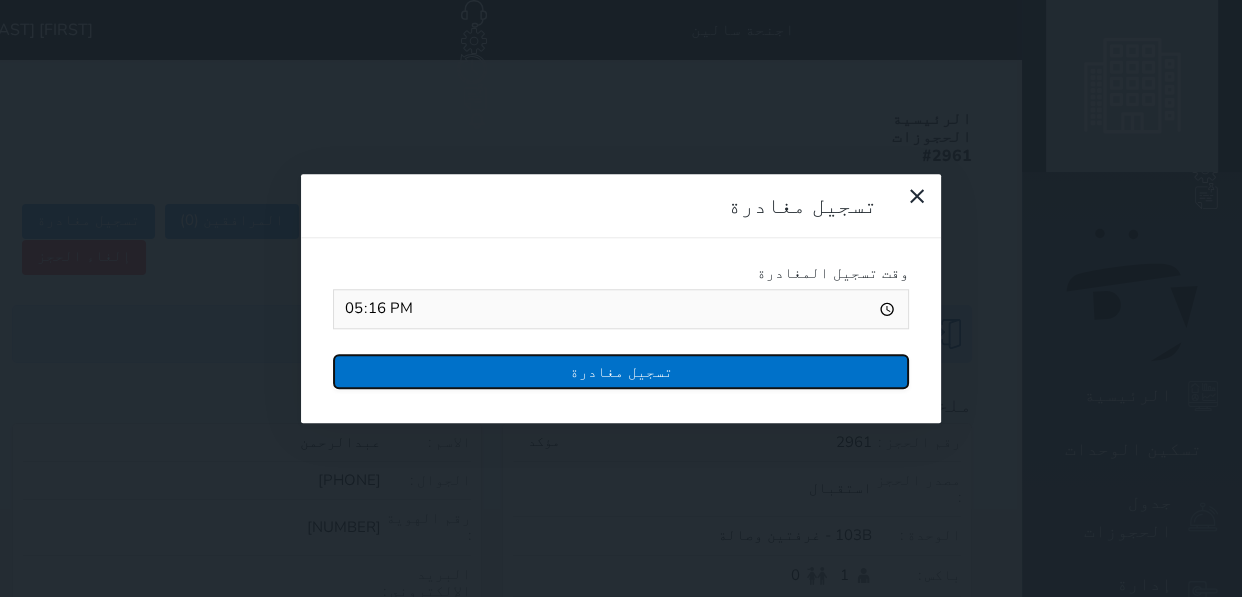 click on "تسجيل مغادرة" at bounding box center [621, 371] 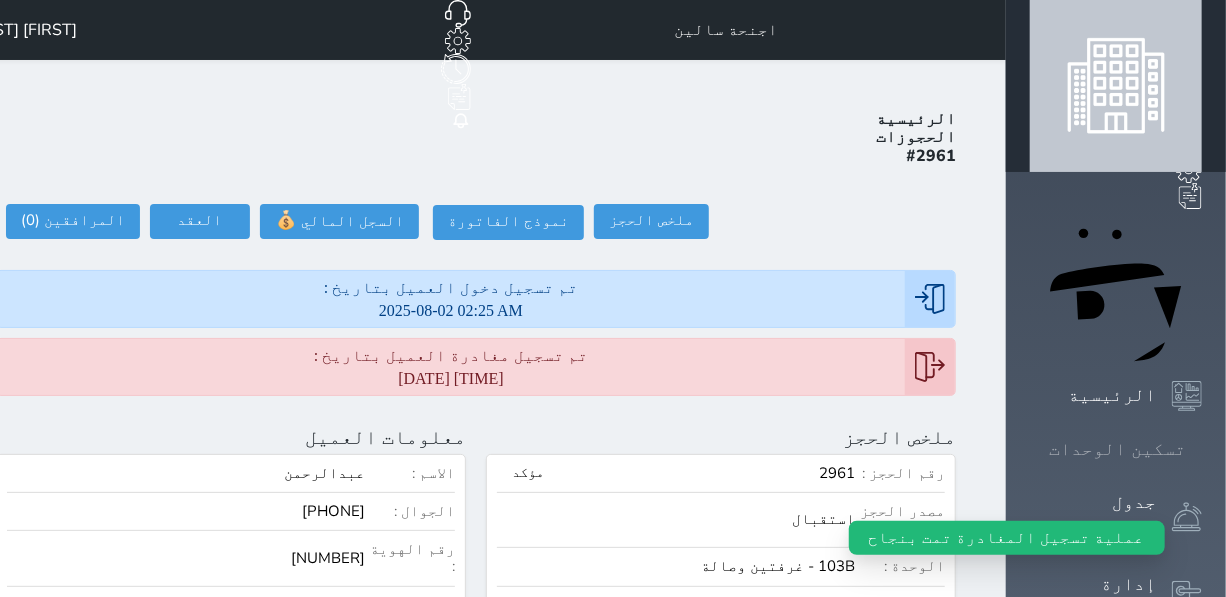 click at bounding box center (1202, 449) 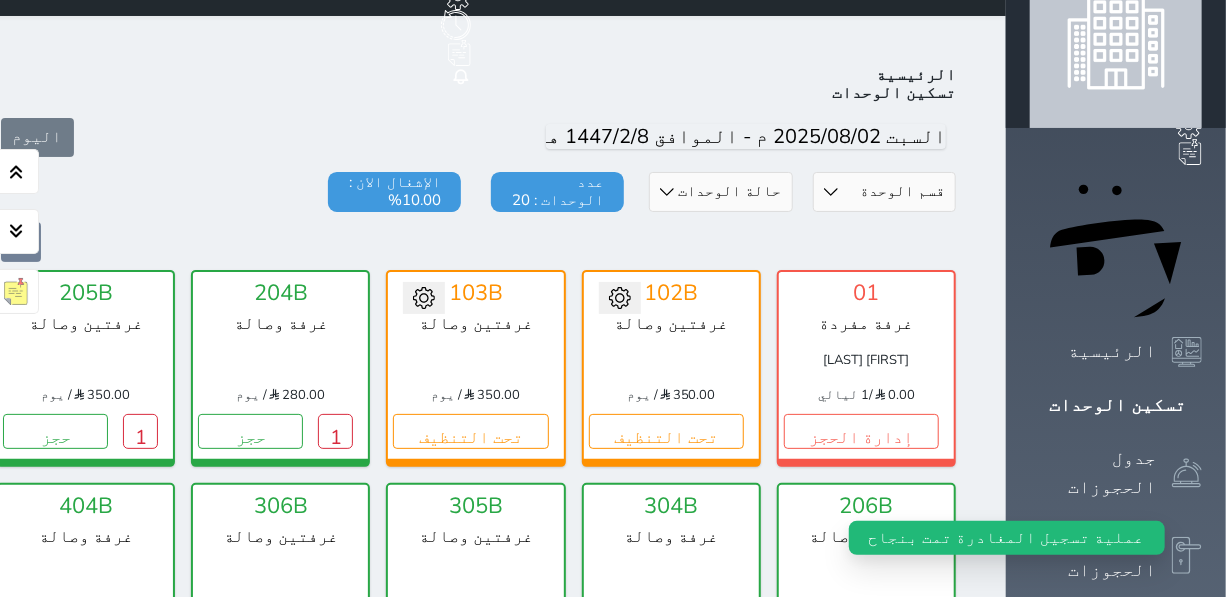 scroll, scrollTop: 77, scrollLeft: 0, axis: vertical 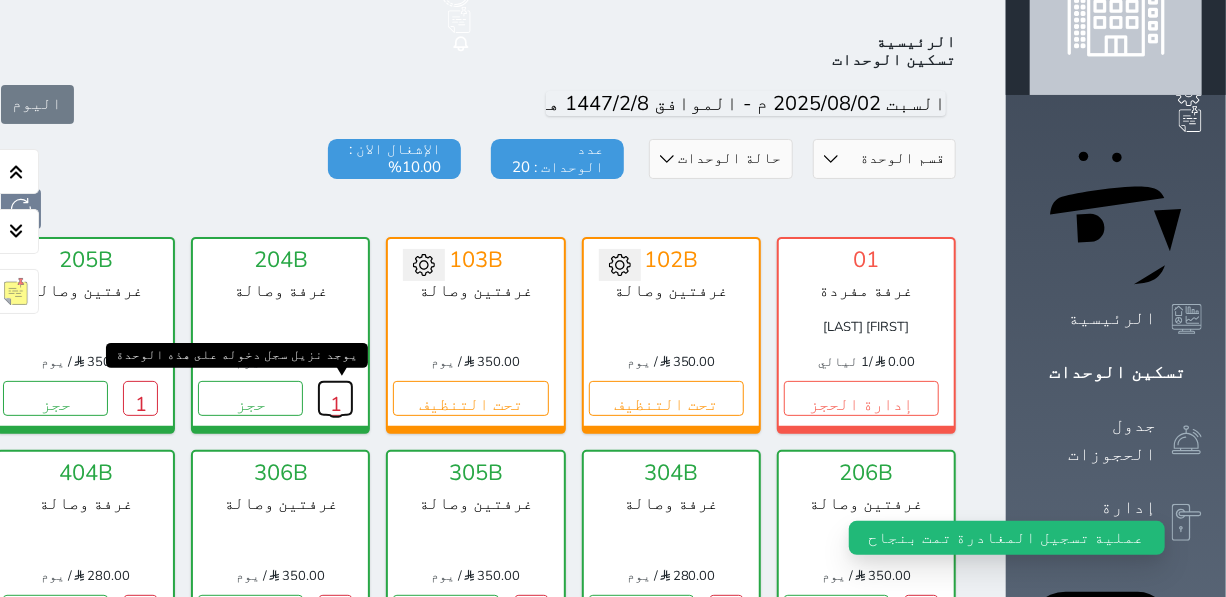 click on "1" at bounding box center [335, 398] 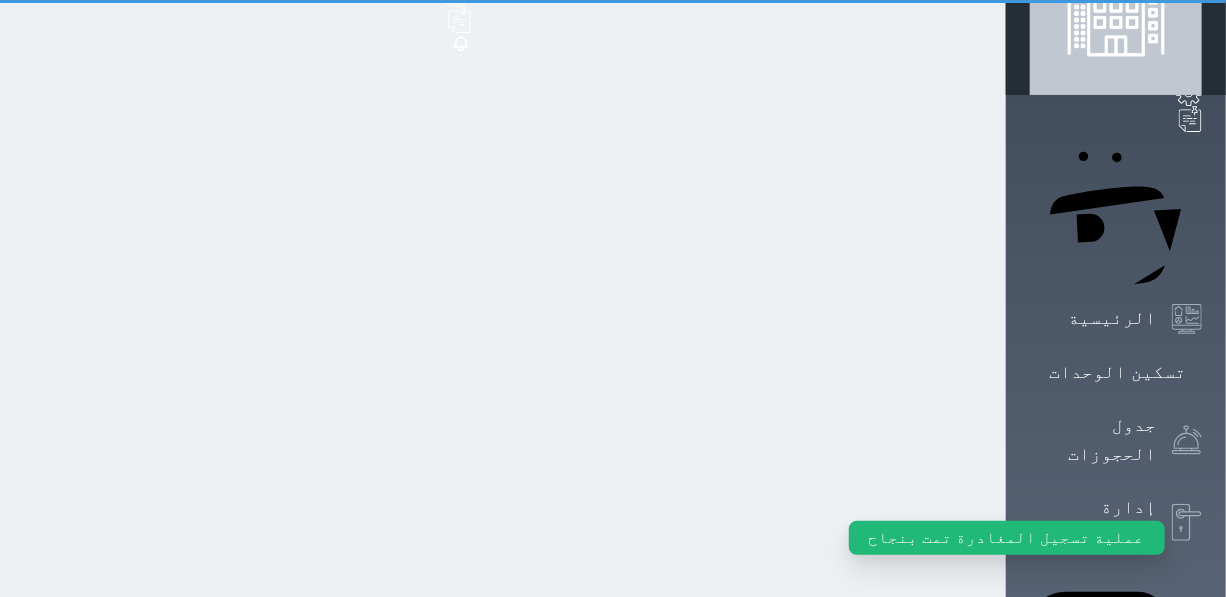scroll, scrollTop: 0, scrollLeft: 0, axis: both 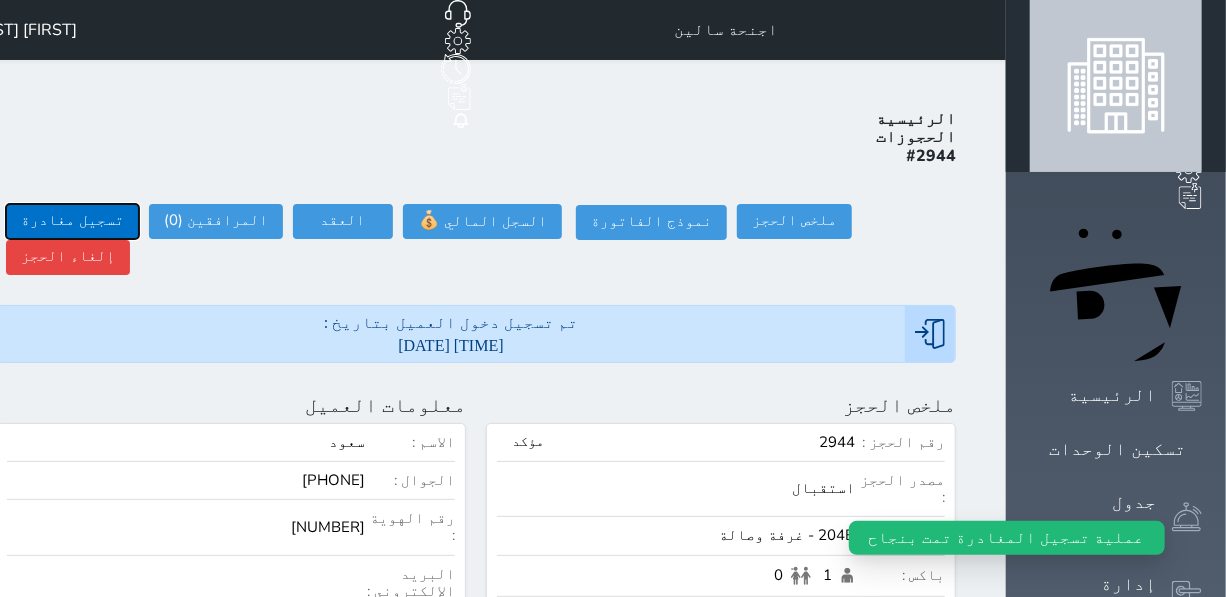 click on "تسجيل مغادرة" at bounding box center [72, 221] 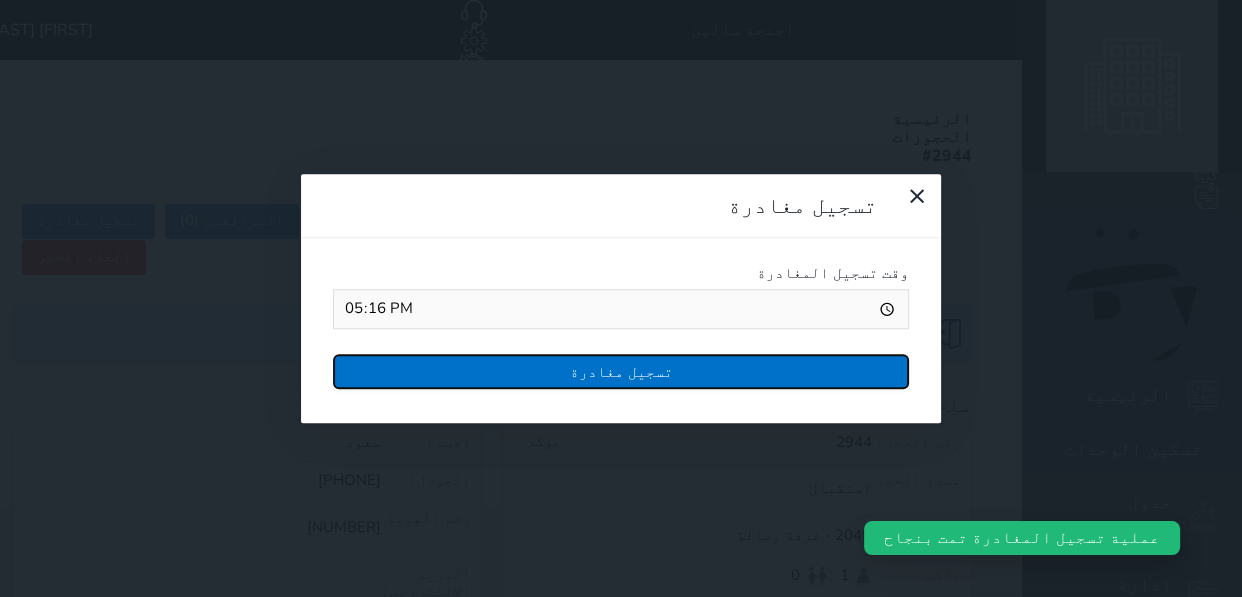 click on "تسجيل مغادرة" at bounding box center (621, 371) 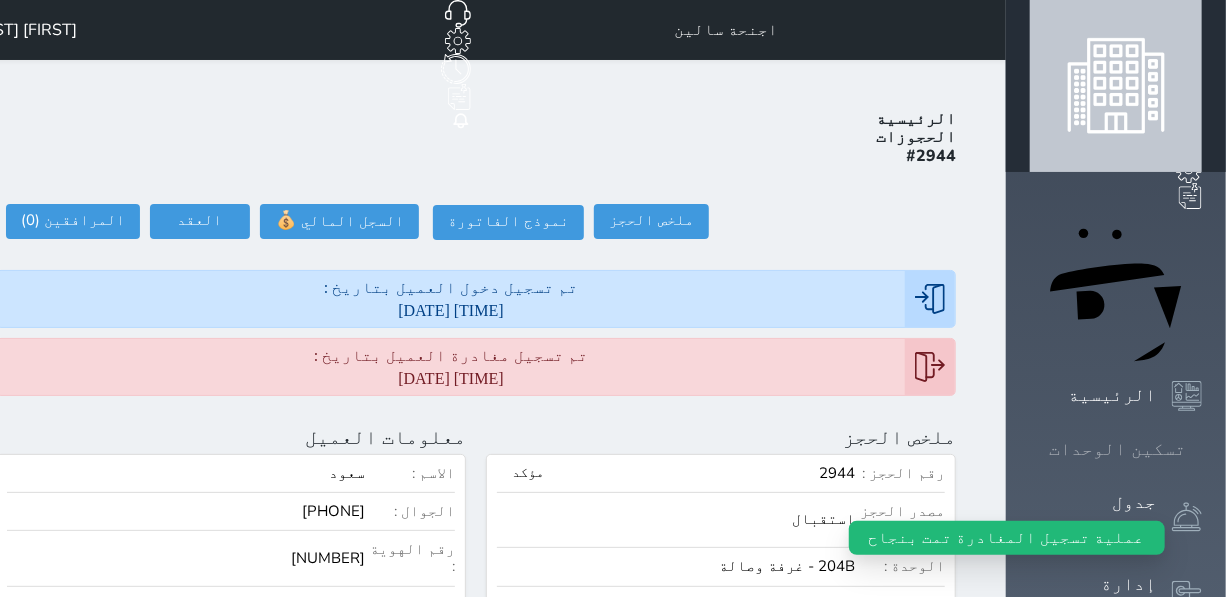 click 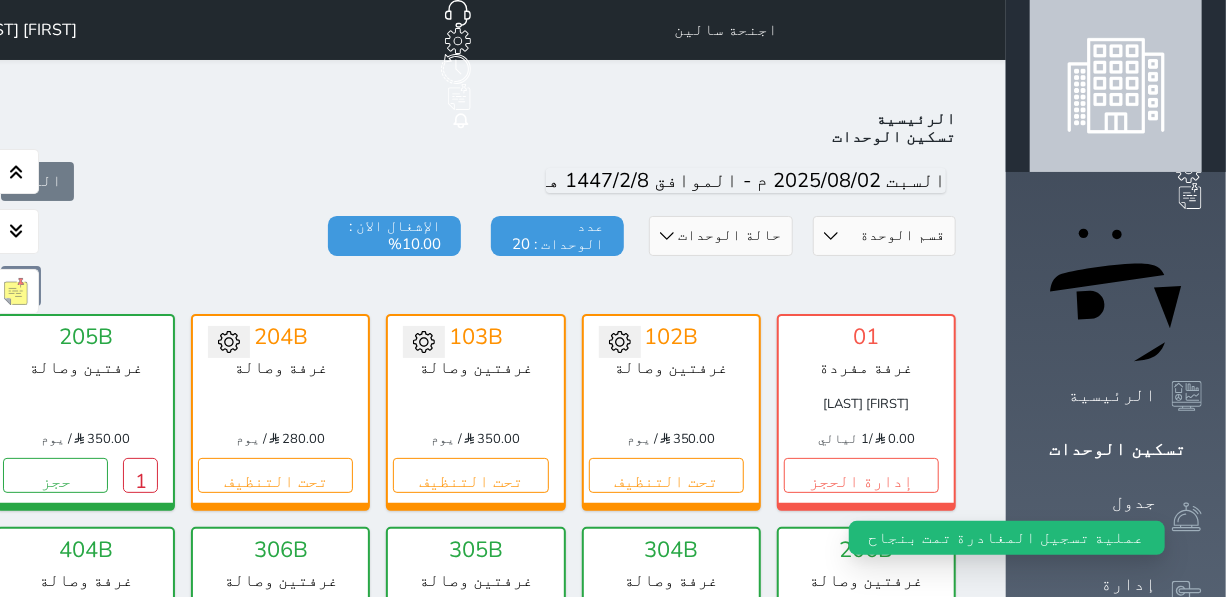 scroll, scrollTop: 77, scrollLeft: 0, axis: vertical 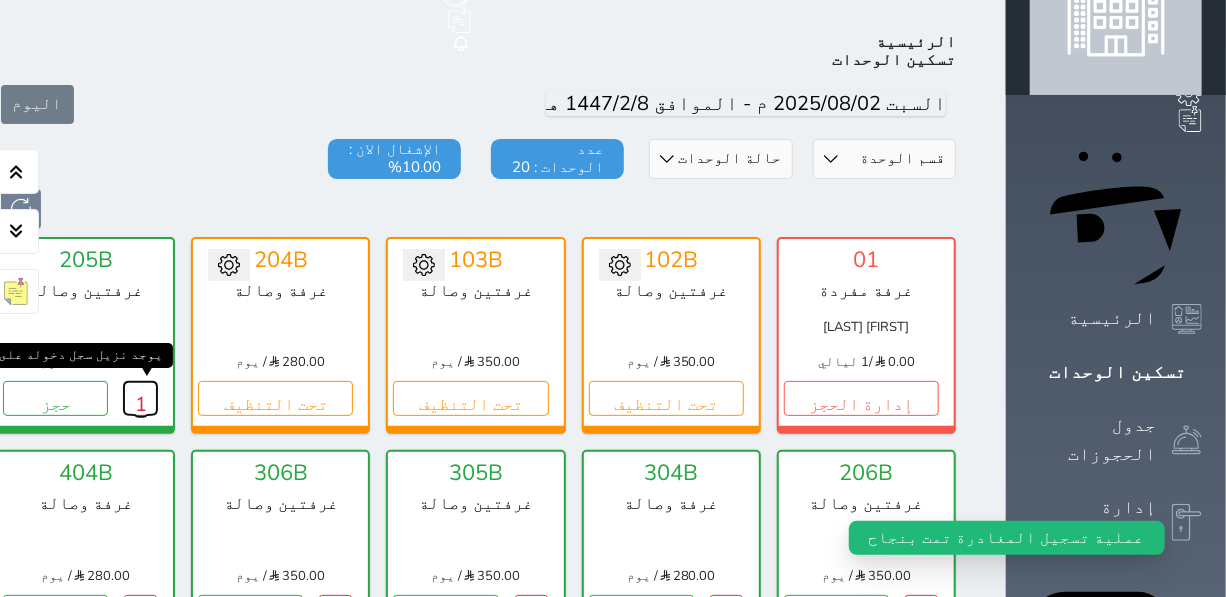 click on "1" at bounding box center [140, 398] 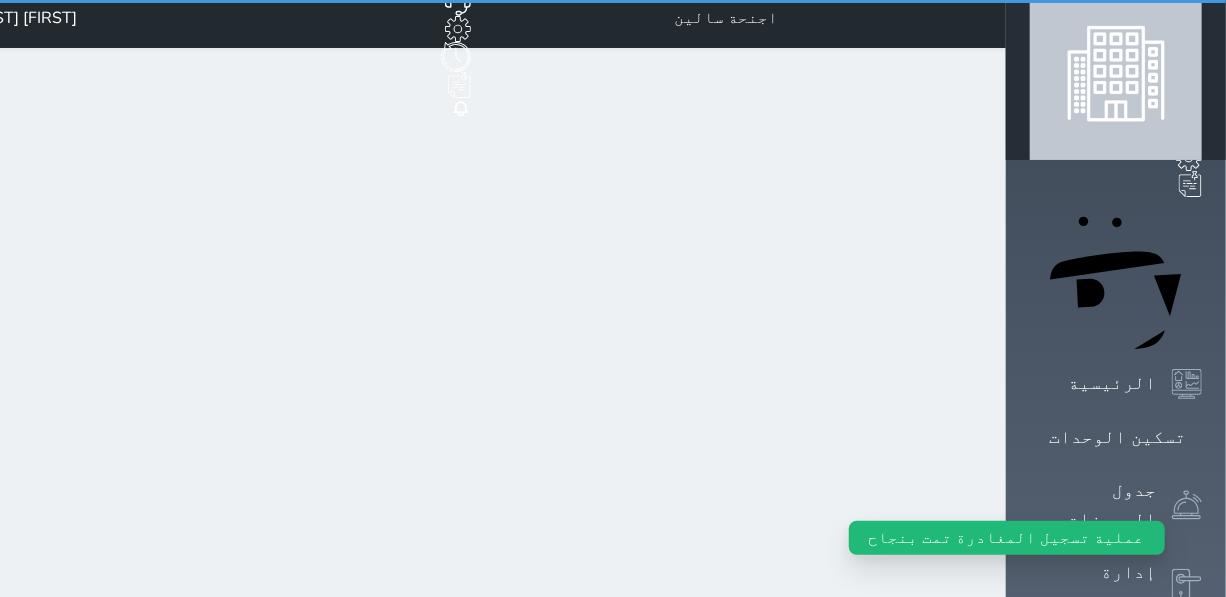 scroll, scrollTop: 0, scrollLeft: 0, axis: both 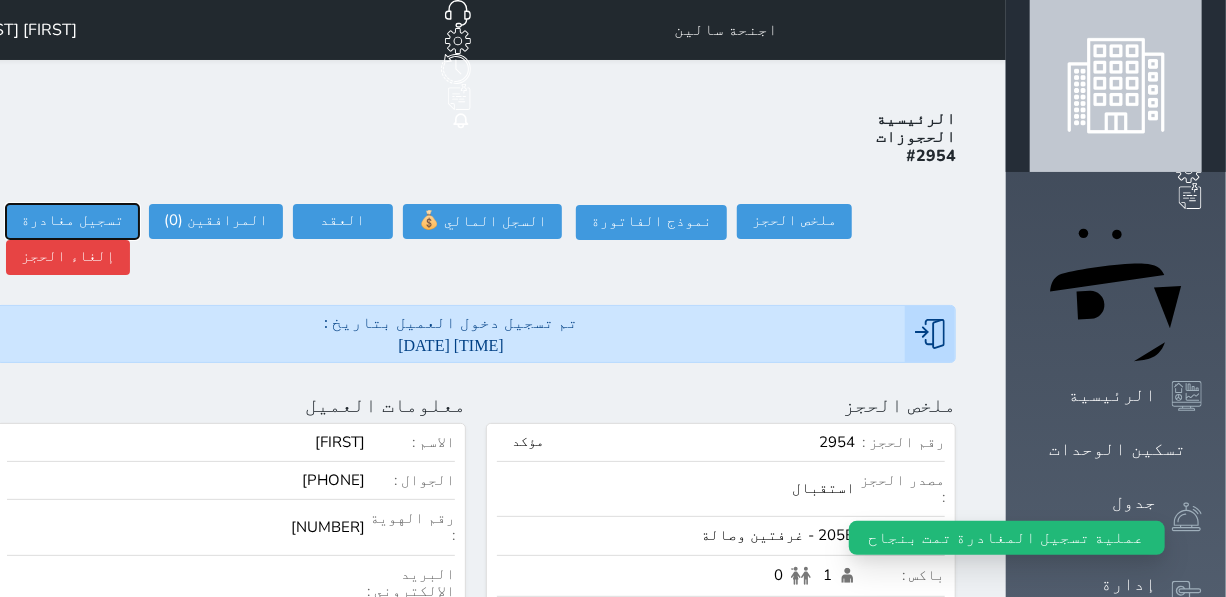 click on "تسجيل مغادرة" at bounding box center [72, 221] 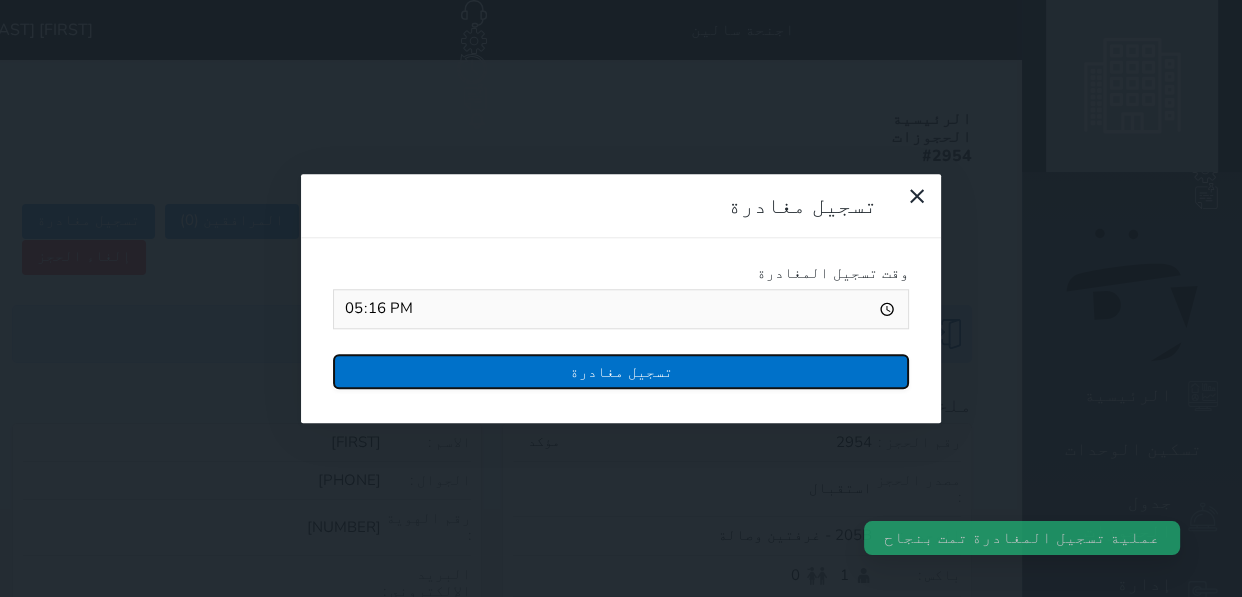 click on "تسجيل مغادرة" at bounding box center [621, 371] 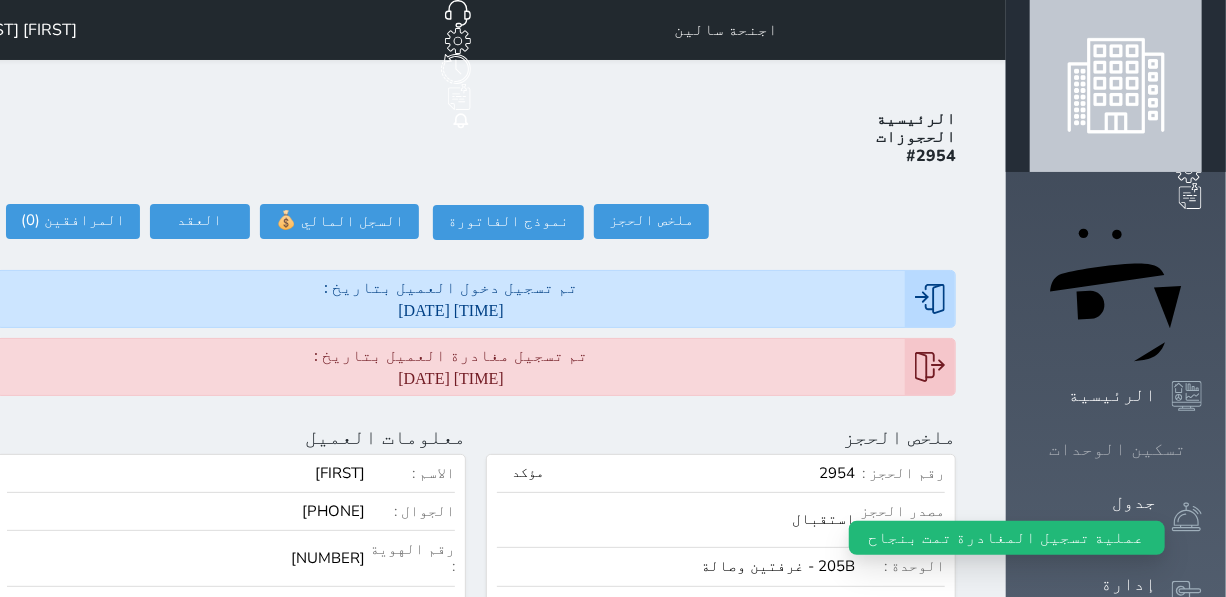 click on "تسكين الوحدات" at bounding box center (1117, 449) 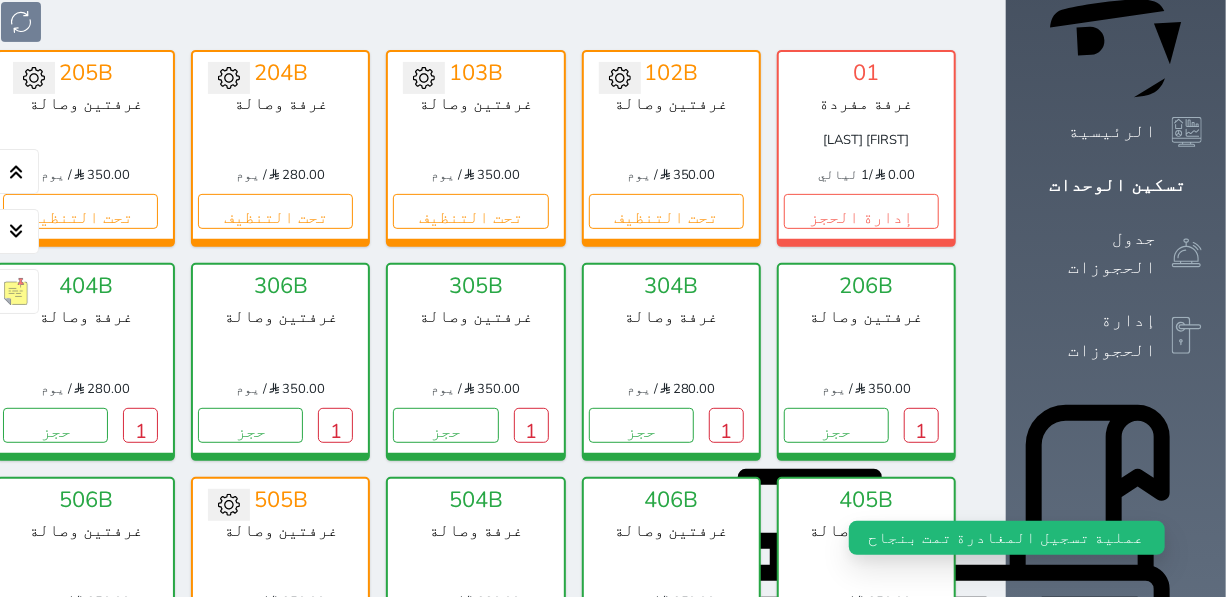 scroll, scrollTop: 363, scrollLeft: 0, axis: vertical 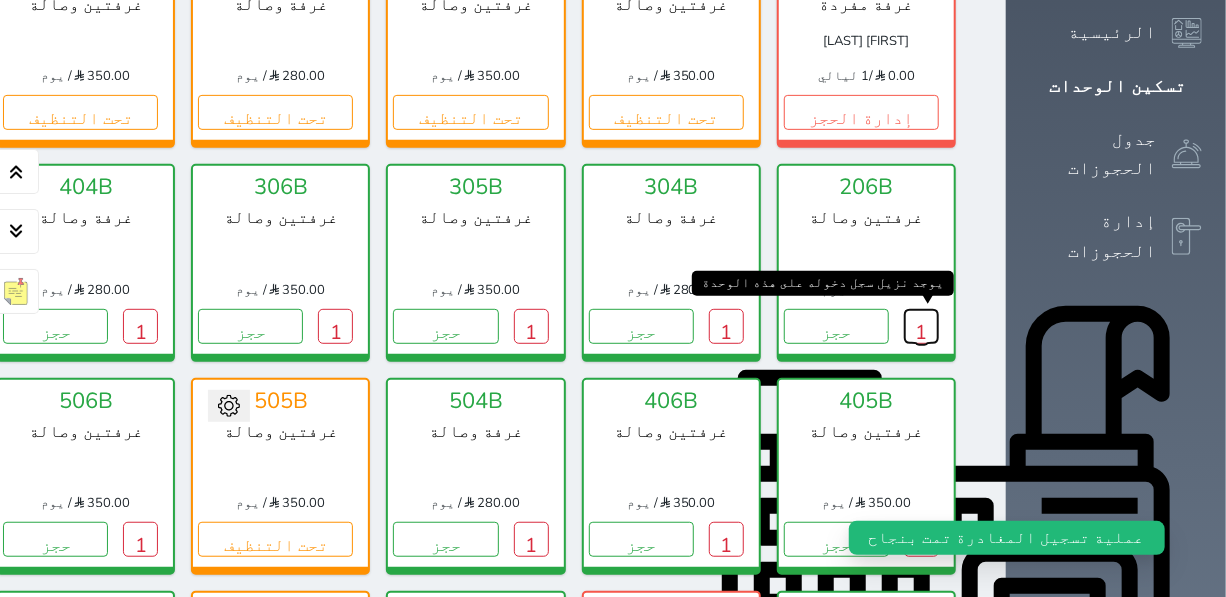 click on "1" at bounding box center (921, 326) 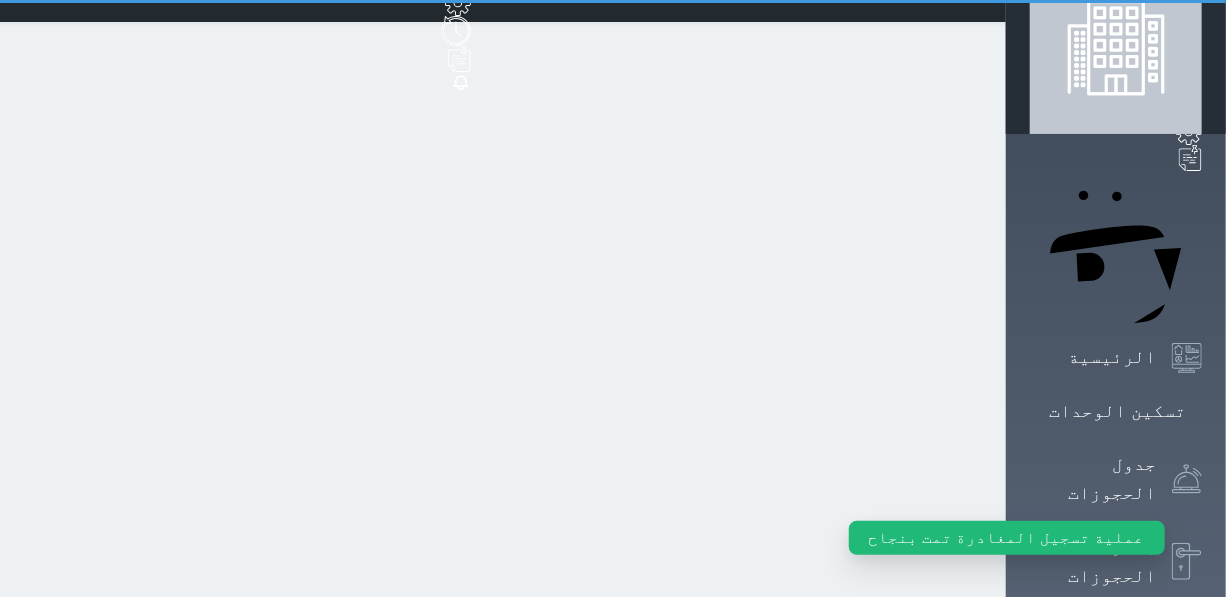 scroll, scrollTop: 0, scrollLeft: 0, axis: both 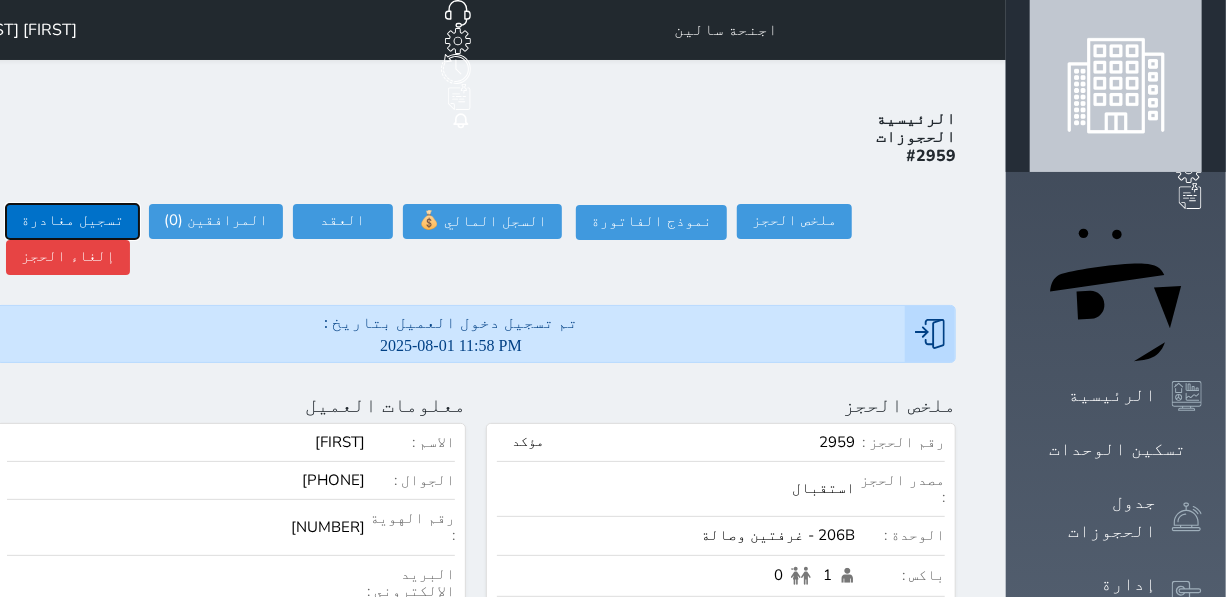 click on "تسجيل مغادرة" at bounding box center (72, 221) 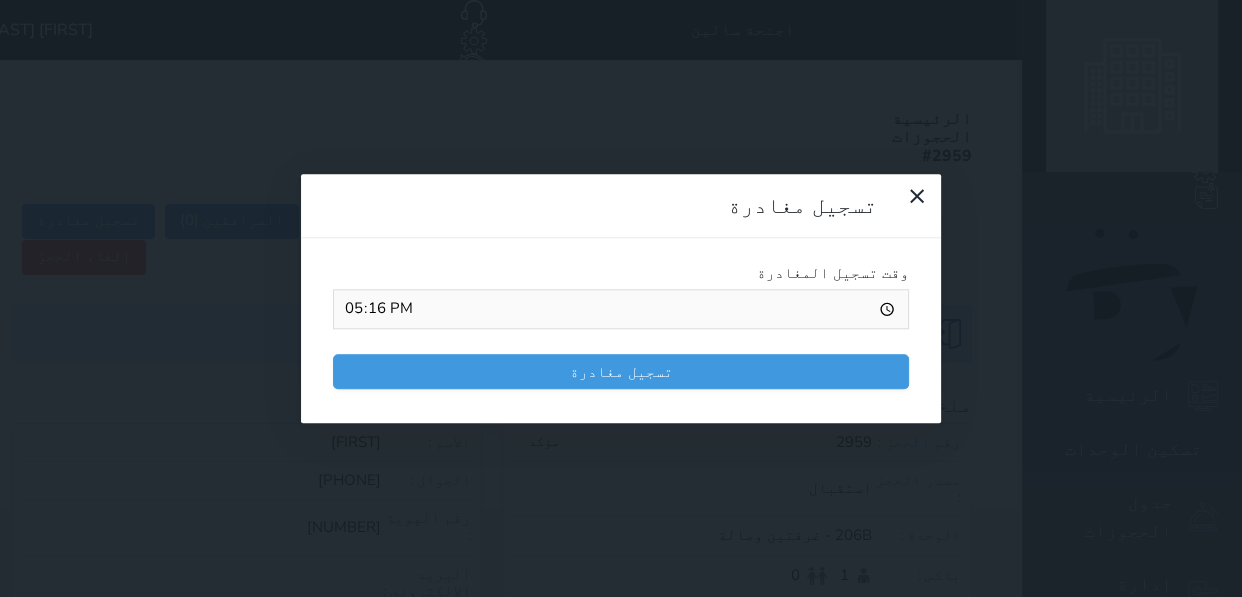 click on "وقت تسجيل المغادرة    17:16
تسجيل مغادرة" at bounding box center (621, 331) 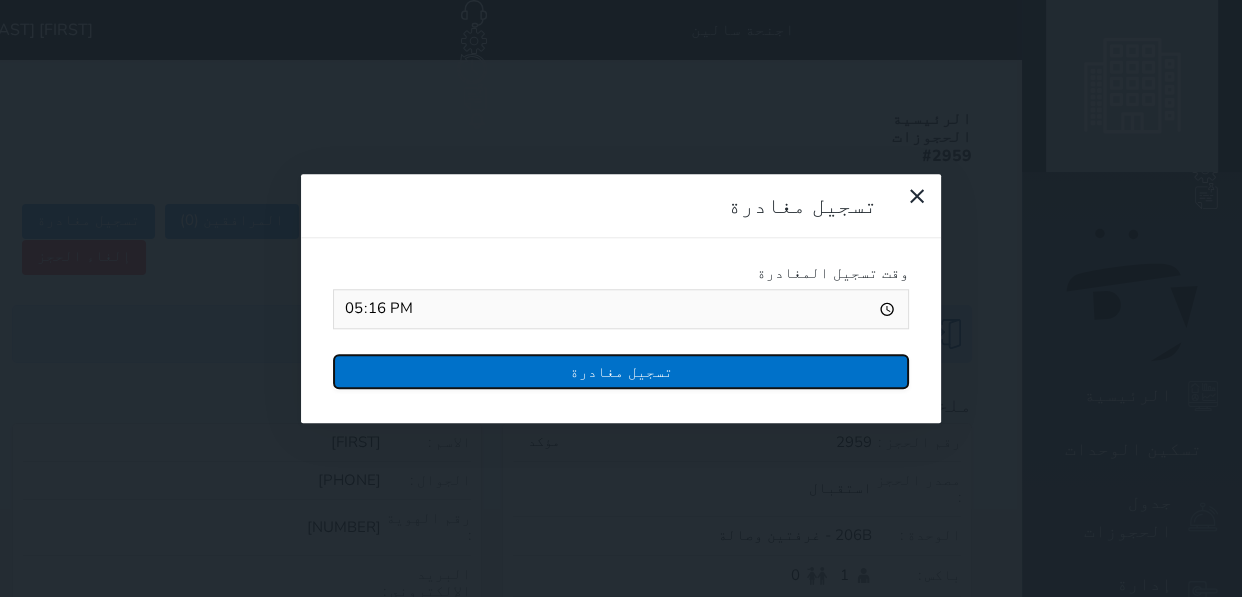 click on "تسجيل مغادرة" at bounding box center (621, 371) 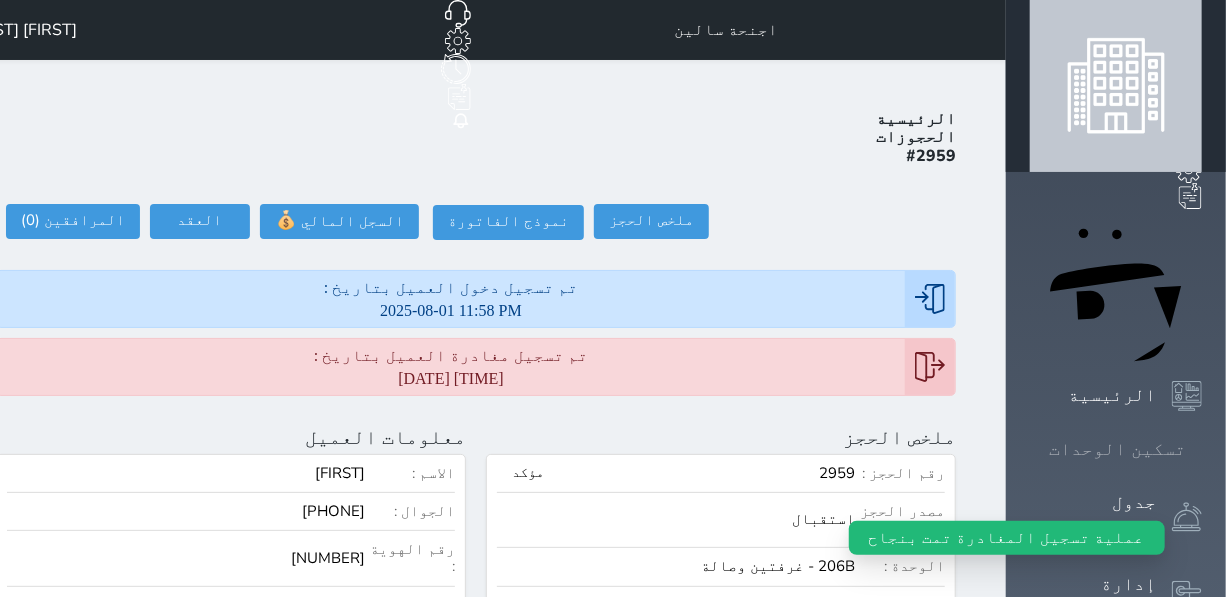 click on "تسكين الوحدات" at bounding box center [1117, 449] 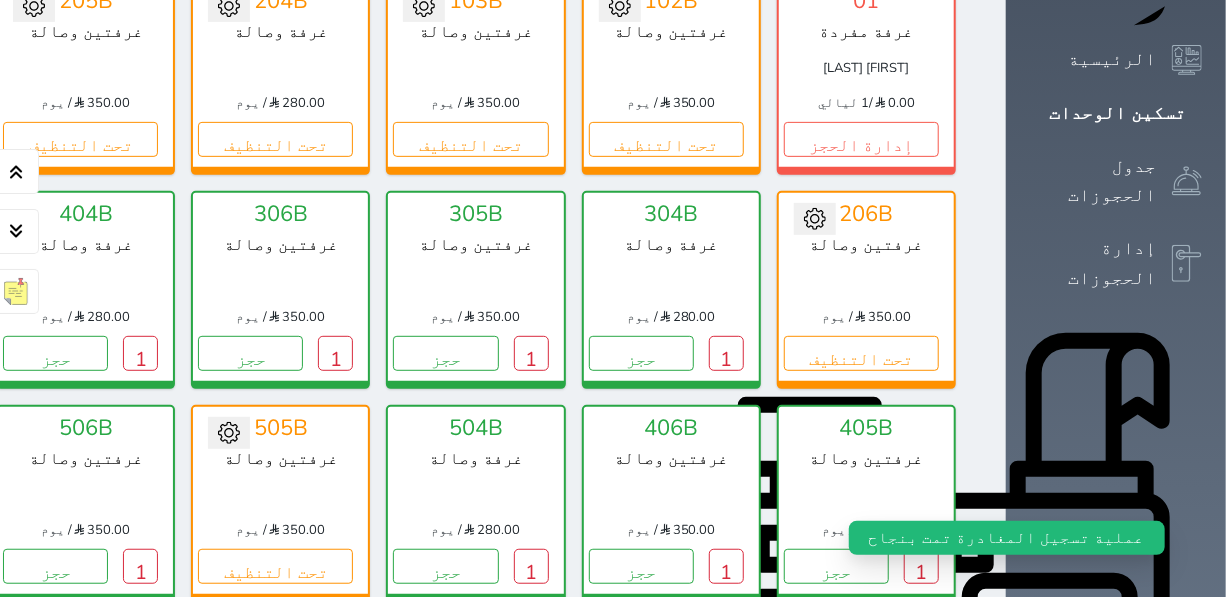 scroll, scrollTop: 350, scrollLeft: 0, axis: vertical 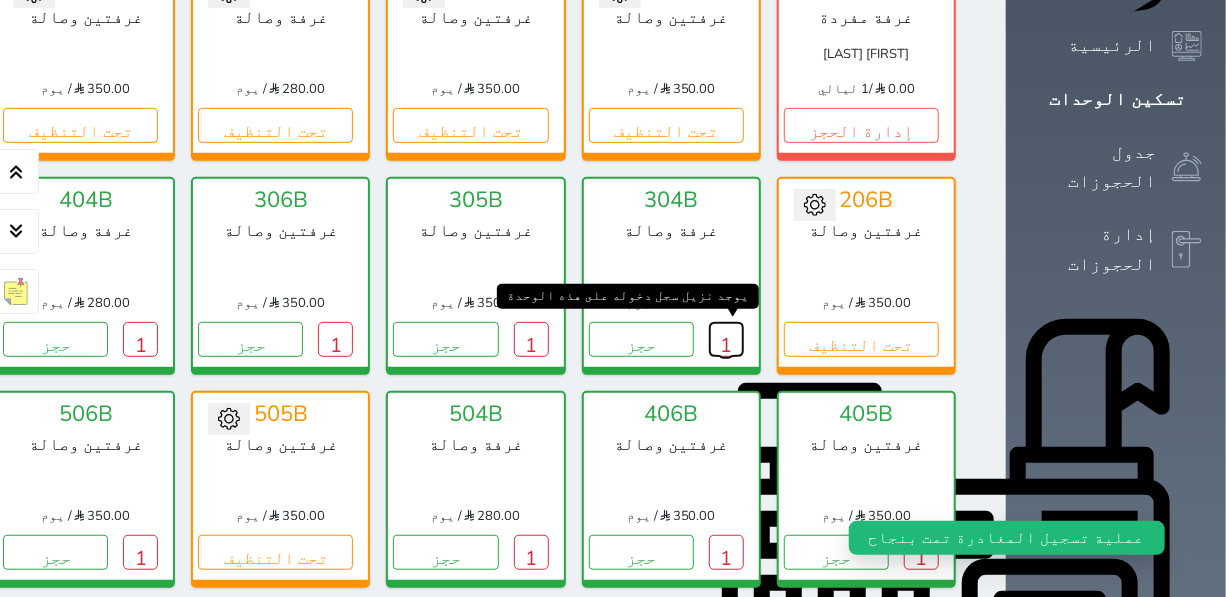 click on "1" at bounding box center [726, 339] 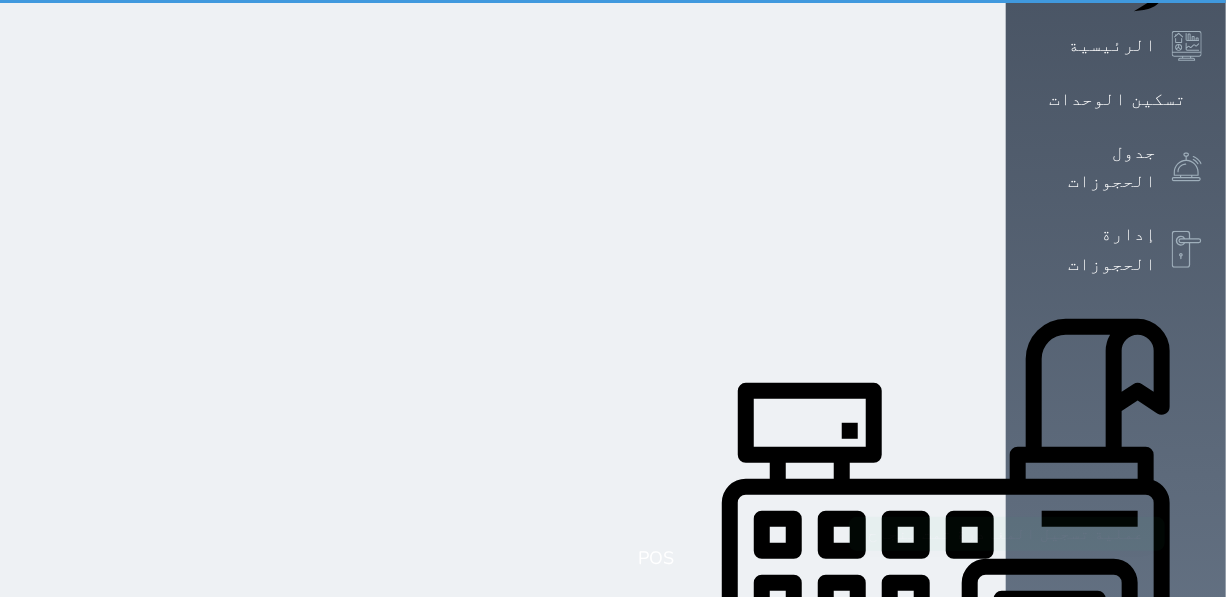 scroll, scrollTop: 0, scrollLeft: 0, axis: both 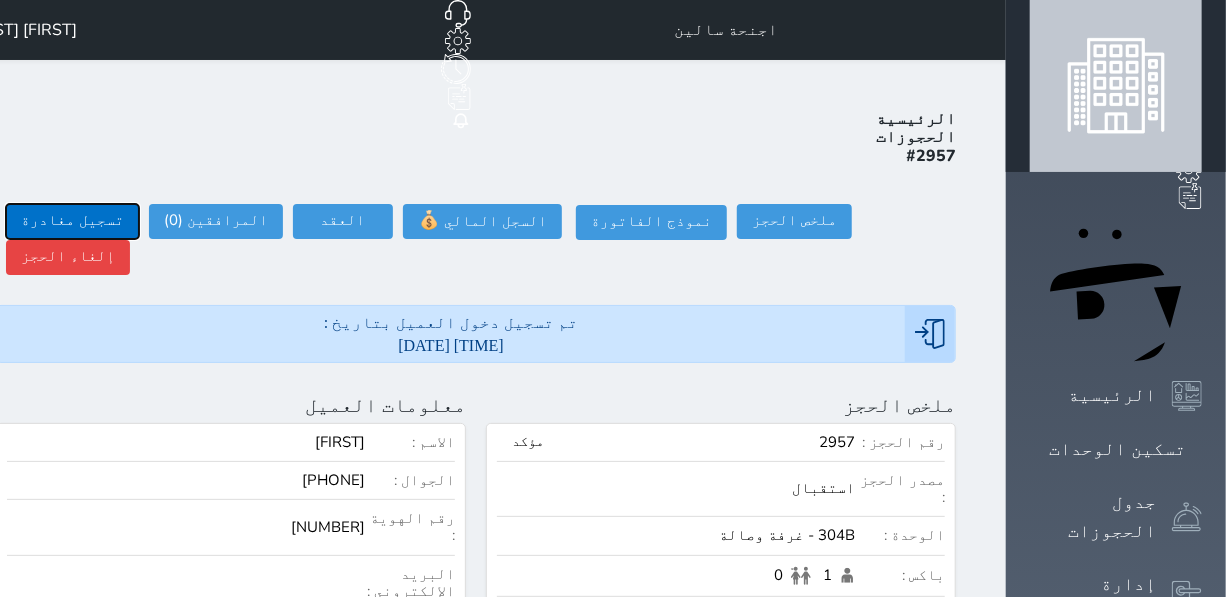 click on "تسجيل مغادرة" at bounding box center (72, 221) 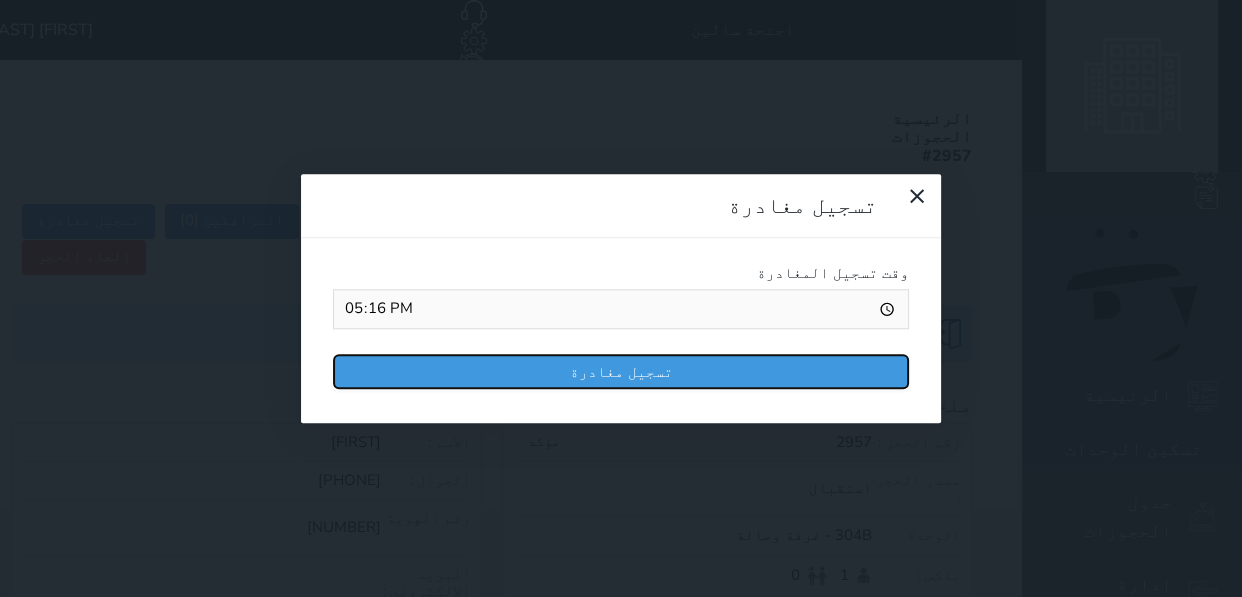 click on "تسجيل مغادرة" at bounding box center (621, 371) 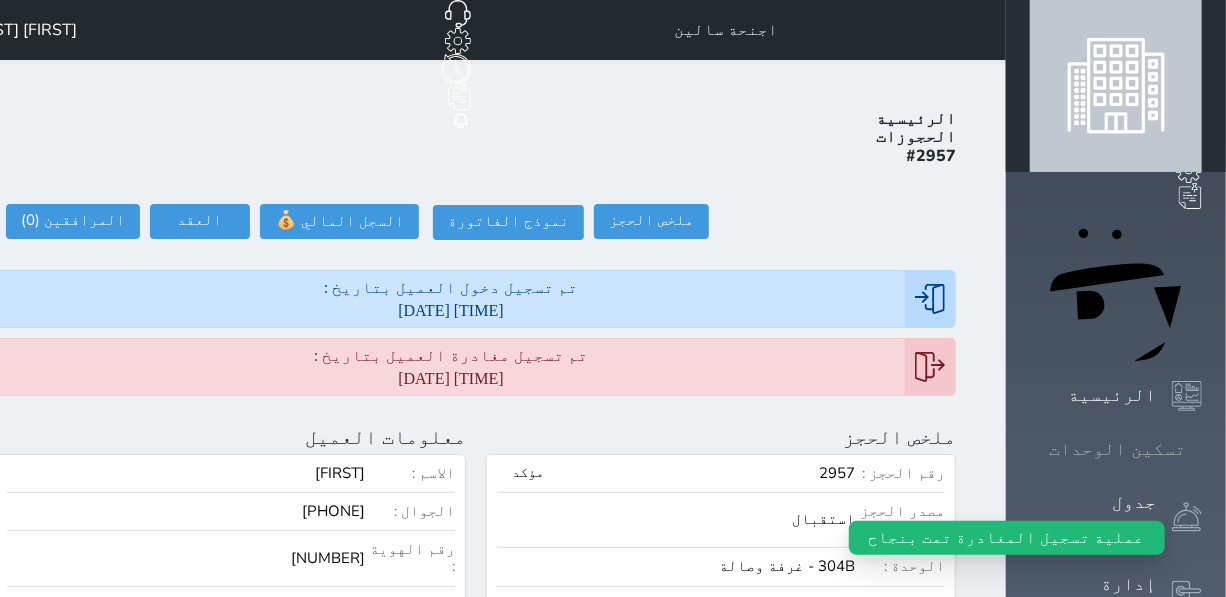 click 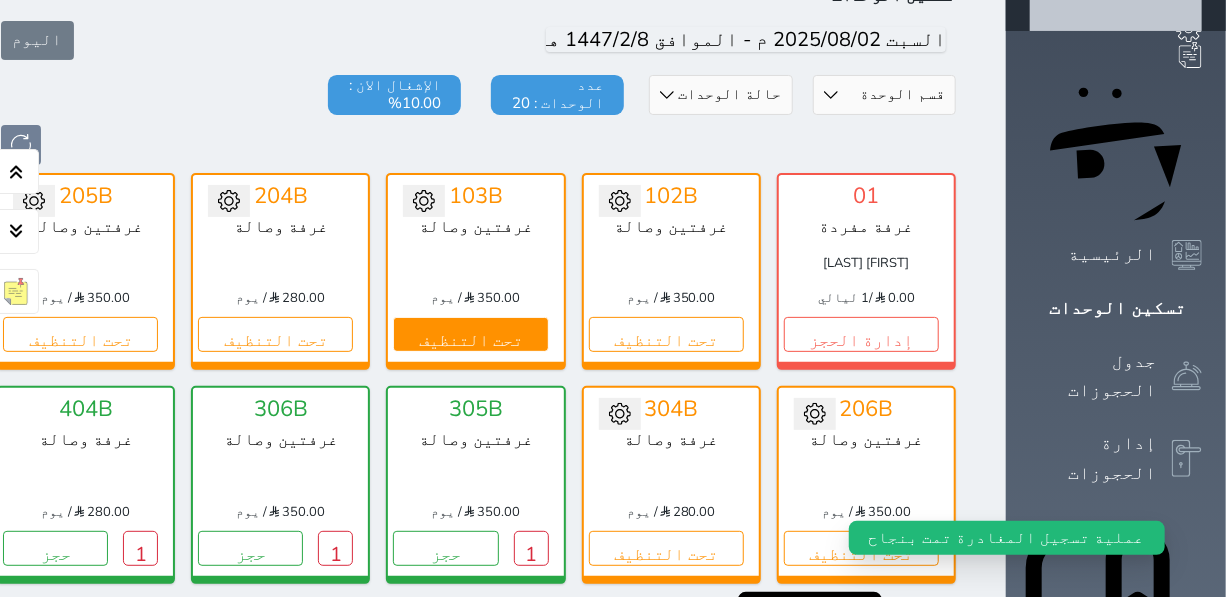 scroll, scrollTop: 168, scrollLeft: 0, axis: vertical 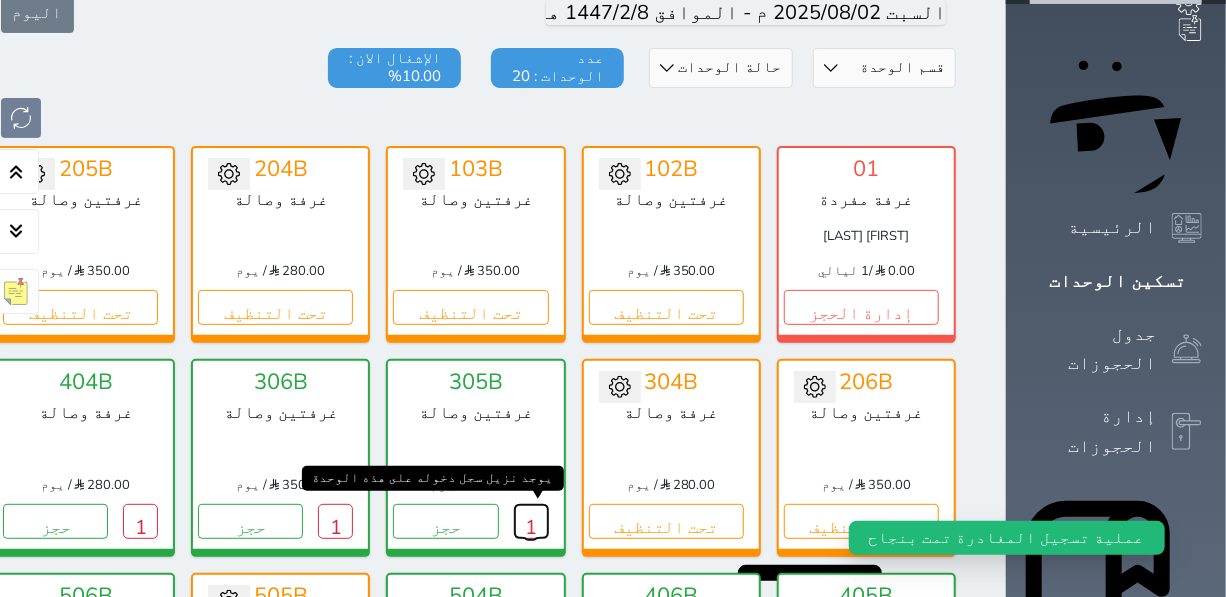 click on "1" at bounding box center (531, 521) 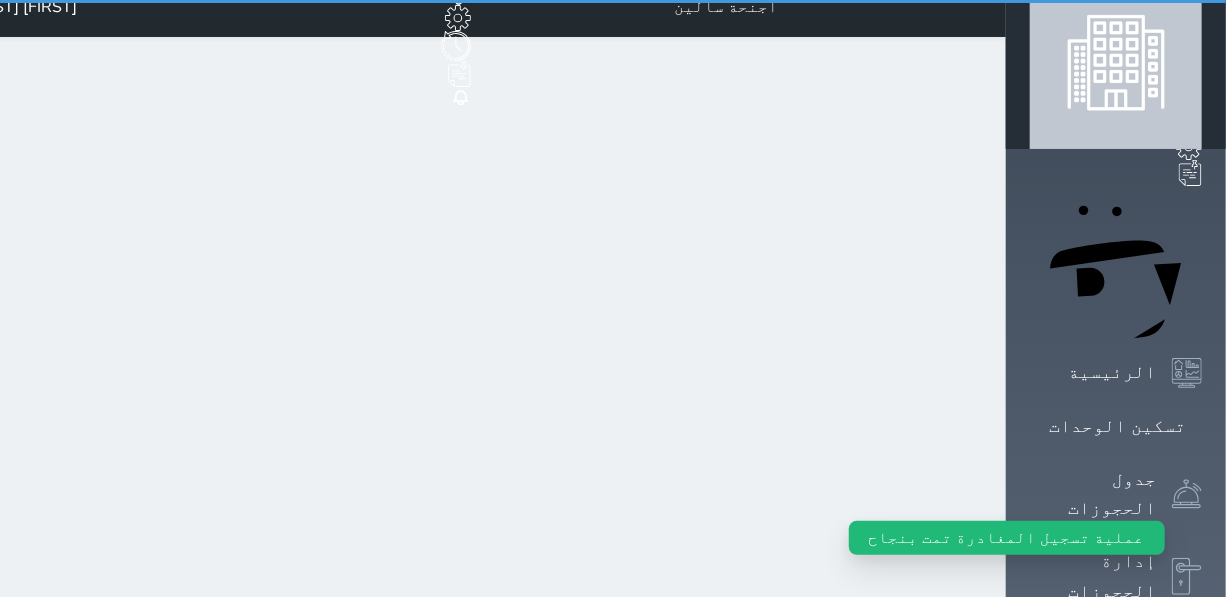 scroll, scrollTop: 0, scrollLeft: 0, axis: both 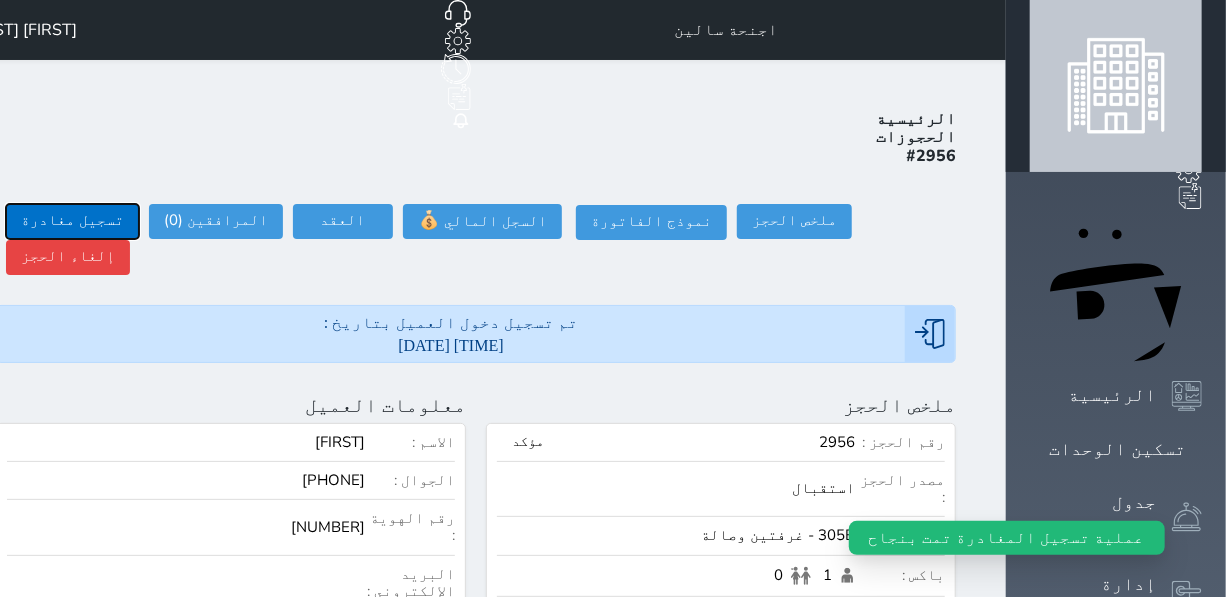 click on "تسجيل مغادرة" at bounding box center [72, 221] 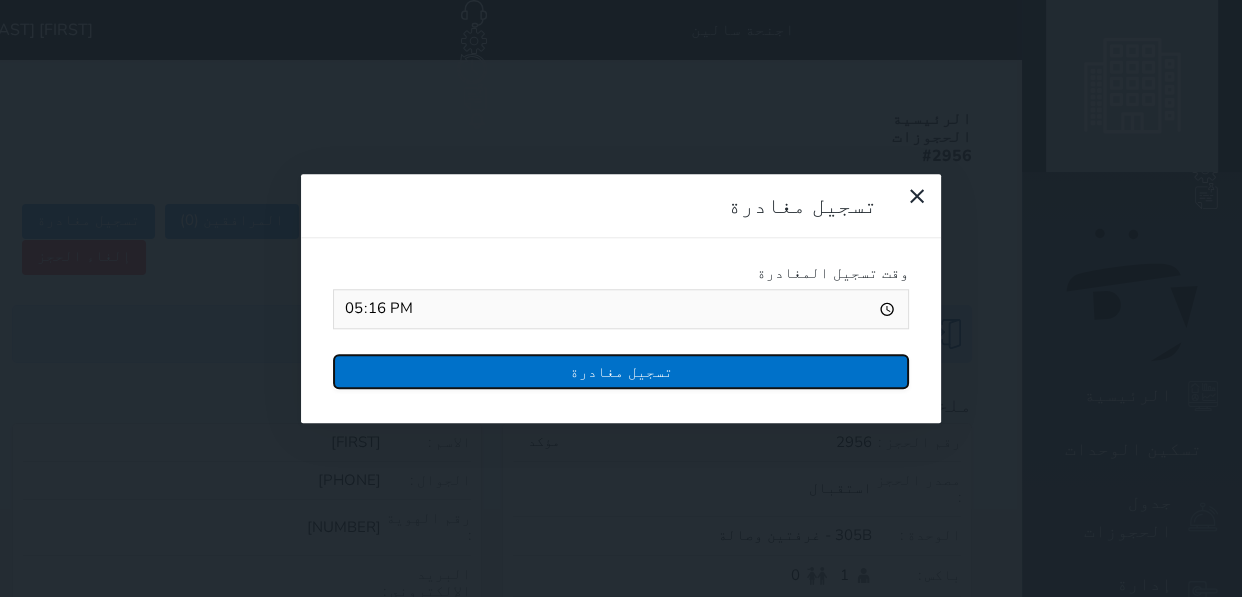 click on "تسجيل مغادرة" at bounding box center [621, 371] 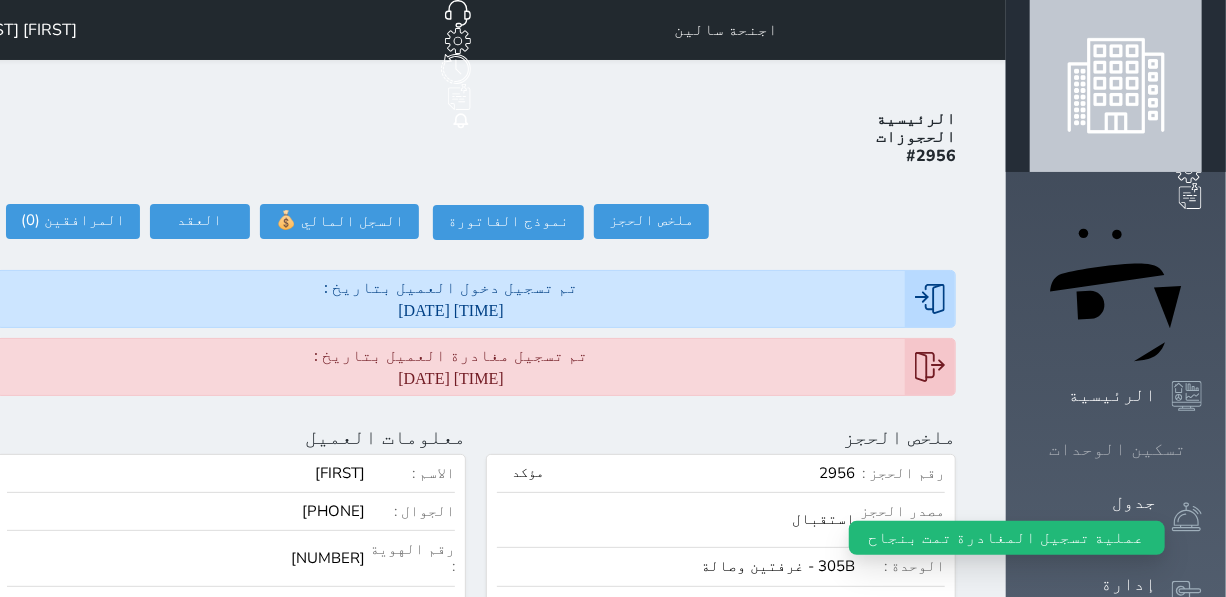 drag, startPoint x: 1188, startPoint y: 211, endPoint x: 1131, endPoint y: 220, distance: 57.706154 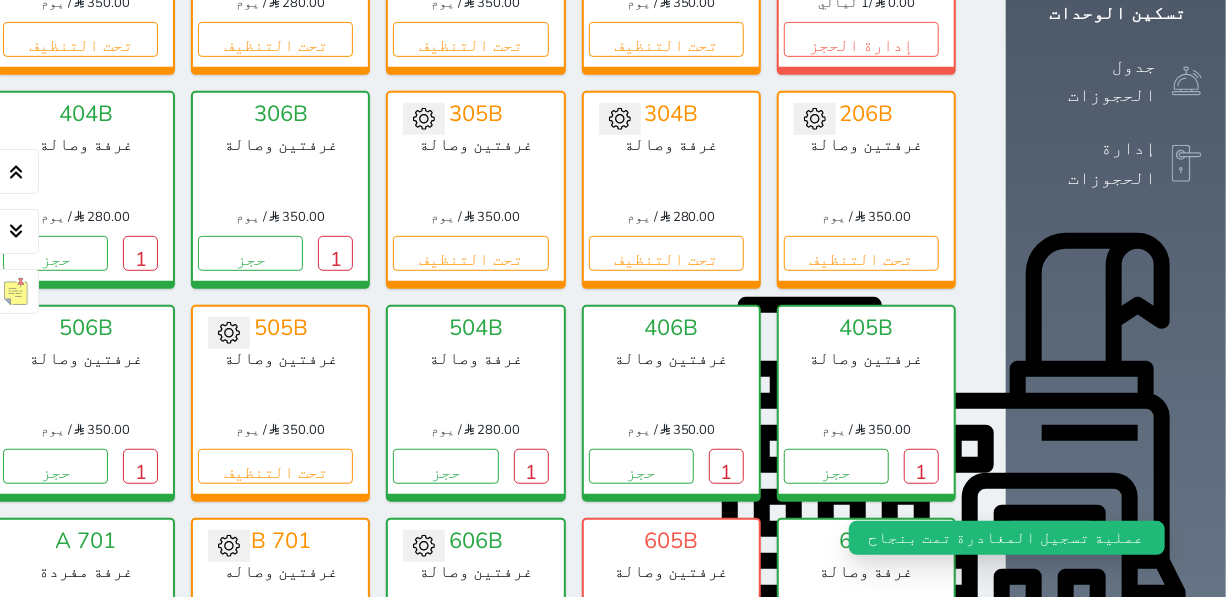 scroll, scrollTop: 440, scrollLeft: 0, axis: vertical 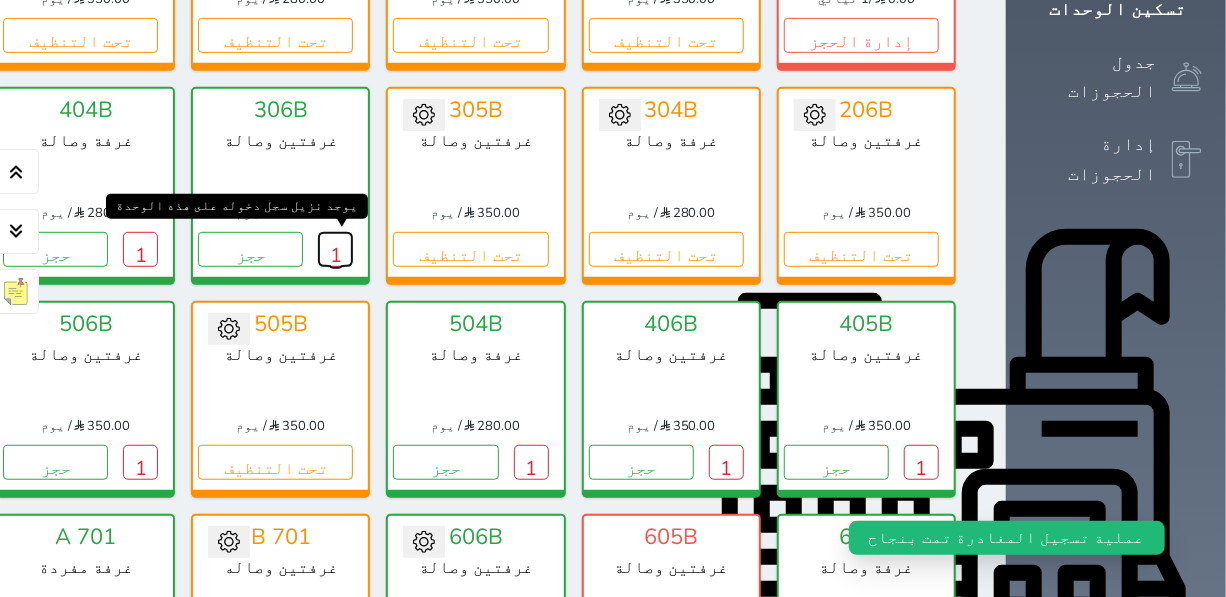 click on "1" at bounding box center [335, 249] 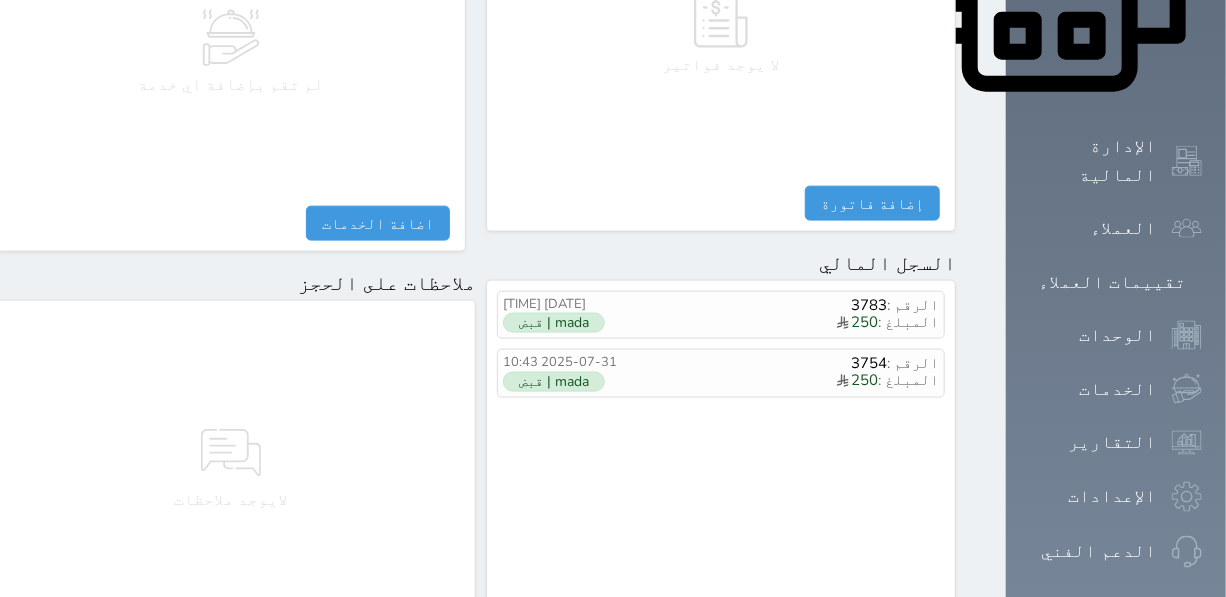scroll, scrollTop: 1127, scrollLeft: 0, axis: vertical 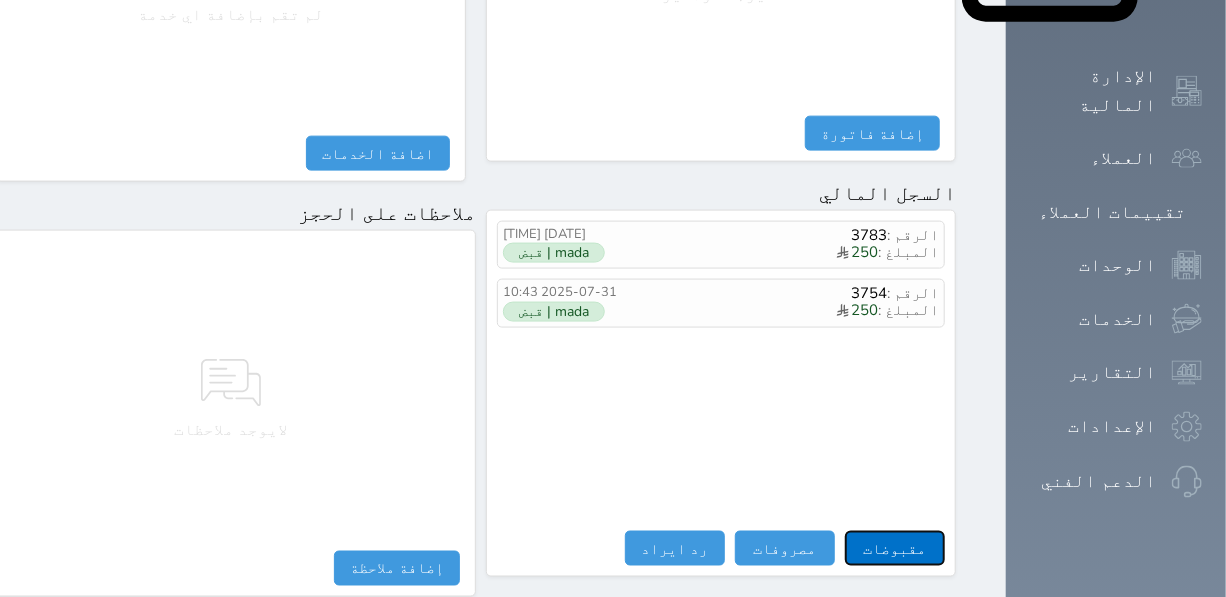 click on "مقبوضات" at bounding box center (895, 548) 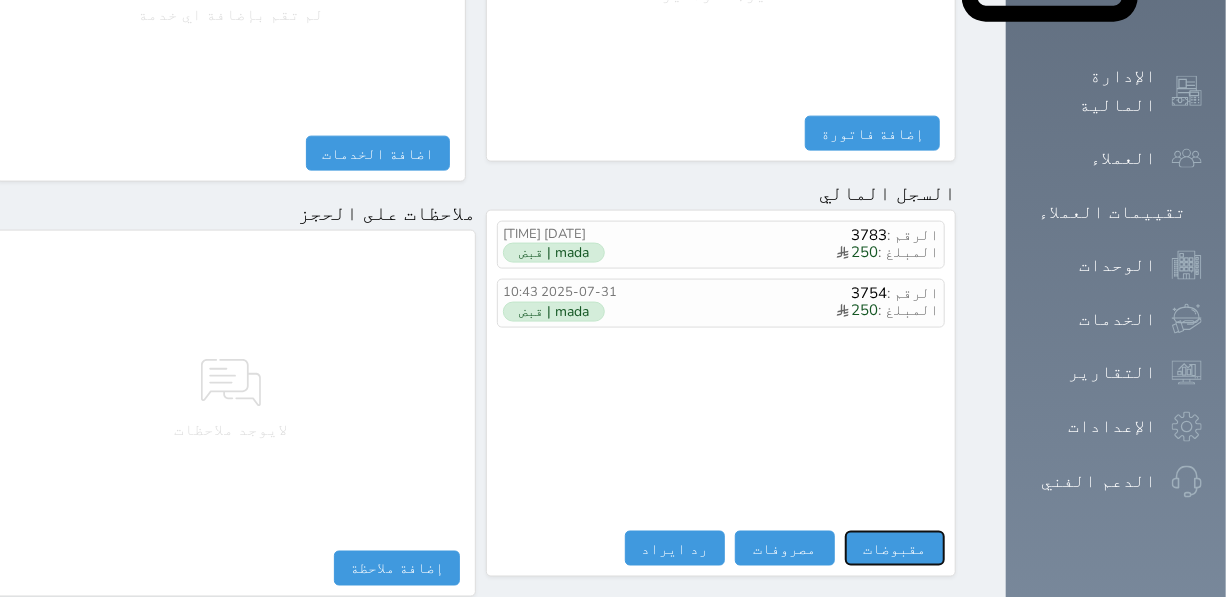 select 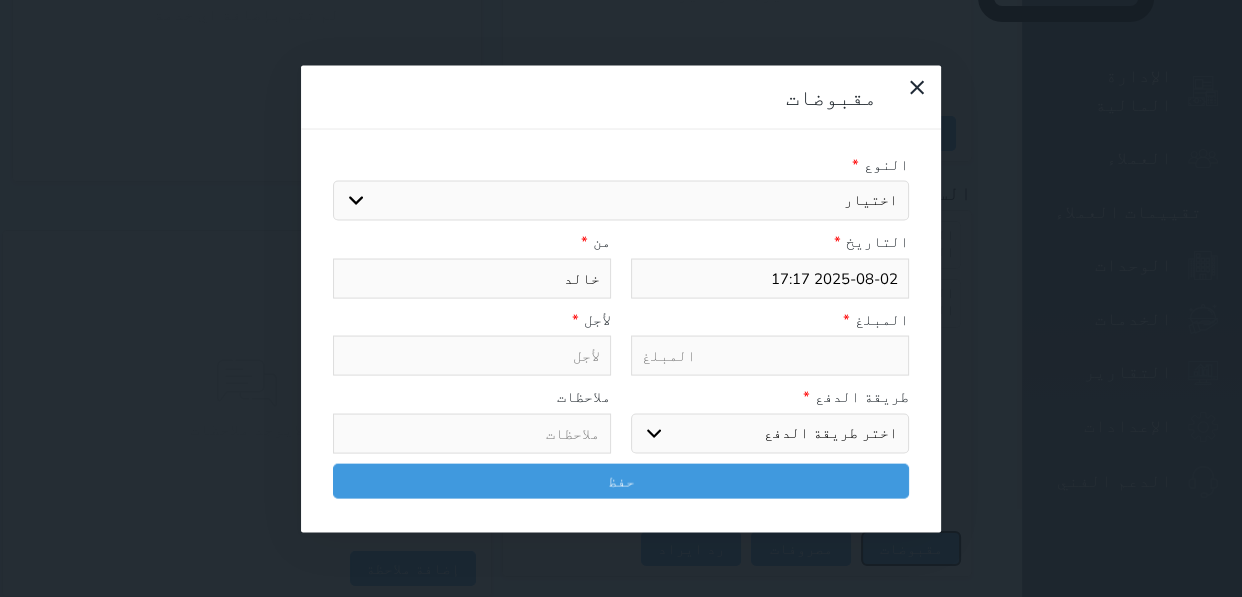 select 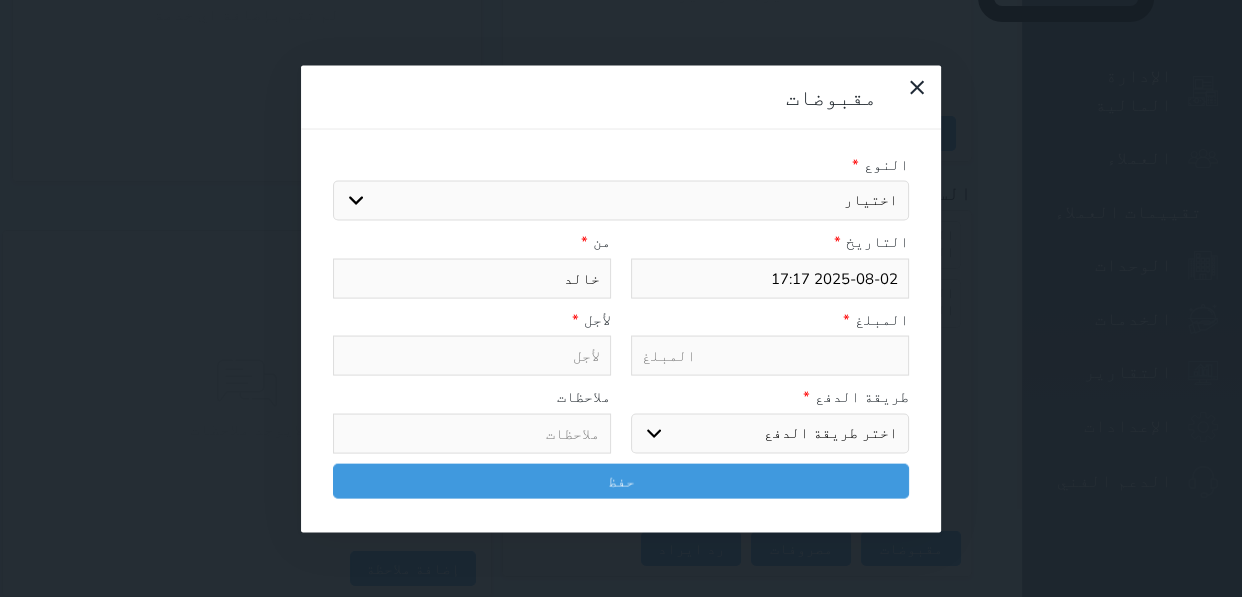 click on "اختيار   مقبوضات عامة قيمة إيجار فواتير تامين عربون لا ينطبق آخر مغسلة واي فاي - الإنترنت مواقف السيارات طعام الأغذية والمشروبات مشروبات المشروبات الباردة المشروبات الساخنة الإفطار غداء عشاء مخبز و كعك حمام سباحة الصالة الرياضية سبا و خدمات الجمال اختيار وإسقاط (خدمات النقل) ميني بار كابل - تلفزيون سرير إضافي تصفيف الشعر التسوق خدمات الجولات السياحية المنظمة خدمات الدليل السياحي" at bounding box center [621, 201] 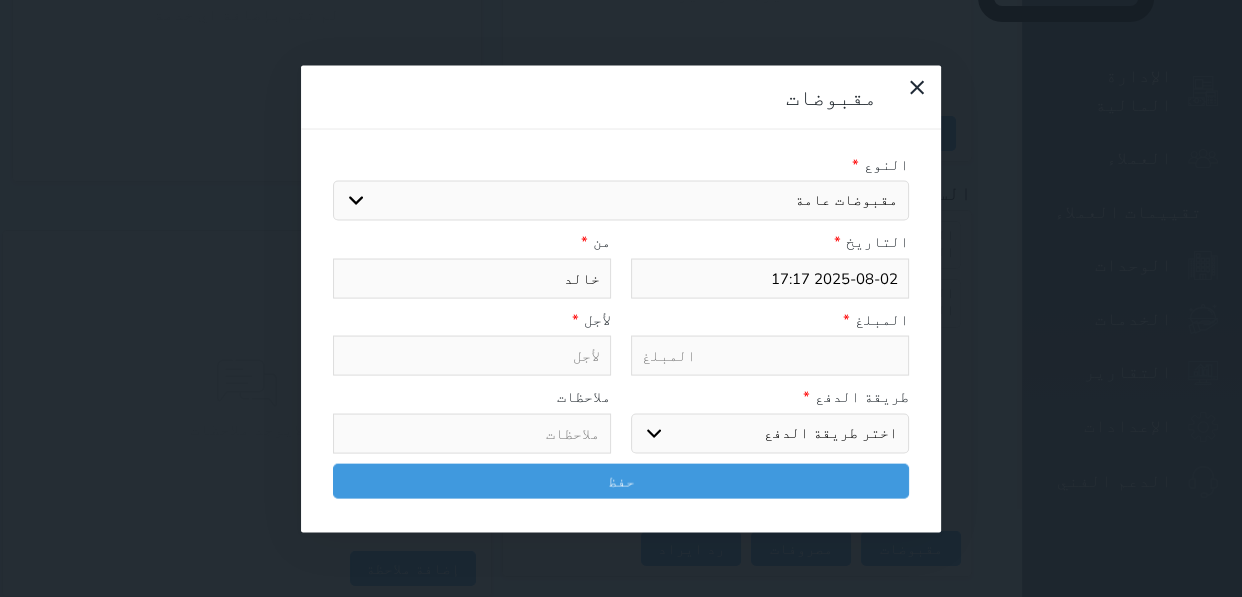 click on "اختيار   مقبوضات عامة قيمة إيجار فواتير تامين عربون لا ينطبق آخر مغسلة واي فاي - الإنترنت مواقف السيارات طعام الأغذية والمشروبات مشروبات المشروبات الباردة المشروبات الساخنة الإفطار غداء عشاء مخبز و كعك حمام سباحة الصالة الرياضية سبا و خدمات الجمال اختيار وإسقاط (خدمات النقل) ميني بار كابل - تلفزيون سرير إضافي تصفيف الشعر التسوق خدمات الجولات السياحية المنظمة خدمات الدليل السياحي" at bounding box center (621, 201) 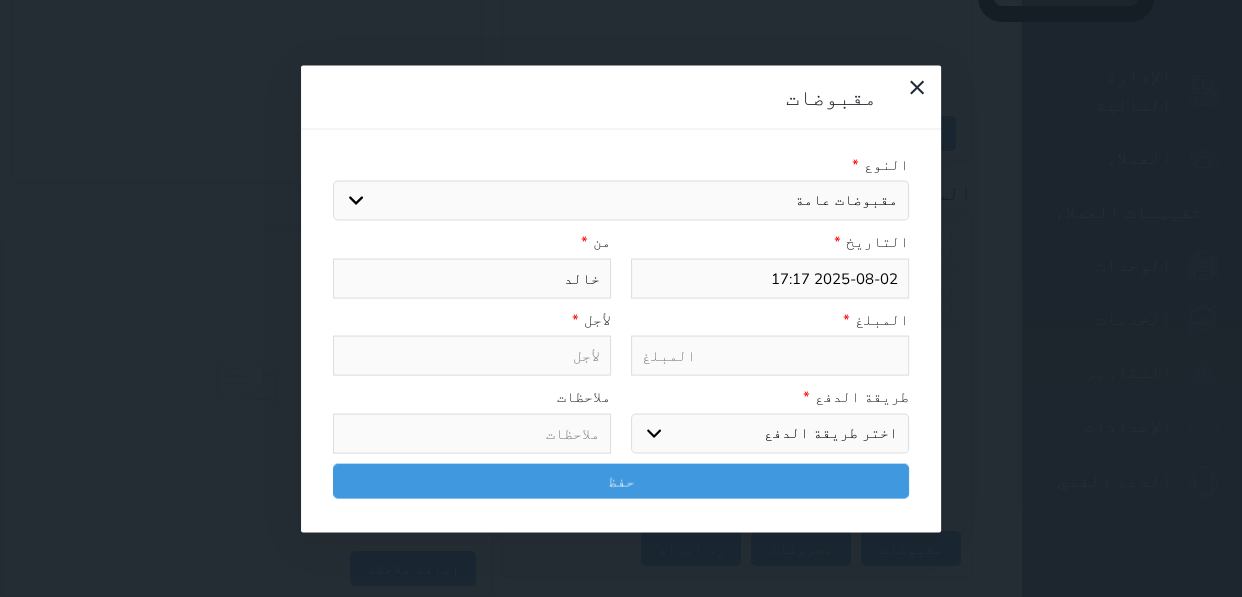 select 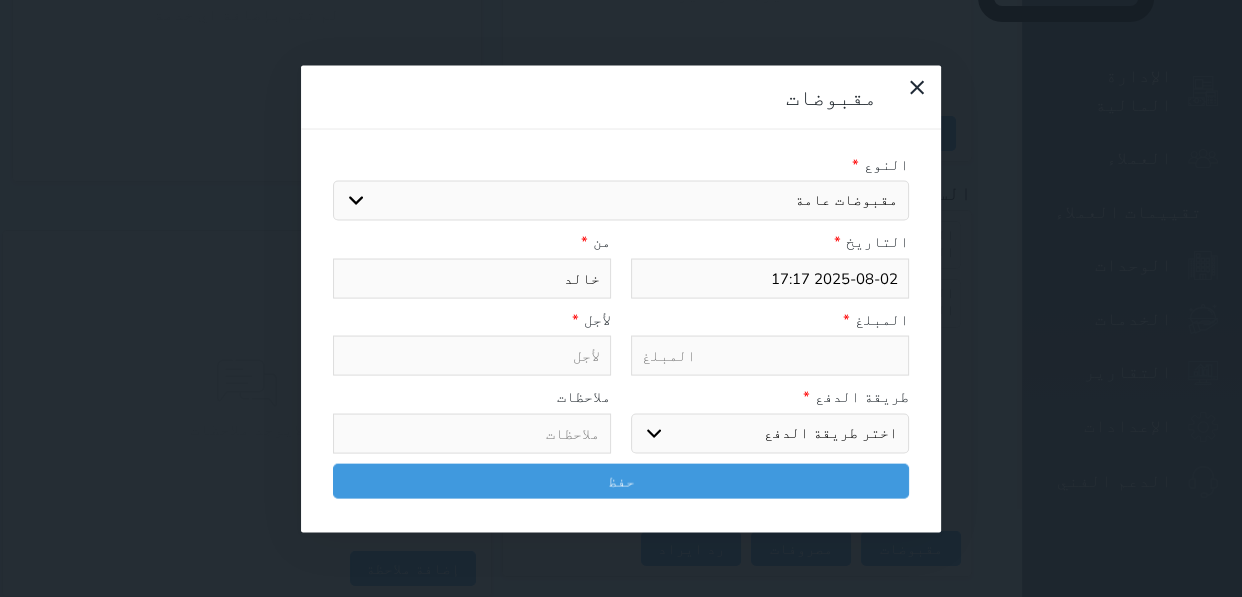 type on "مقبوضات عامة - الوحدة - 306B" 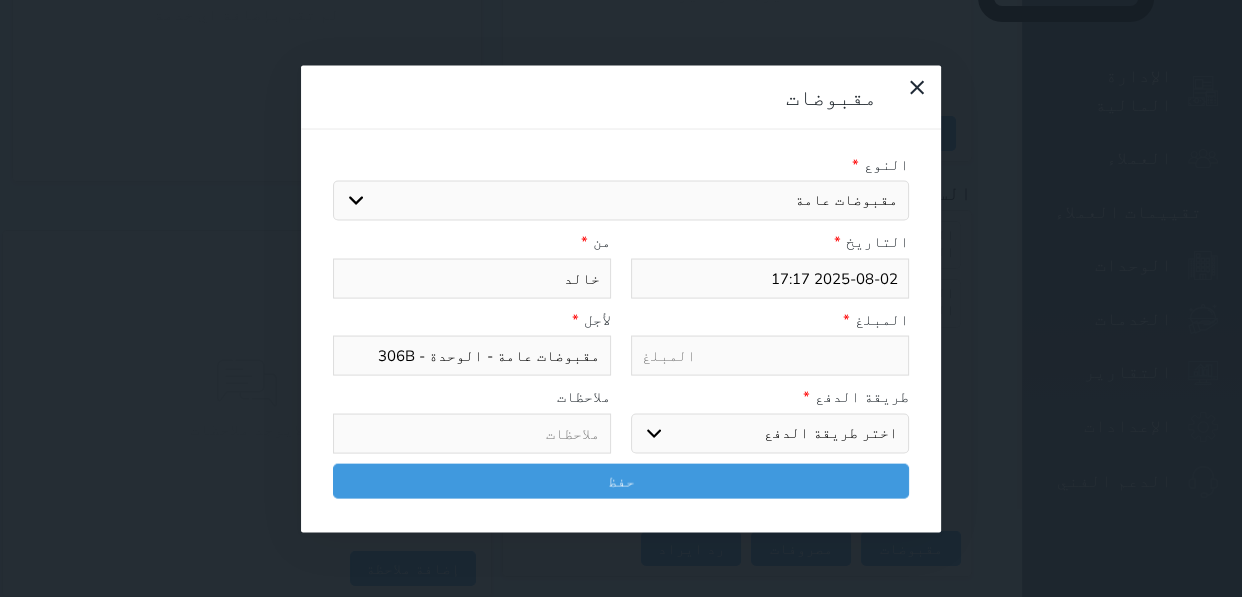 click on "اختر طريقة الدفع   دفع نقدى   تحويل بنكى   مدى   بطاقة ائتمان   آجل" at bounding box center [770, 433] 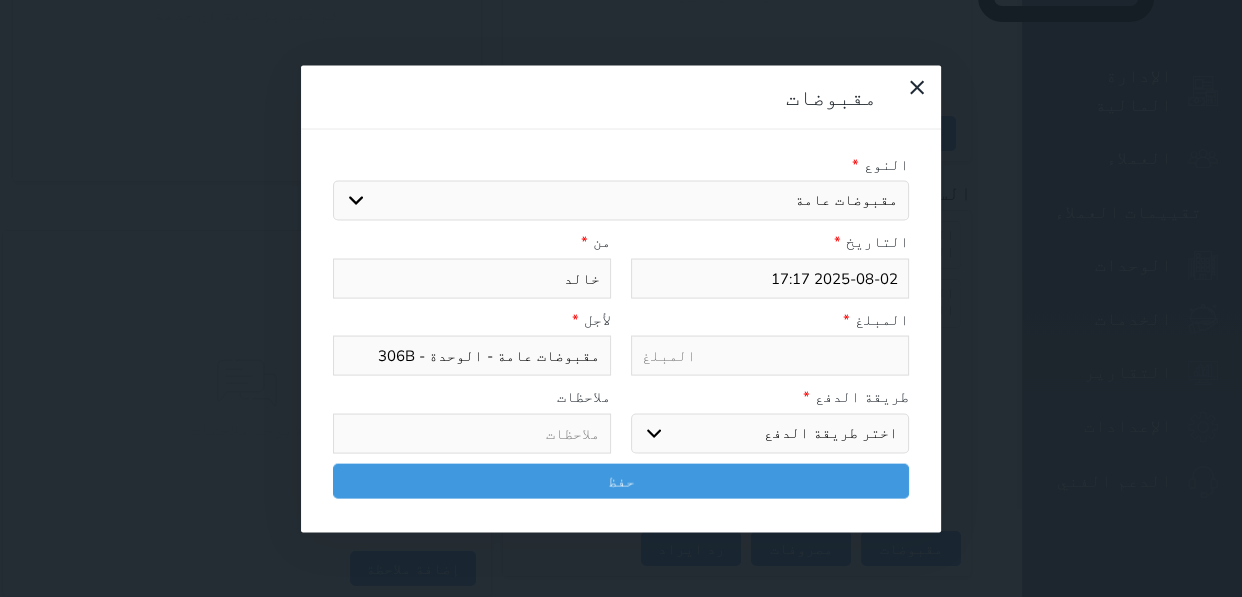 select on "mada" 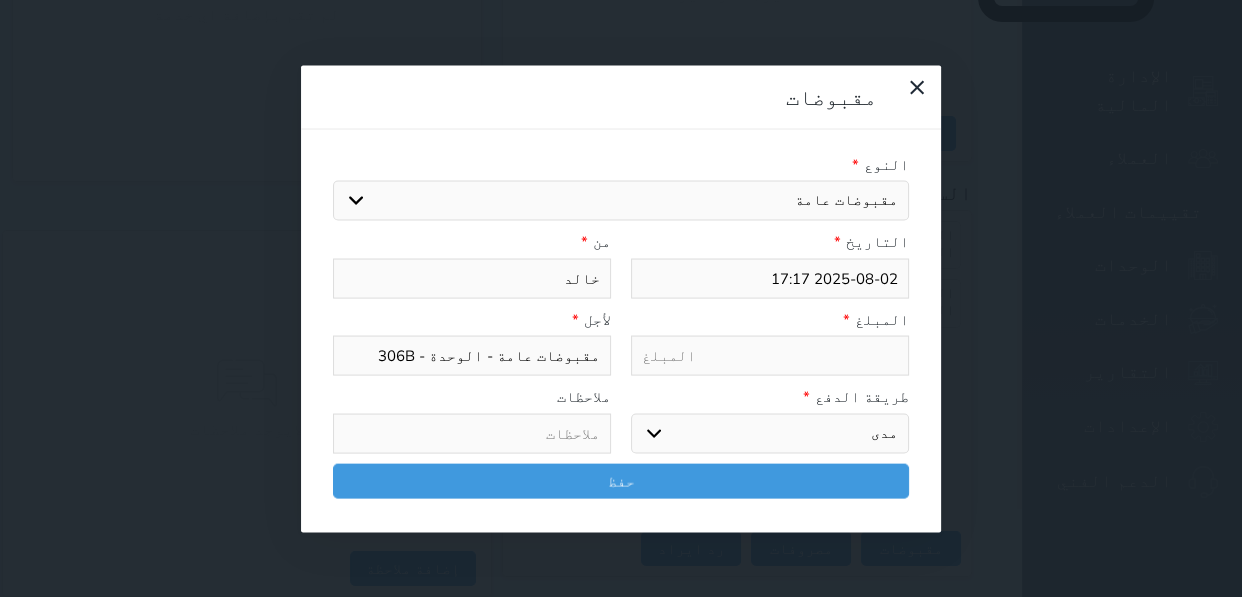 click on "اختر طريقة الدفع   دفع نقدى   تحويل بنكى   مدى   بطاقة ائتمان   آجل" at bounding box center (770, 433) 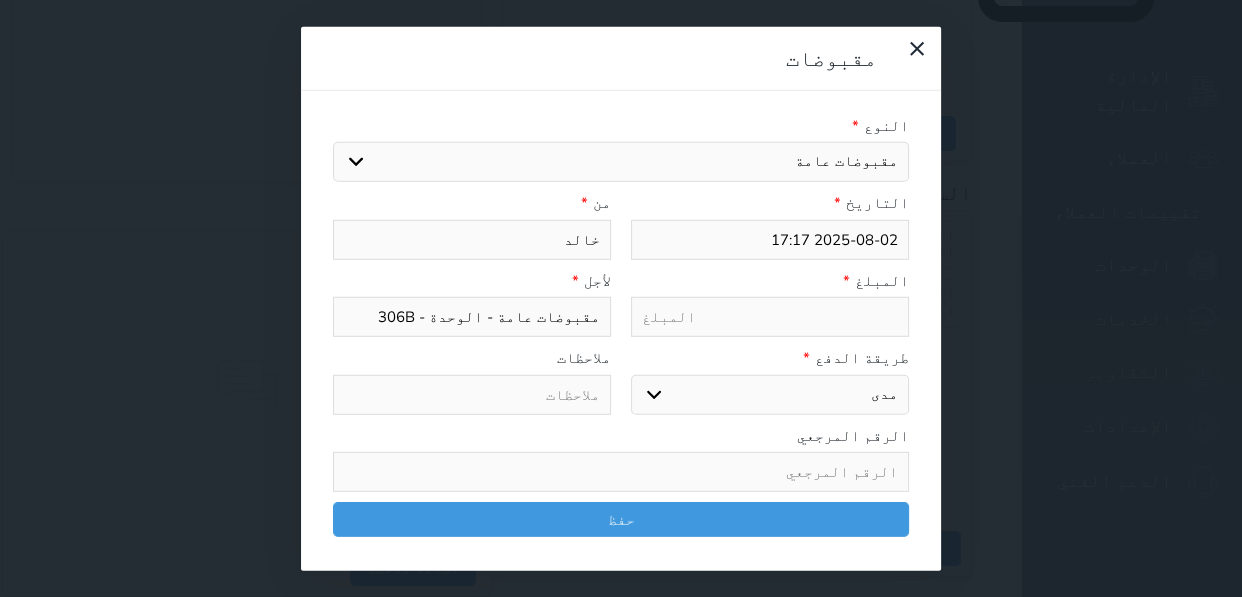 click at bounding box center [770, 317] 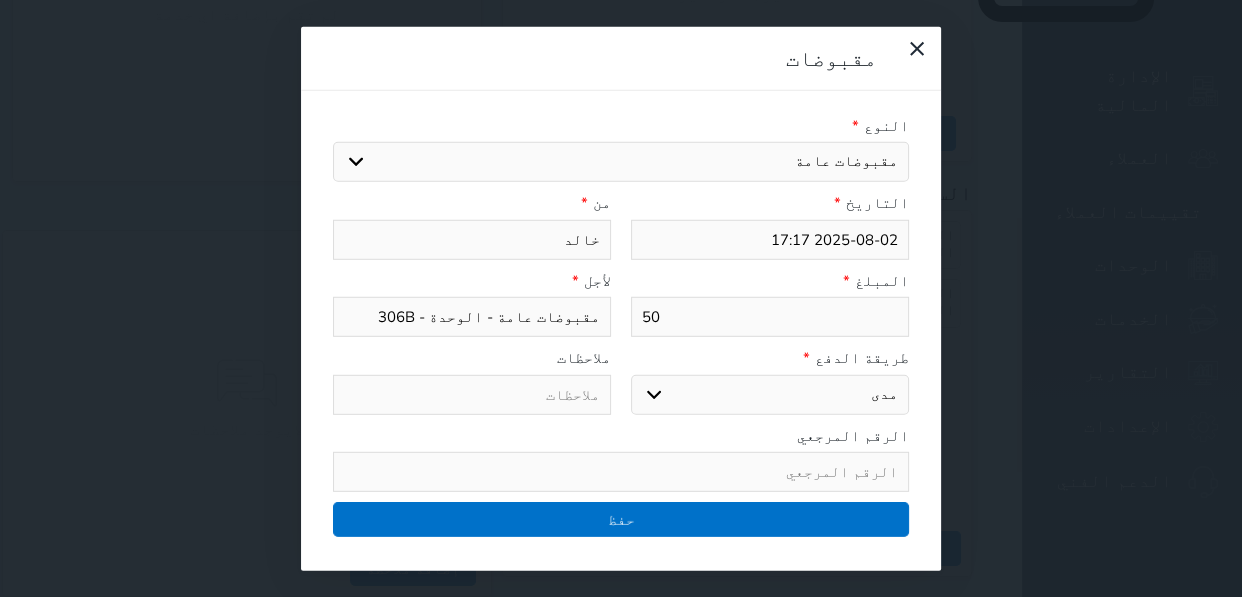 type on "50" 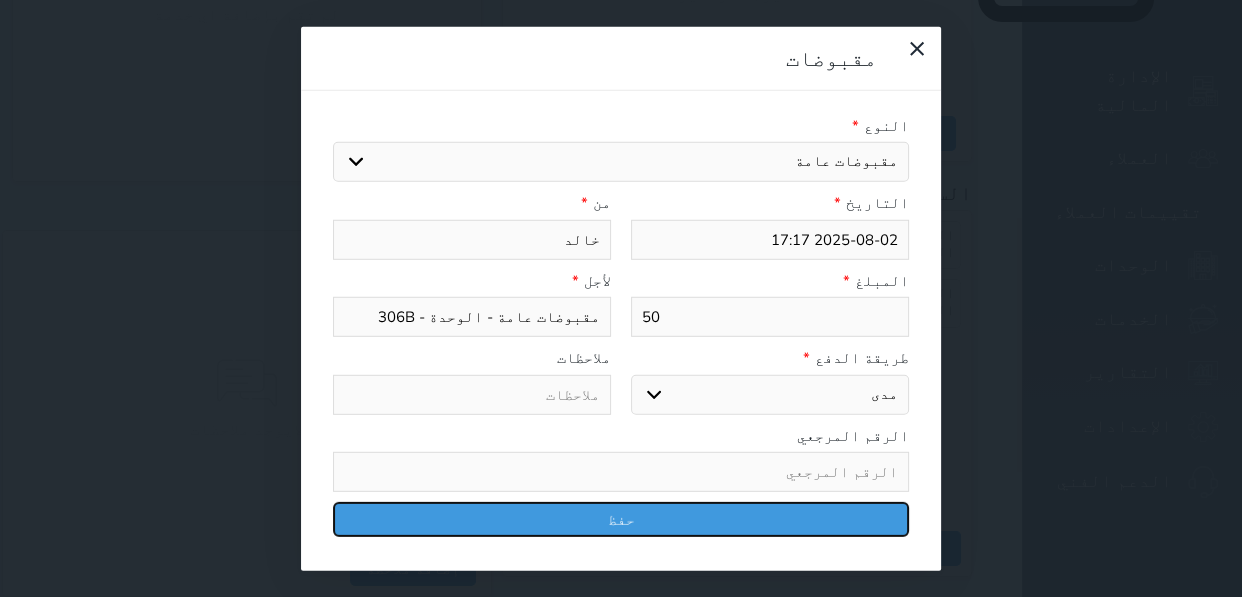click on "حفظ" at bounding box center (621, 519) 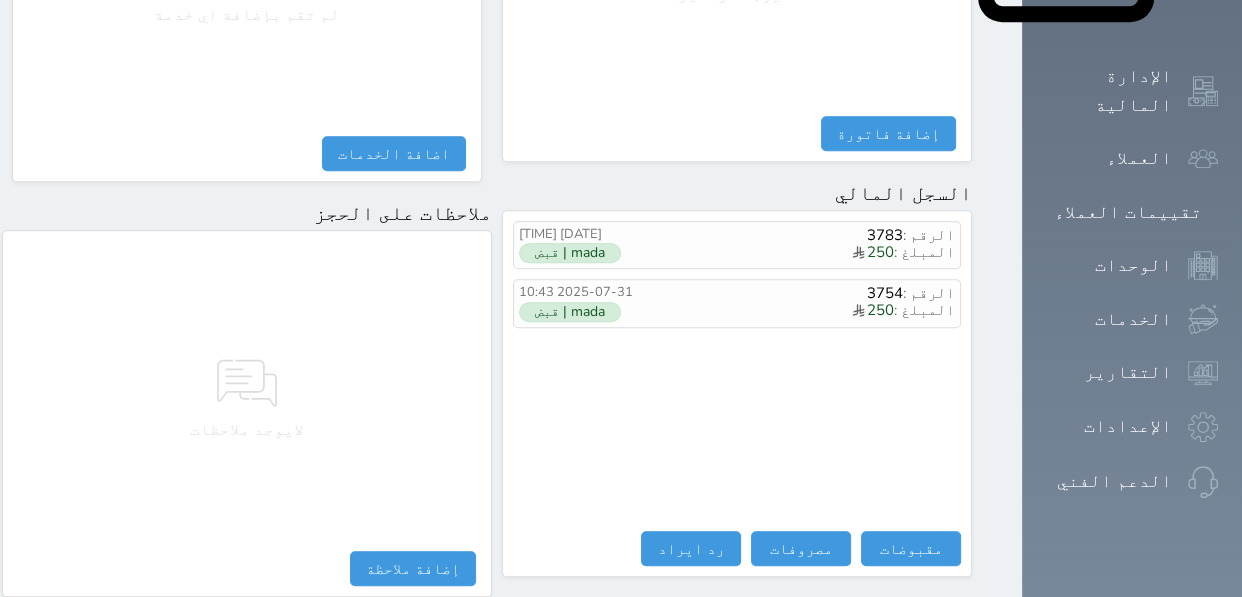 select 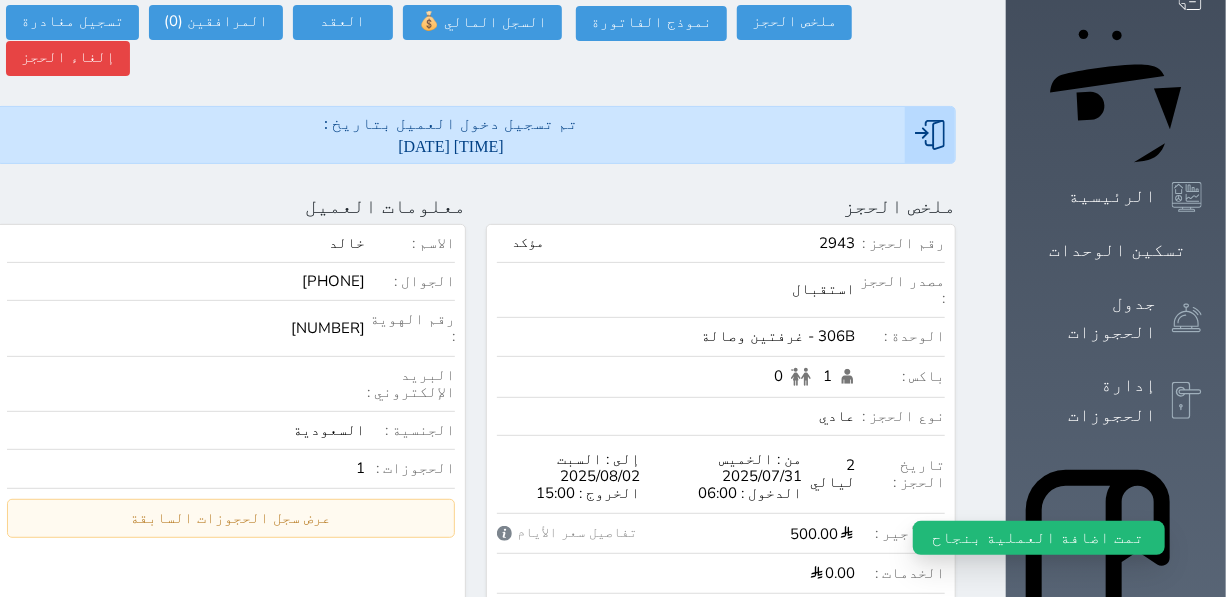 scroll, scrollTop: 0, scrollLeft: 0, axis: both 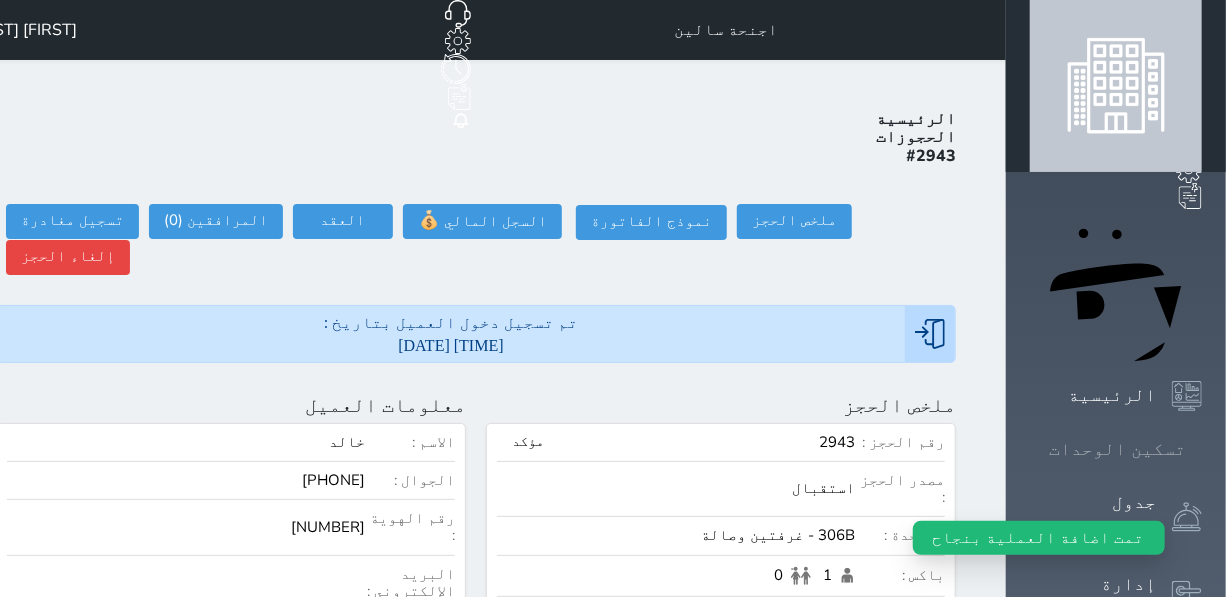 click on "تسكين الوحدات" at bounding box center (1116, 449) 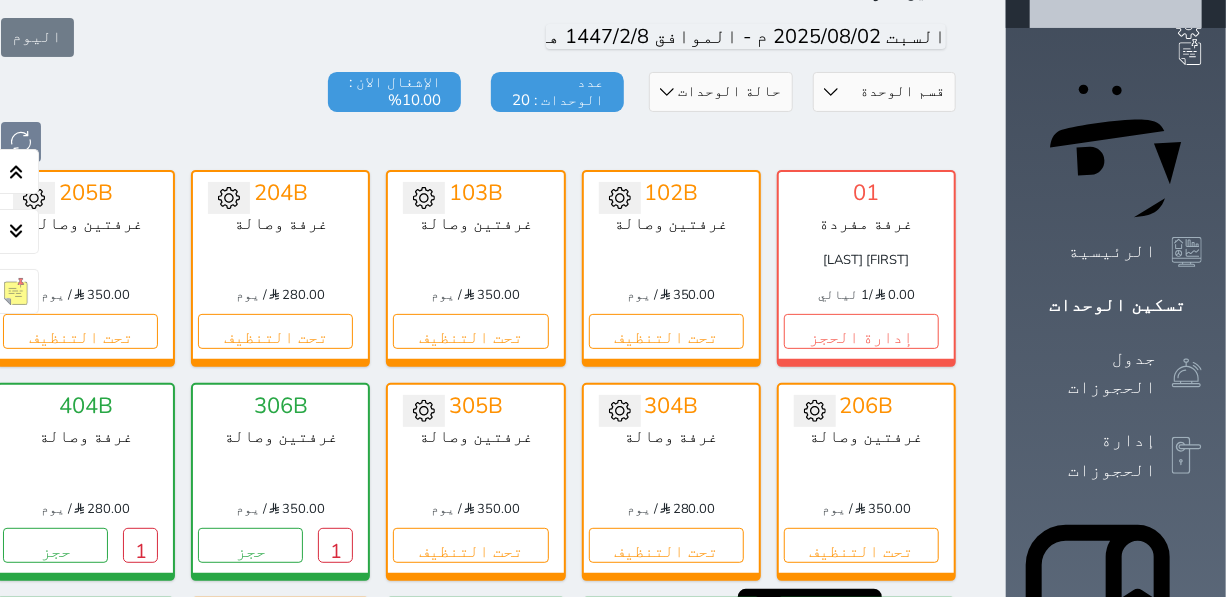 scroll, scrollTop: 350, scrollLeft: 0, axis: vertical 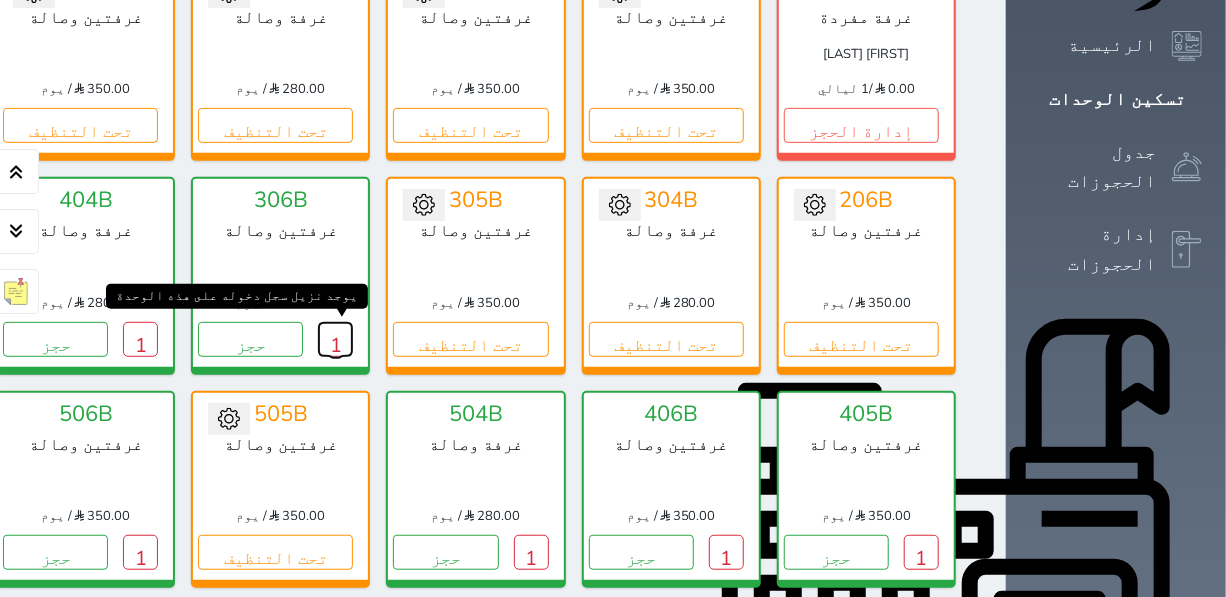 click on "1" at bounding box center (335, 339) 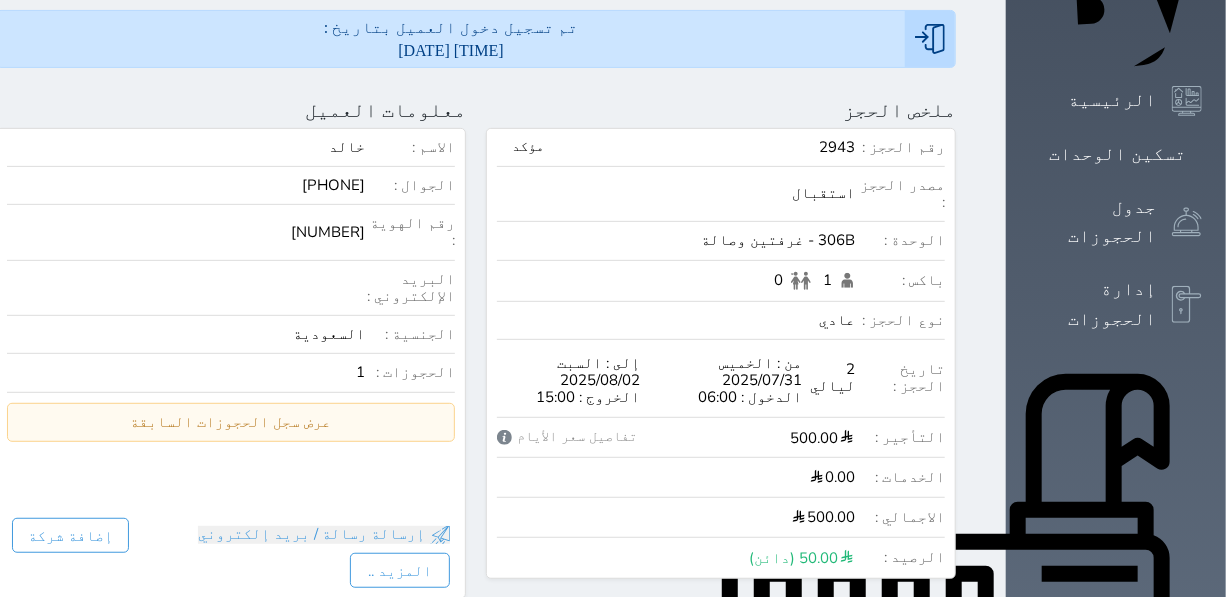 scroll, scrollTop: 0, scrollLeft: 0, axis: both 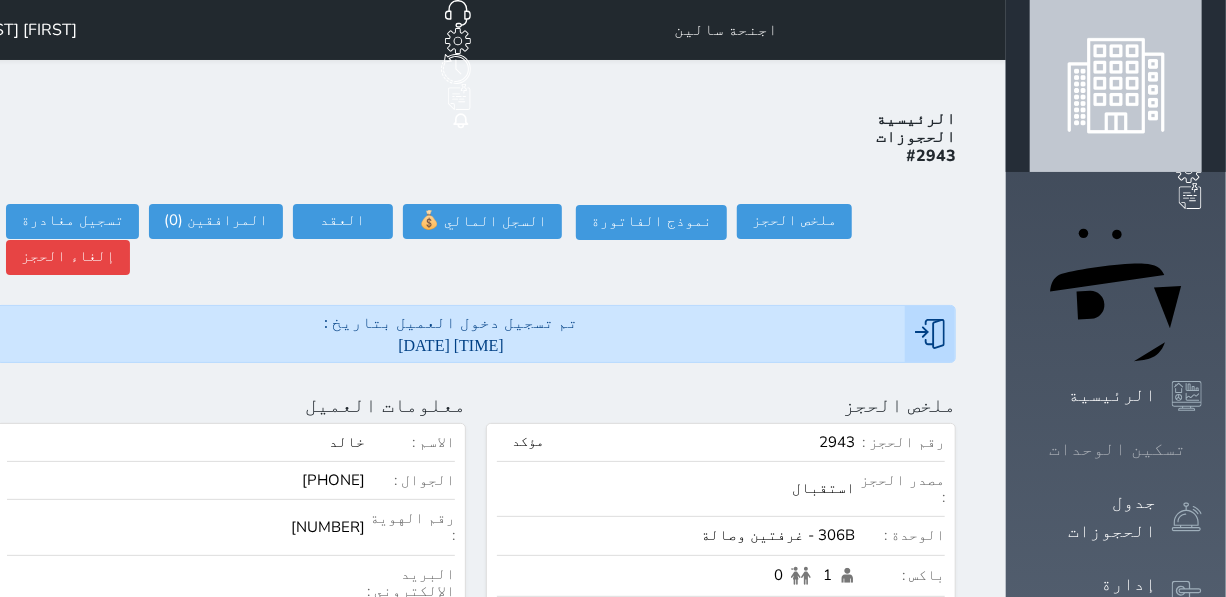 click on "تسكين الوحدات" at bounding box center (1117, 449) 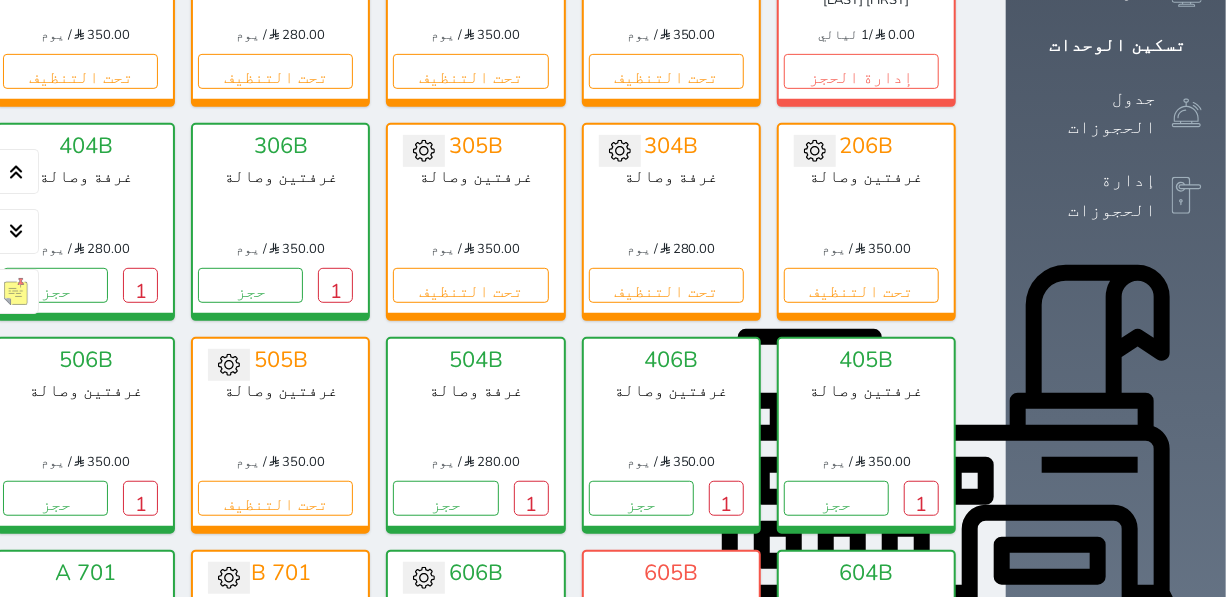 scroll, scrollTop: 440, scrollLeft: 0, axis: vertical 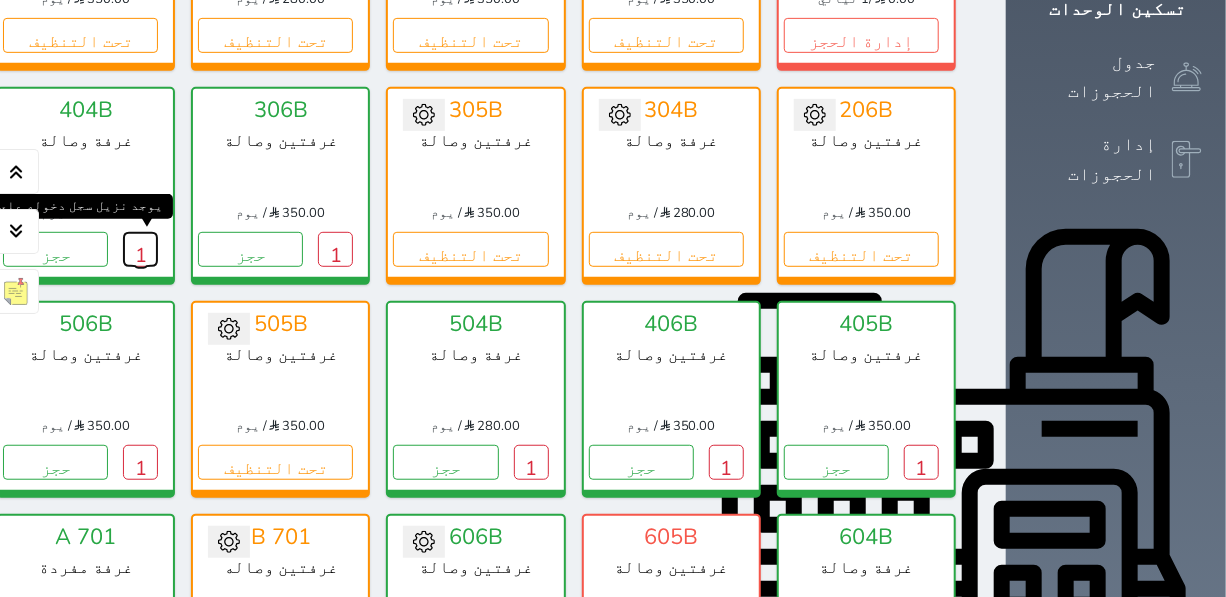 click on "1" at bounding box center (140, 249) 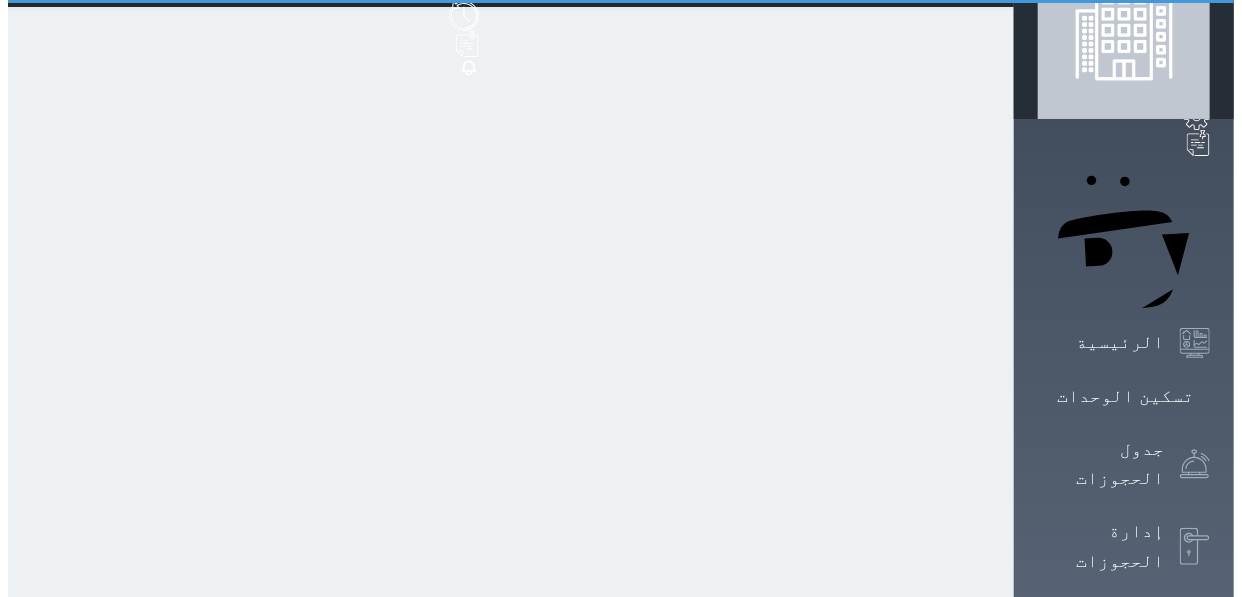 scroll, scrollTop: 0, scrollLeft: 0, axis: both 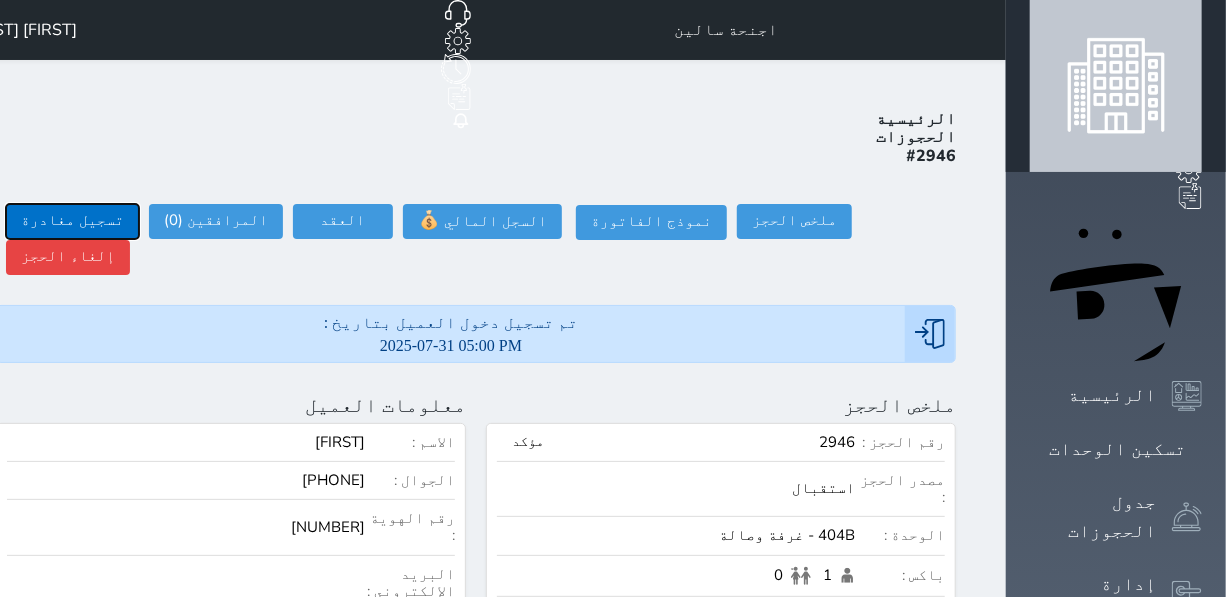 click on "تسجيل مغادرة" at bounding box center (72, 221) 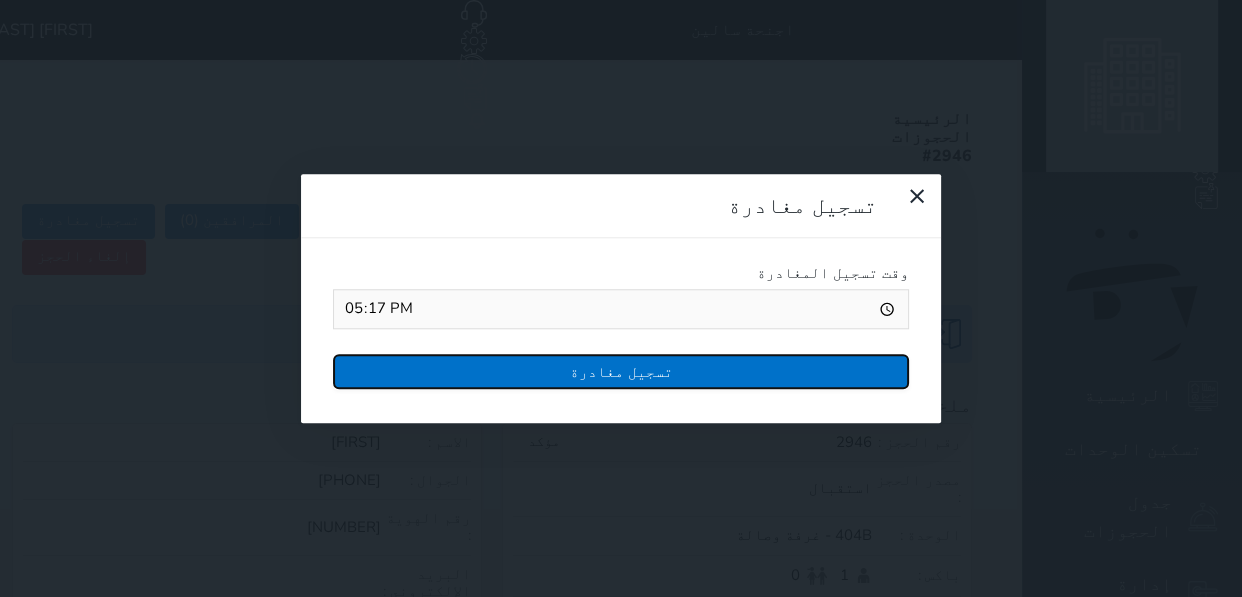click on "تسجيل مغادرة" at bounding box center [621, 371] 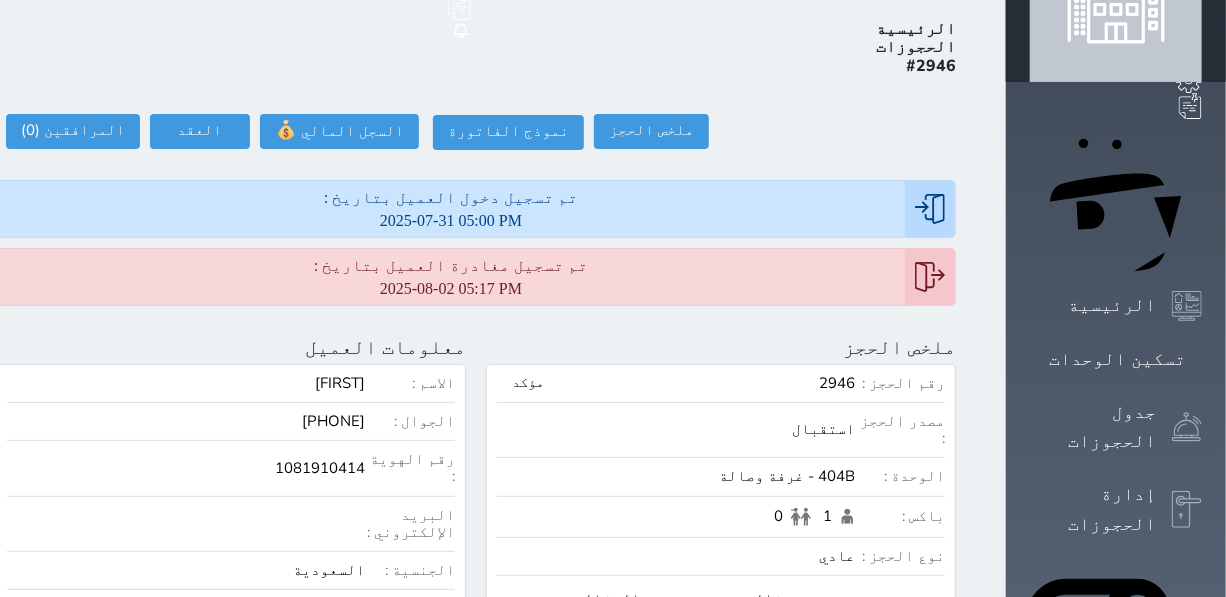 scroll, scrollTop: 90, scrollLeft: 0, axis: vertical 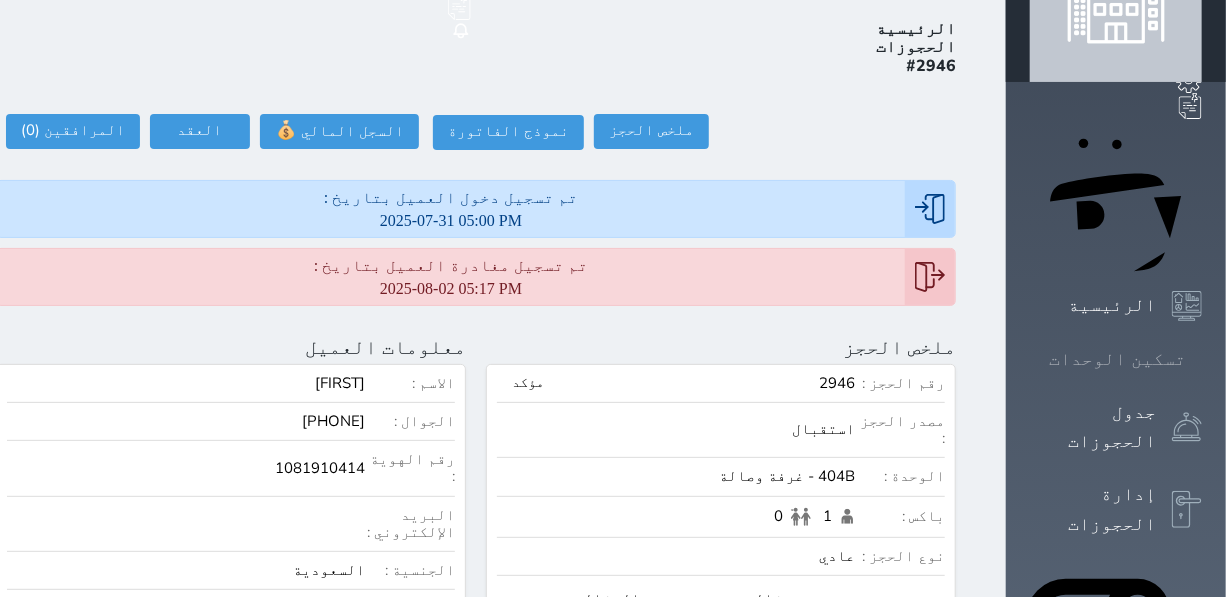 click on "تسكين الوحدات" at bounding box center (1117, 359) 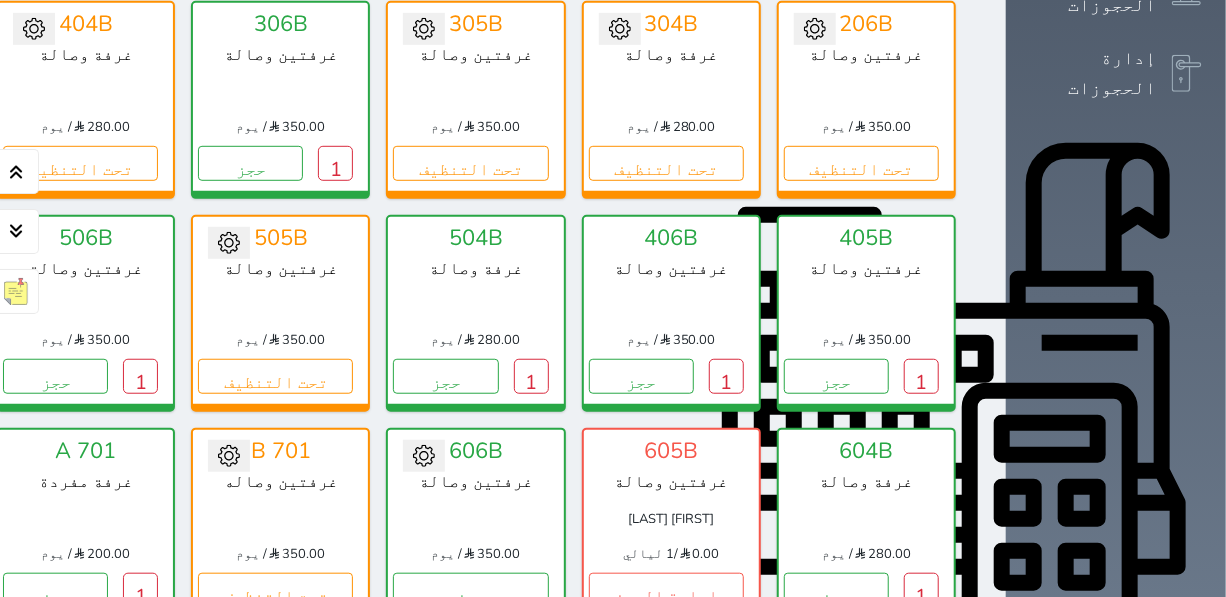 scroll, scrollTop: 531, scrollLeft: 0, axis: vertical 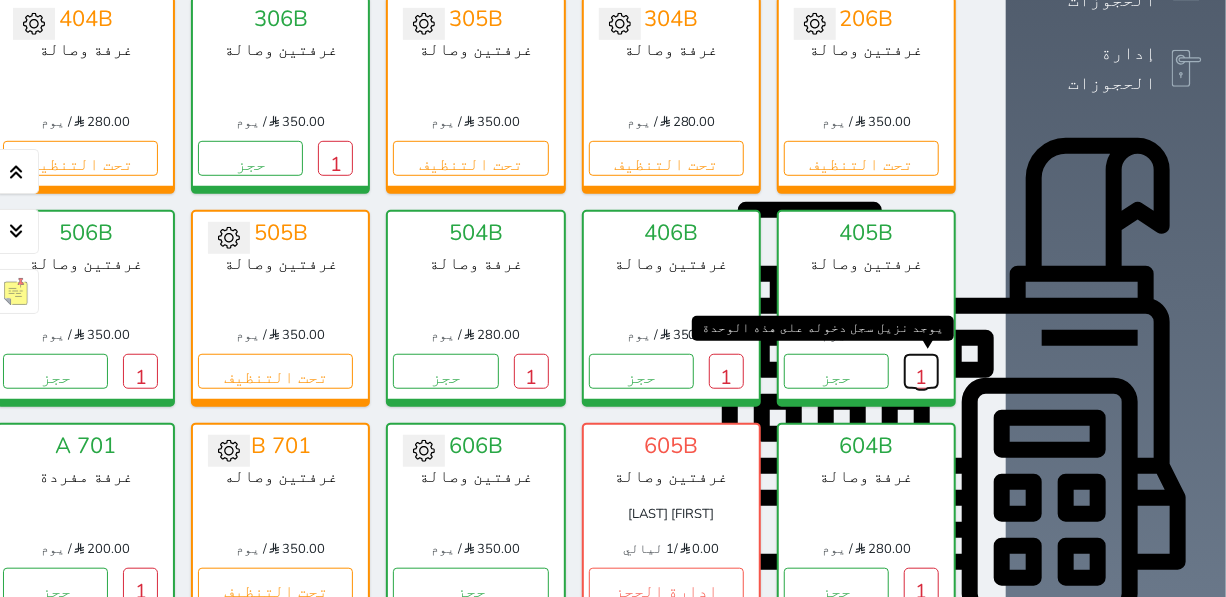 click on "1" at bounding box center [921, 371] 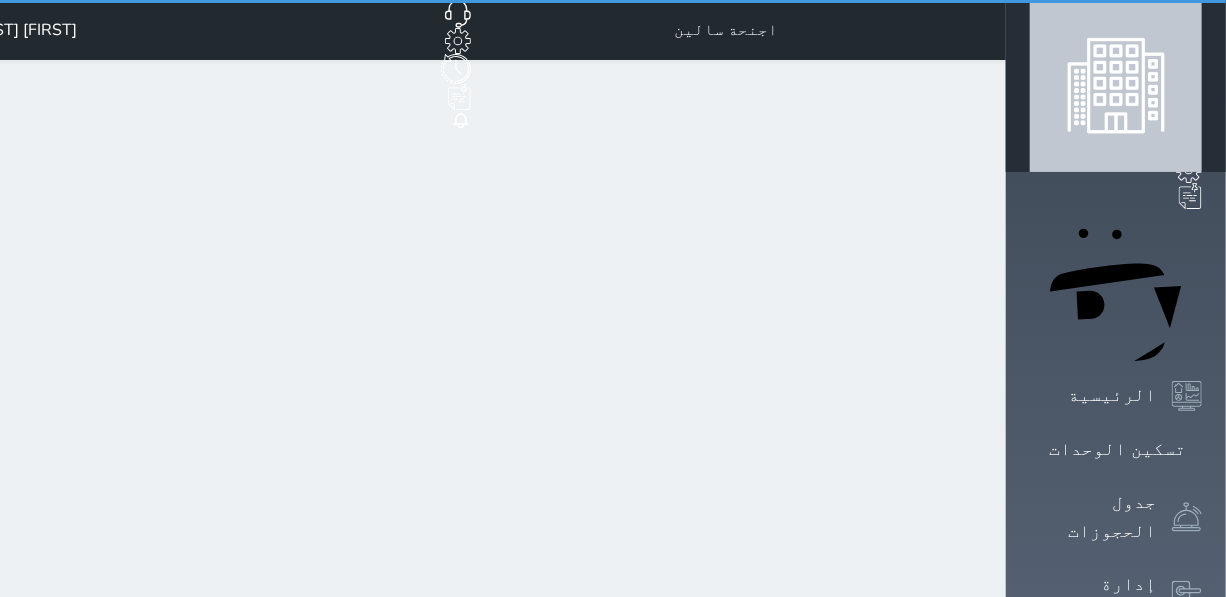 scroll, scrollTop: 0, scrollLeft: 0, axis: both 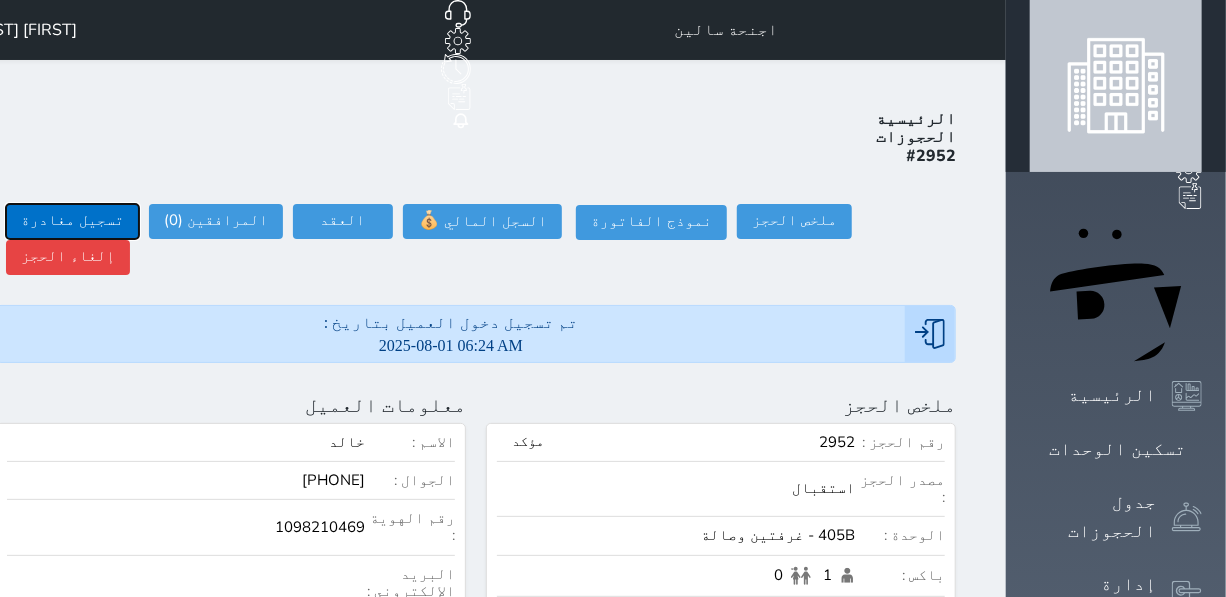 click on "تسجيل مغادرة" at bounding box center [72, 221] 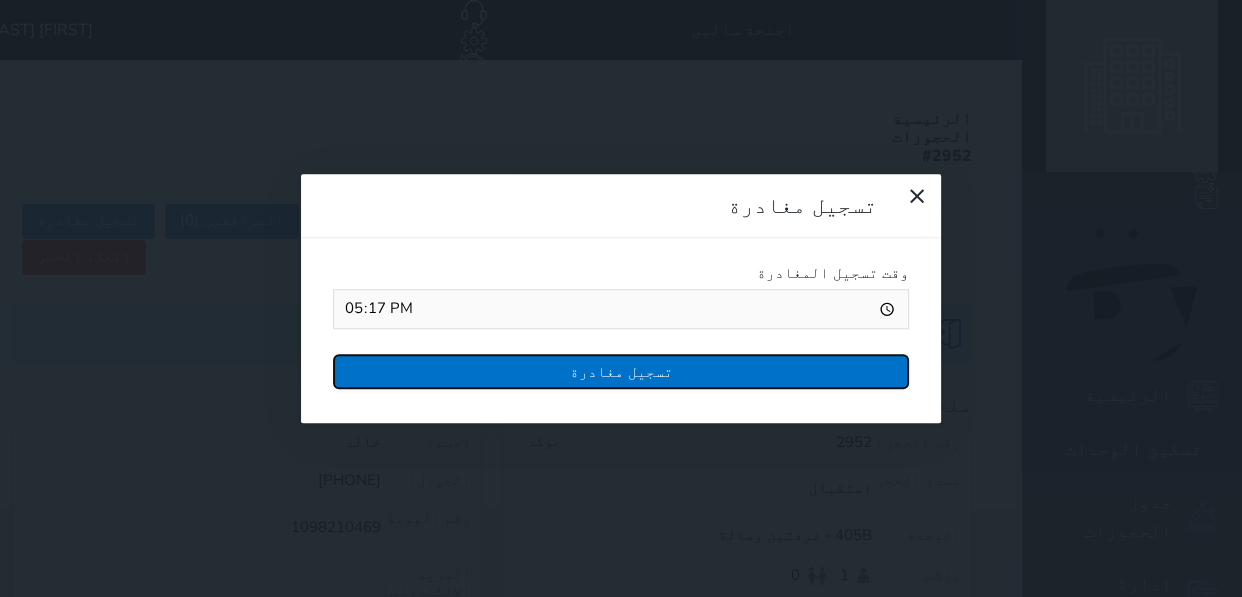 click on "تسجيل مغادرة" at bounding box center [621, 371] 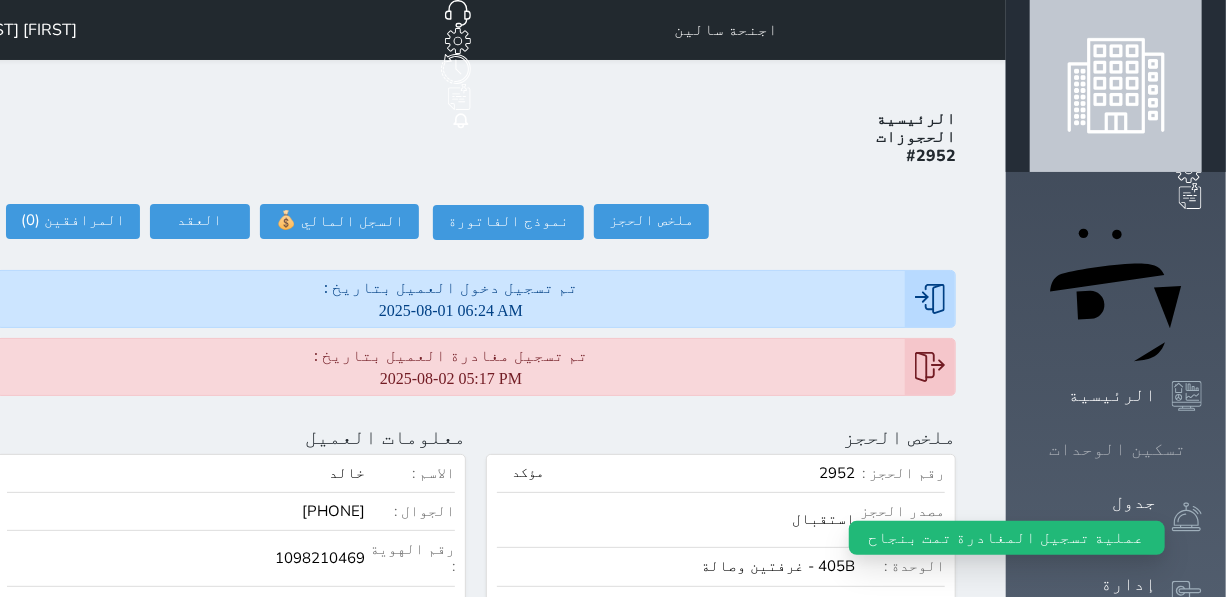 click 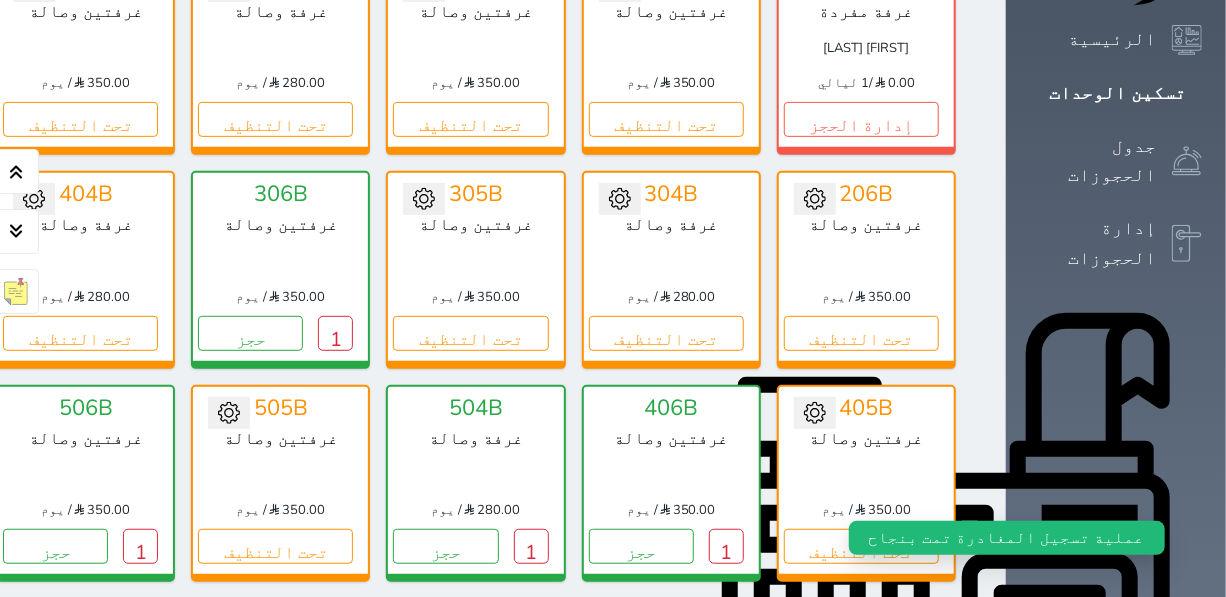 scroll, scrollTop: 622, scrollLeft: 0, axis: vertical 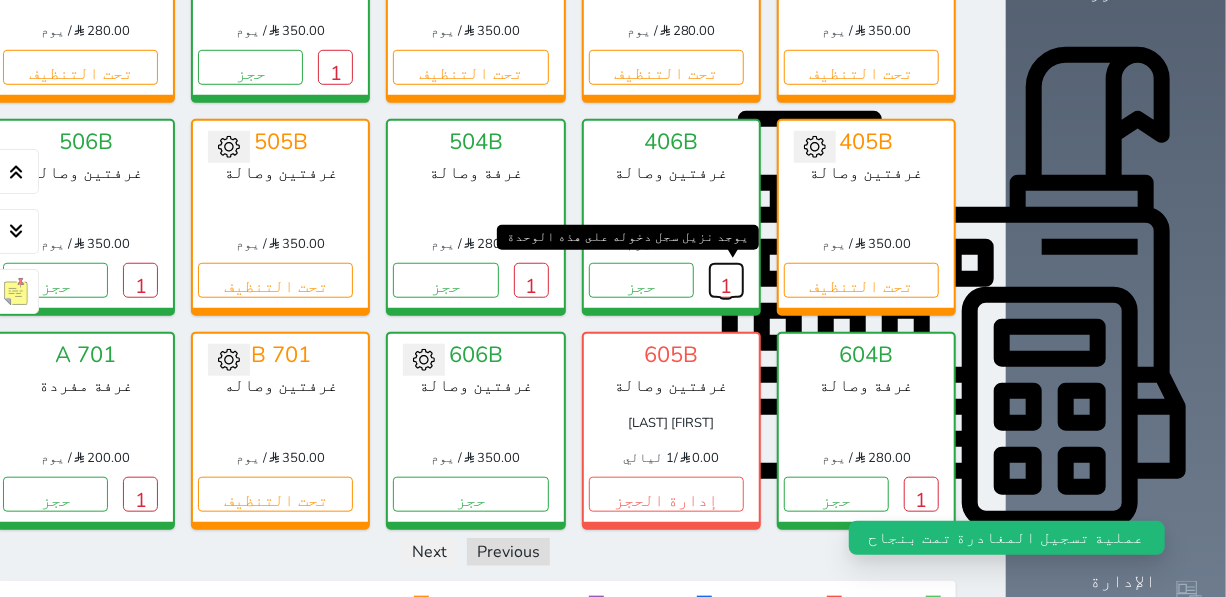 click on "1" at bounding box center [726, 280] 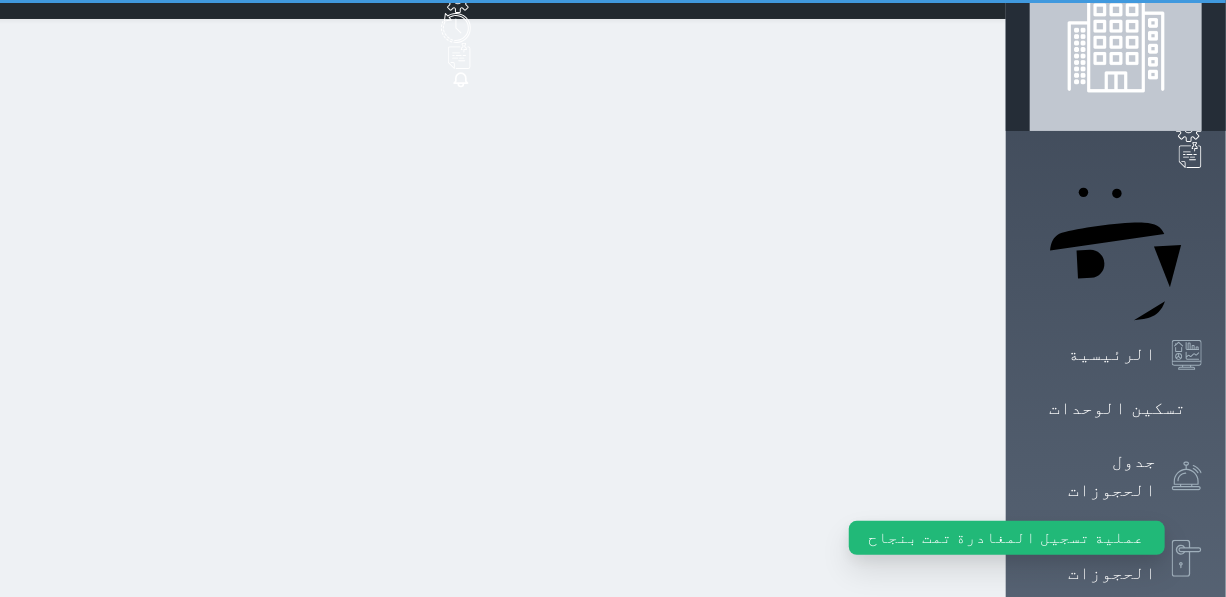 scroll, scrollTop: 0, scrollLeft: 0, axis: both 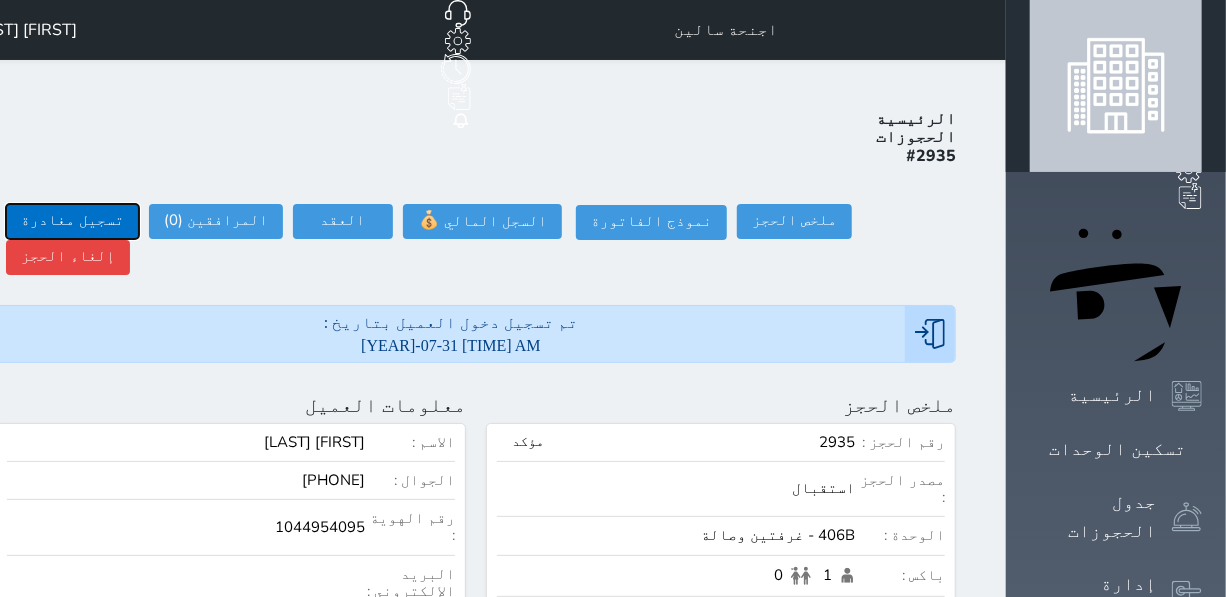 click on "تسجيل مغادرة" at bounding box center [72, 221] 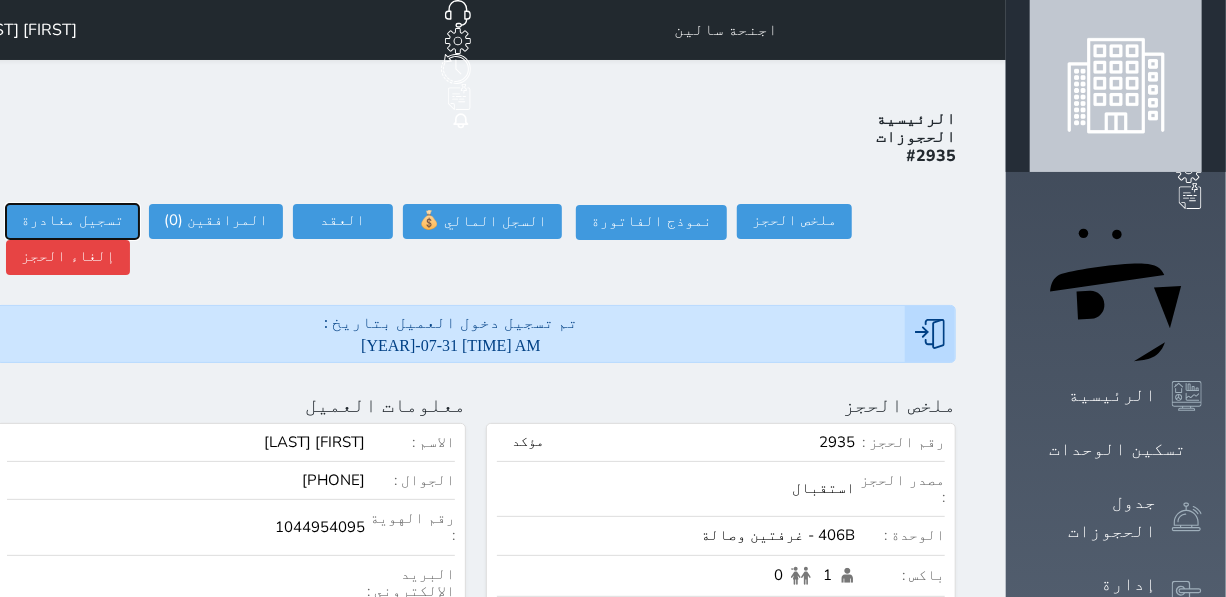 select 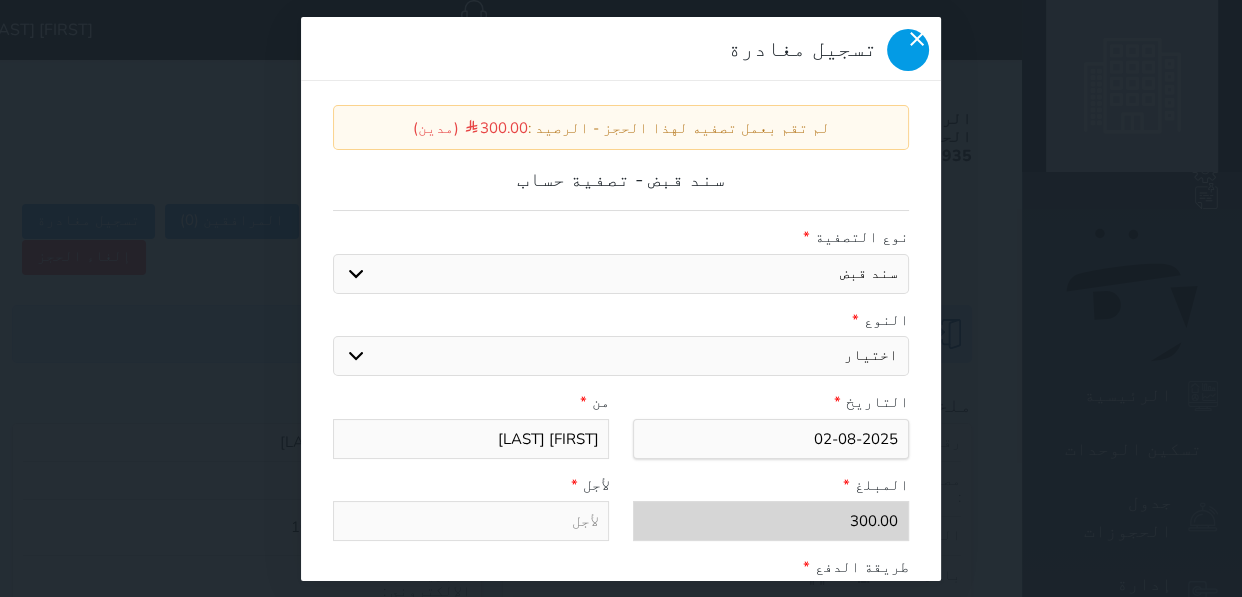 click at bounding box center (908, 50) 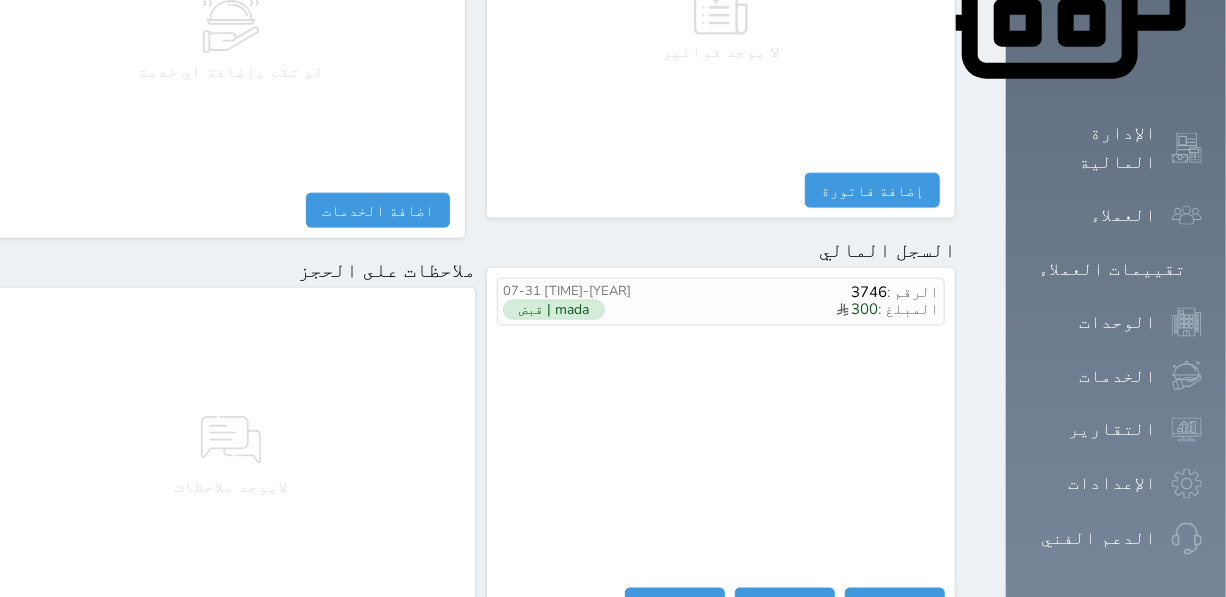 scroll, scrollTop: 1036, scrollLeft: 0, axis: vertical 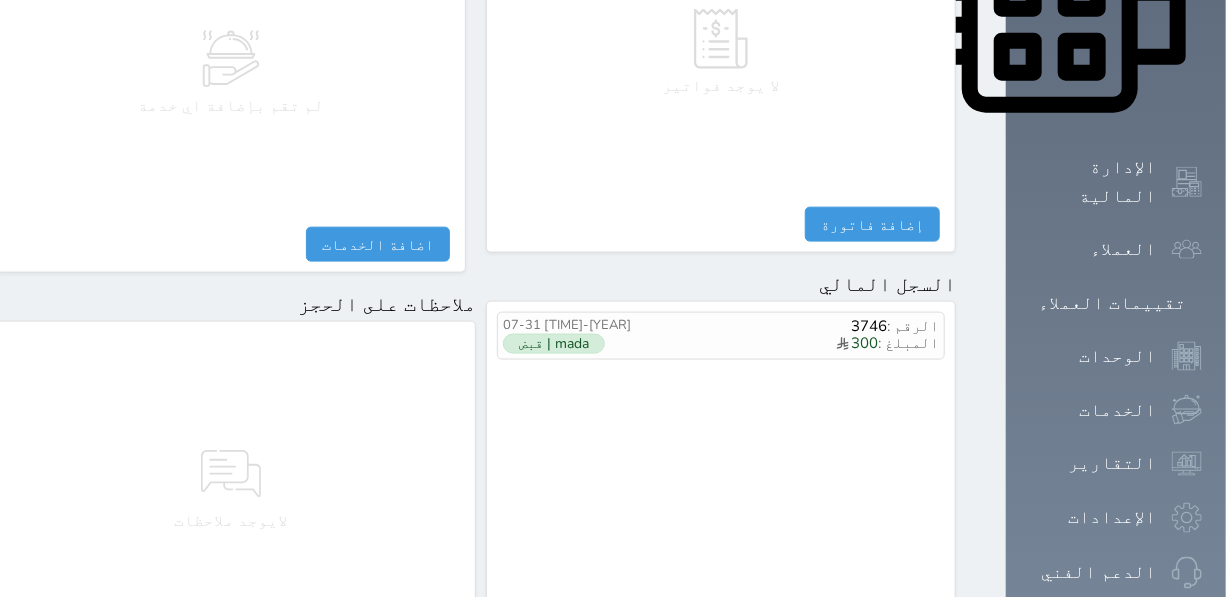 drag, startPoint x: 1019, startPoint y: 537, endPoint x: 1016, endPoint y: 527, distance: 10.440307 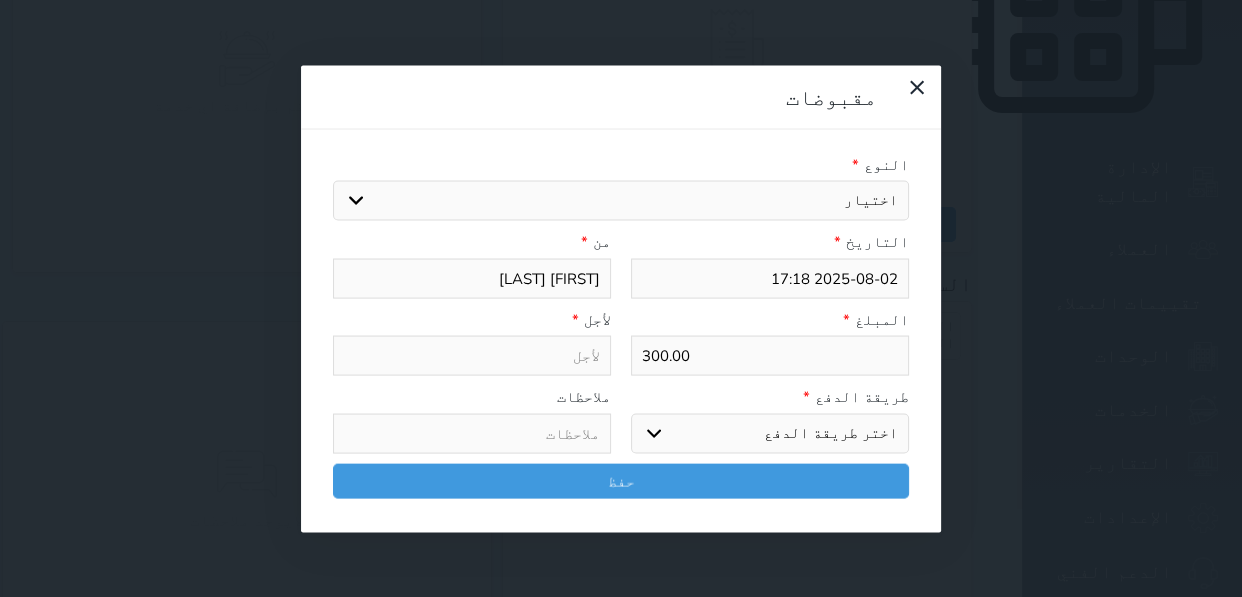 select 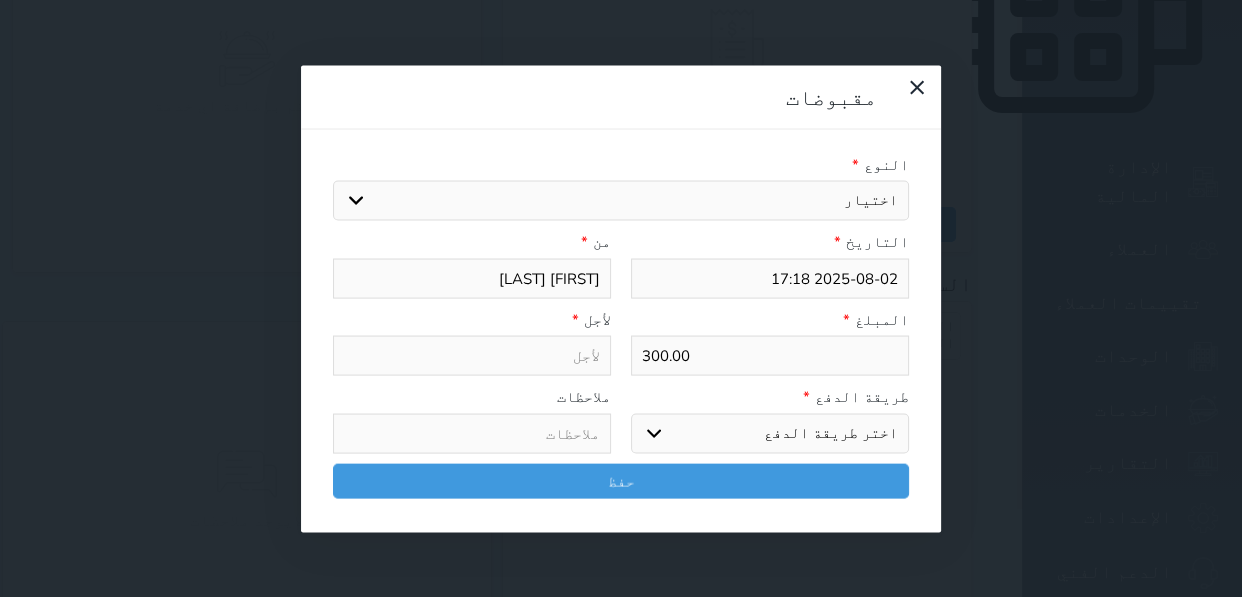 click on "اختيار   مقبوضات عامة قيمة إيجار فواتير تامين عربون لا ينطبق آخر مغسلة واي فاي - الإنترنت مواقف السيارات طعام الأغذية والمشروبات مشروبات المشروبات الباردة المشروبات الساخنة الإفطار غداء عشاء مخبز و كعك حمام سباحة الصالة الرياضية سبا و خدمات الجمال اختيار وإسقاط (خدمات النقل) ميني بار كابل - تلفزيون سرير إضافي تصفيف الشعر التسوق خدمات الجولات السياحية المنظمة خدمات الدليل السياحي" at bounding box center (621, 201) 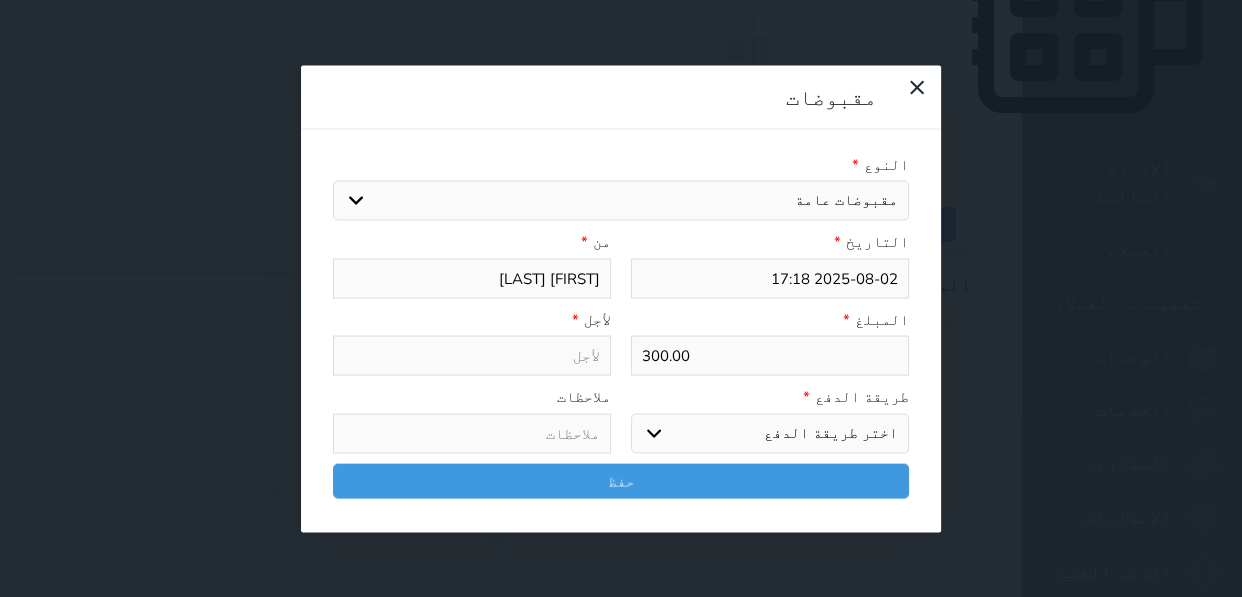 click on "اختيار   مقبوضات عامة قيمة إيجار فواتير تامين عربون لا ينطبق آخر مغسلة واي فاي - الإنترنت مواقف السيارات طعام الأغذية والمشروبات مشروبات المشروبات الباردة المشروبات الساخنة الإفطار غداء عشاء مخبز و كعك حمام سباحة الصالة الرياضية سبا و خدمات الجمال اختيار وإسقاط (خدمات النقل) ميني بار كابل - تلفزيون سرير إضافي تصفيف الشعر التسوق خدمات الجولات السياحية المنظمة خدمات الدليل السياحي" at bounding box center (621, 201) 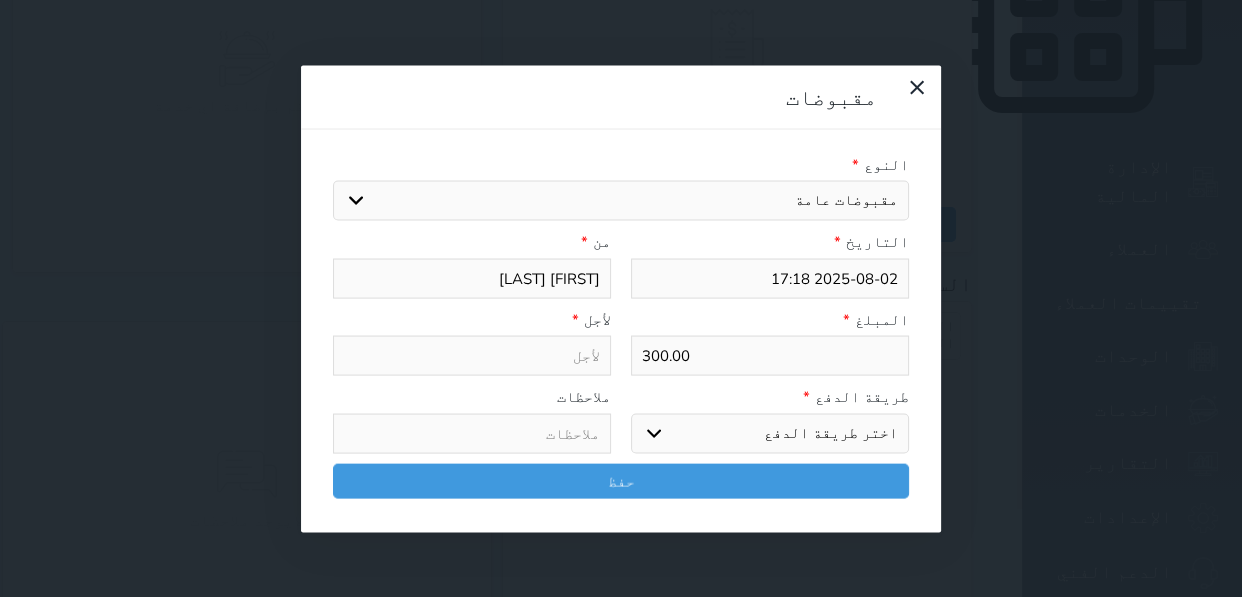 type on "مقبوضات عامة - الوحدة - 406B" 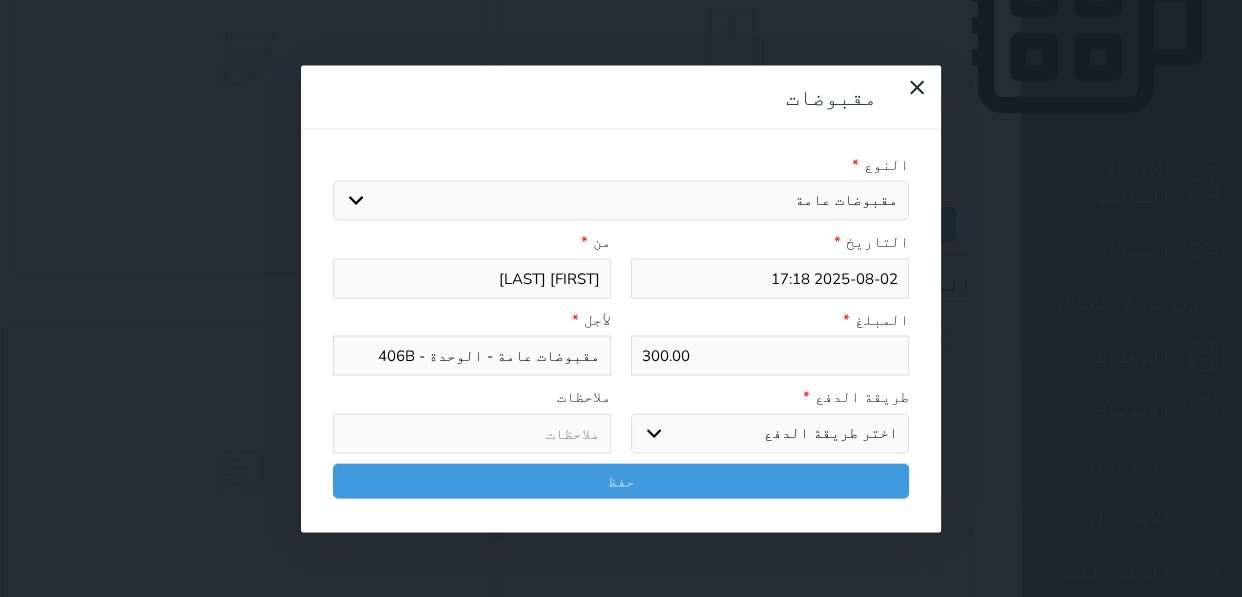 click on "اختر طريقة الدفع   دفع نقدى   تحويل بنكى   مدى   بطاقة ائتمان   آجل" at bounding box center (770, 433) 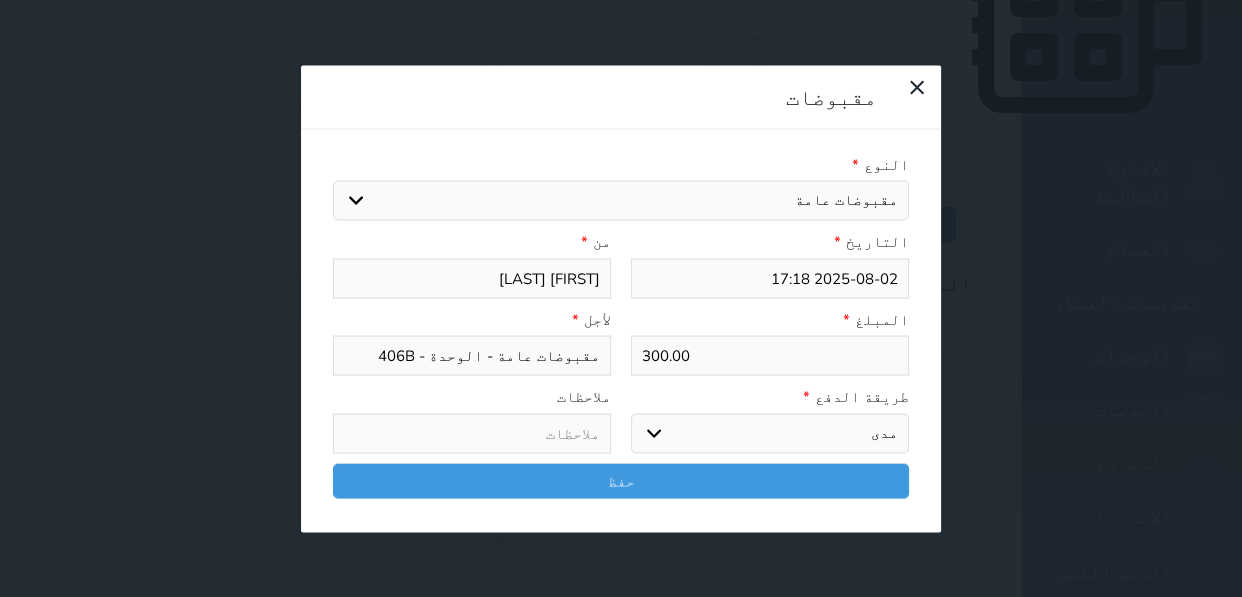 click on "اختر طريقة الدفع   دفع نقدى   تحويل بنكى   مدى   بطاقة ائتمان   آجل" at bounding box center [770, 433] 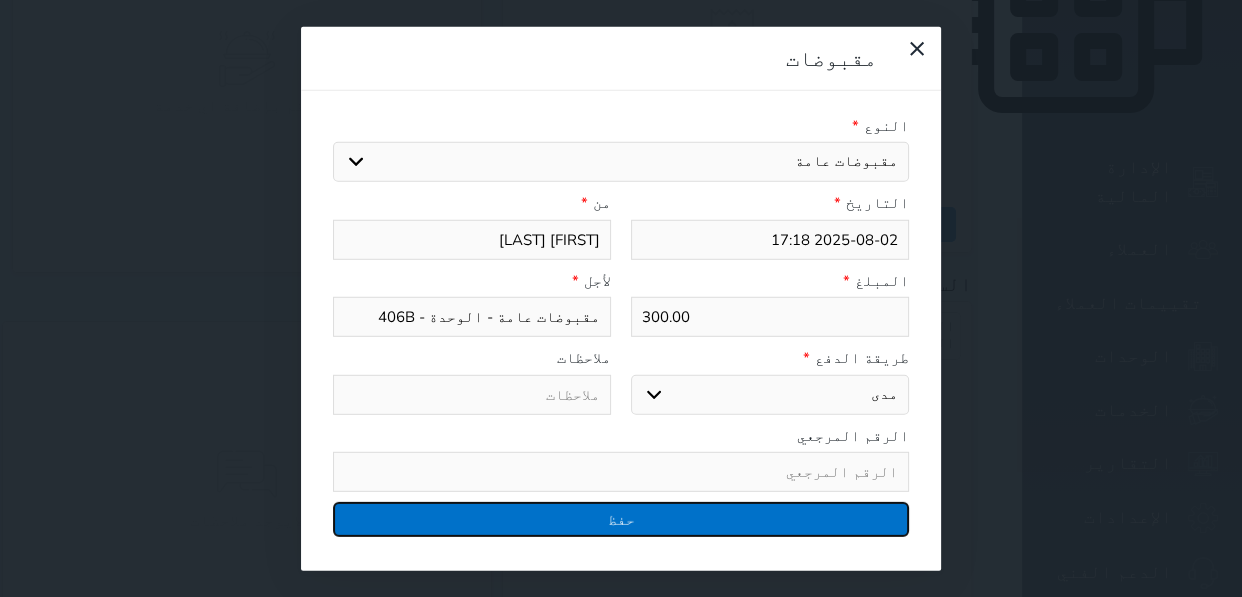 click on "حفظ" at bounding box center (621, 519) 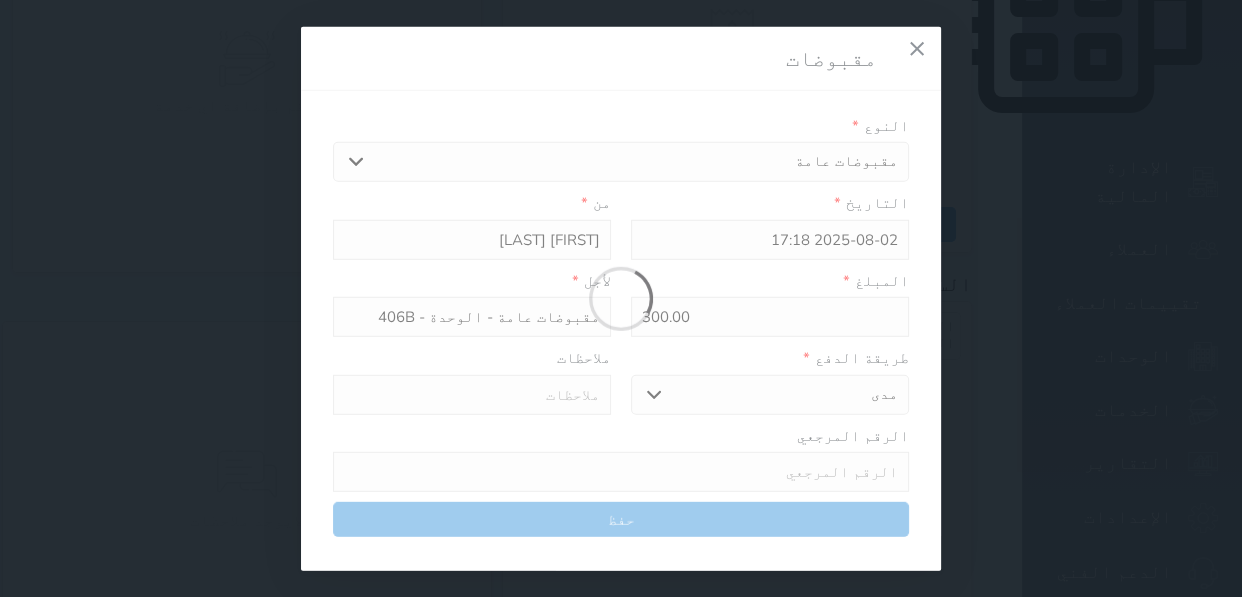 select 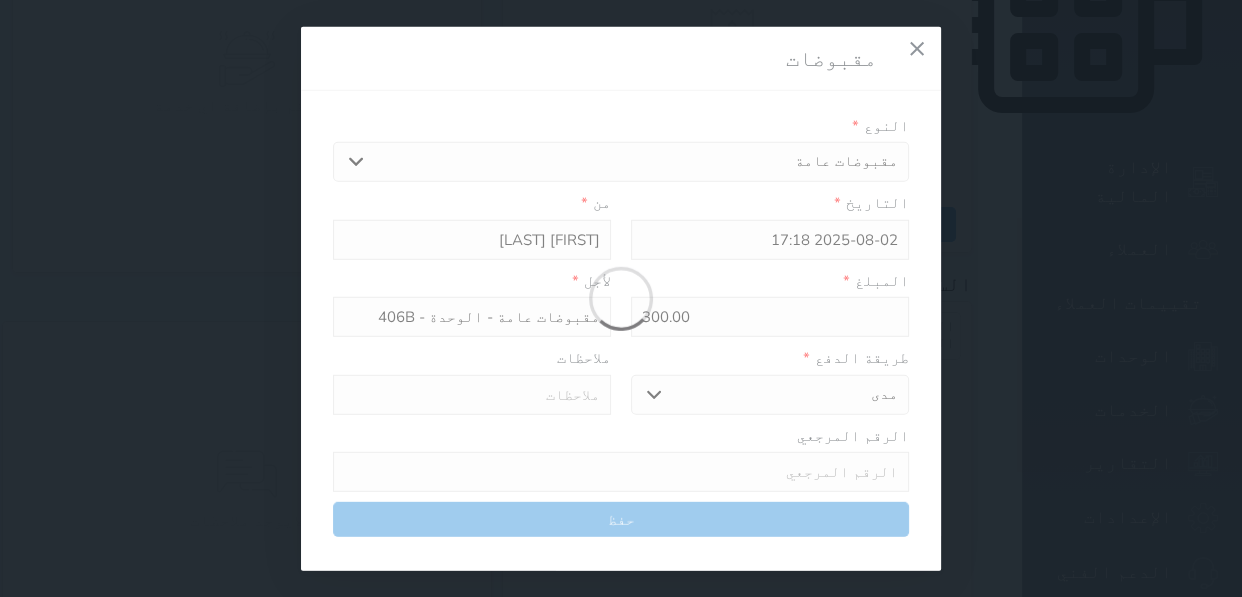 type 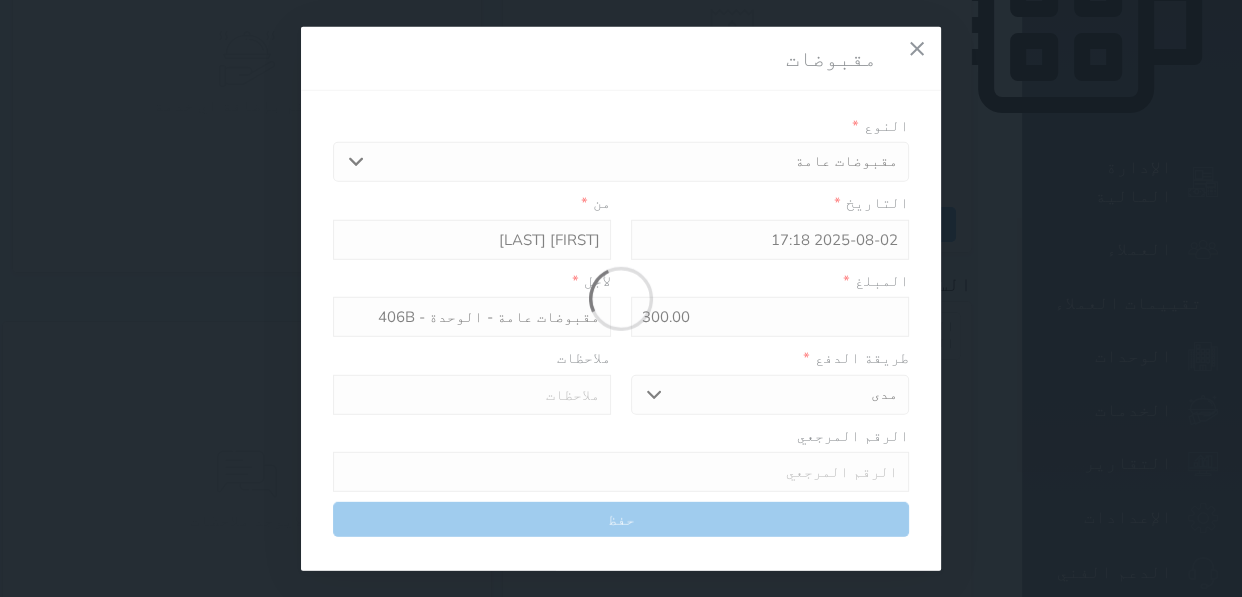 type on "0" 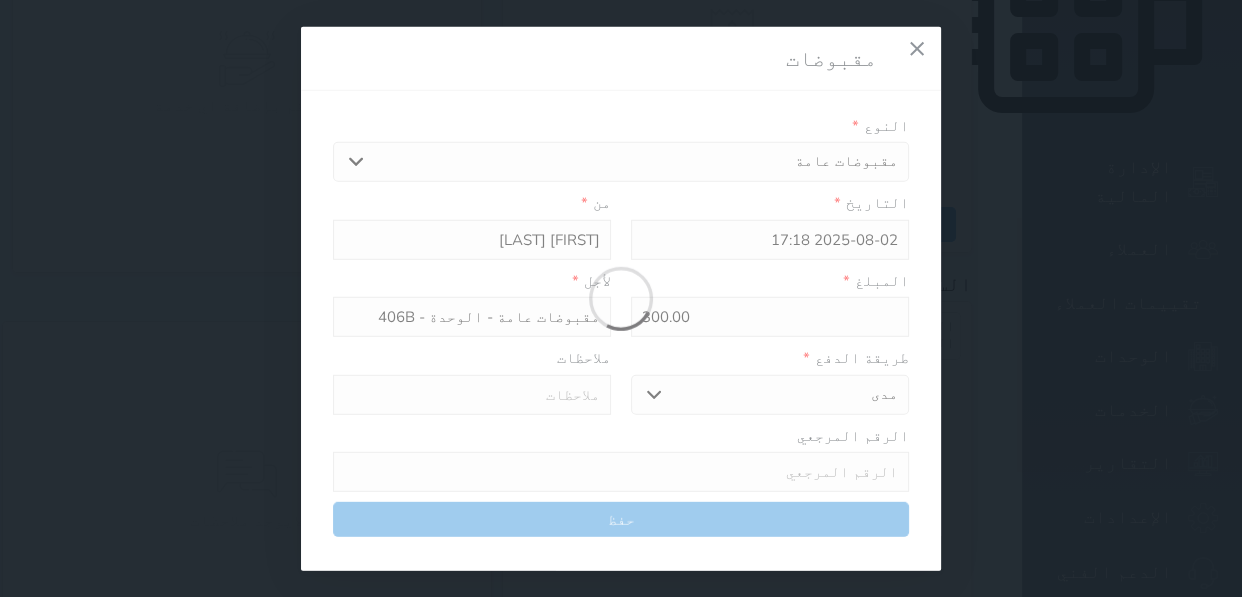 select 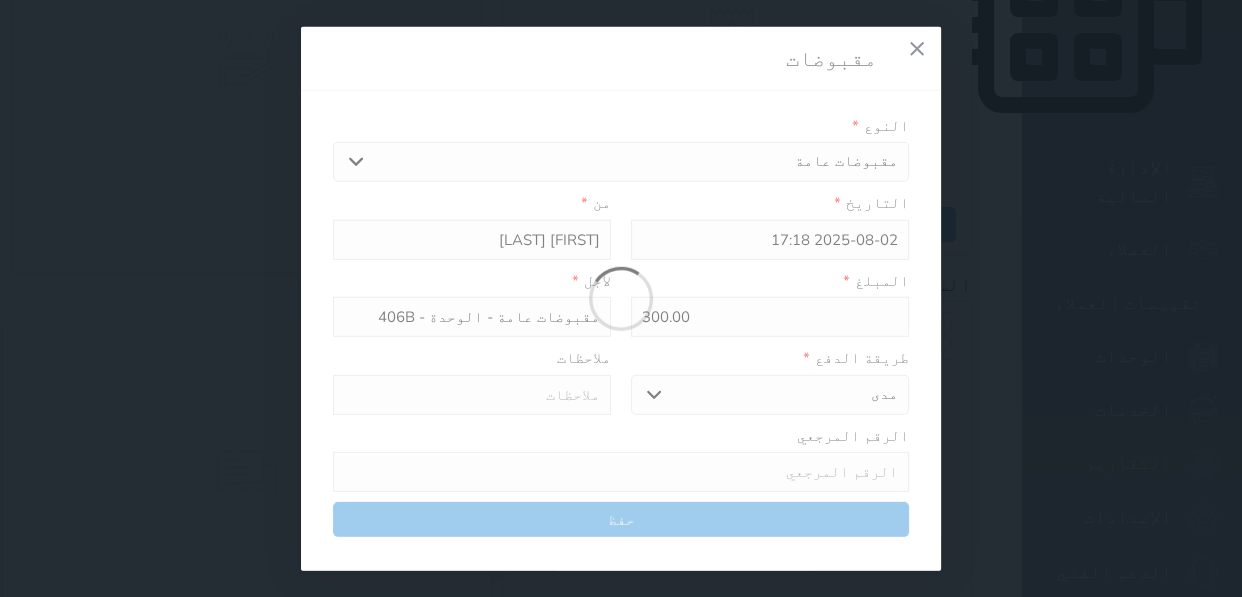 type on "0" 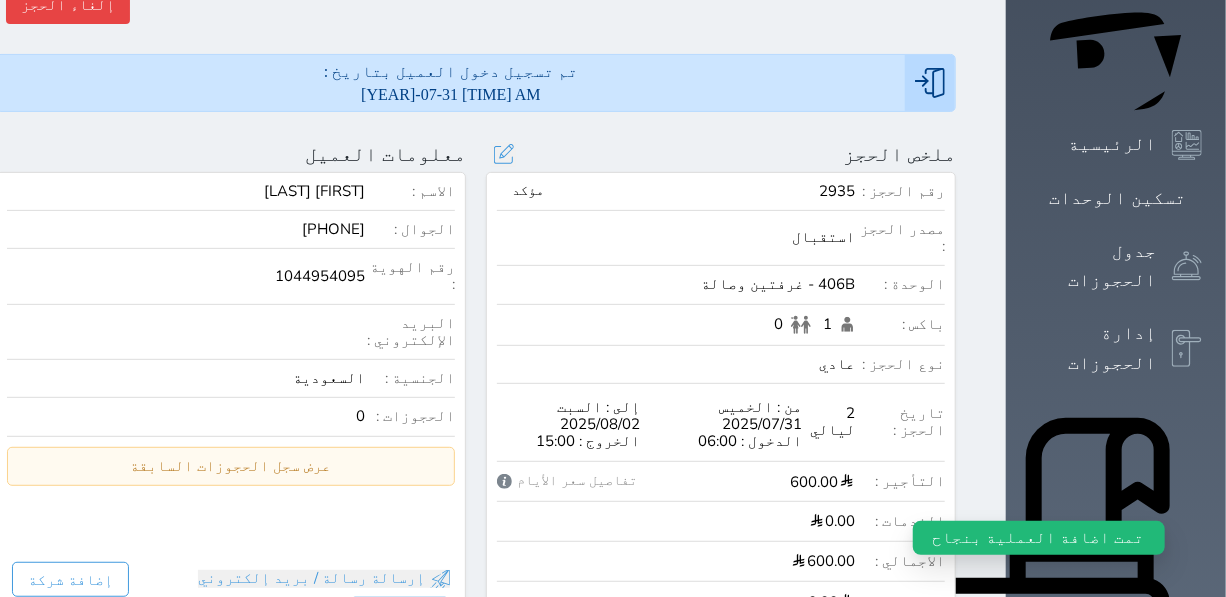 scroll, scrollTop: 0, scrollLeft: 0, axis: both 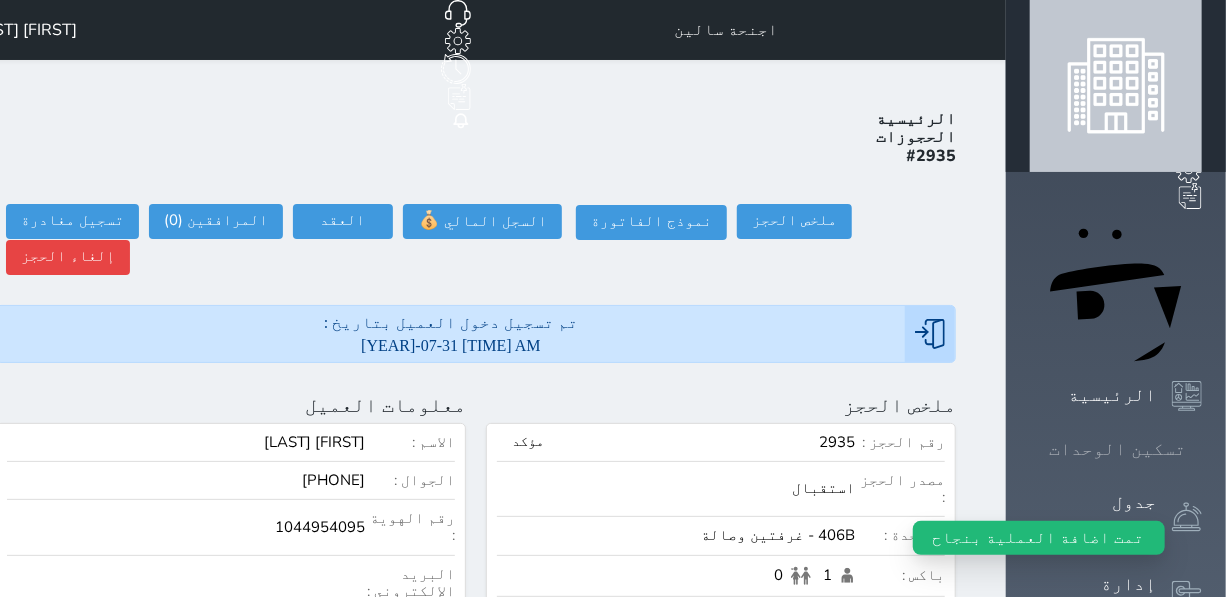 click 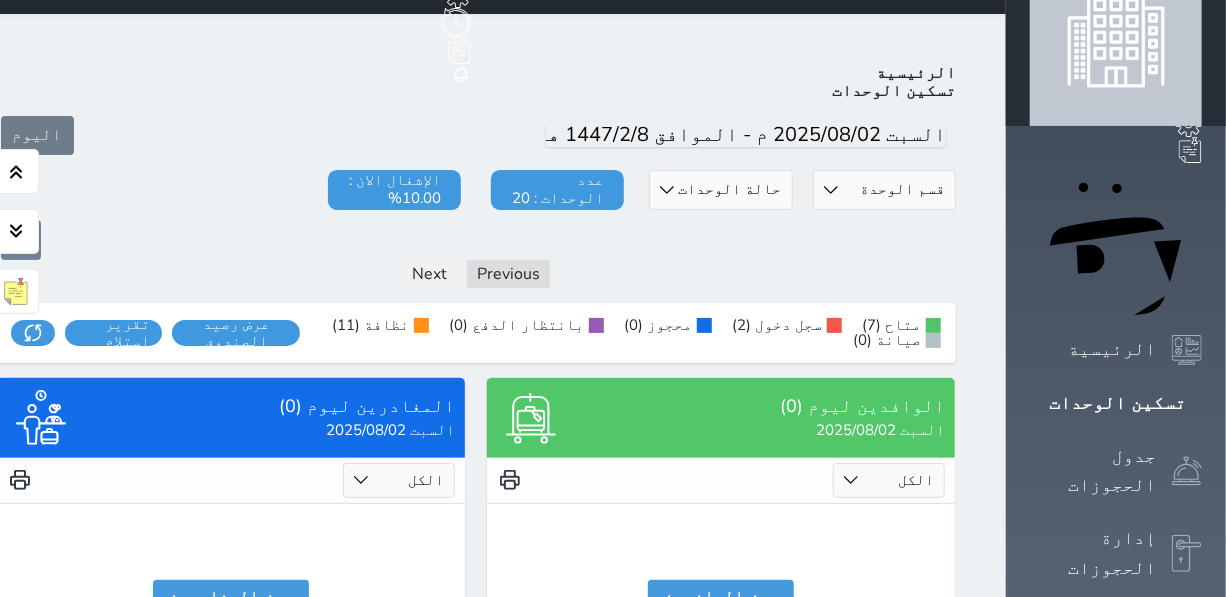 scroll, scrollTop: 0, scrollLeft: 0, axis: both 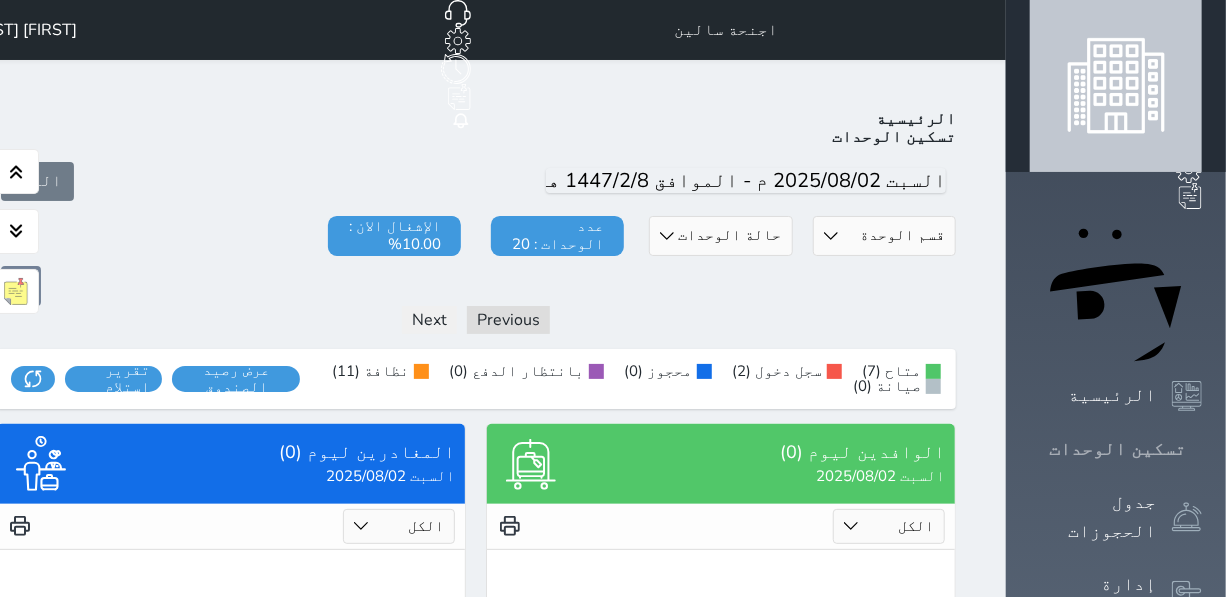click 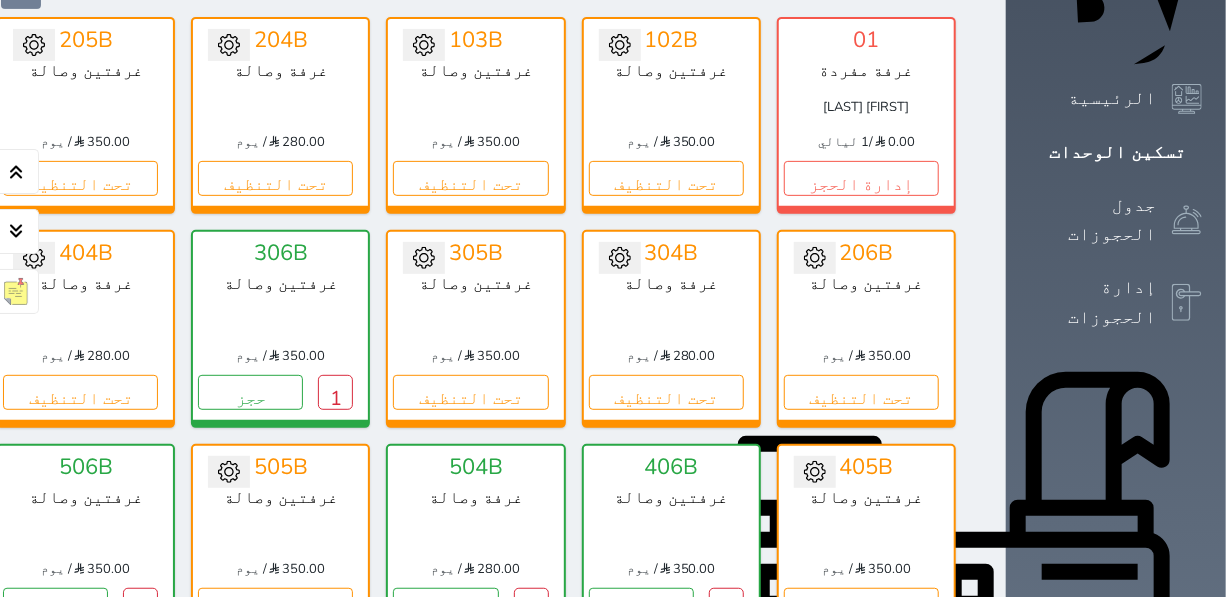 scroll, scrollTop: 363, scrollLeft: 0, axis: vertical 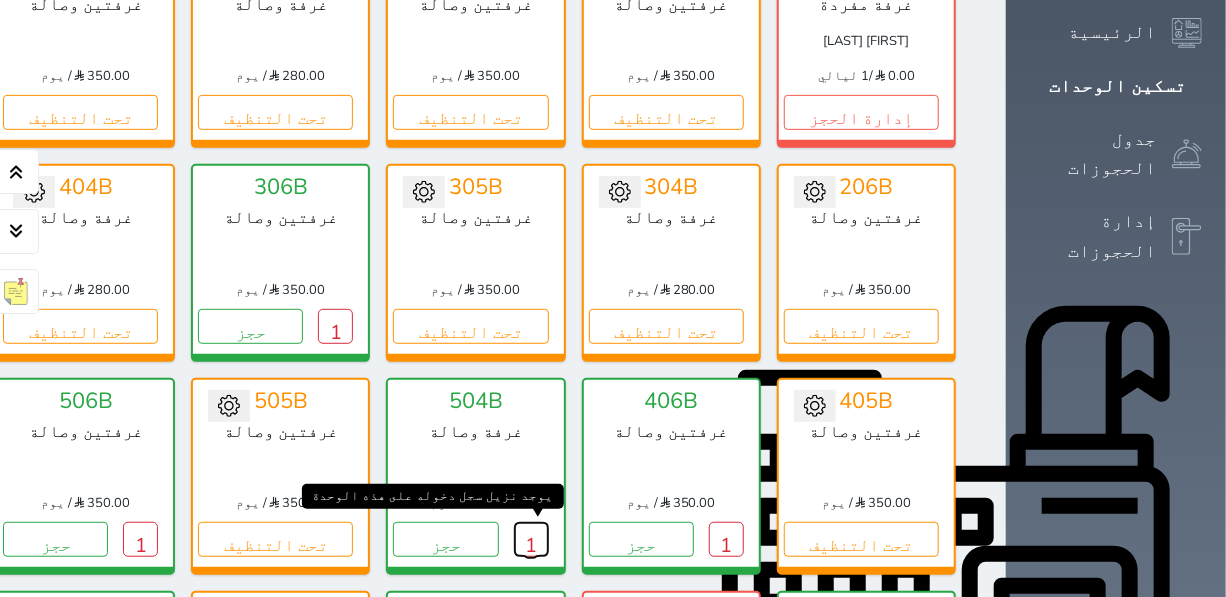 click on "1" at bounding box center [531, 539] 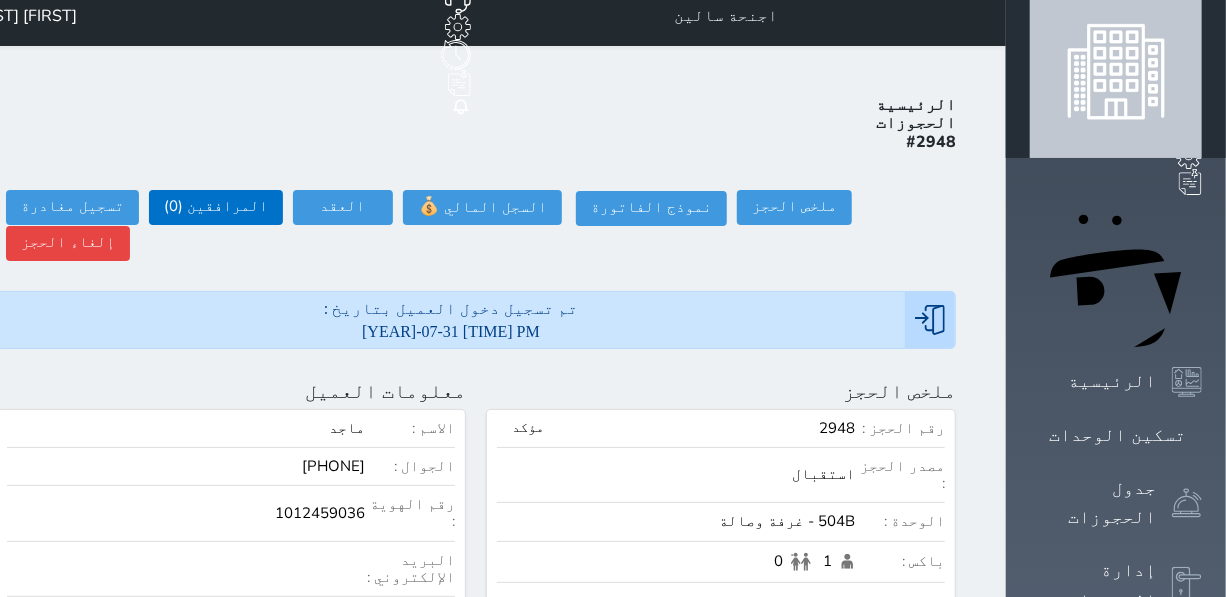 scroll, scrollTop: 0, scrollLeft: 0, axis: both 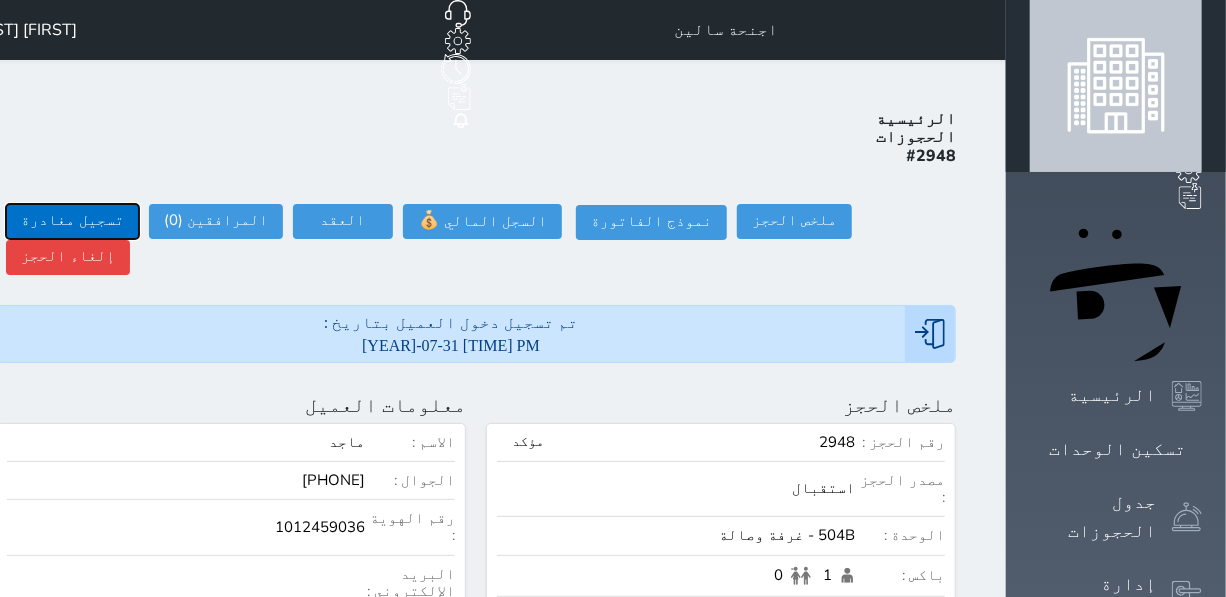 click on "تسجيل مغادرة" at bounding box center (72, 221) 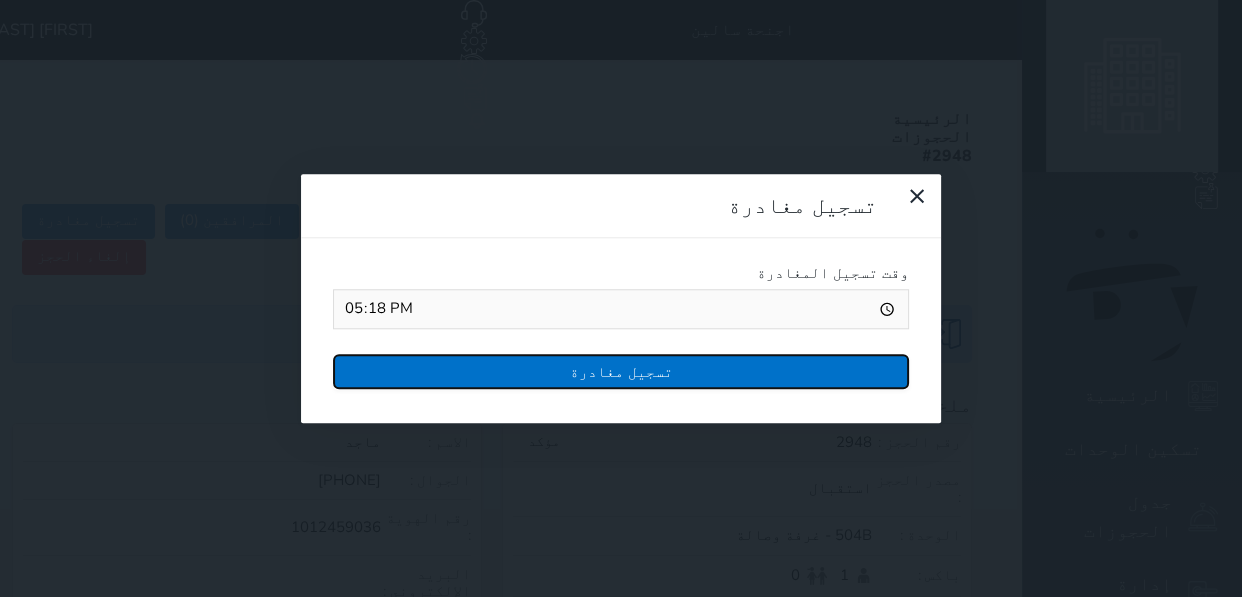 click on "تسجيل مغادرة" at bounding box center (621, 371) 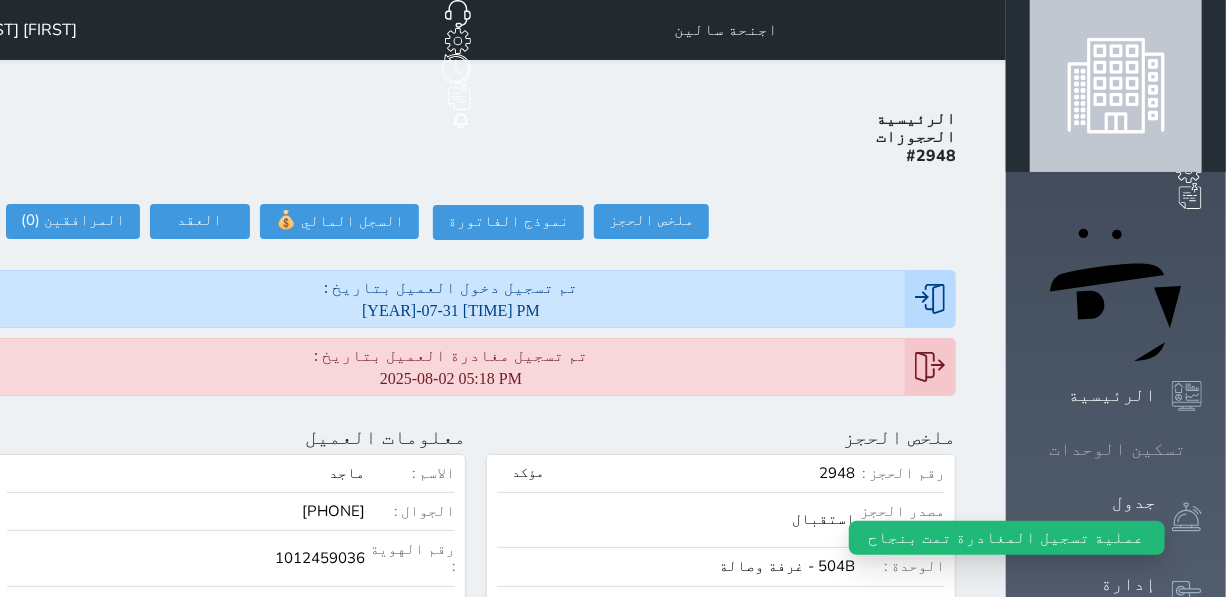 click on "تسكين الوحدات" at bounding box center [1117, 449] 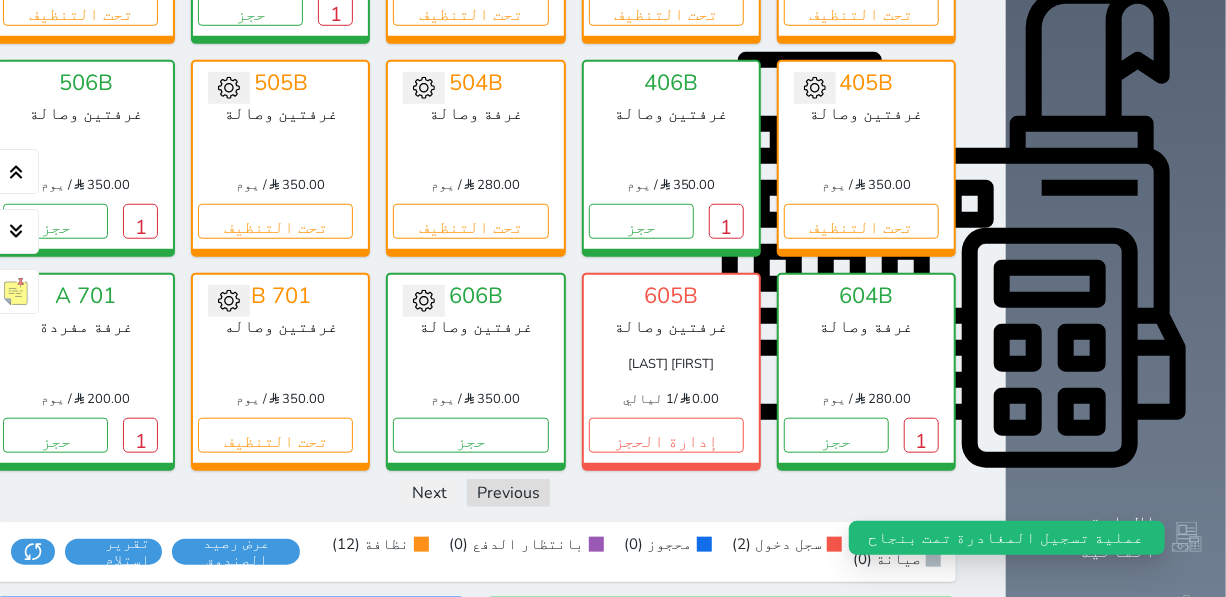 scroll, scrollTop: 713, scrollLeft: 0, axis: vertical 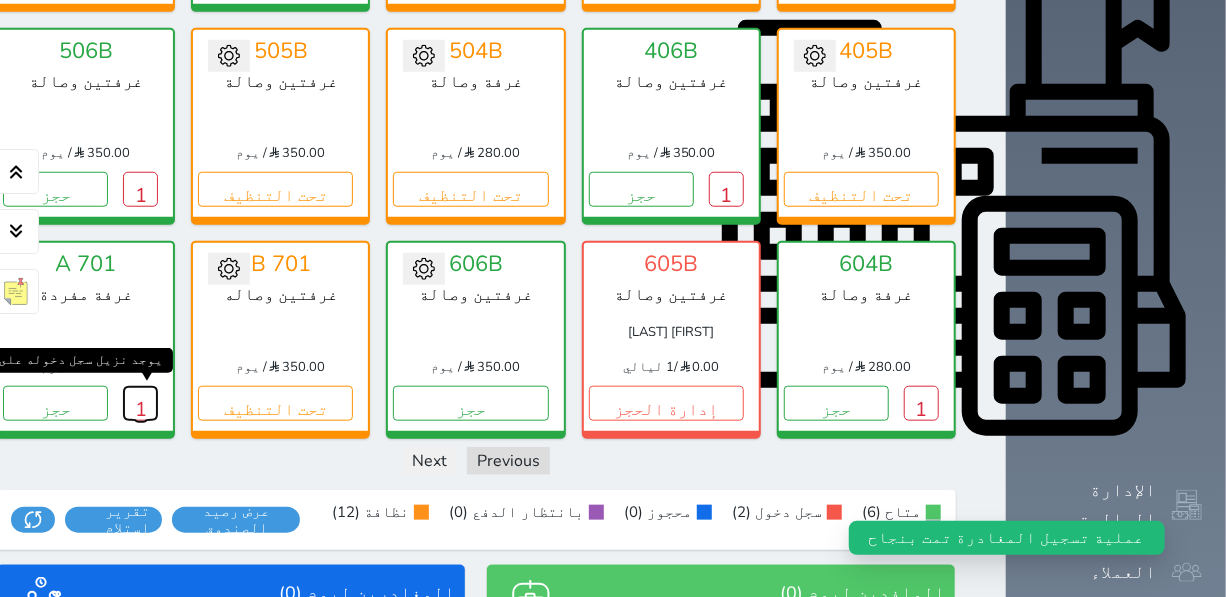 click on "1" at bounding box center (140, 403) 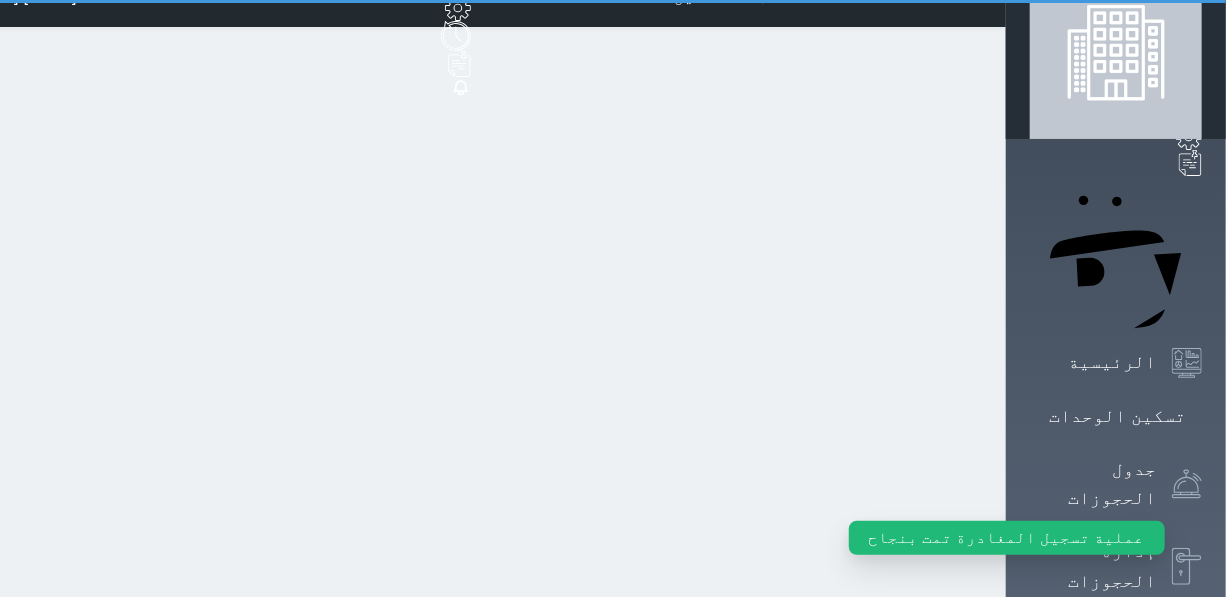 scroll, scrollTop: 0, scrollLeft: 0, axis: both 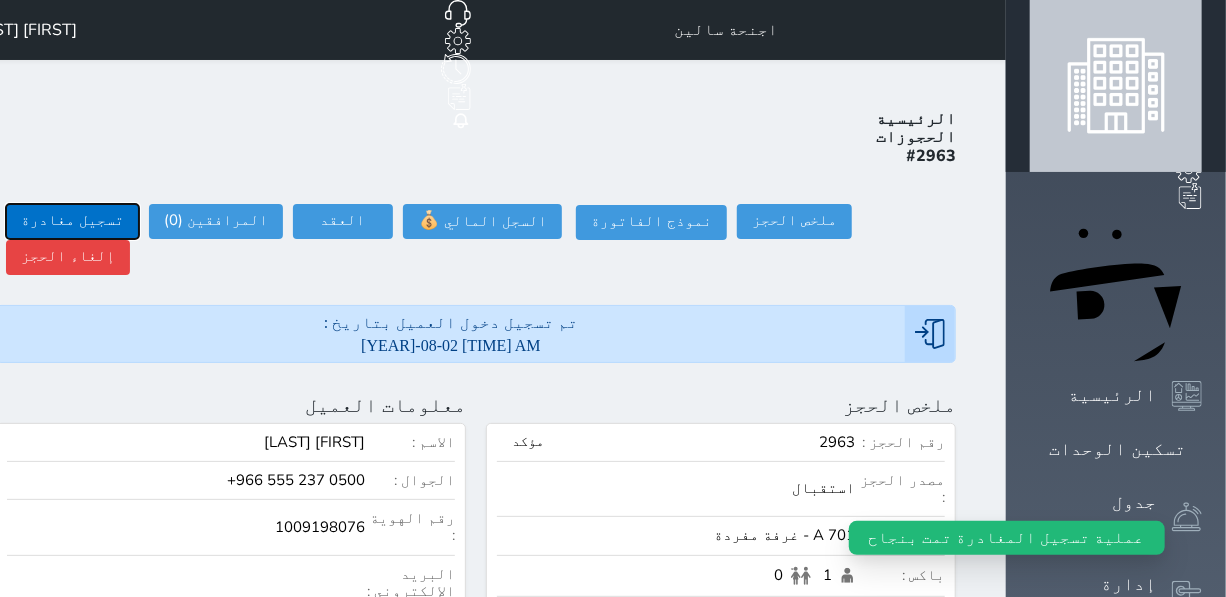 click on "تسجيل مغادرة" at bounding box center [72, 221] 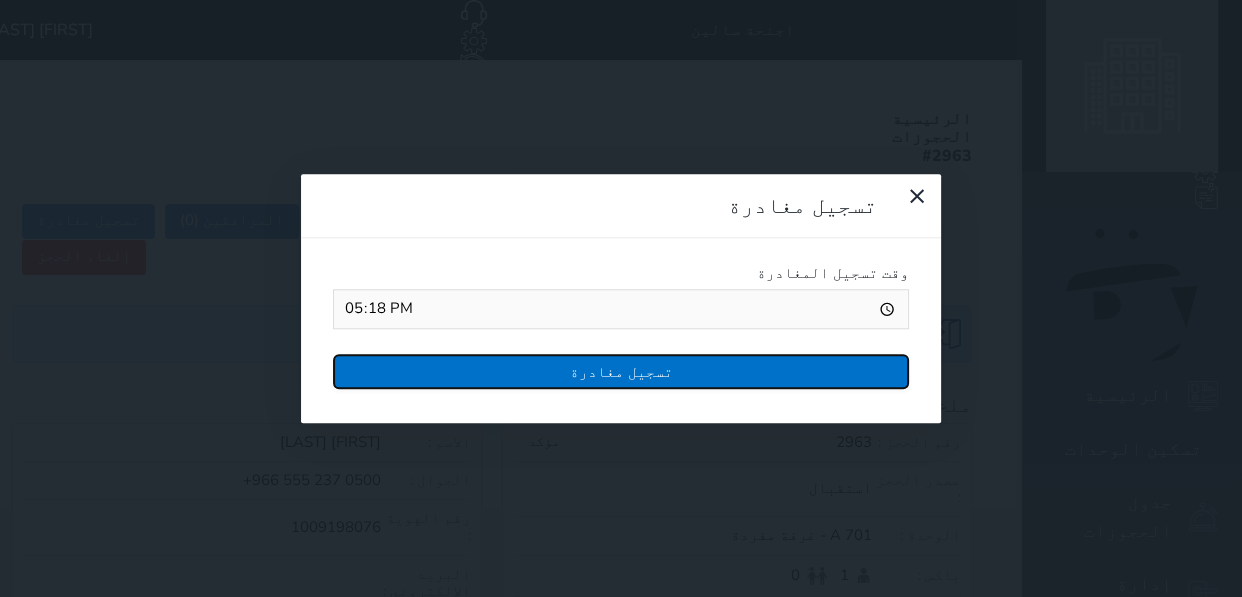 click on "تسجيل مغادرة" at bounding box center (621, 371) 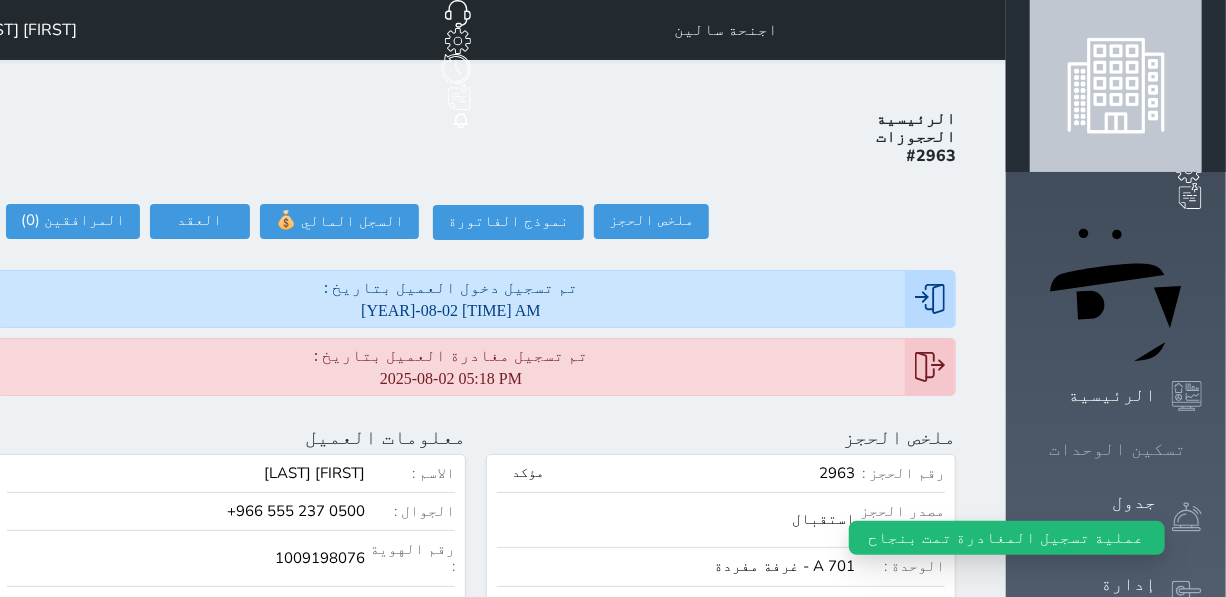 click 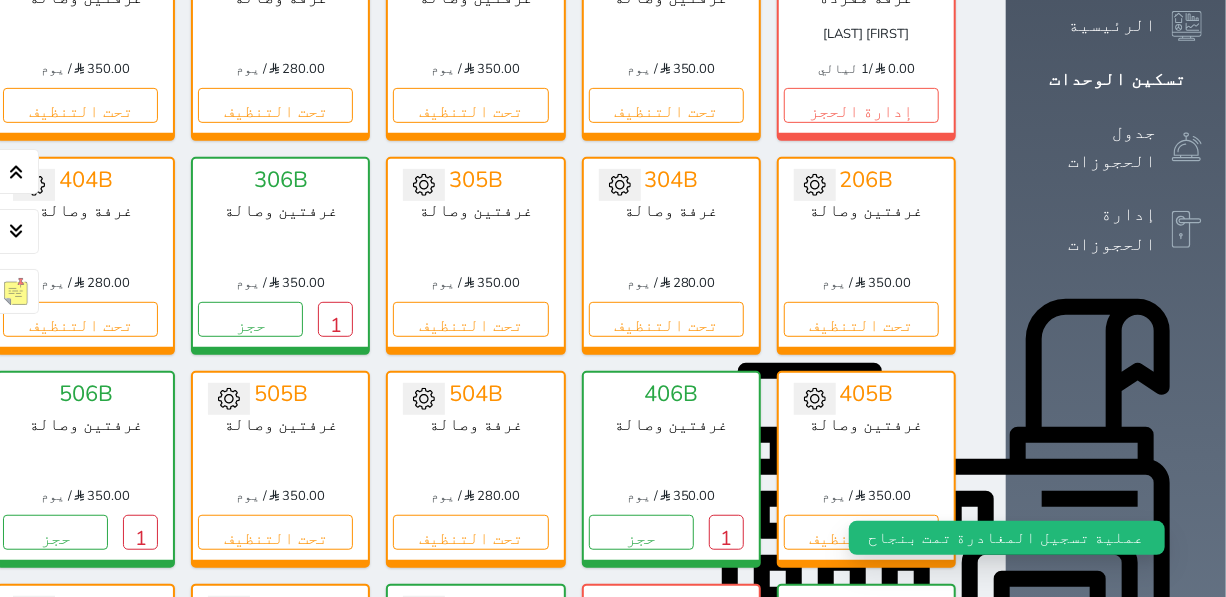 scroll, scrollTop: 440, scrollLeft: 0, axis: vertical 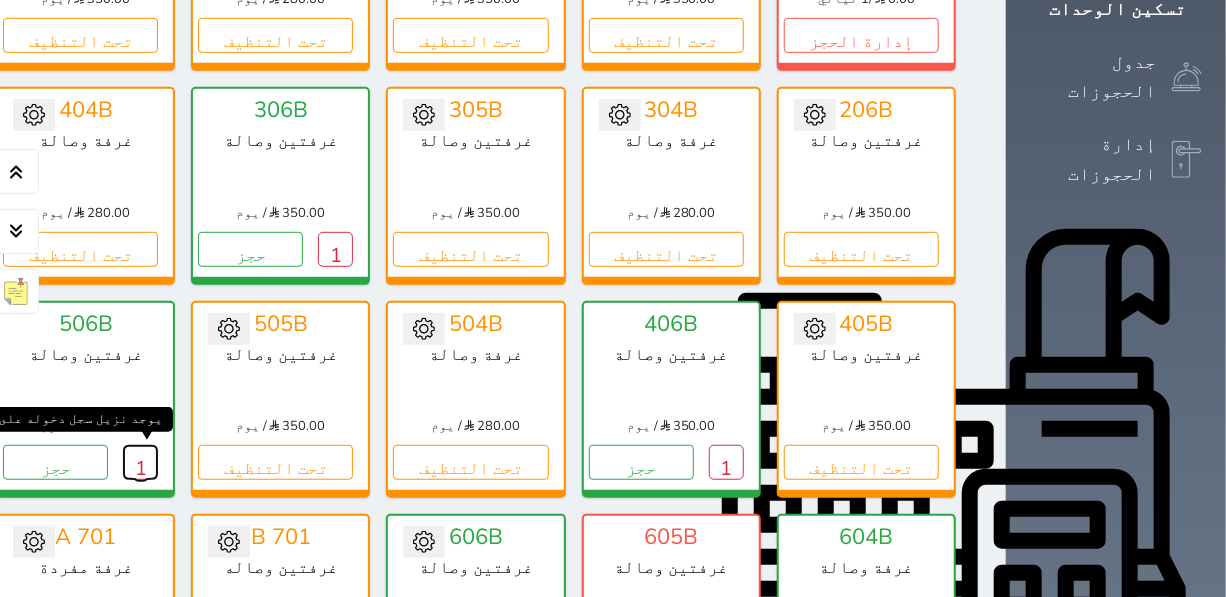 click on "1" at bounding box center [140, 462] 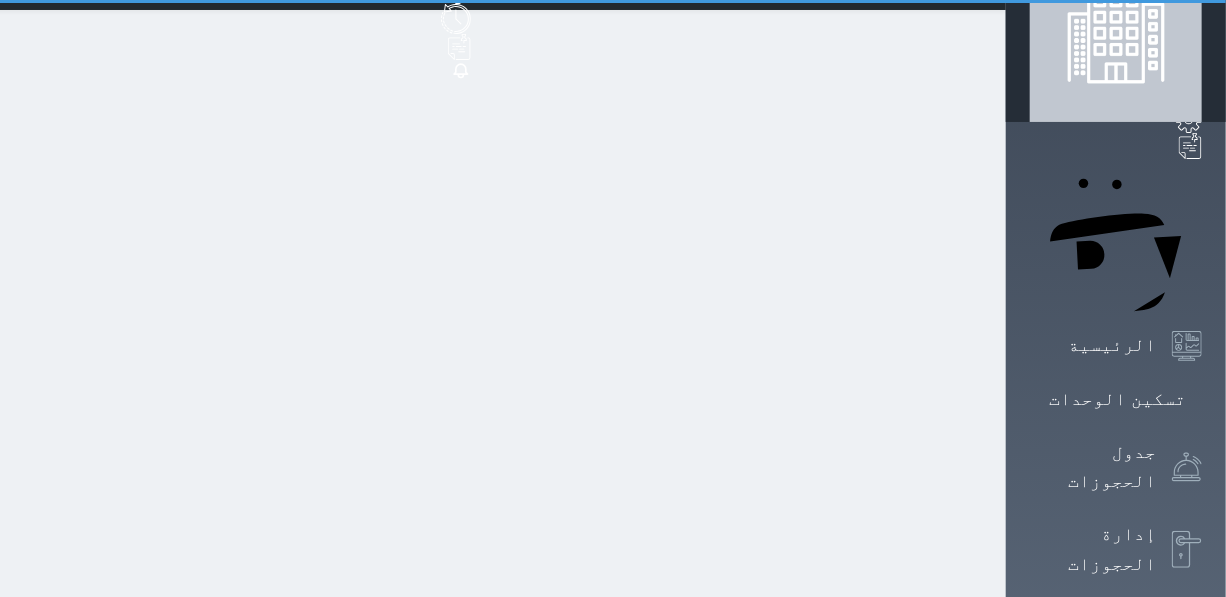 scroll, scrollTop: 0, scrollLeft: 0, axis: both 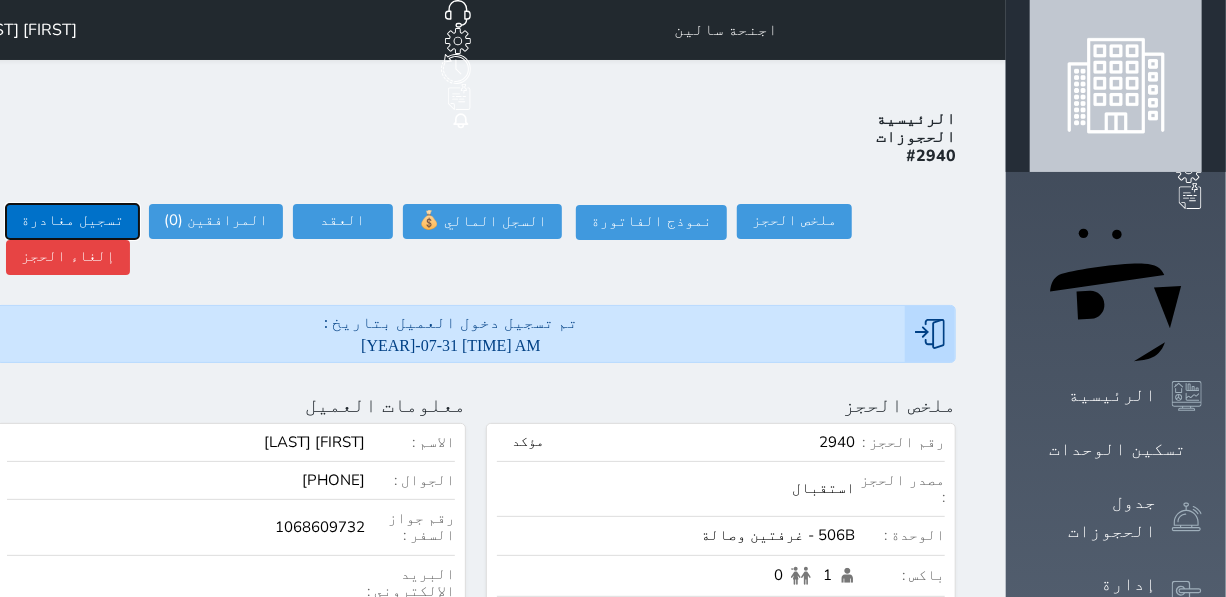 click on "تسجيل مغادرة" at bounding box center [72, 221] 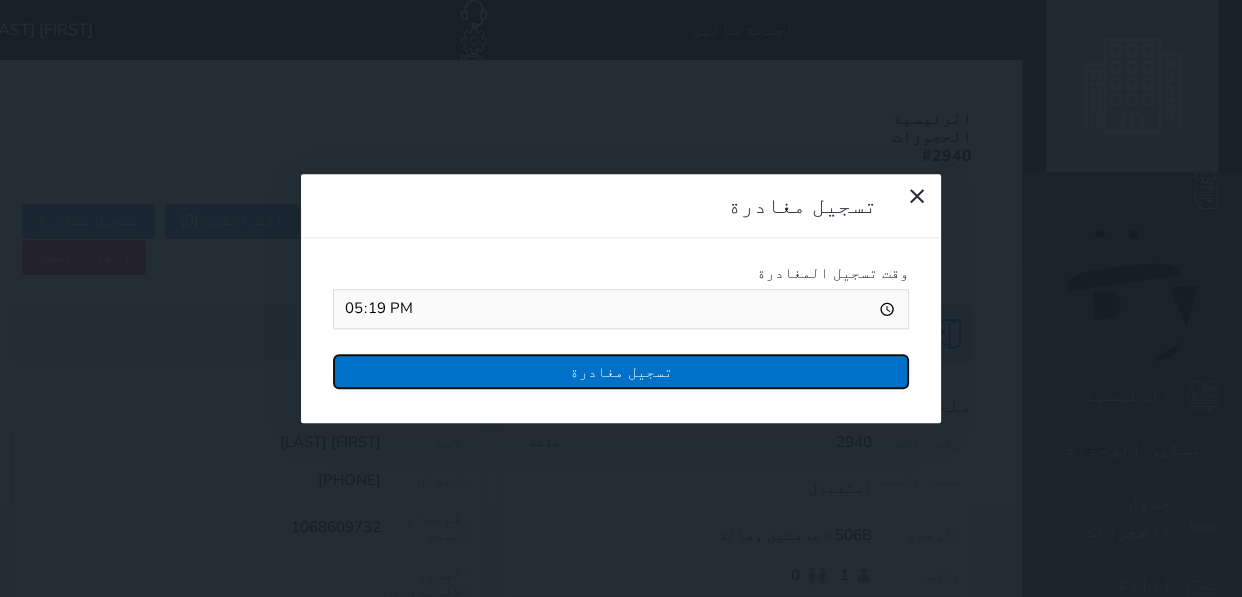 click on "تسجيل مغادرة" at bounding box center [621, 371] 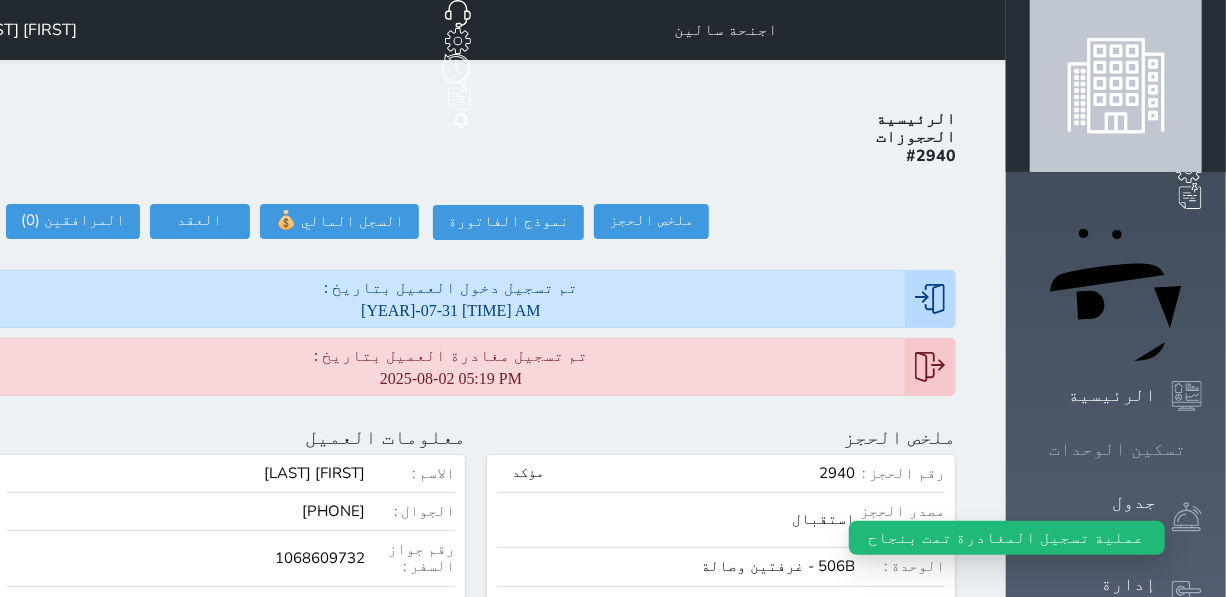 click on "تسكين الوحدات" at bounding box center [1117, 449] 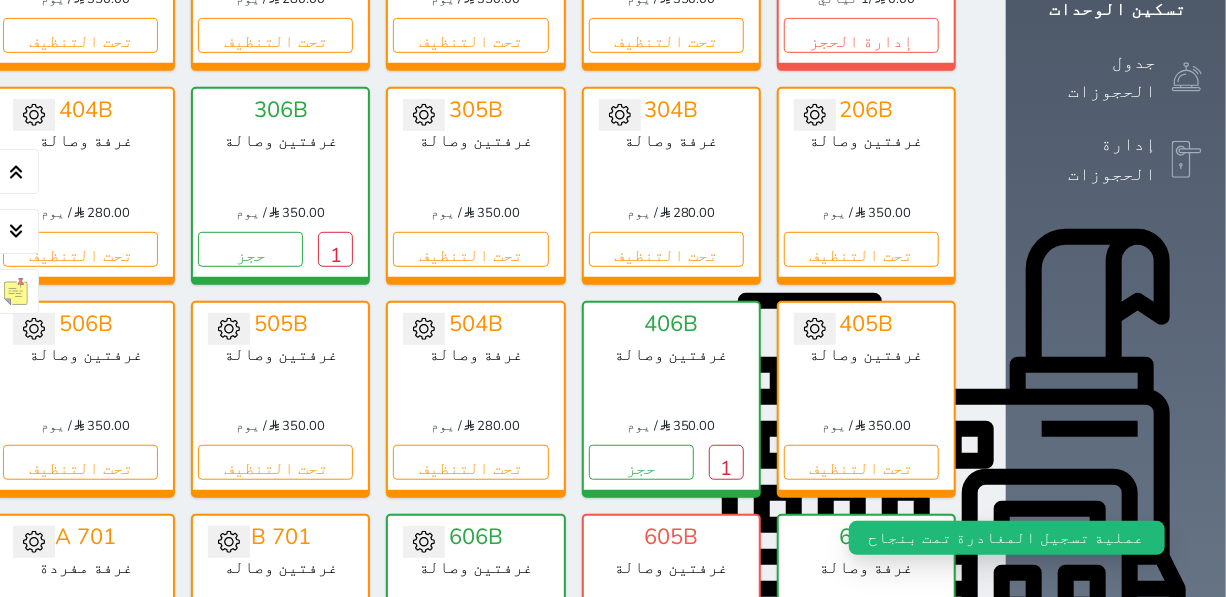 scroll, scrollTop: 440, scrollLeft: 0, axis: vertical 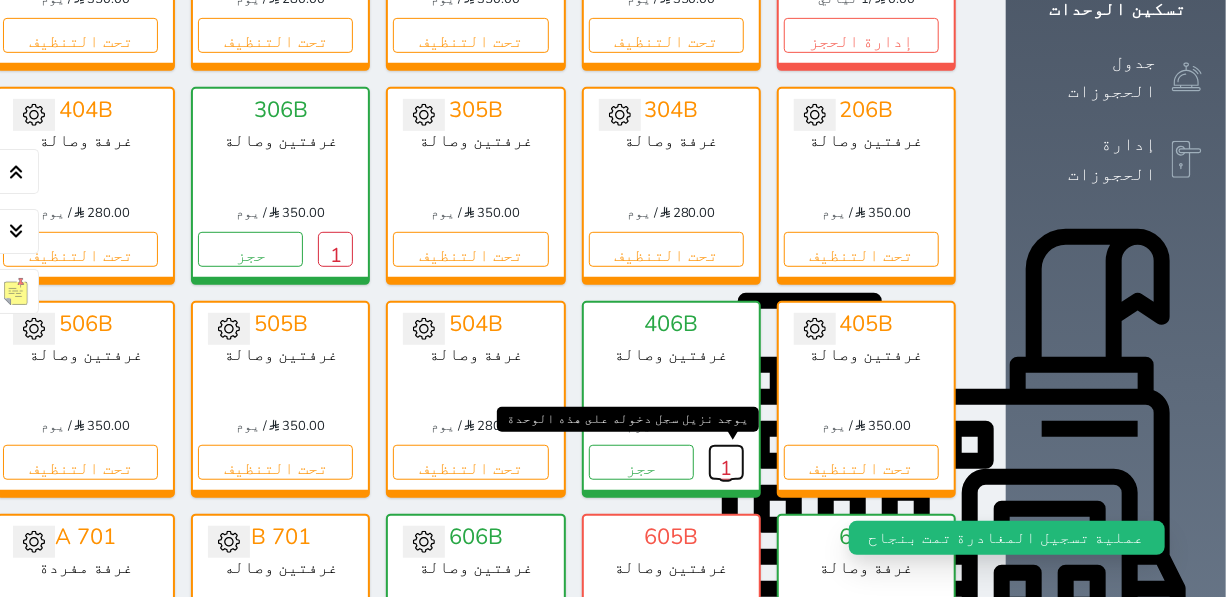 click on "1" at bounding box center (726, 462) 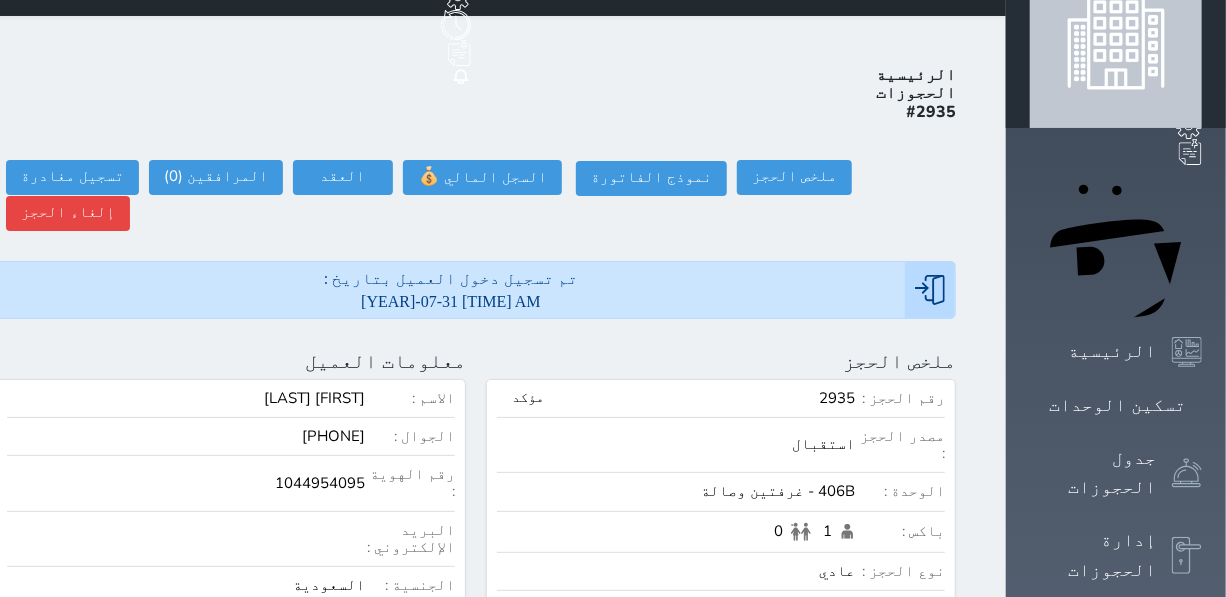 scroll, scrollTop: 0, scrollLeft: 0, axis: both 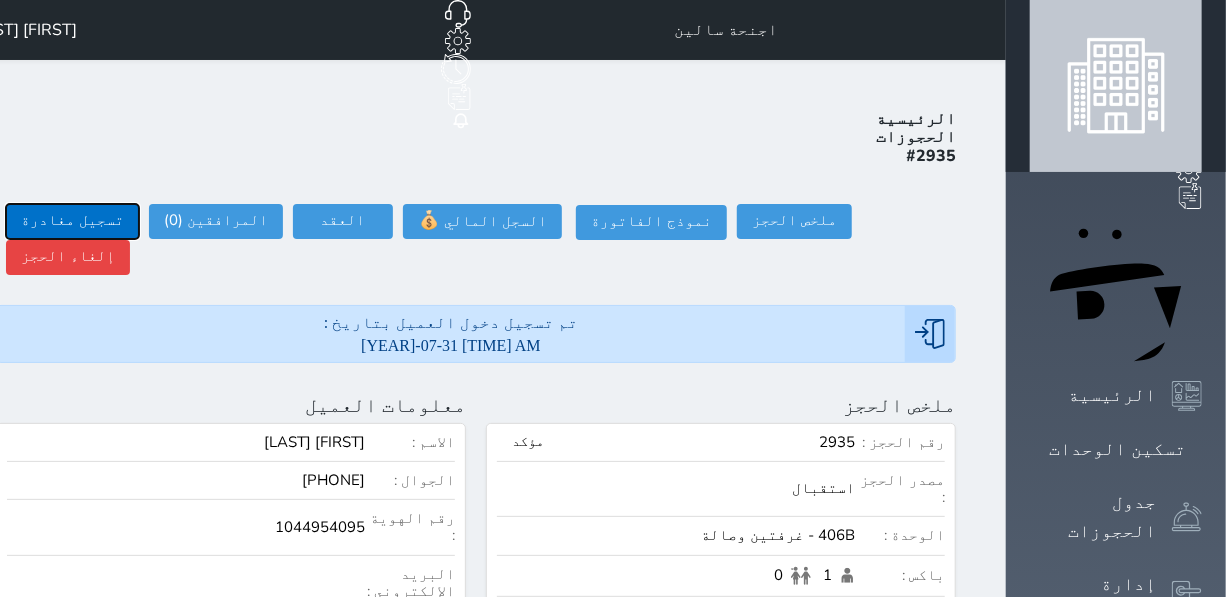 click on "تسجيل مغادرة" at bounding box center [72, 221] 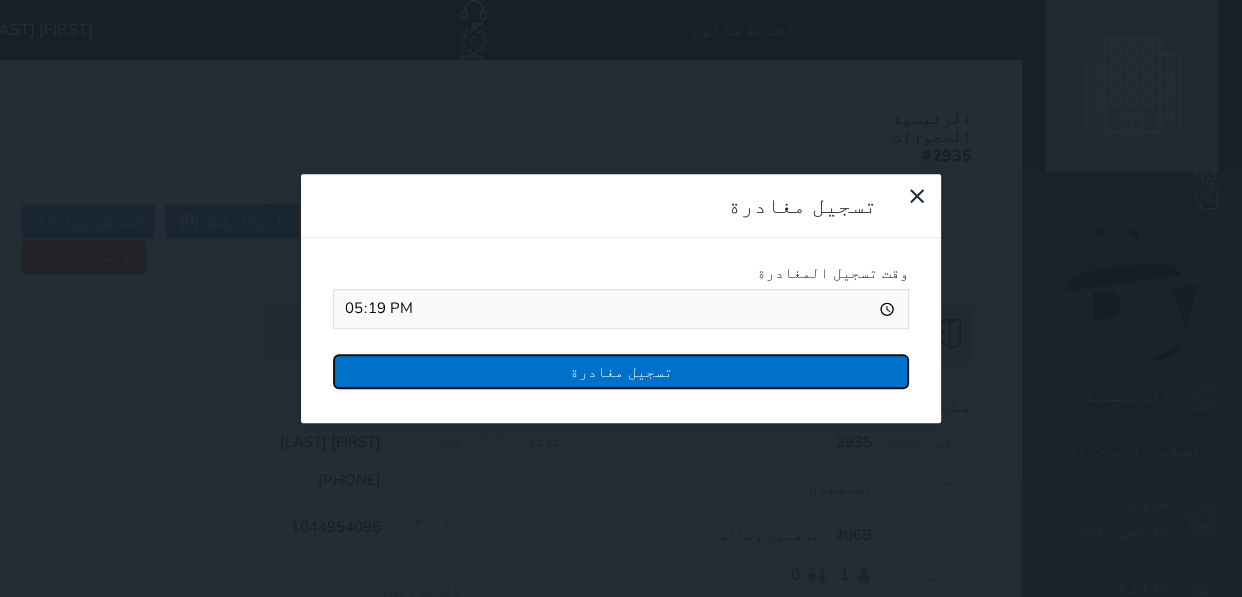 click on "تسجيل مغادرة" at bounding box center (621, 371) 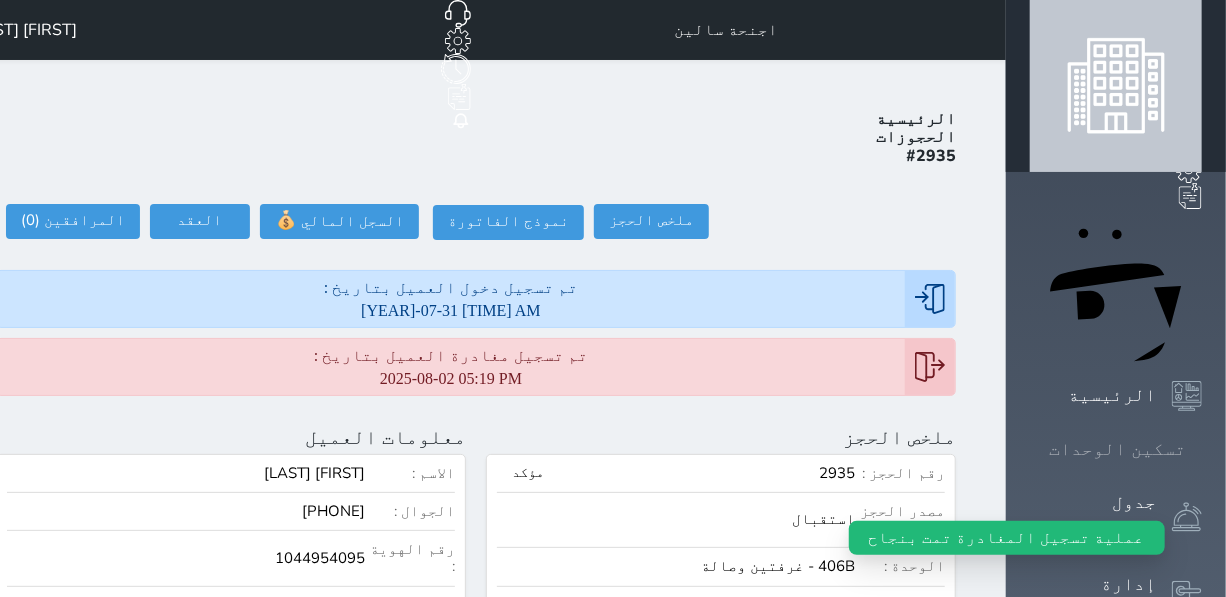 click 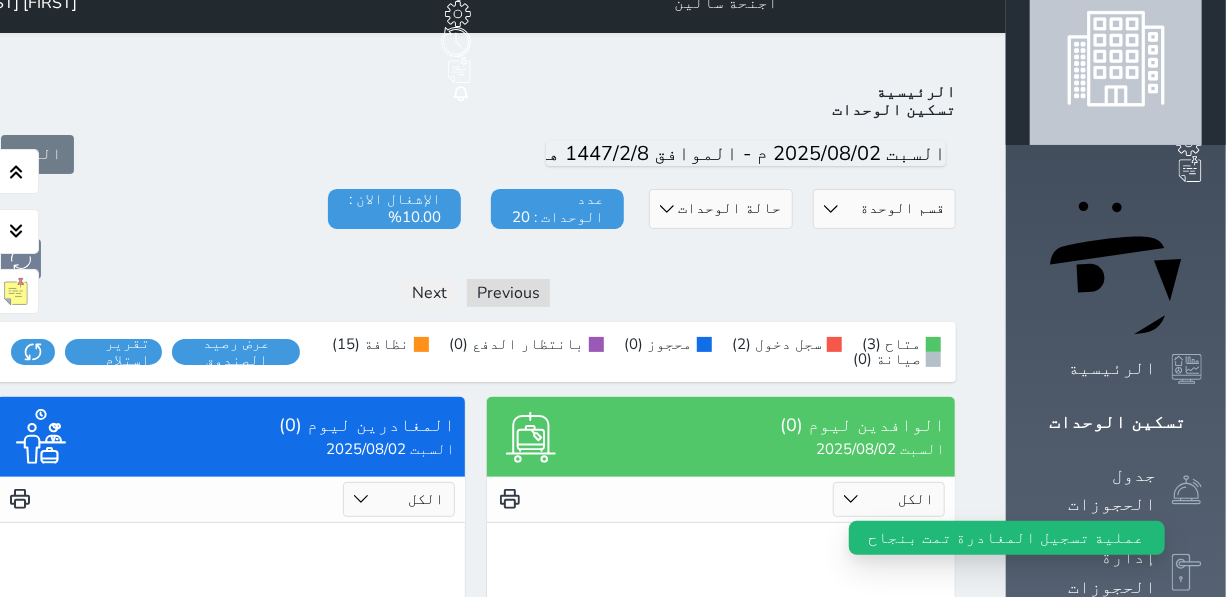 scroll, scrollTop: 0, scrollLeft: 0, axis: both 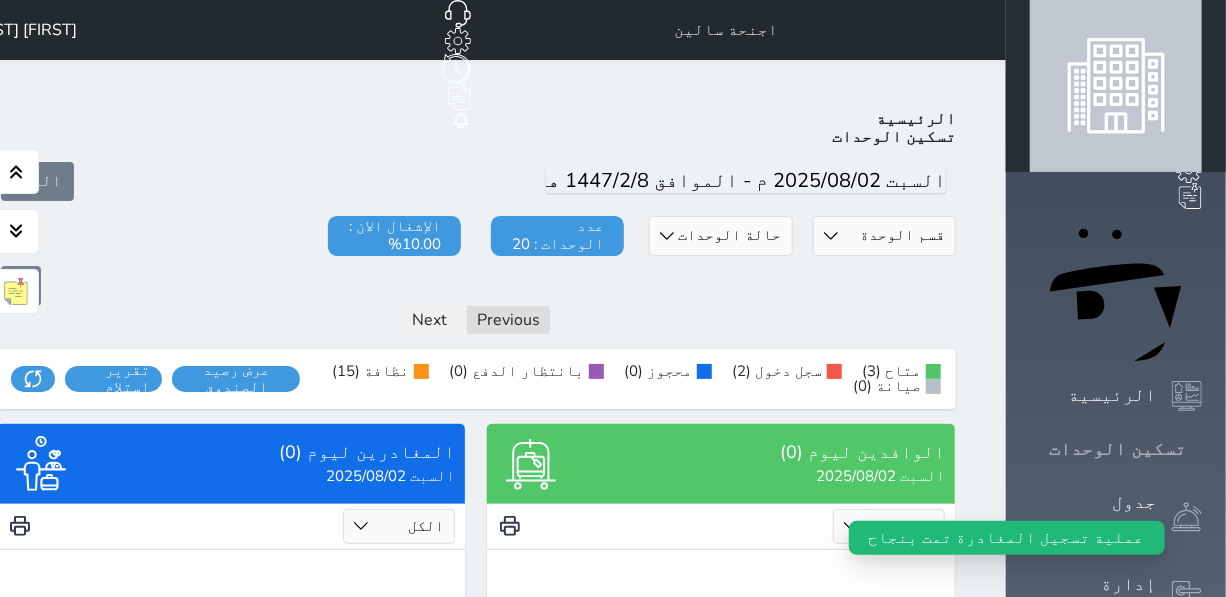 click 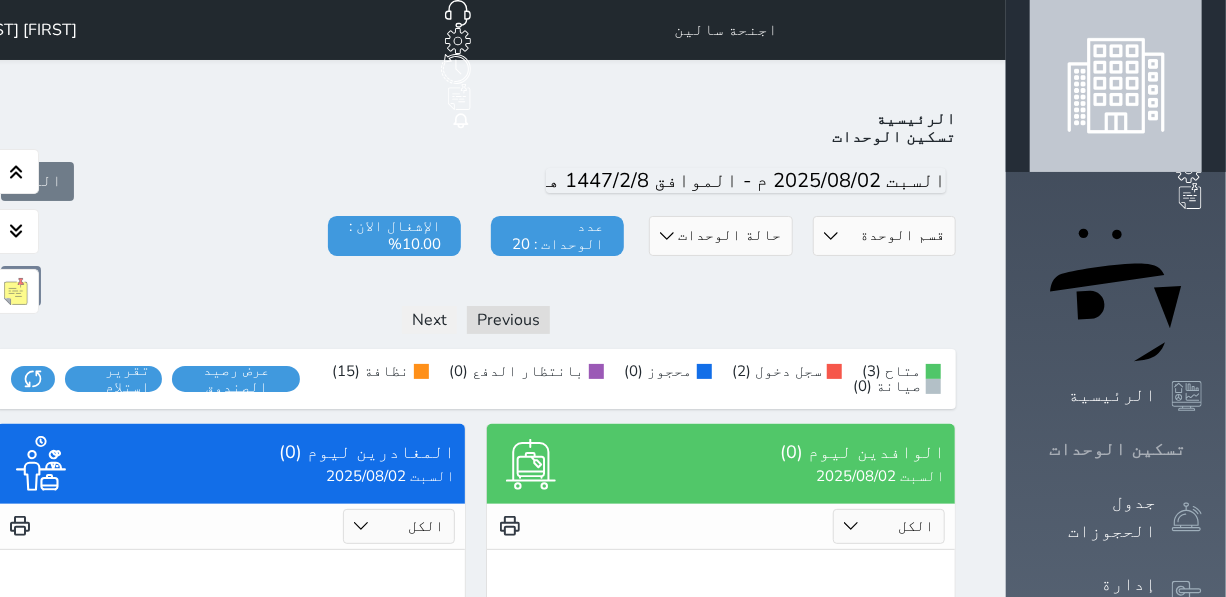 click on "تسكين الوحدات" at bounding box center [1117, 449] 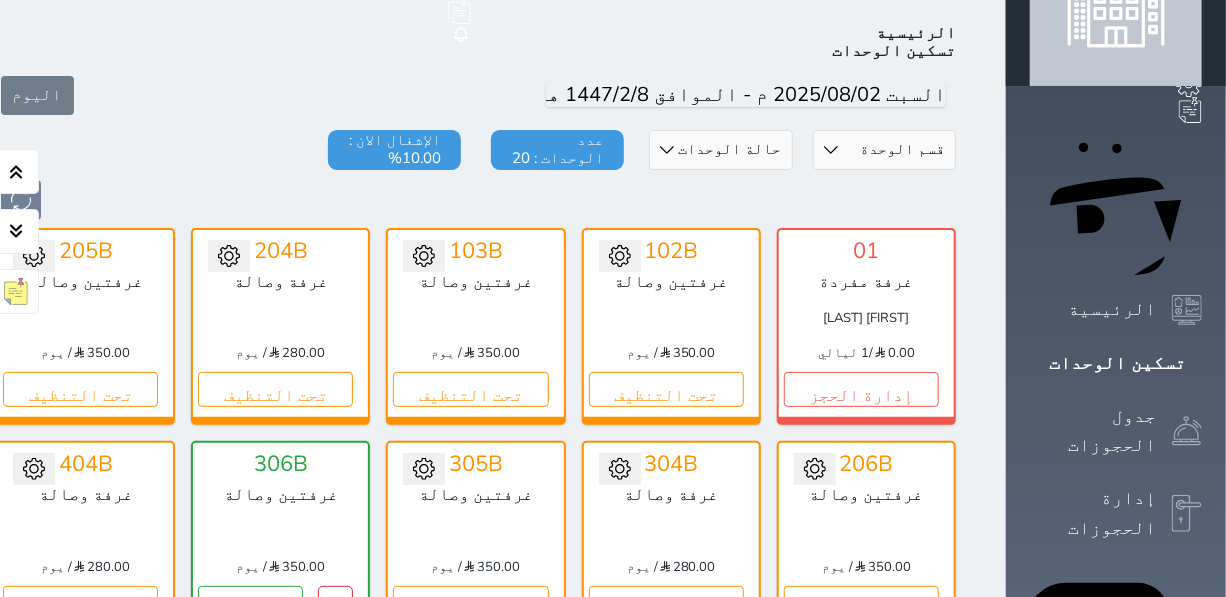 scroll, scrollTop: 0, scrollLeft: 0, axis: both 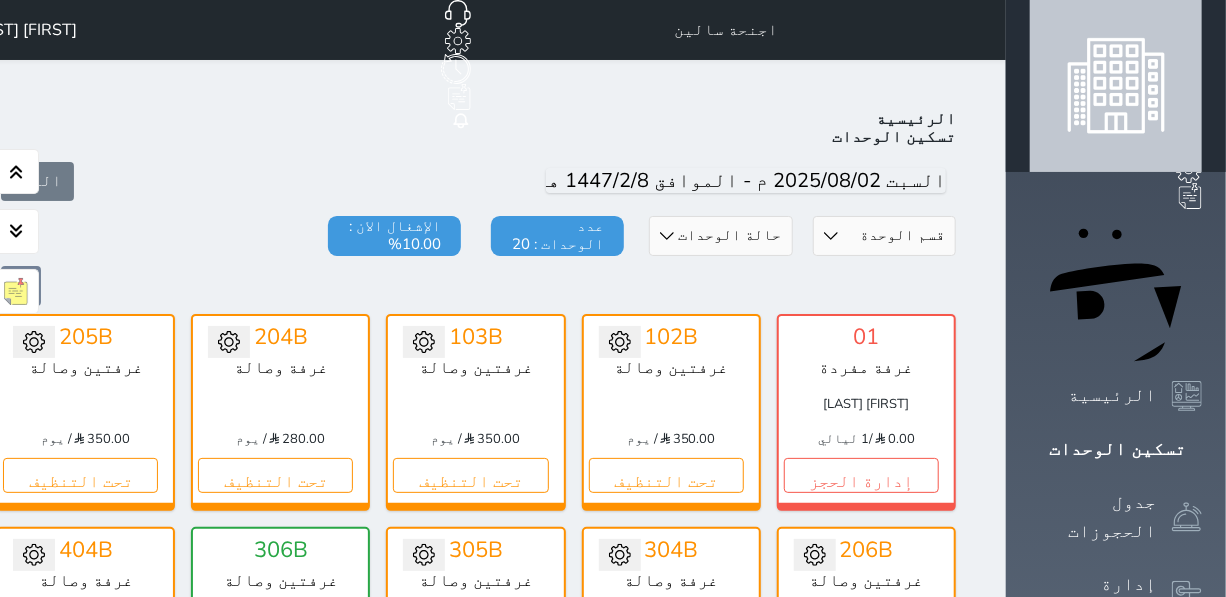 drag, startPoint x: 802, startPoint y: 404, endPoint x: 797, endPoint y: 394, distance: 11.18034 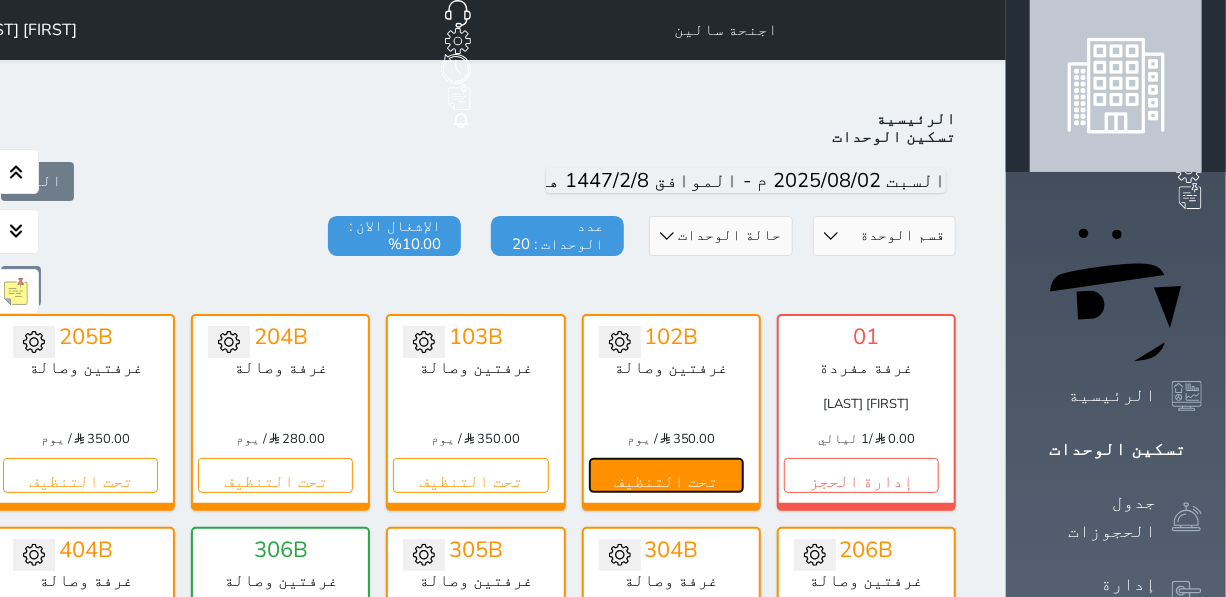 click on "تحت التنظيف" at bounding box center (666, 475) 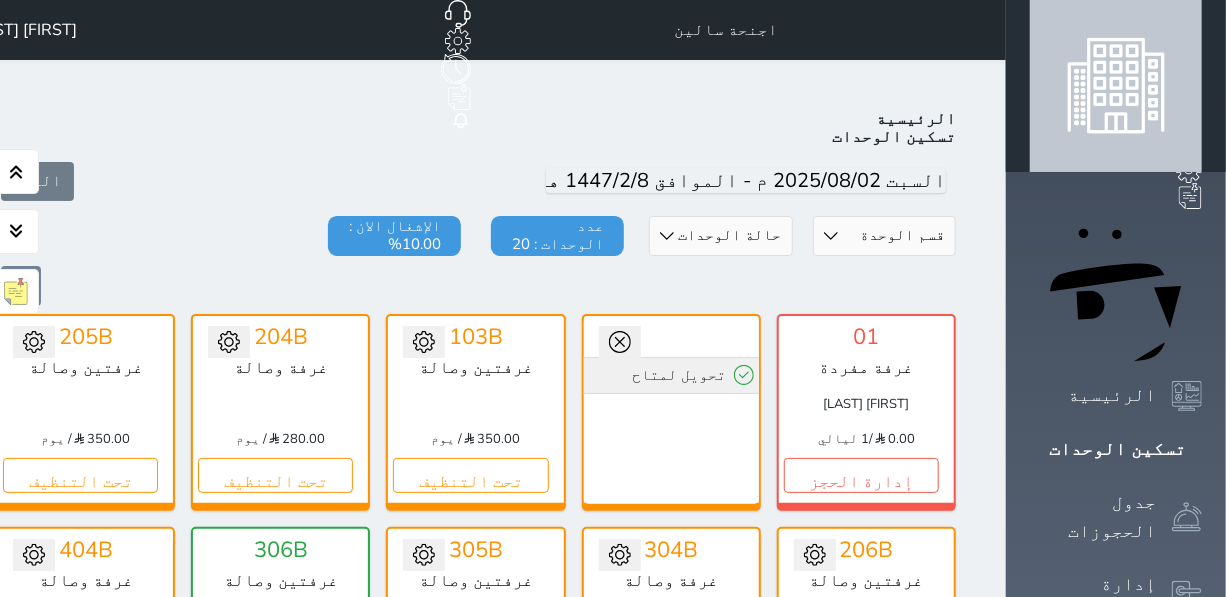 click on "تحويل لمتاح" at bounding box center (671, 375) 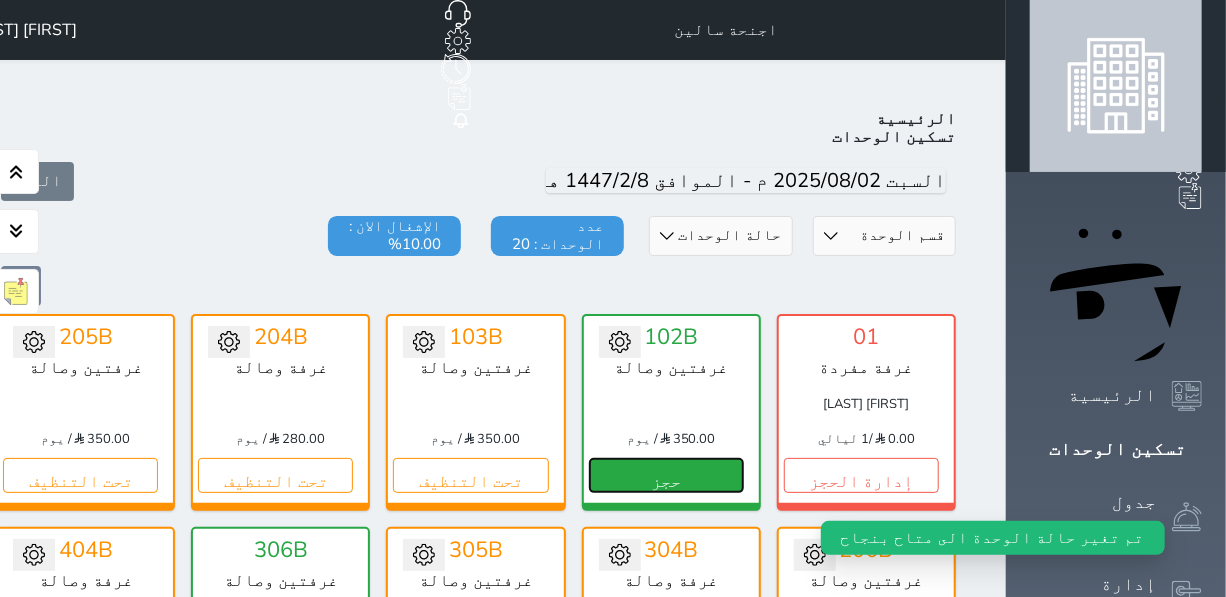 click on "حجز" at bounding box center (666, 475) 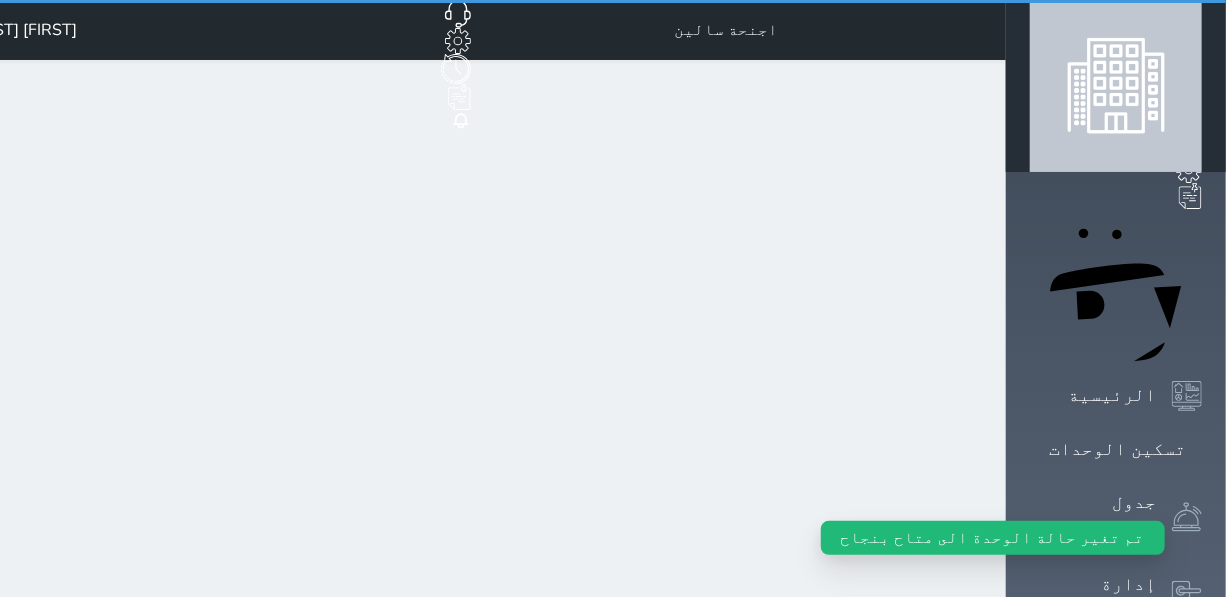 select on "1" 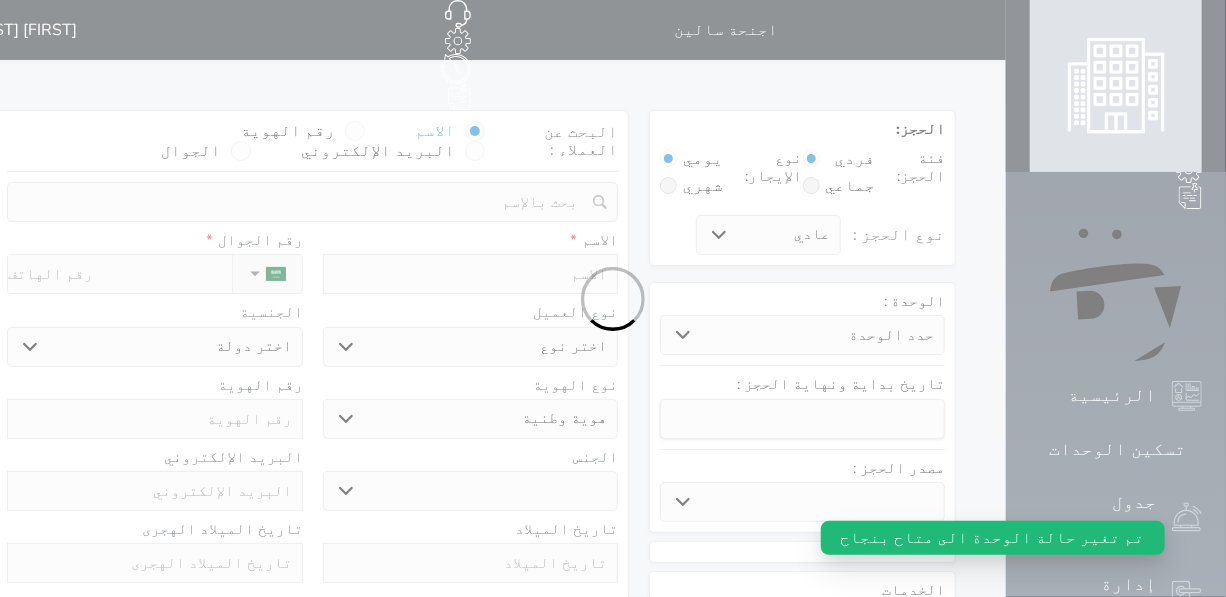 select 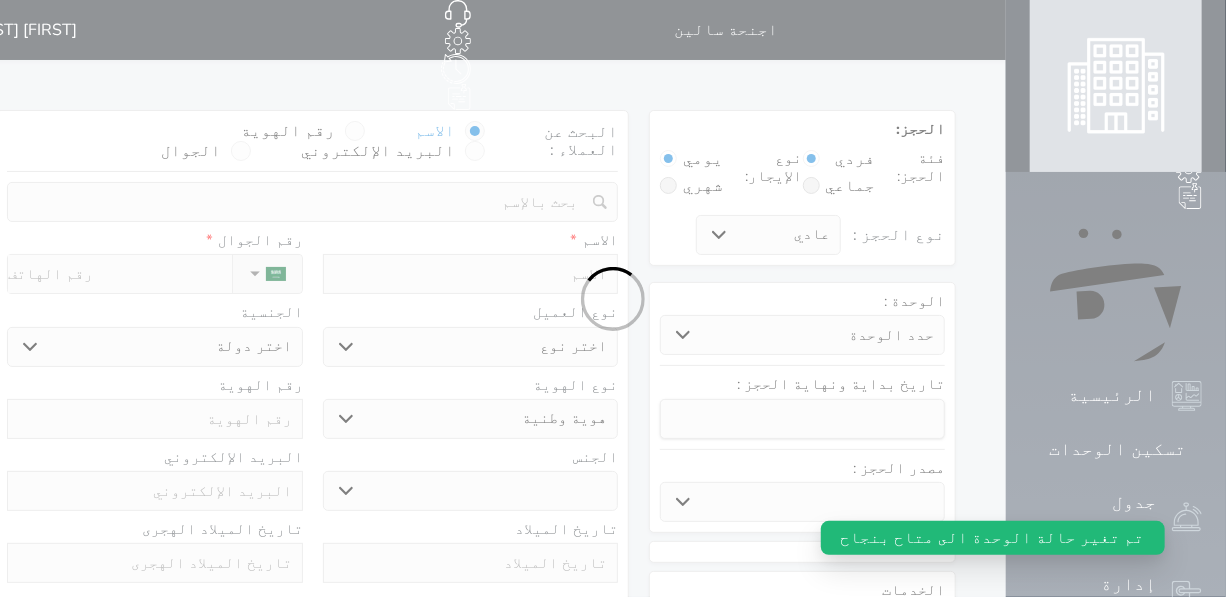 select 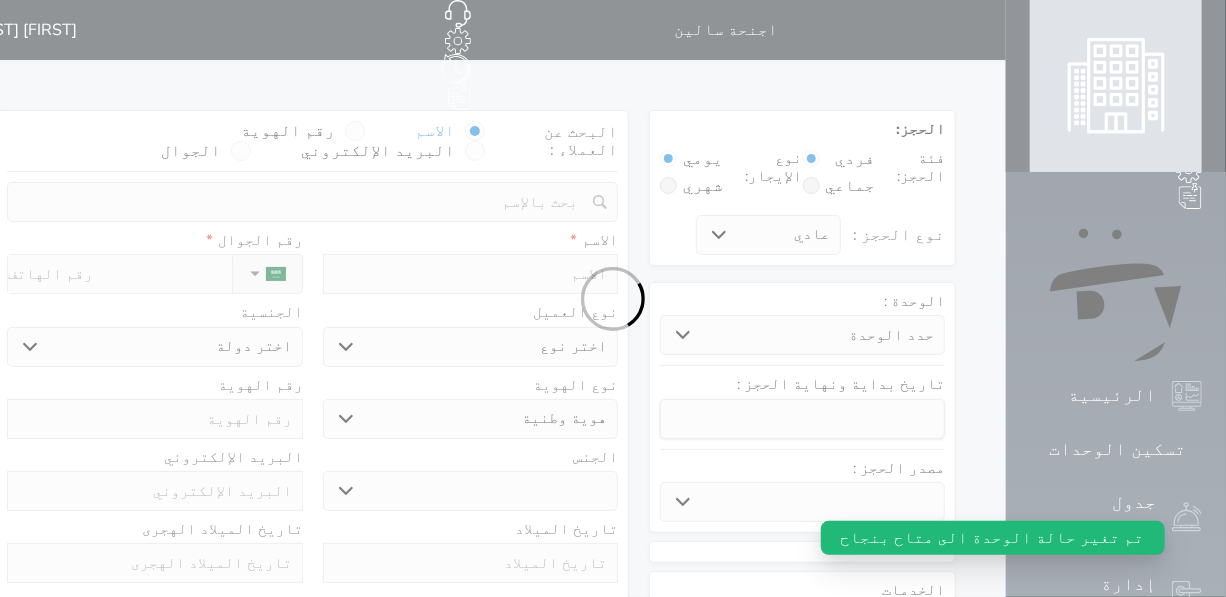 select 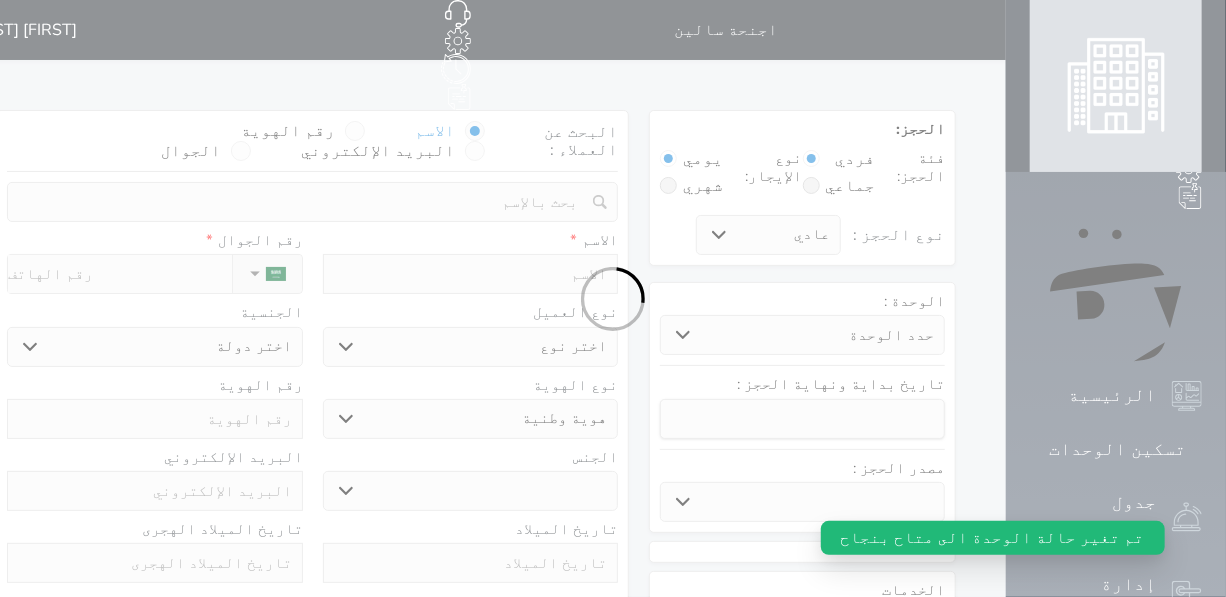 select 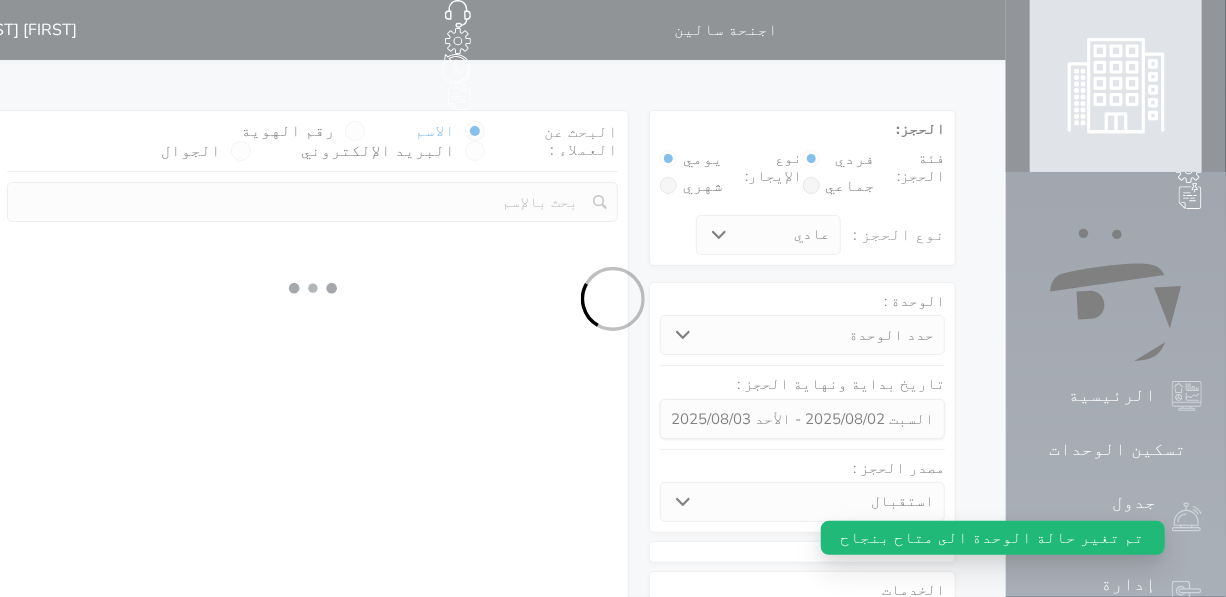 select 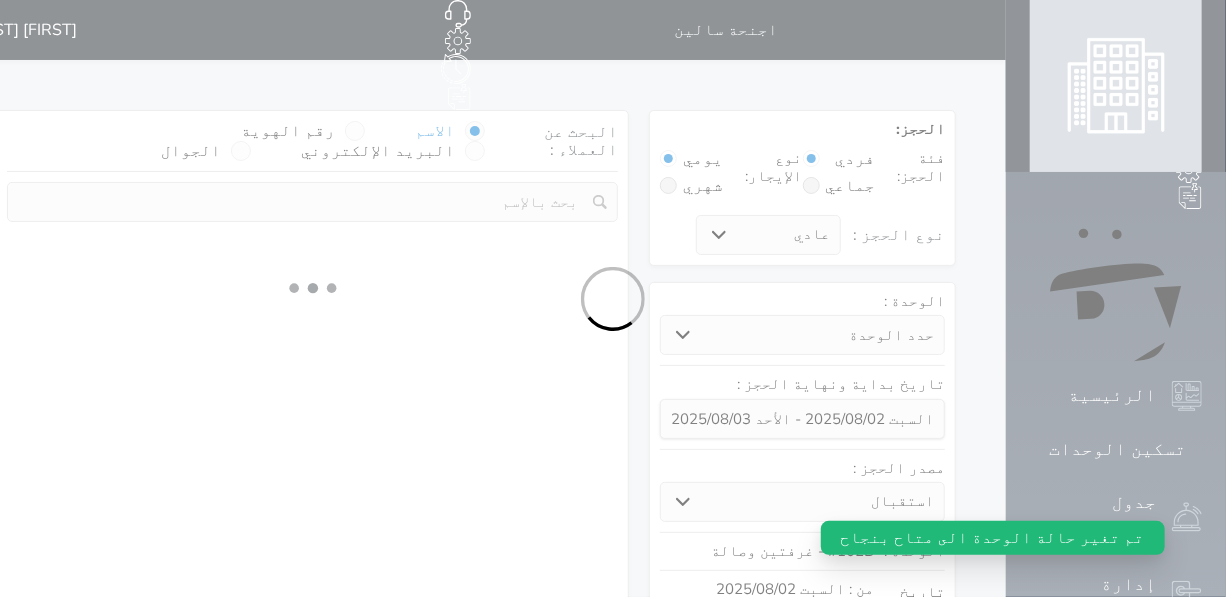 select on "1" 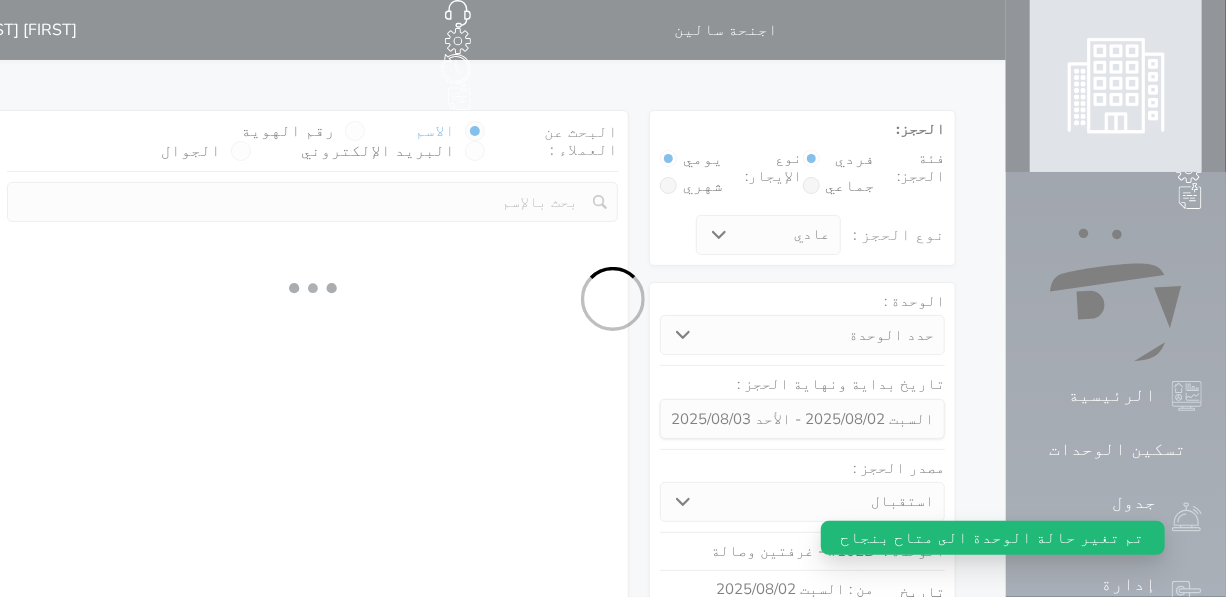 select on "113" 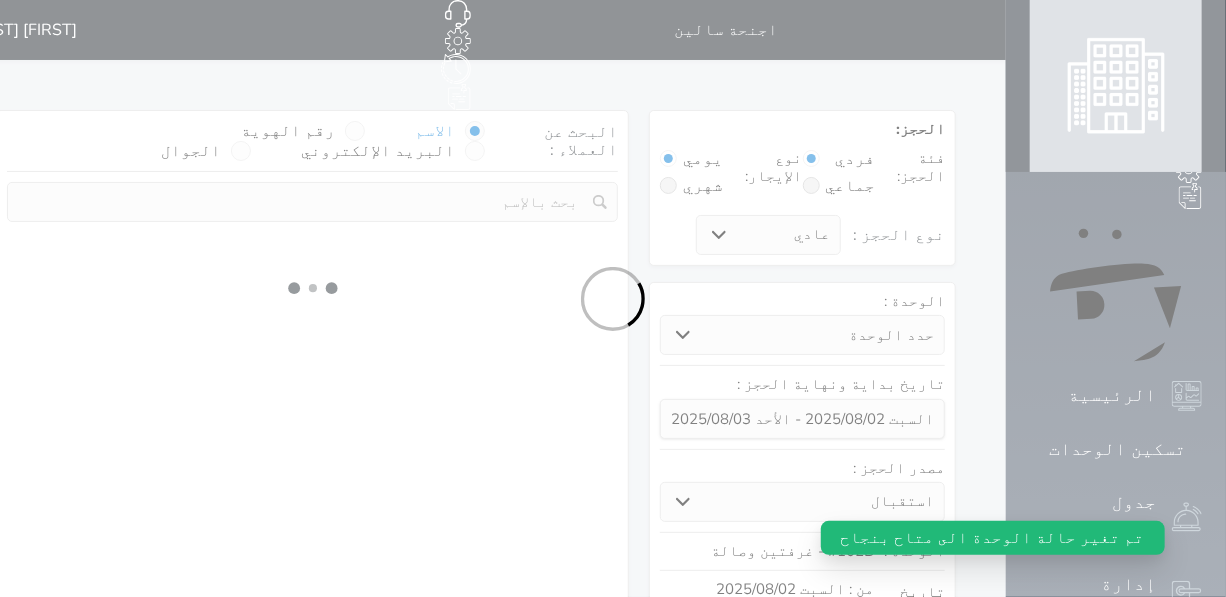 select on "1" 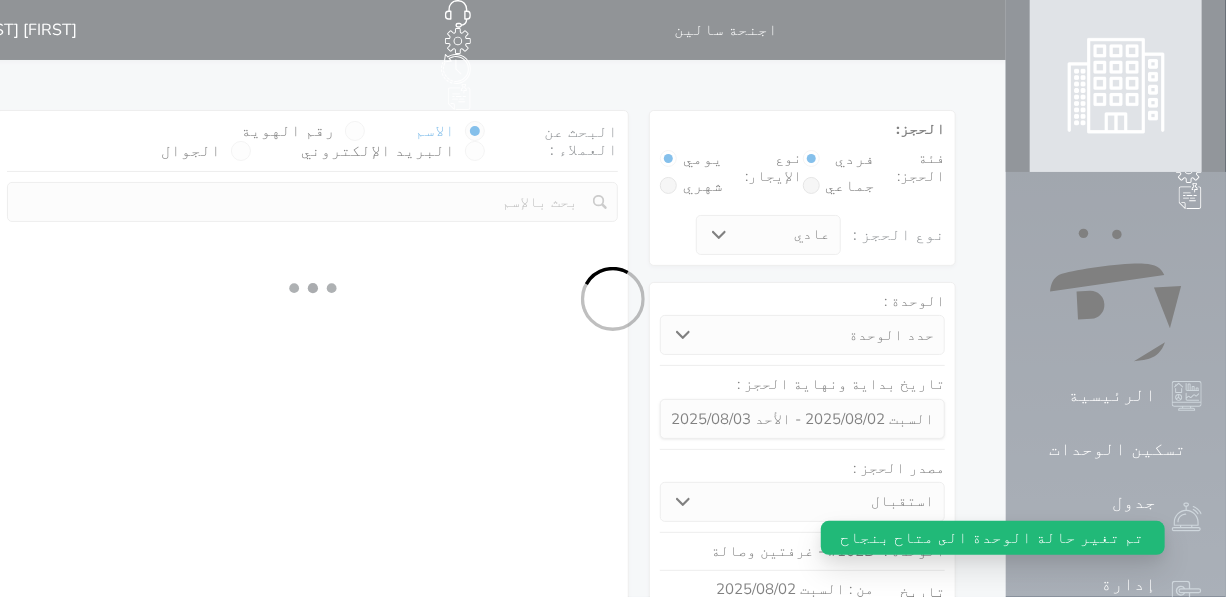 select 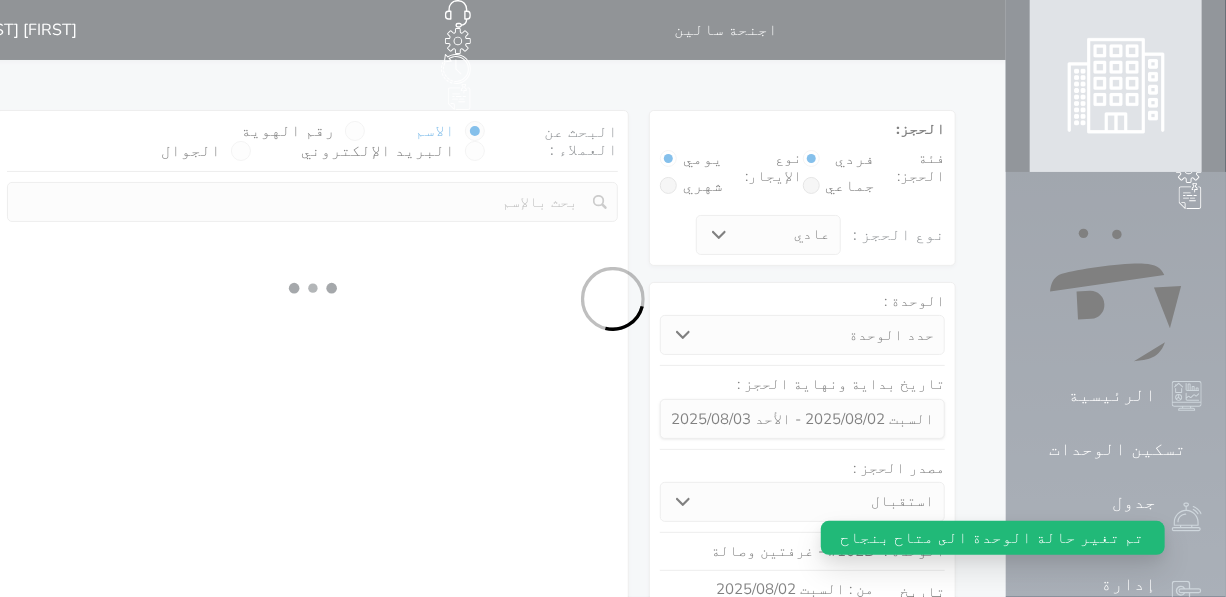 select on "7" 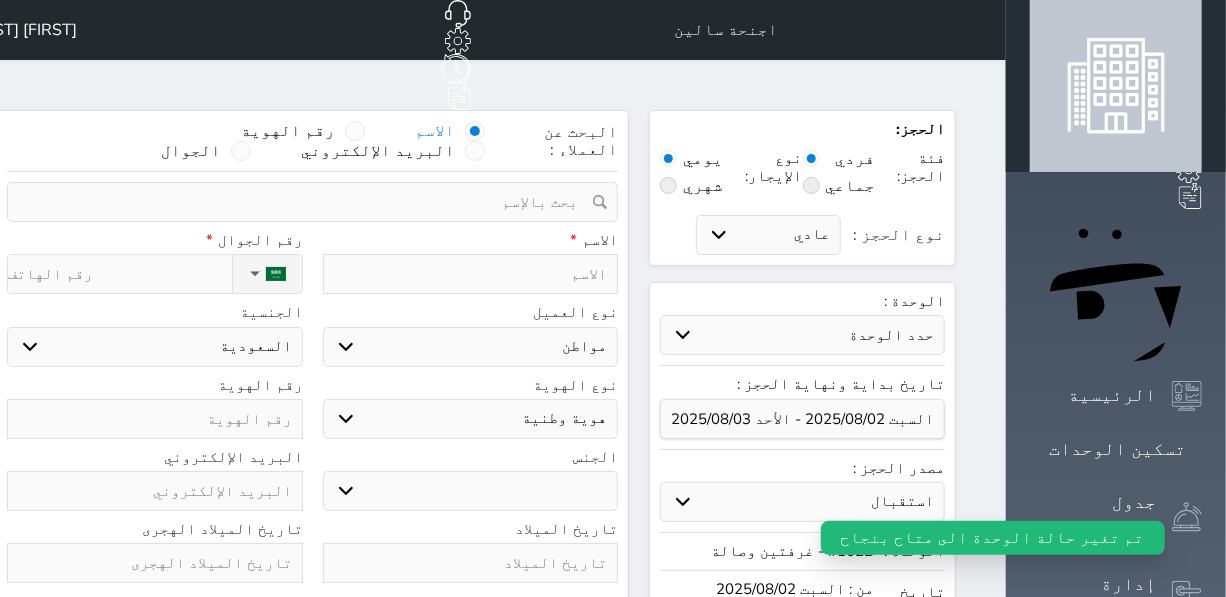 select 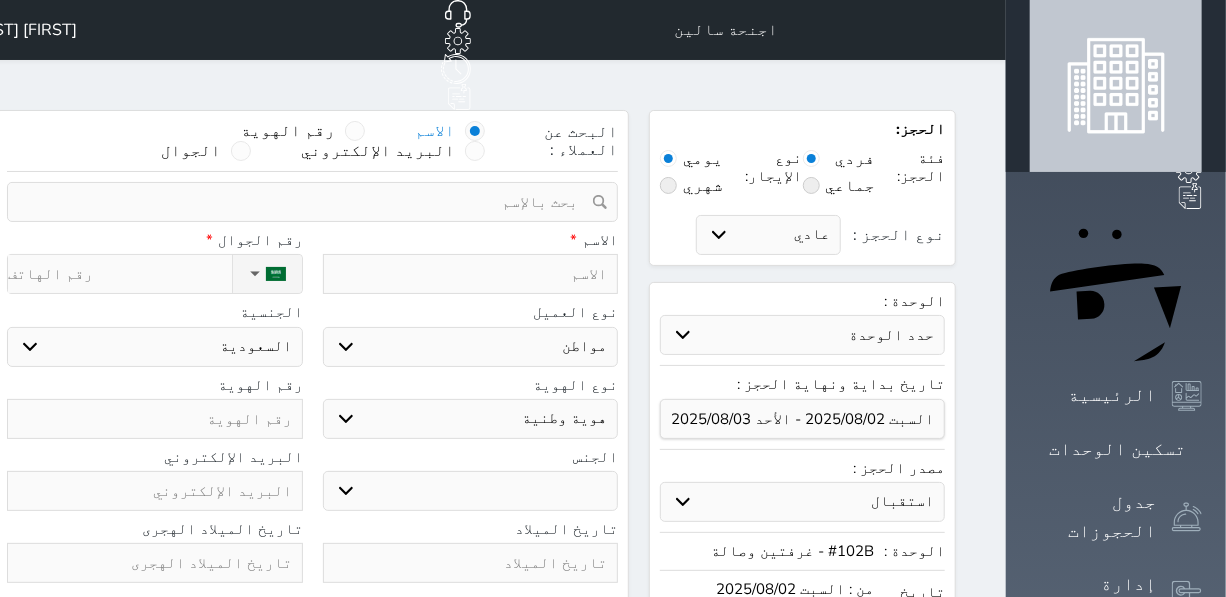 type on "ج" 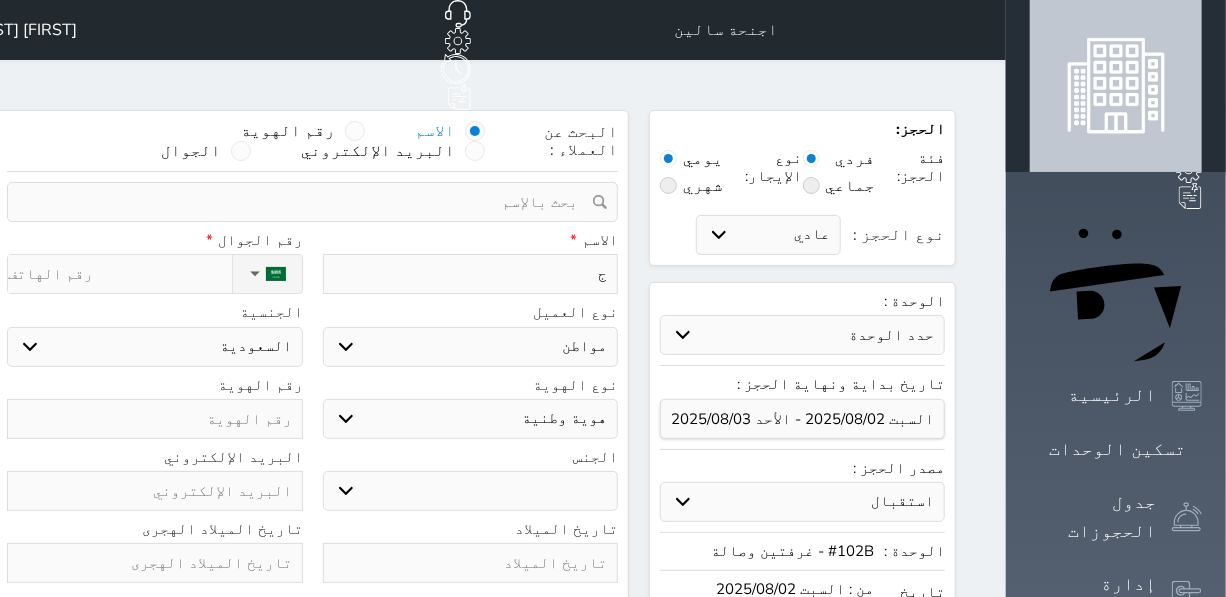type on "جم" 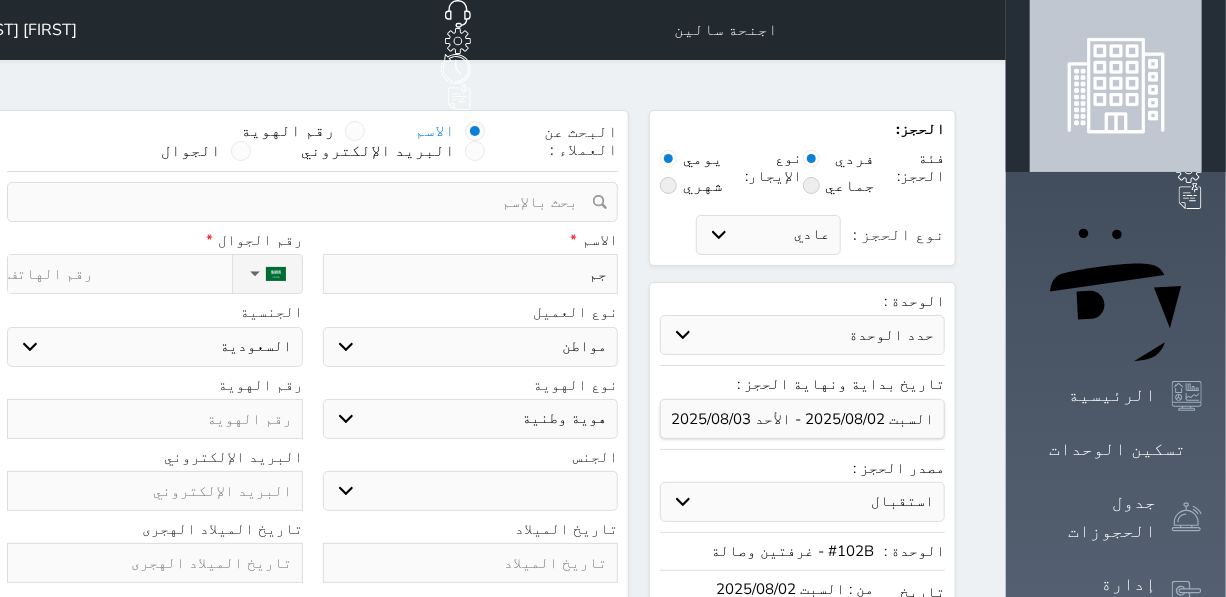 type on "جمي" 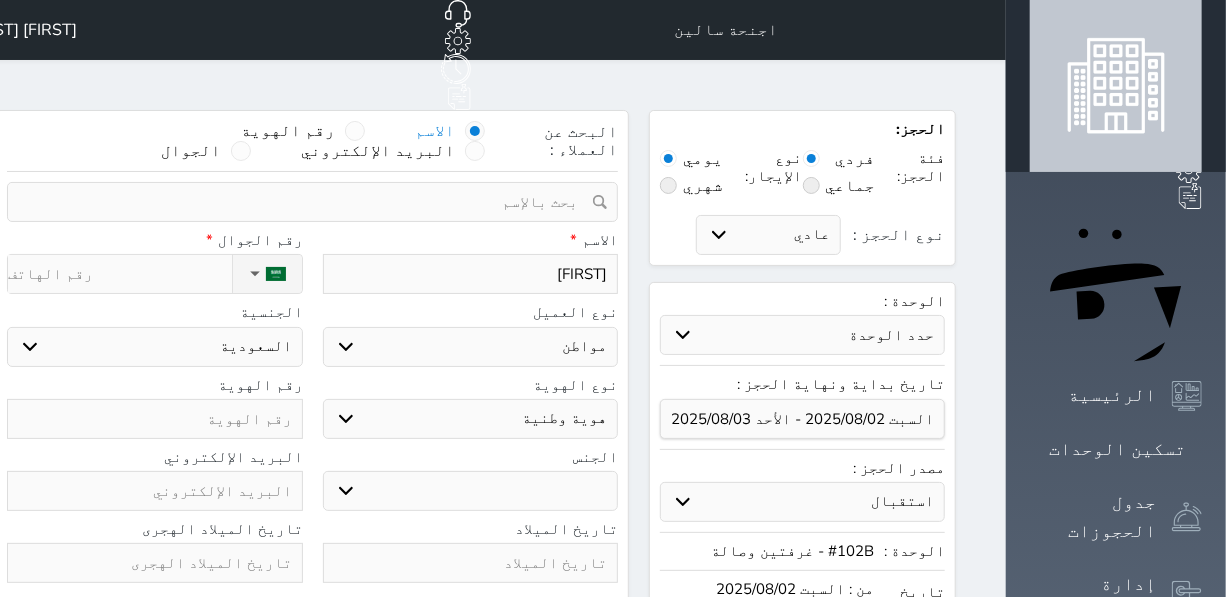 type on "جميل" 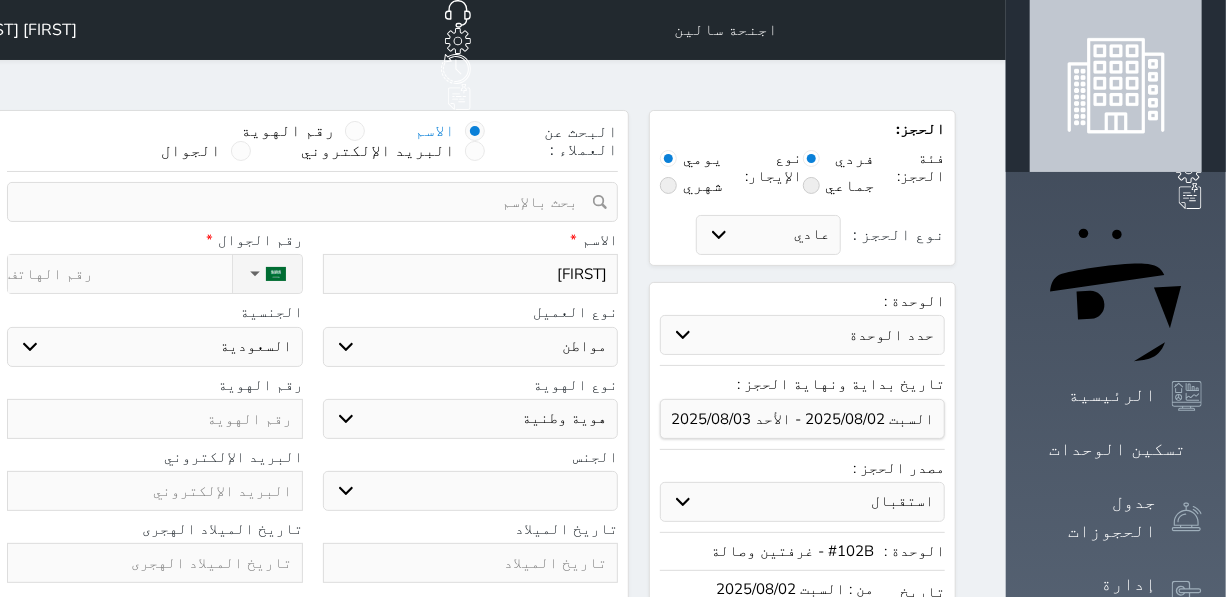 select 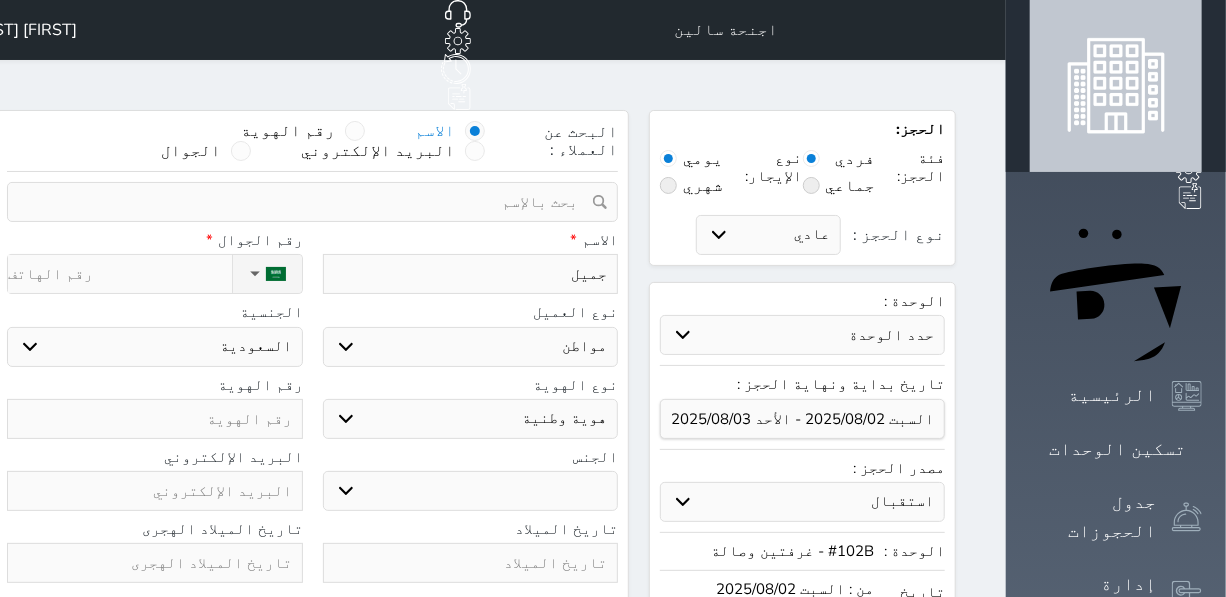 type on "جميل" 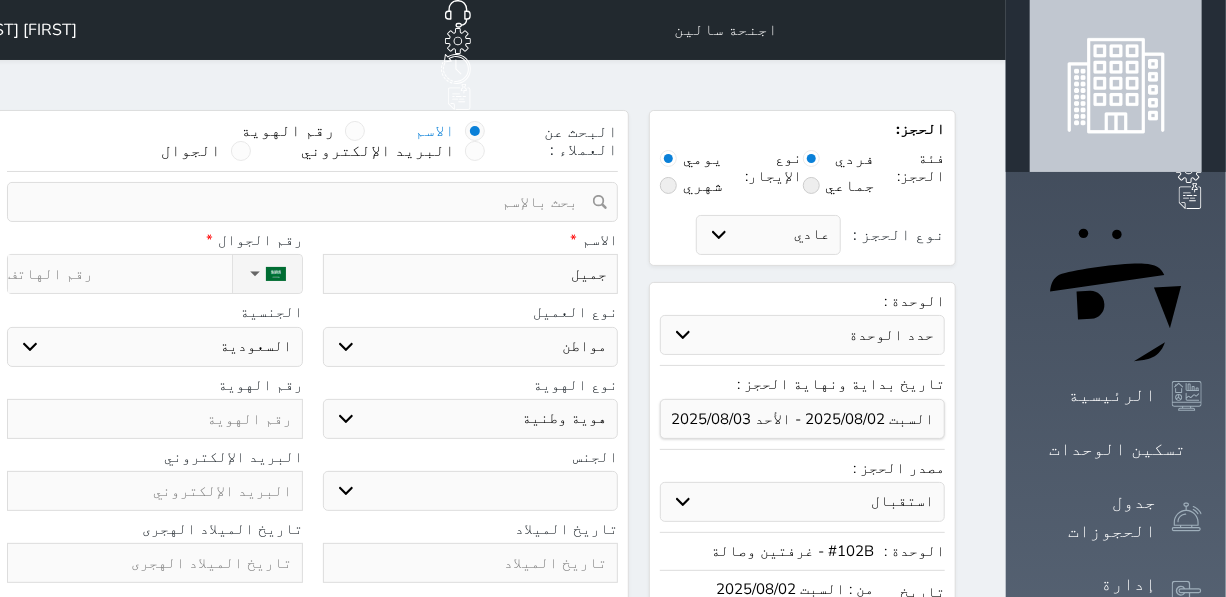 select 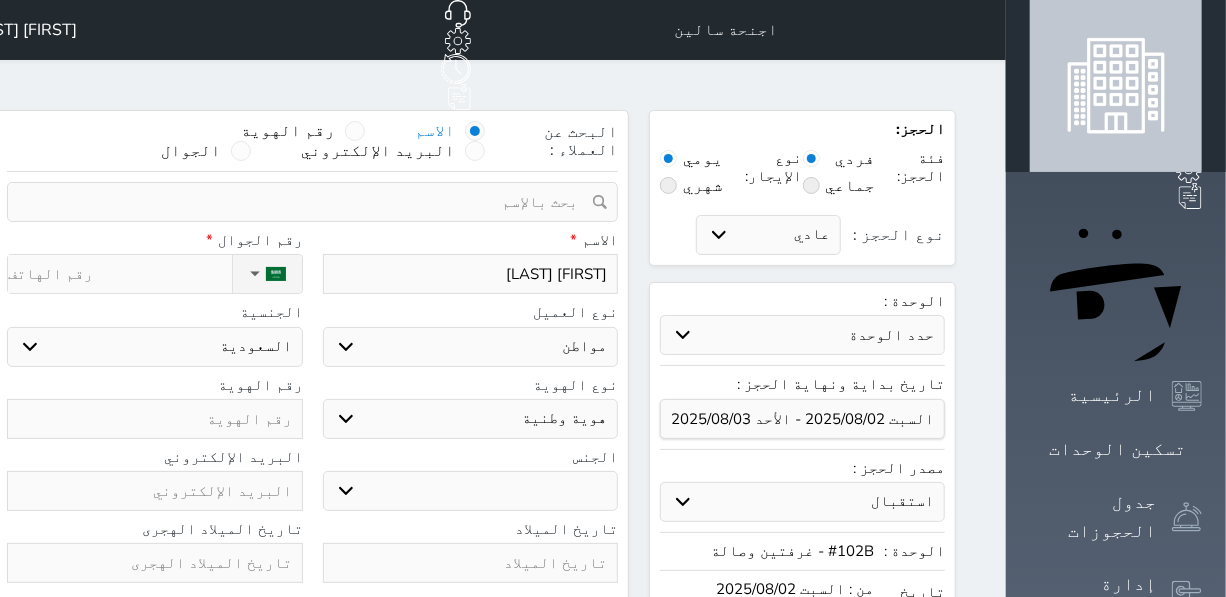 type on "جميل صا" 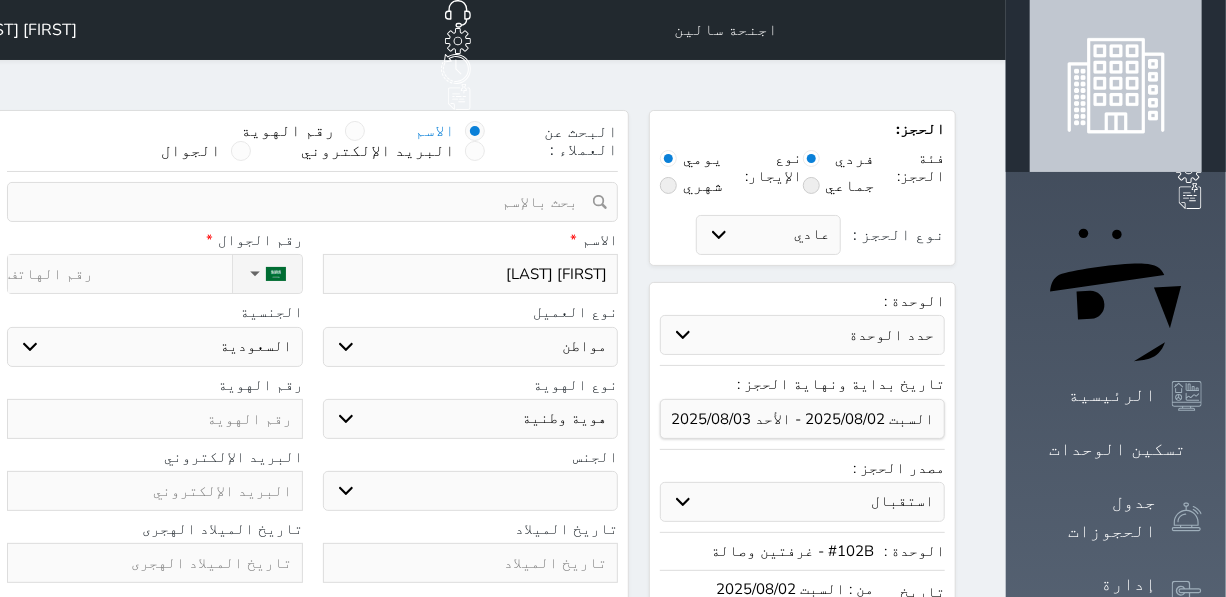 select 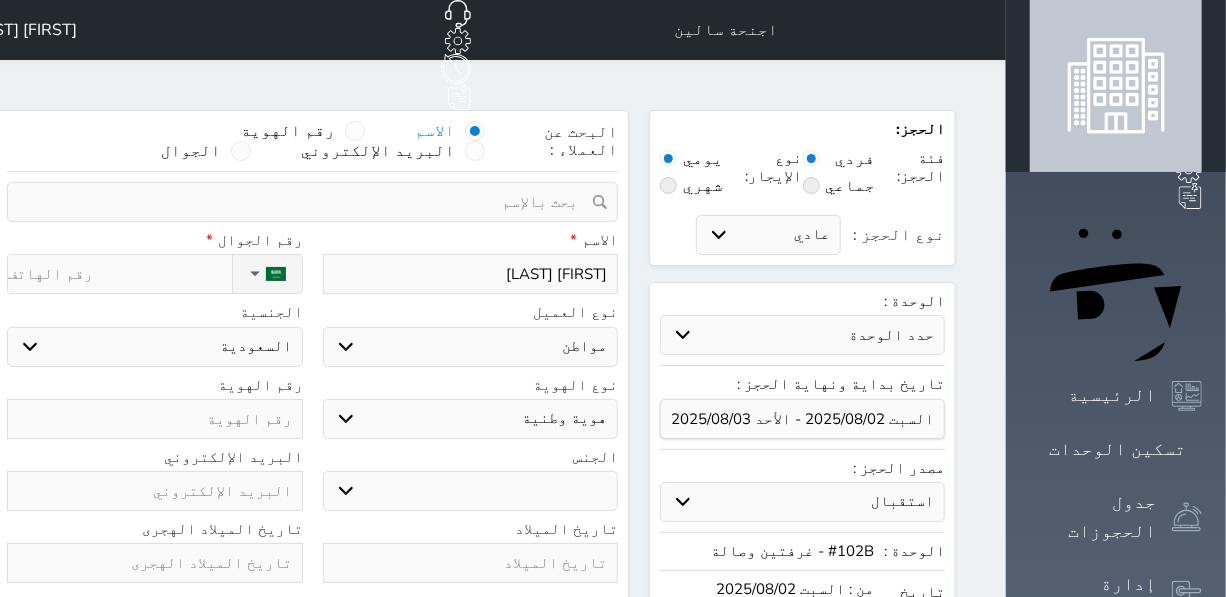 select 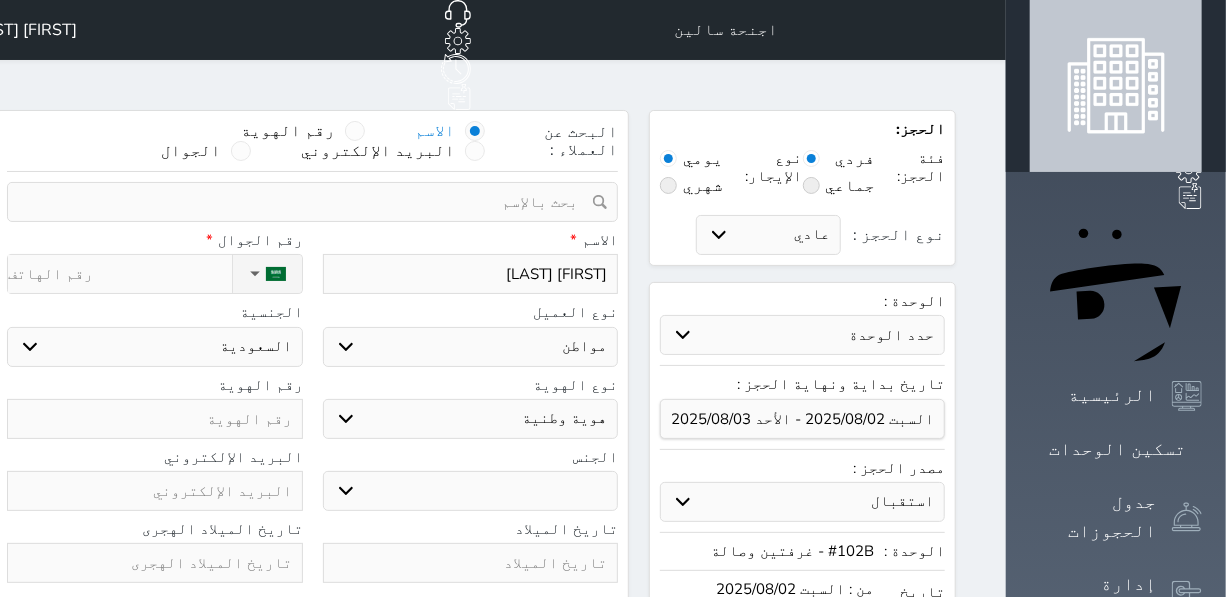 click on "ذكر   انثى" at bounding box center [471, 491] 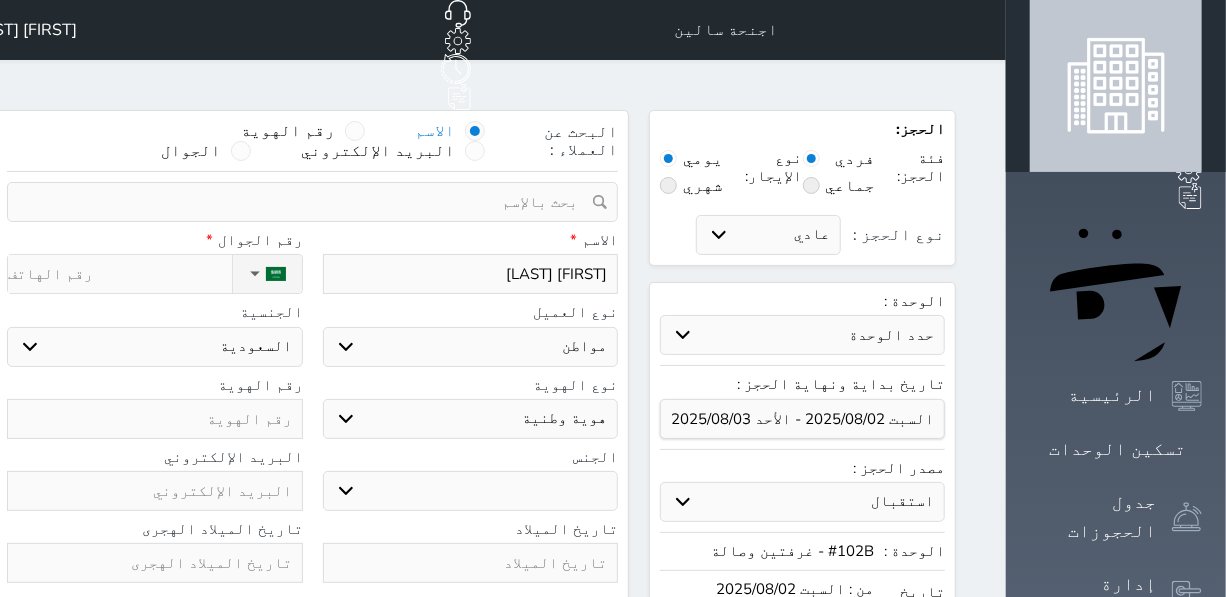 select on "male" 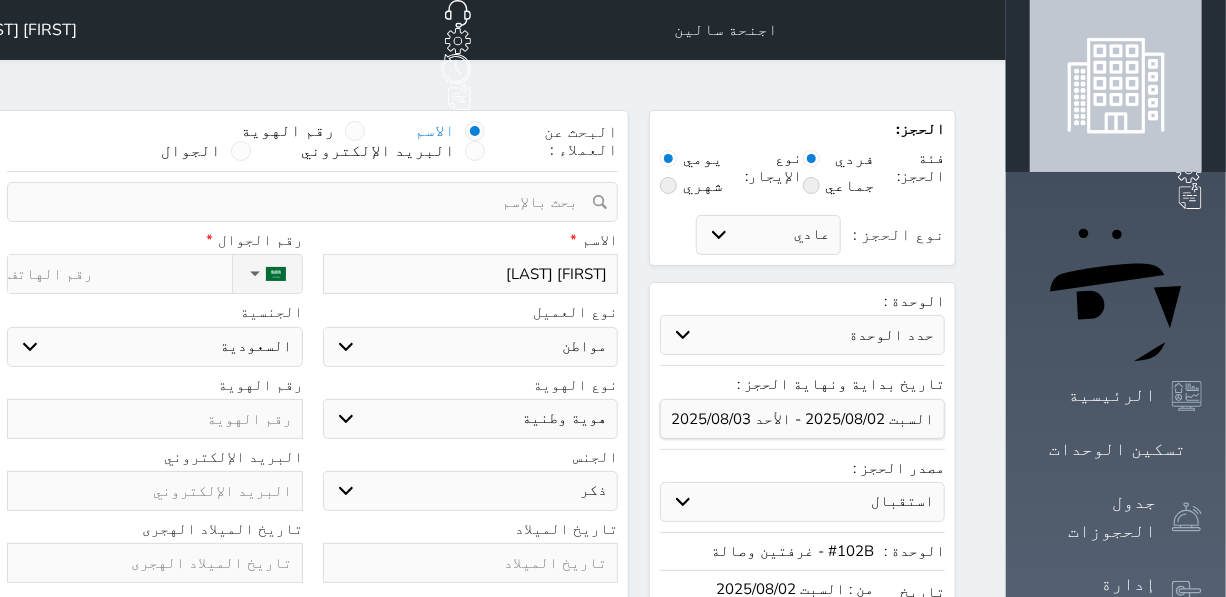 click on "ذكر   انثى" at bounding box center (471, 491) 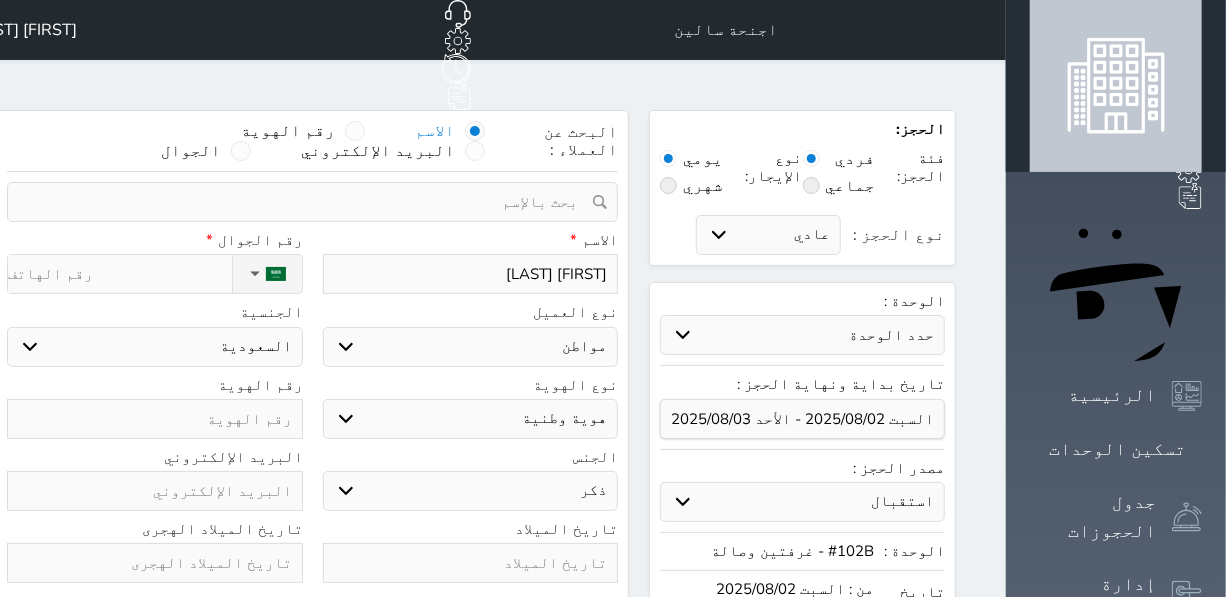 click on "نوع الحجز :" at bounding box center (119, 274) 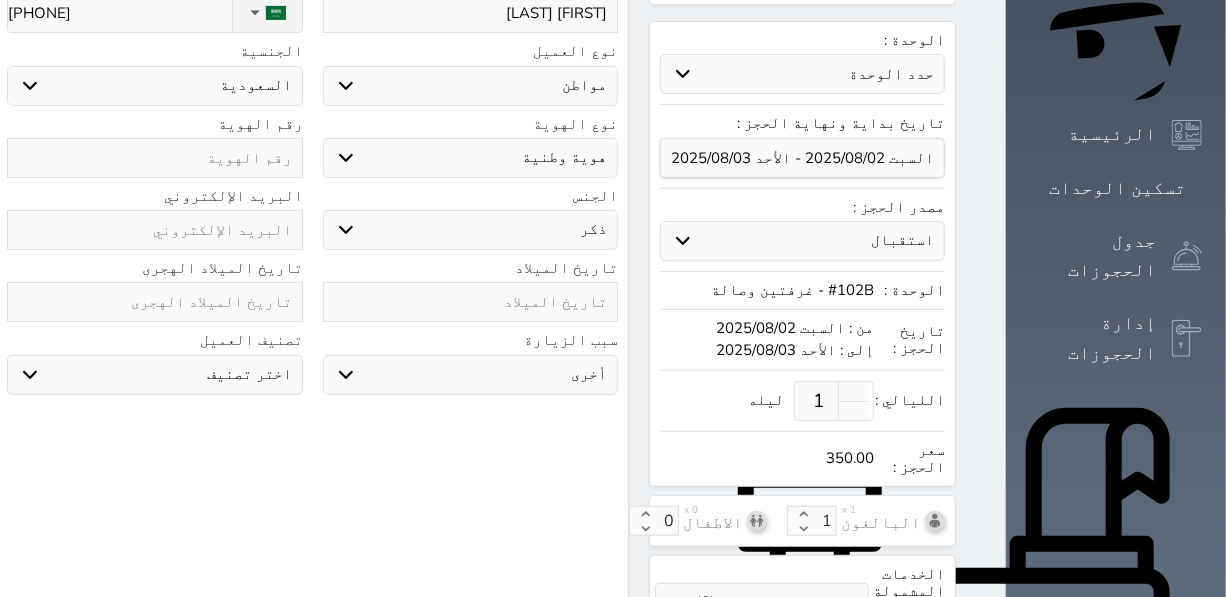 scroll, scrollTop: 589, scrollLeft: 0, axis: vertical 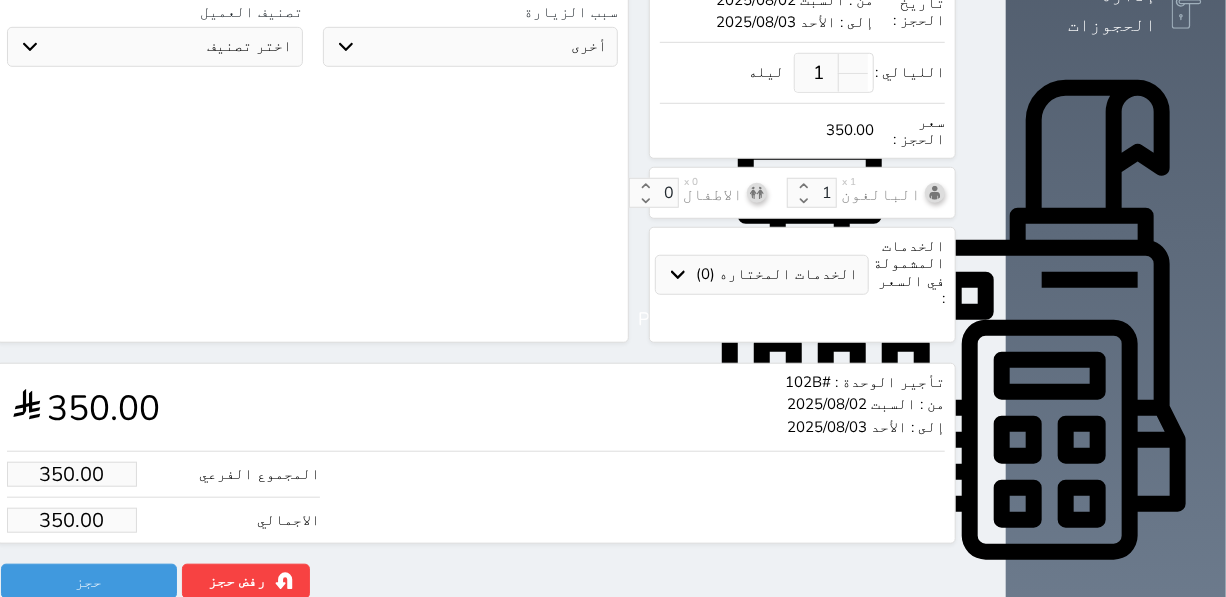 type on "+966 50 787 9222" 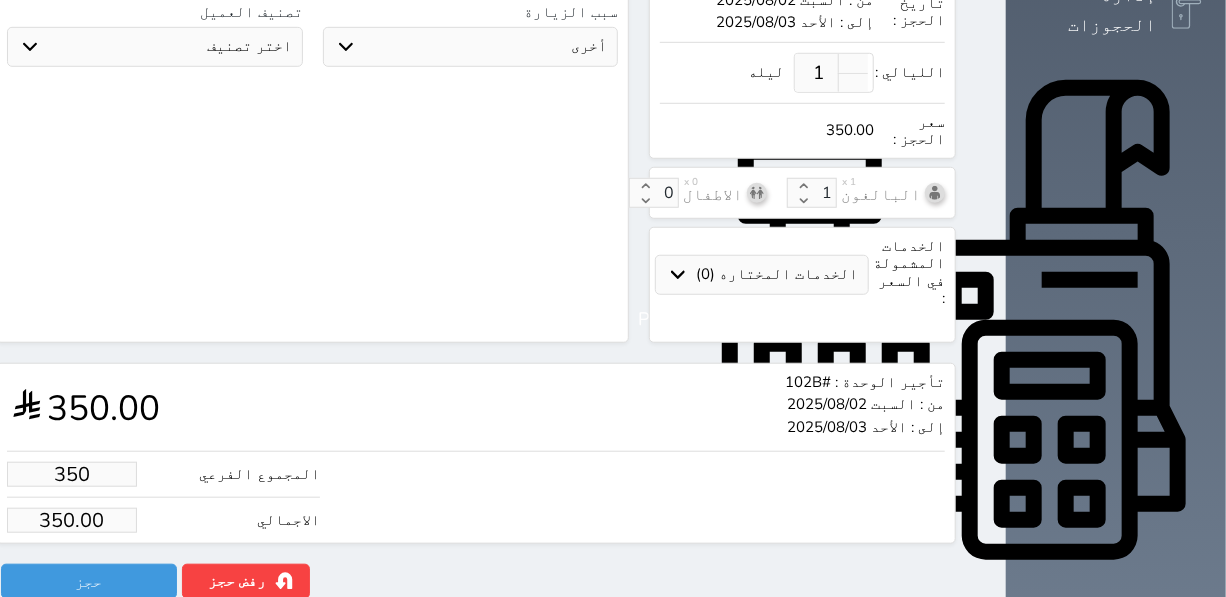drag, startPoint x: 130, startPoint y: 410, endPoint x: 38, endPoint y: 404, distance: 92.19544 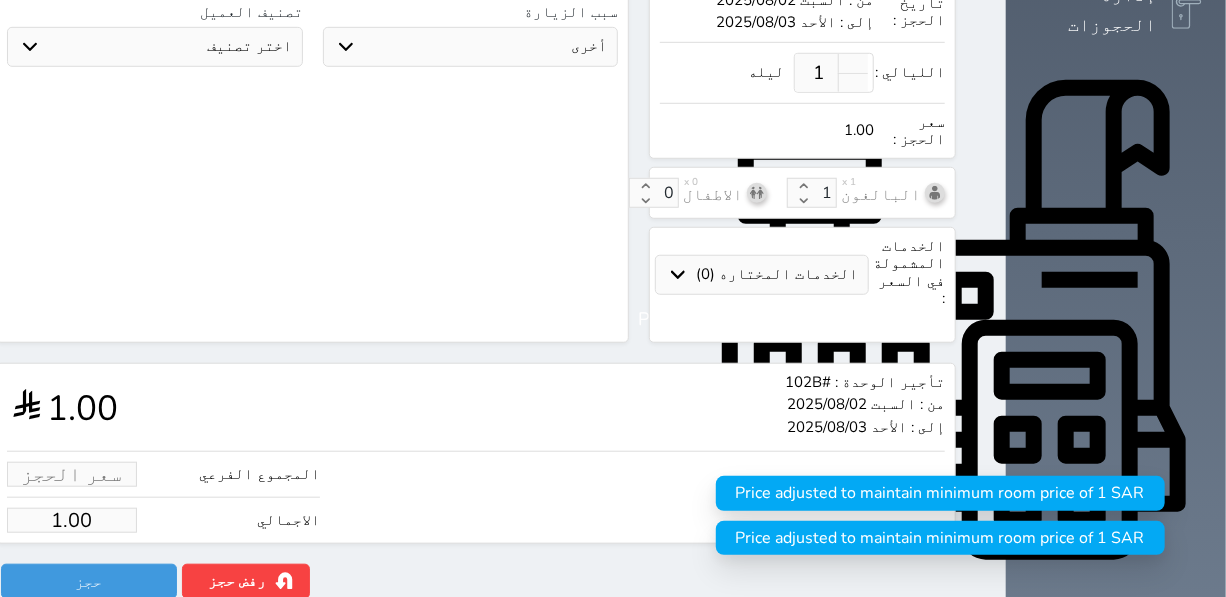 type on "3" 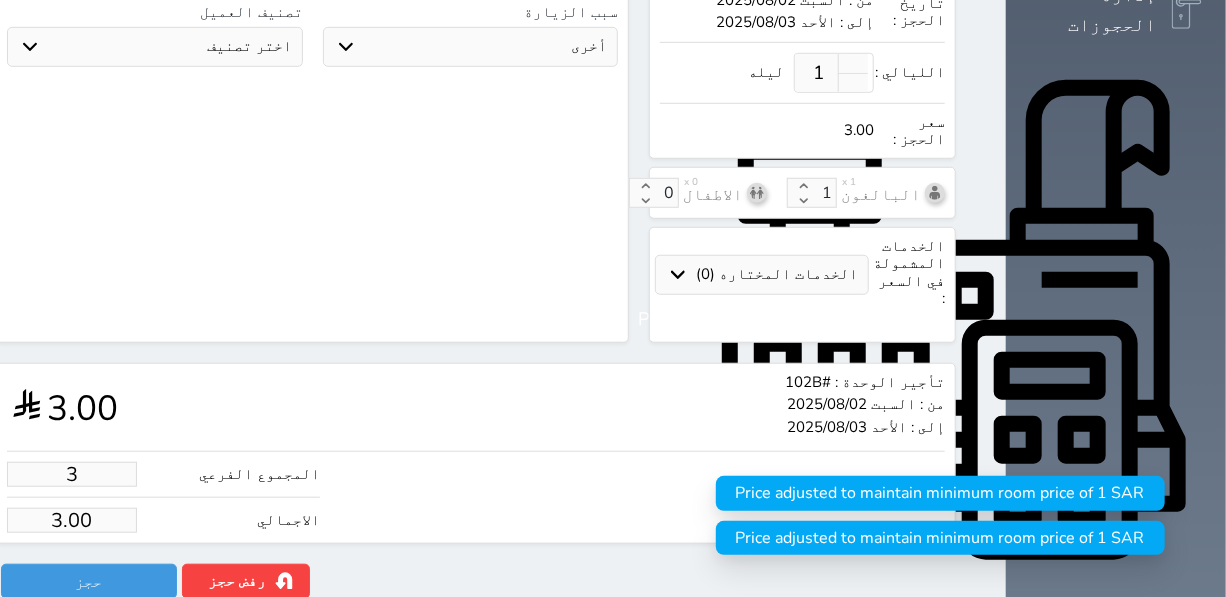 type on "30" 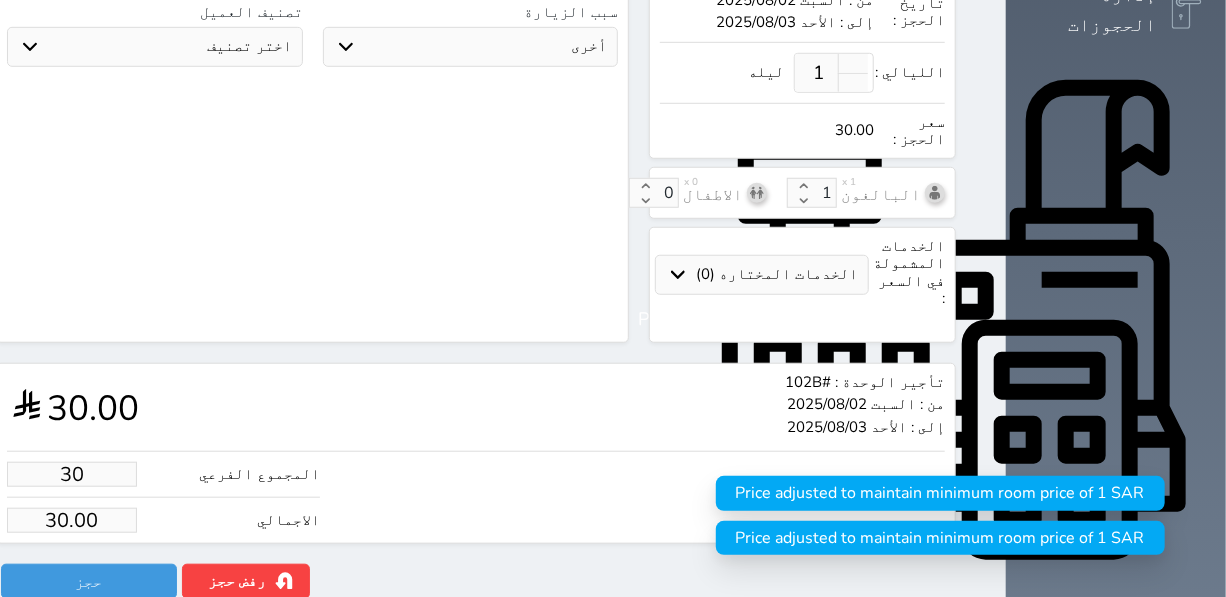 type on "300" 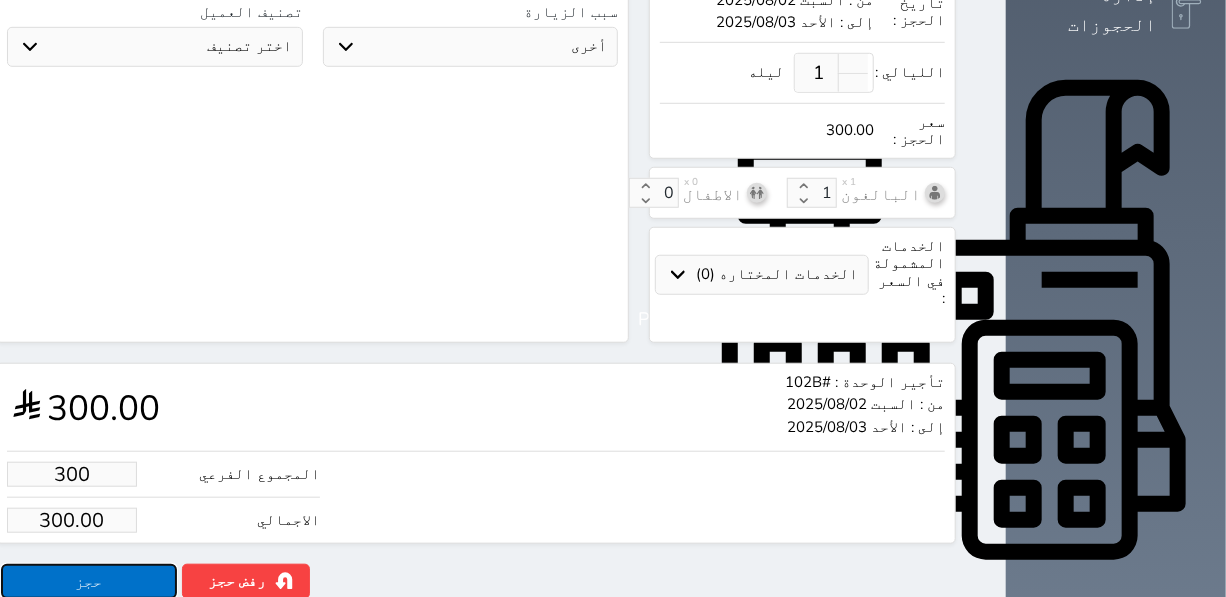 type on "300.00" 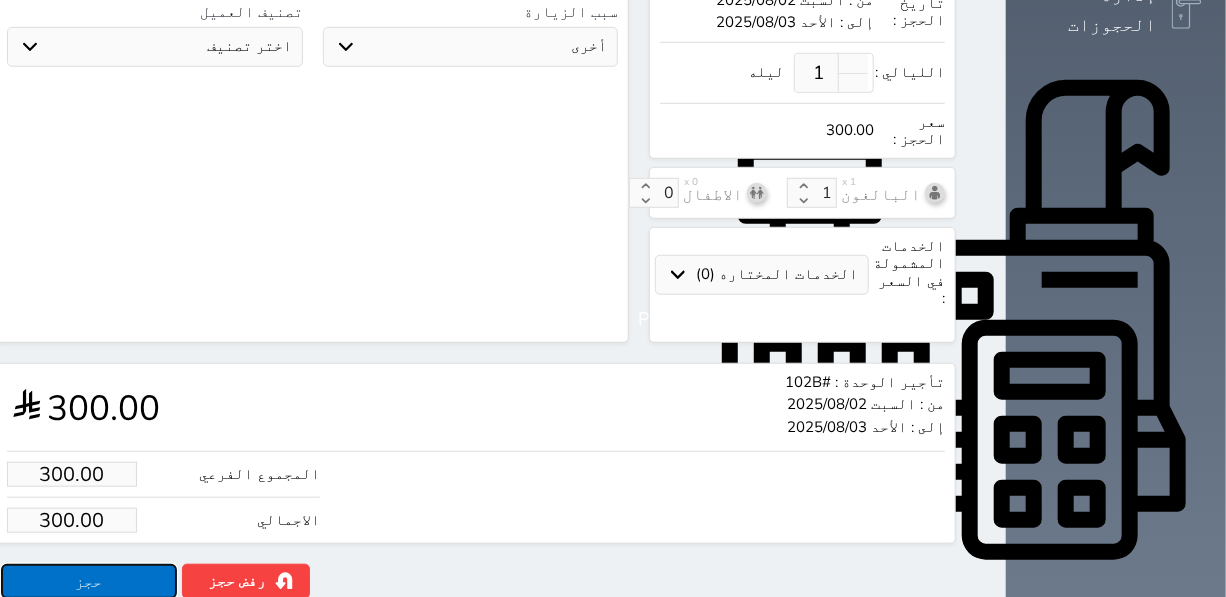 click on "حجز" at bounding box center (89, 581) 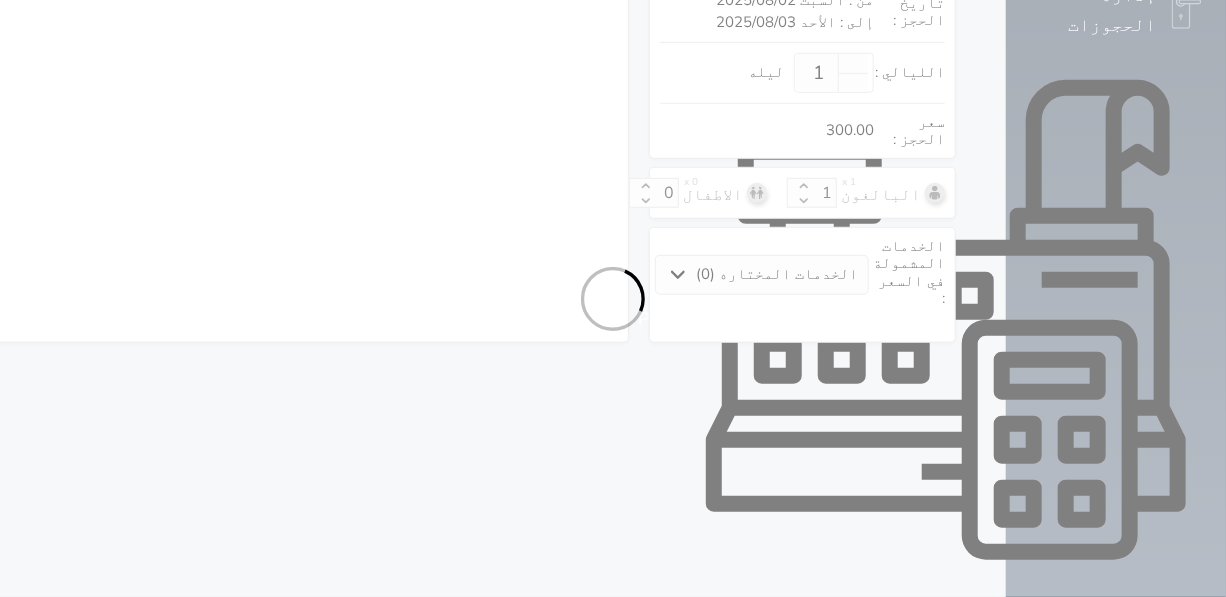 select on "1" 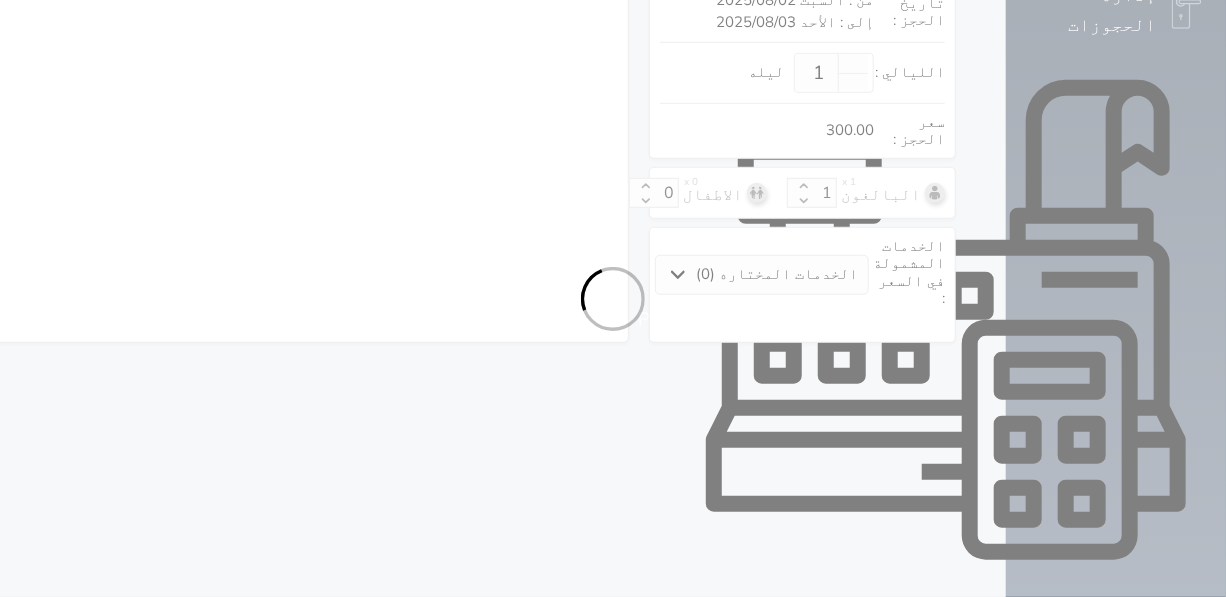 select on "113" 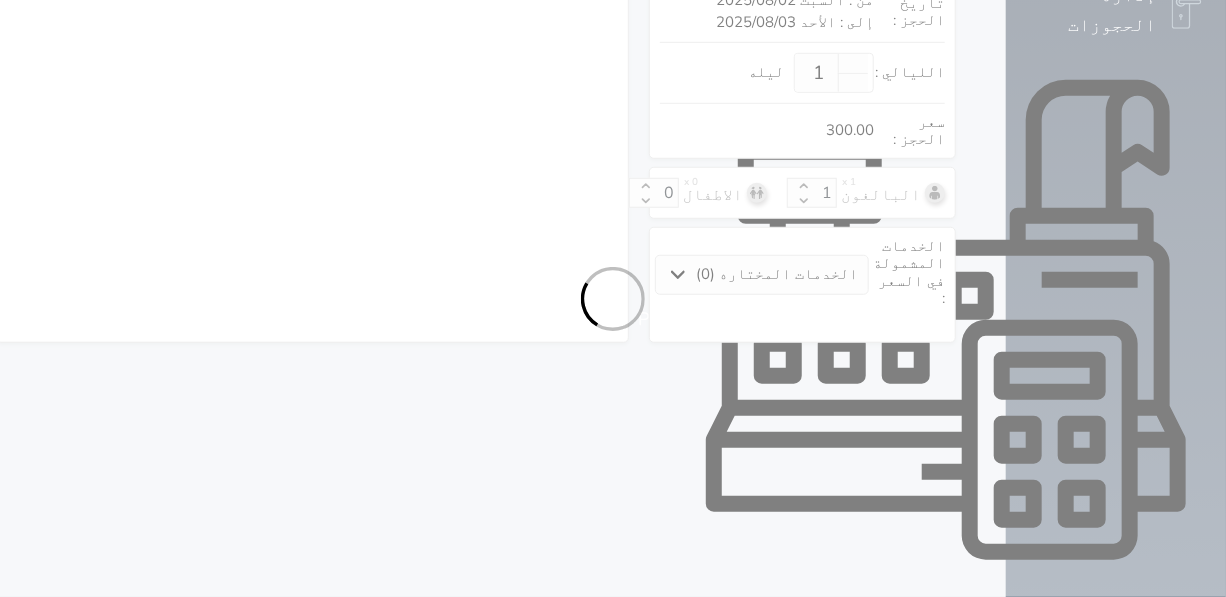 select on "1" 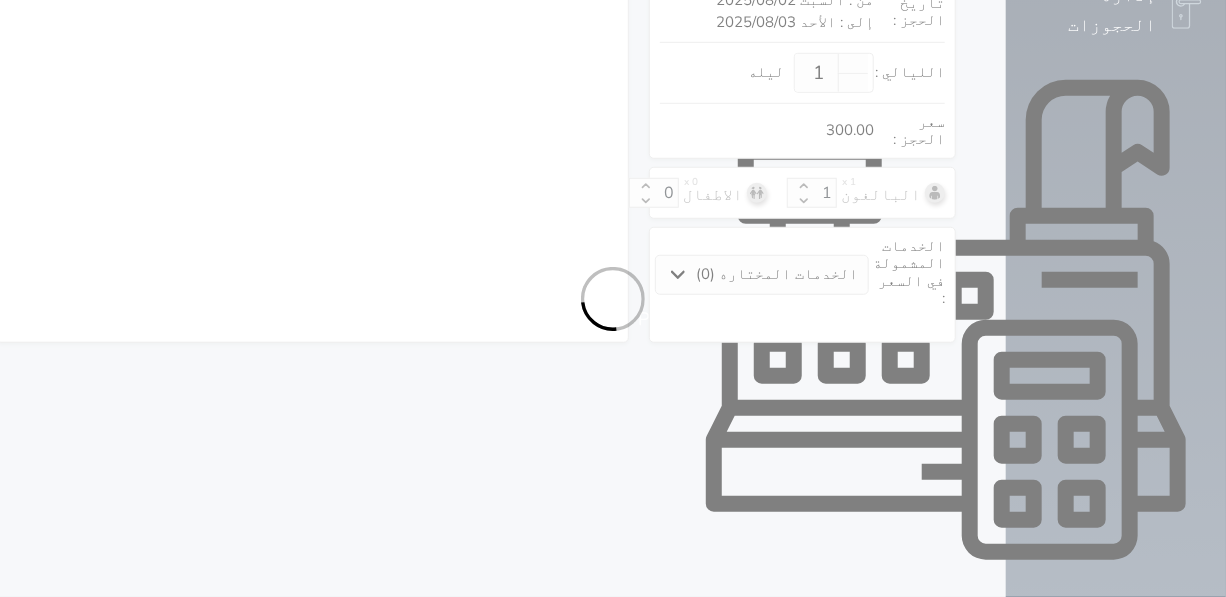 select on "7" 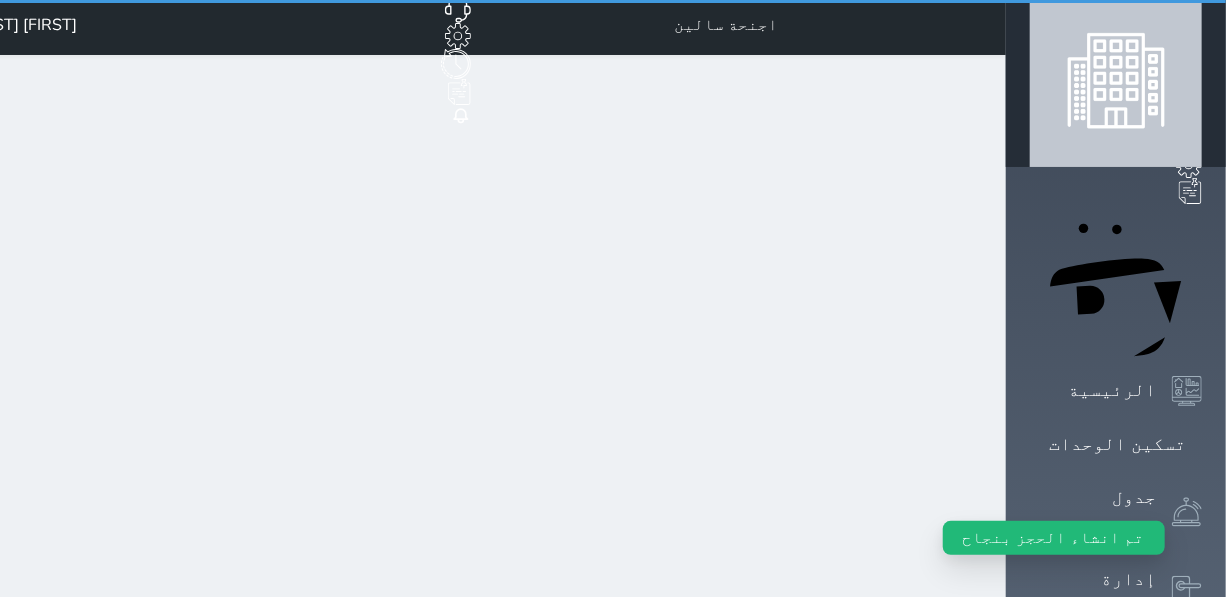 scroll, scrollTop: 0, scrollLeft: 0, axis: both 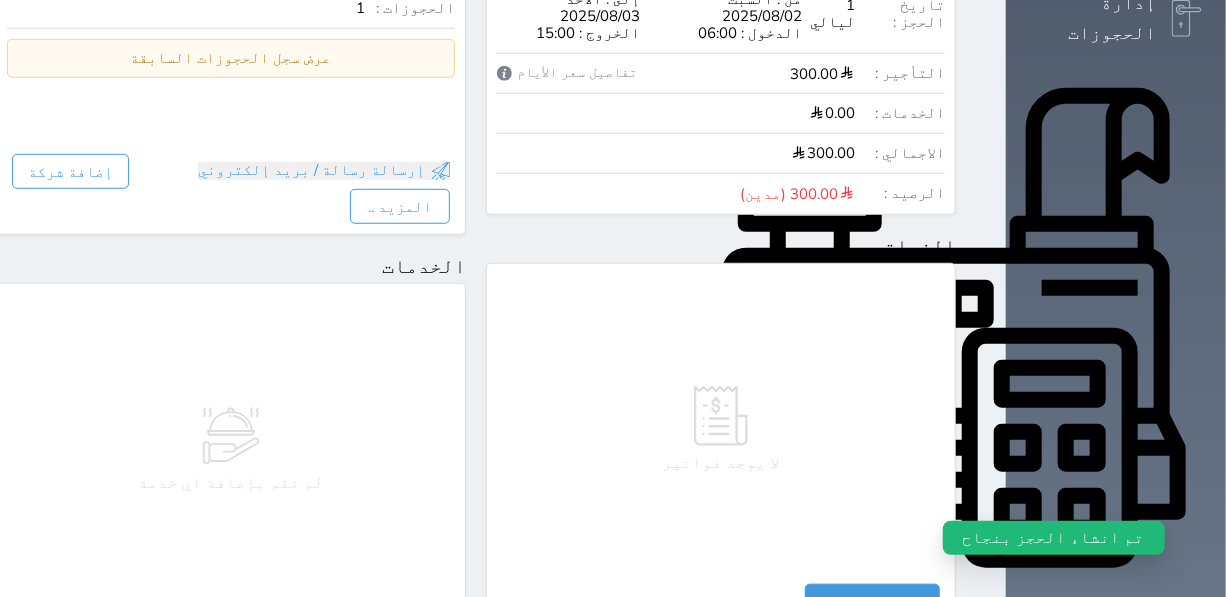 select 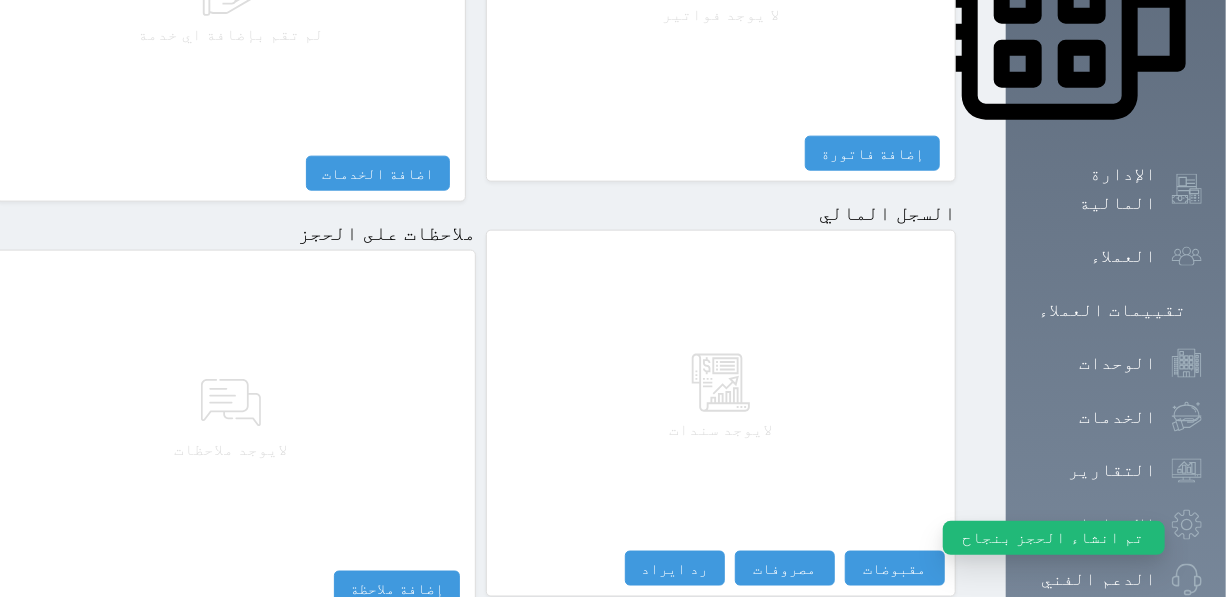 scroll, scrollTop: 1043, scrollLeft: 0, axis: vertical 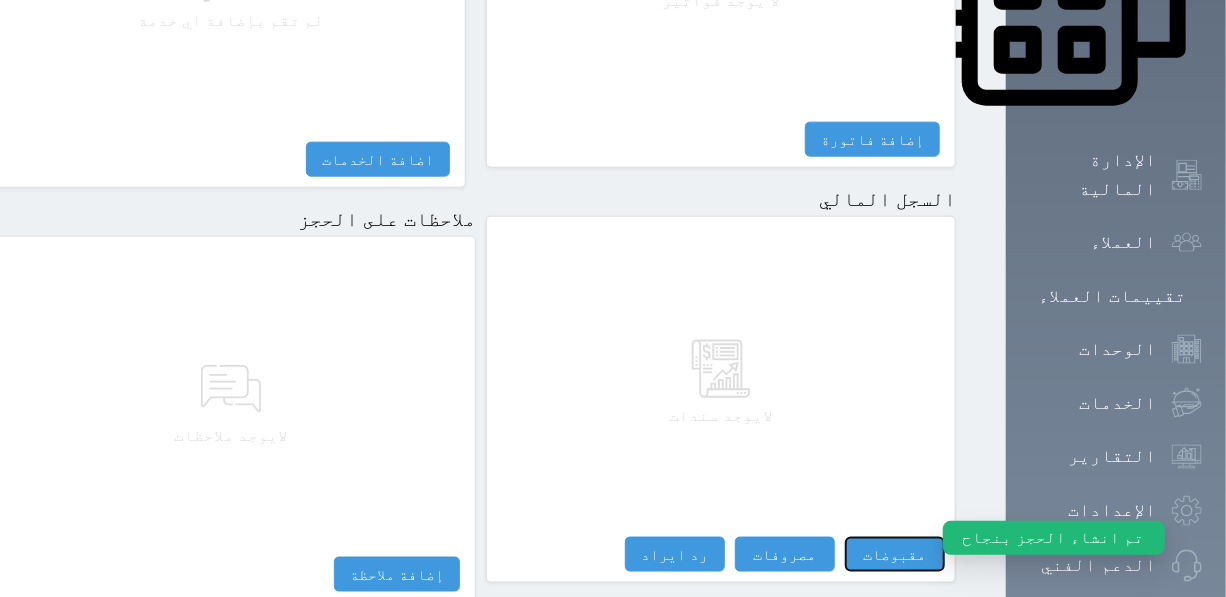 click on "مقبوضات" at bounding box center (895, 554) 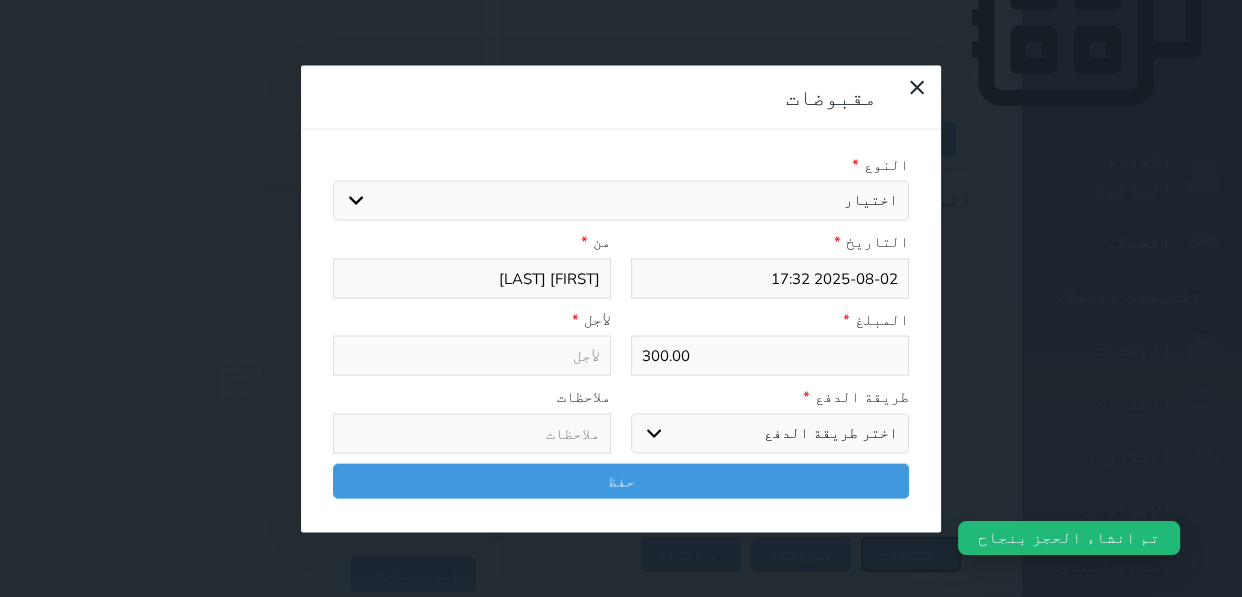 select 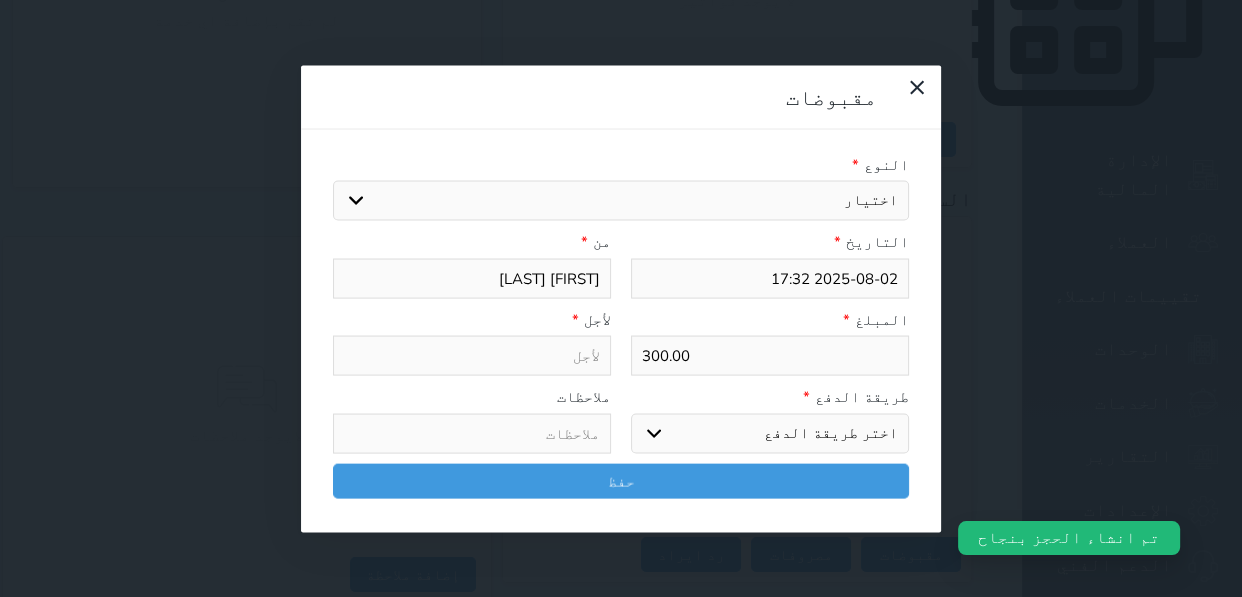 click on "اختيار   مقبوضات عامة قيمة إيجار فواتير تامين عربون لا ينطبق آخر مغسلة واي فاي - الإنترنت مواقف السيارات طعام الأغذية والمشروبات مشروبات المشروبات الباردة المشروبات الساخنة الإفطار غداء عشاء مخبز و كعك حمام سباحة الصالة الرياضية سبا و خدمات الجمال اختيار وإسقاط (خدمات النقل) ميني بار كابل - تلفزيون سرير إضافي تصفيف الشعر التسوق خدمات الجولات السياحية المنظمة خدمات الدليل السياحي" at bounding box center [621, 201] 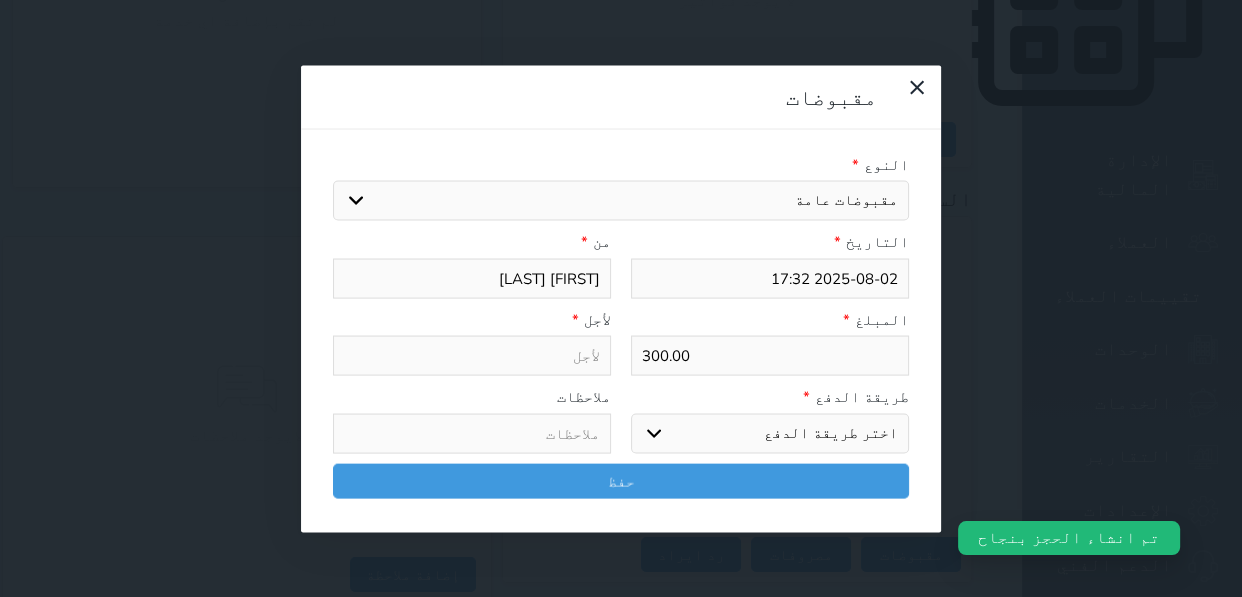 click on "اختيار   مقبوضات عامة قيمة إيجار فواتير تامين عربون لا ينطبق آخر مغسلة واي فاي - الإنترنت مواقف السيارات طعام الأغذية والمشروبات مشروبات المشروبات الباردة المشروبات الساخنة الإفطار غداء عشاء مخبز و كعك حمام سباحة الصالة الرياضية سبا و خدمات الجمال اختيار وإسقاط (خدمات النقل) ميني بار كابل - تلفزيون سرير إضافي تصفيف الشعر التسوق خدمات الجولات السياحية المنظمة خدمات الدليل السياحي" at bounding box center [621, 201] 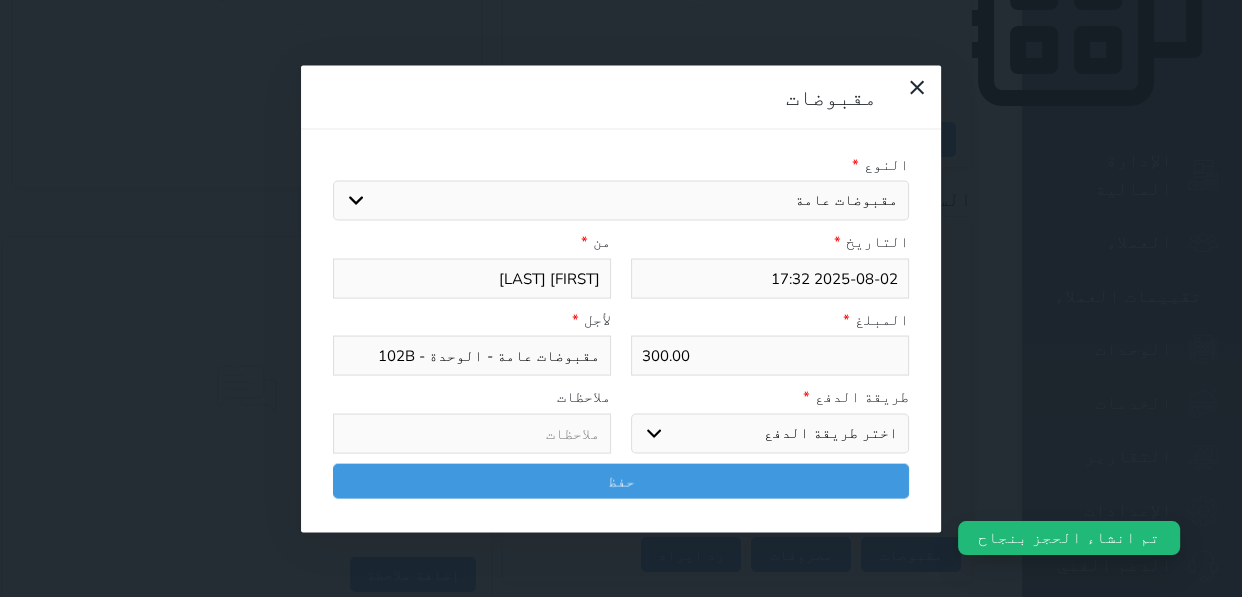 click on "اختر طريقة الدفع   دفع نقدى   تحويل بنكى   مدى   بطاقة ائتمان   آجل" at bounding box center [770, 433] 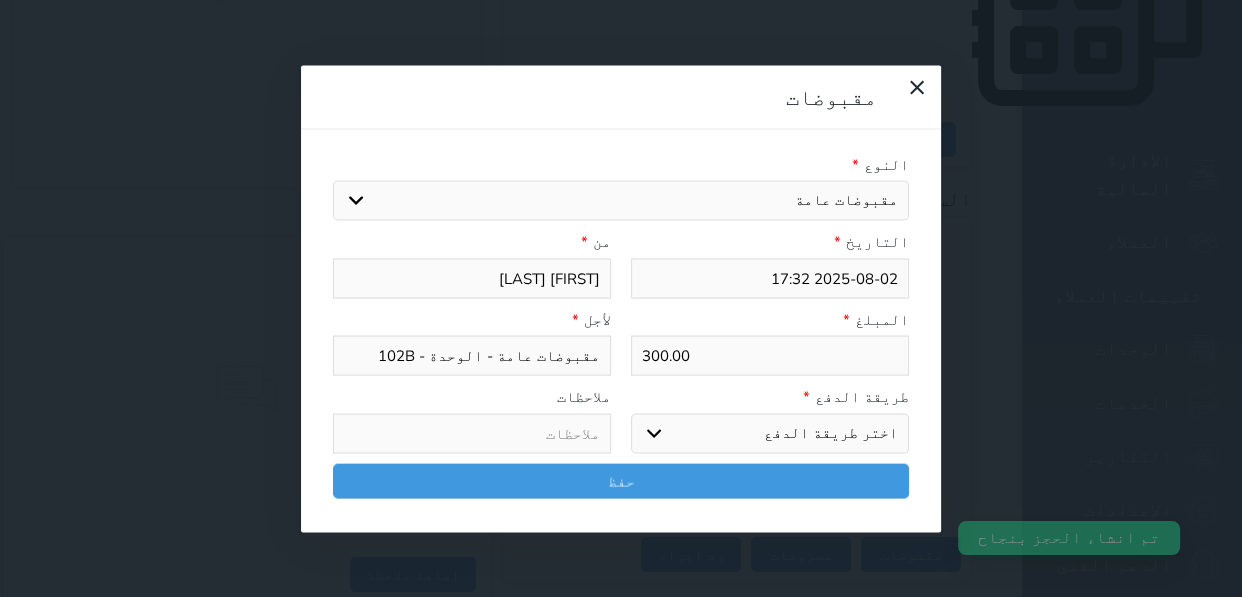 select on "mada" 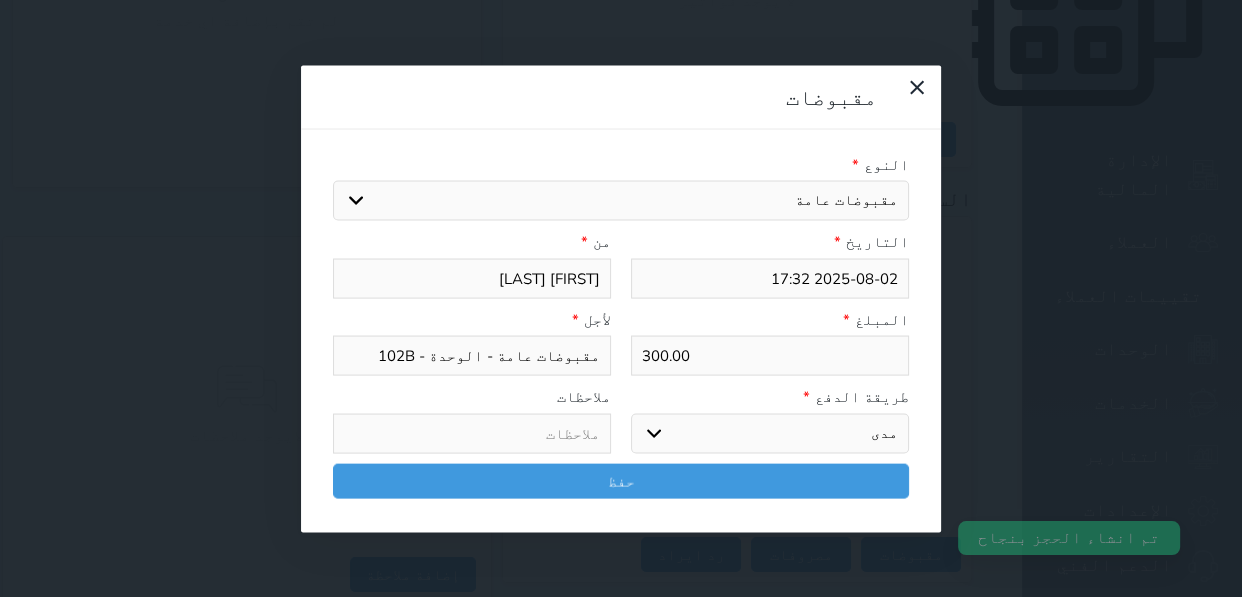 click on "اختر طريقة الدفع   دفع نقدى   تحويل بنكى   مدى   بطاقة ائتمان   آجل" at bounding box center (770, 433) 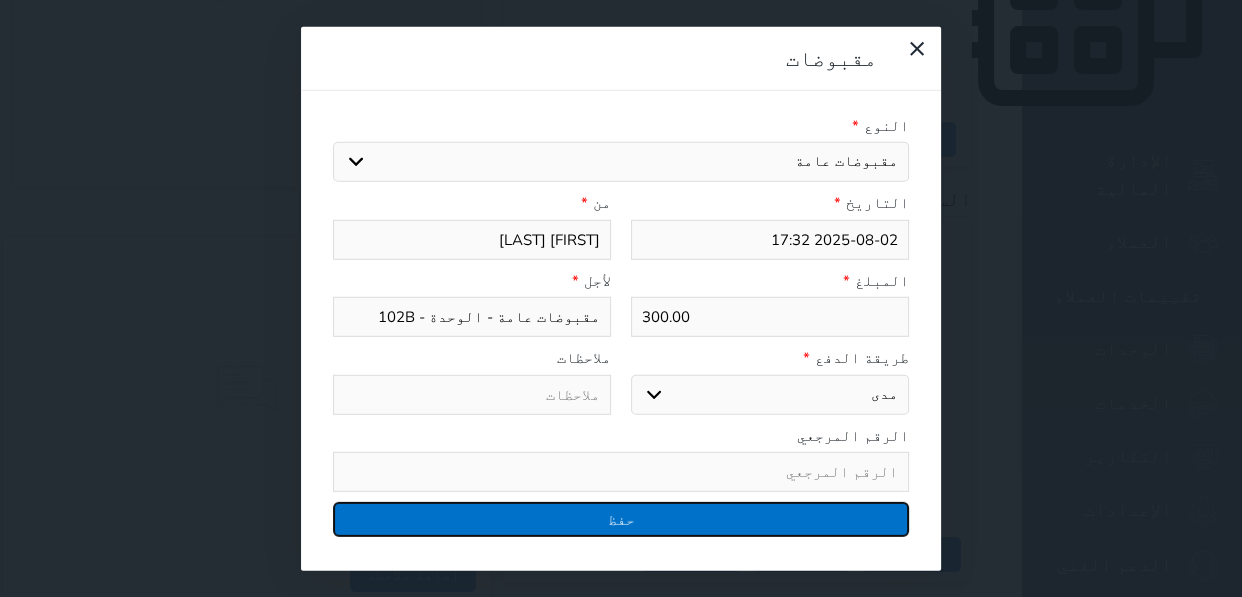 click on "حفظ" at bounding box center (621, 519) 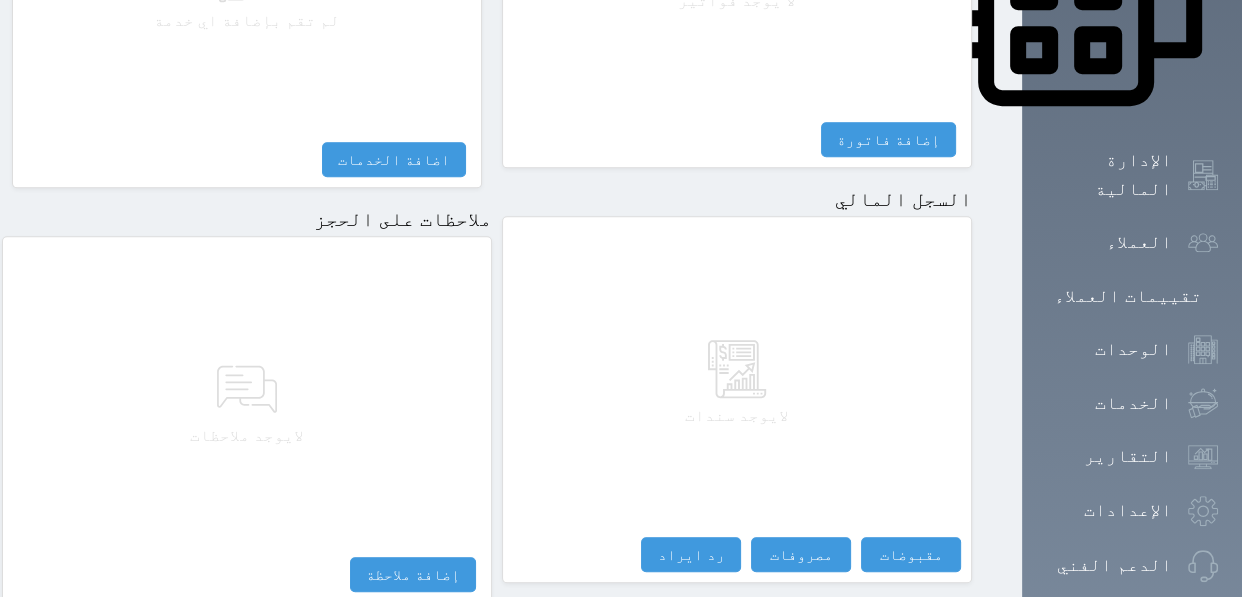 select 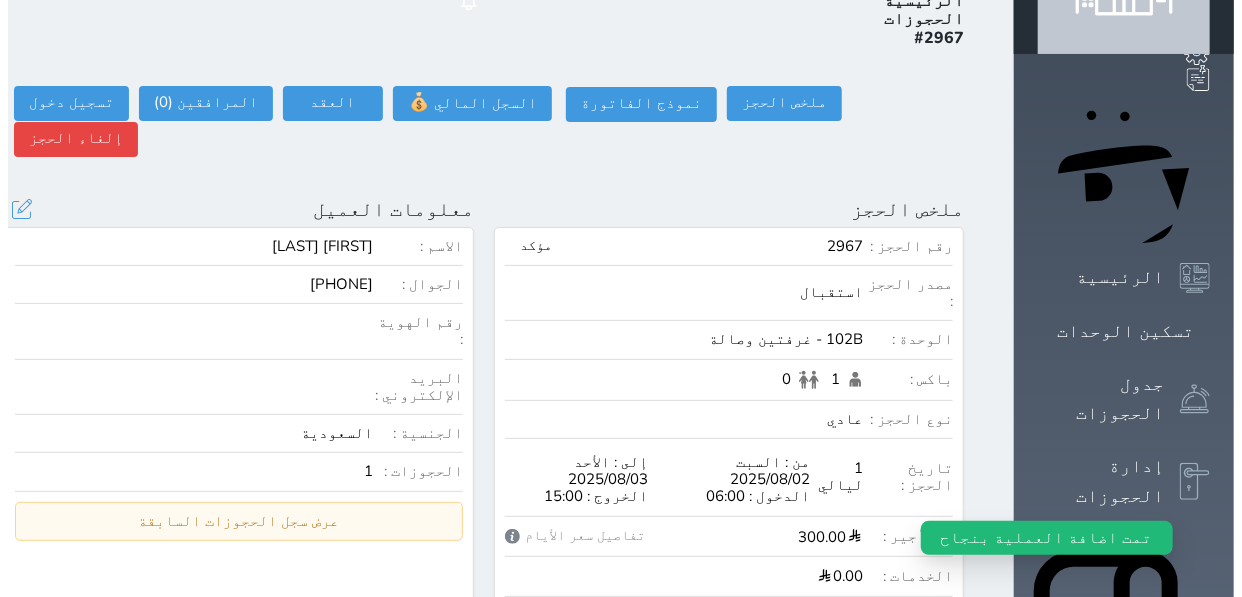 scroll, scrollTop: 0, scrollLeft: 0, axis: both 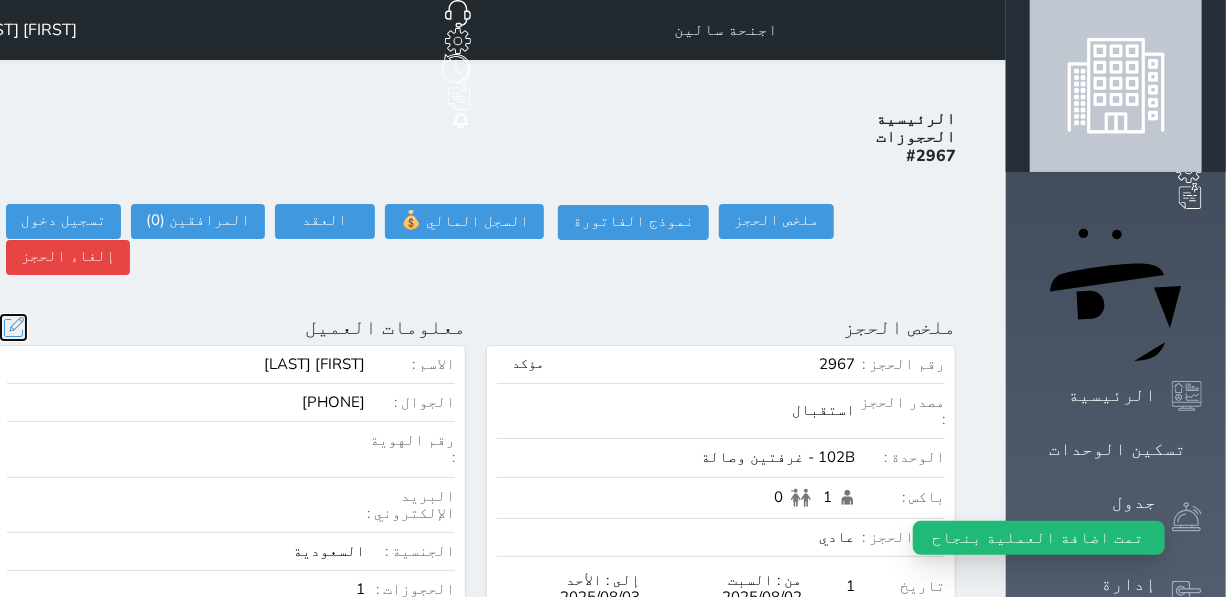 click at bounding box center (13, 327) 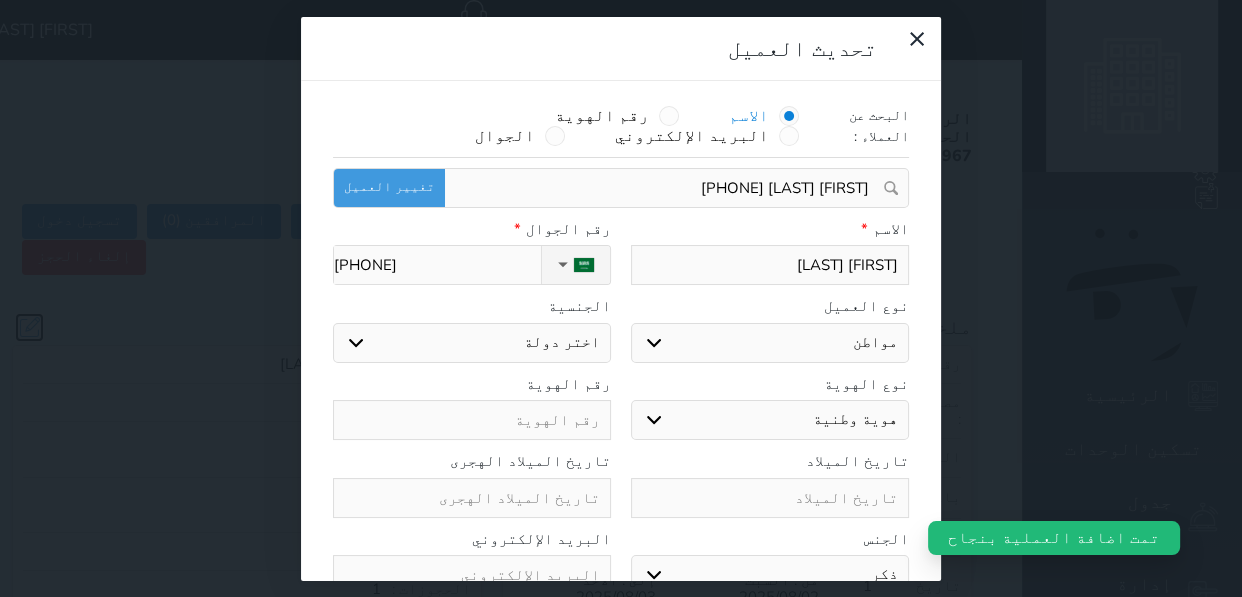 select on "113" 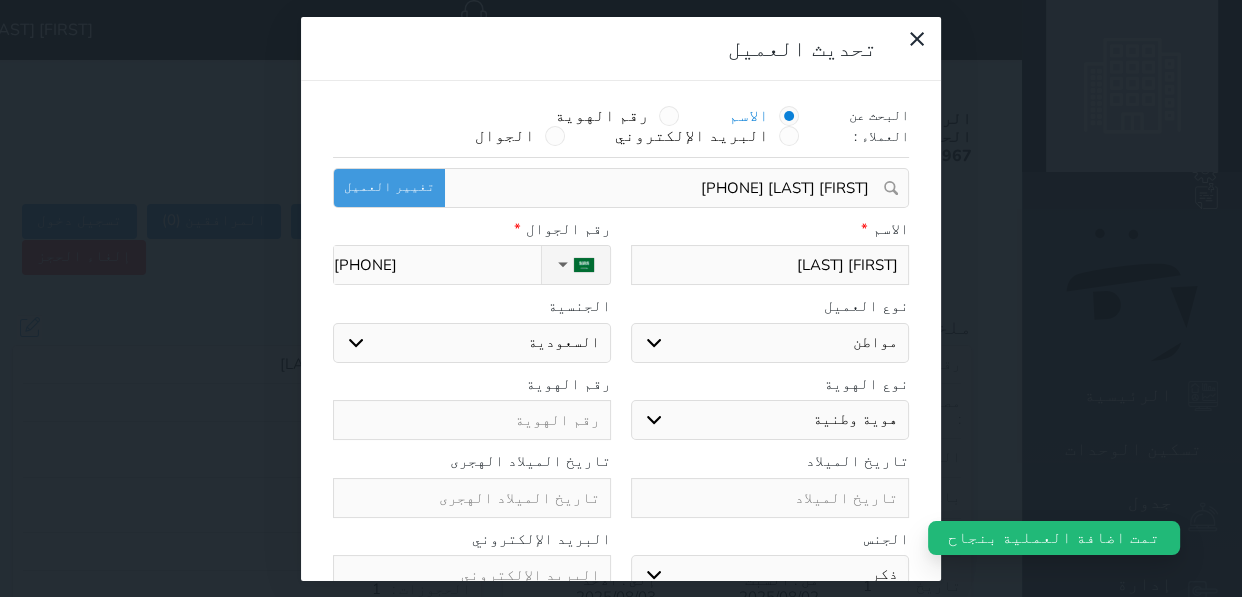 click at bounding box center [472, 420] 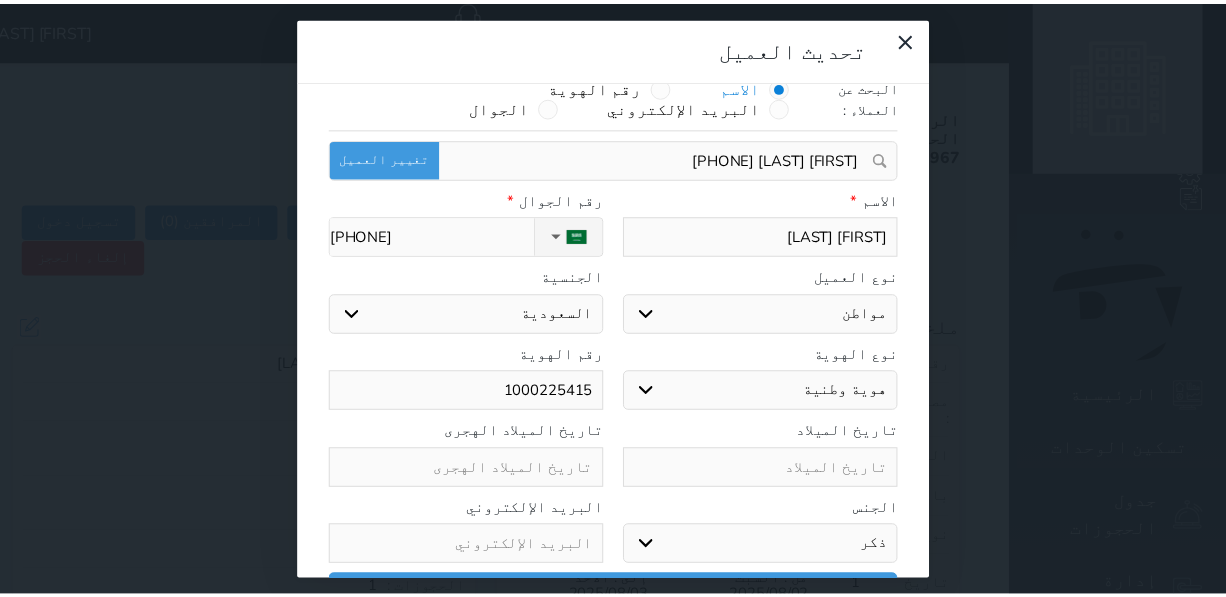 scroll, scrollTop: 44, scrollLeft: 0, axis: vertical 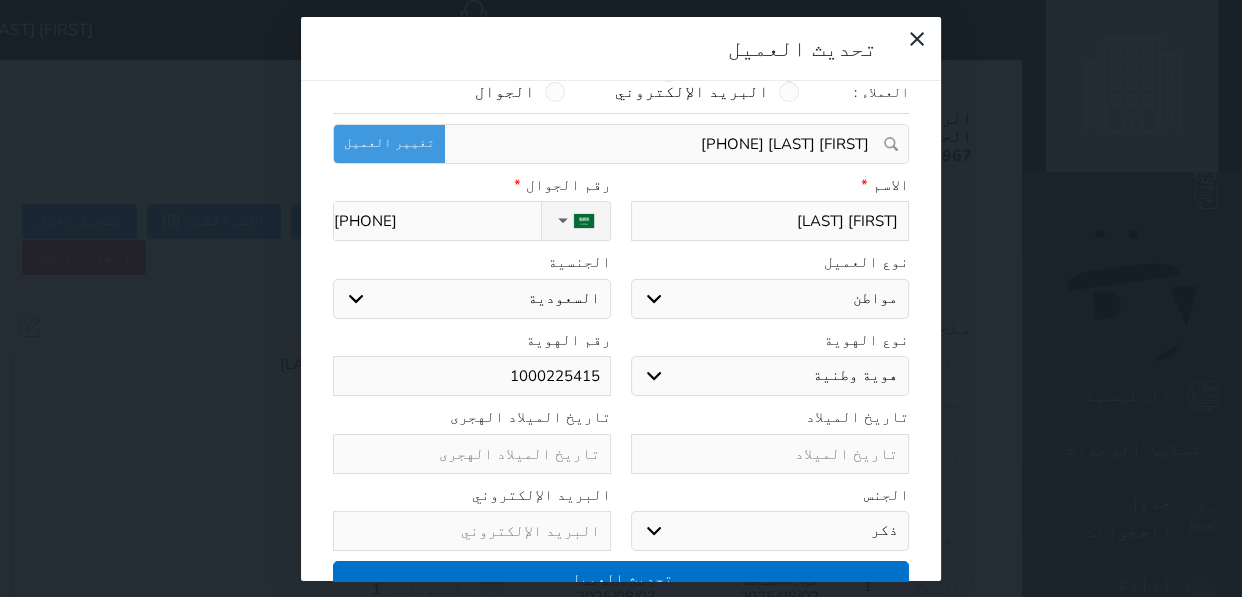 type on "1000225415" 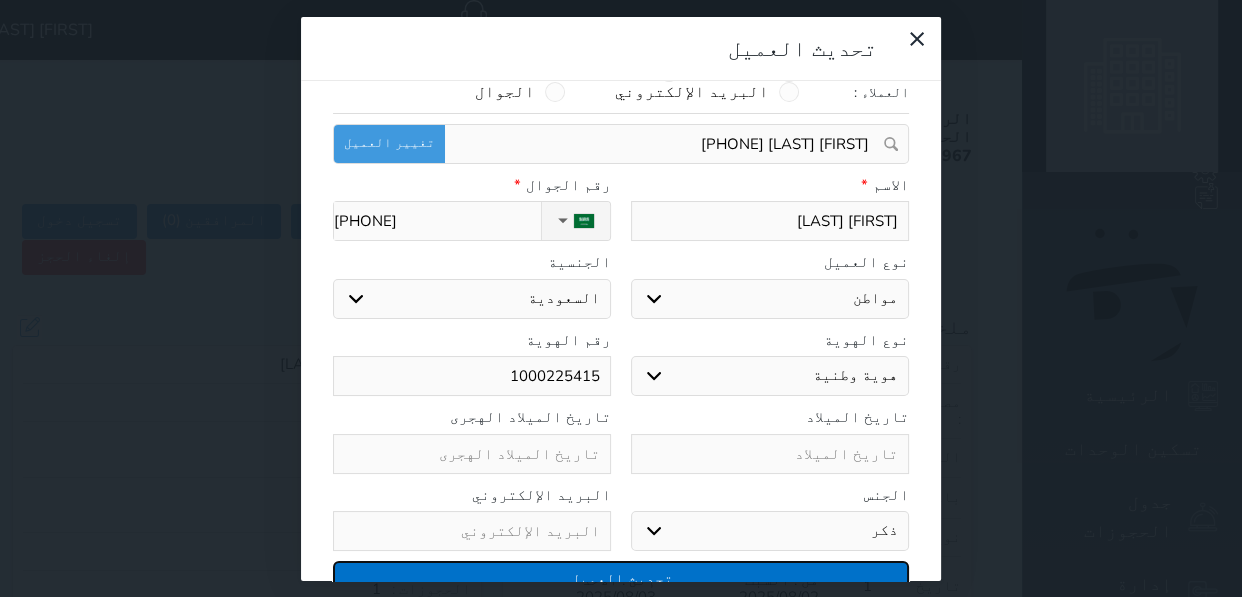 click on "تحديث العميل" at bounding box center (621, 578) 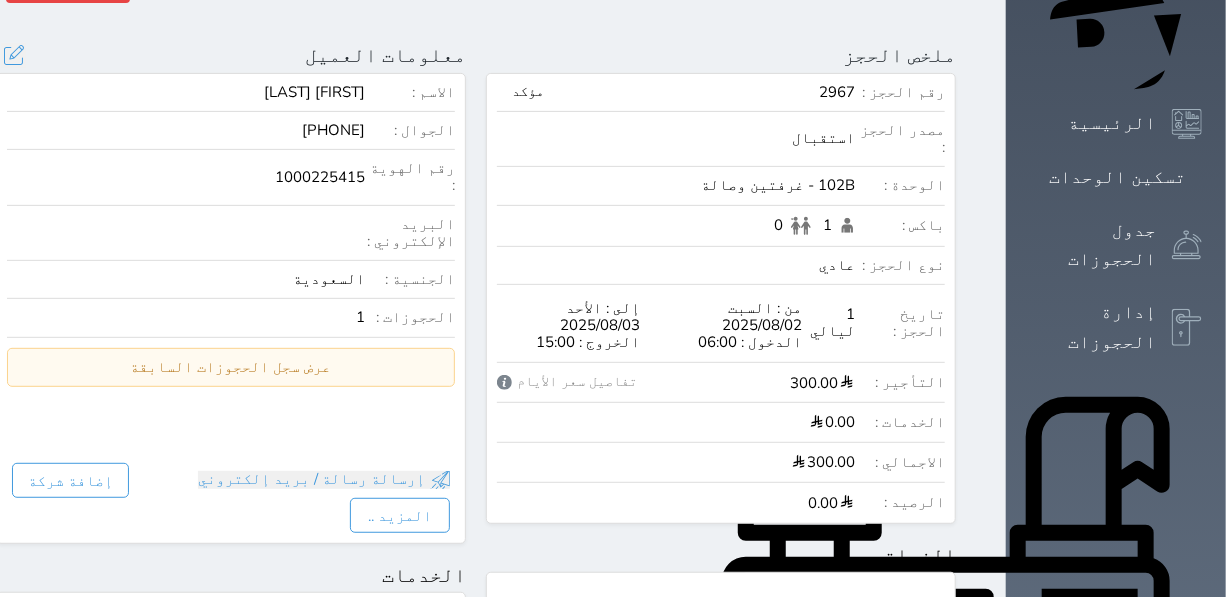 scroll, scrollTop: 0, scrollLeft: 0, axis: both 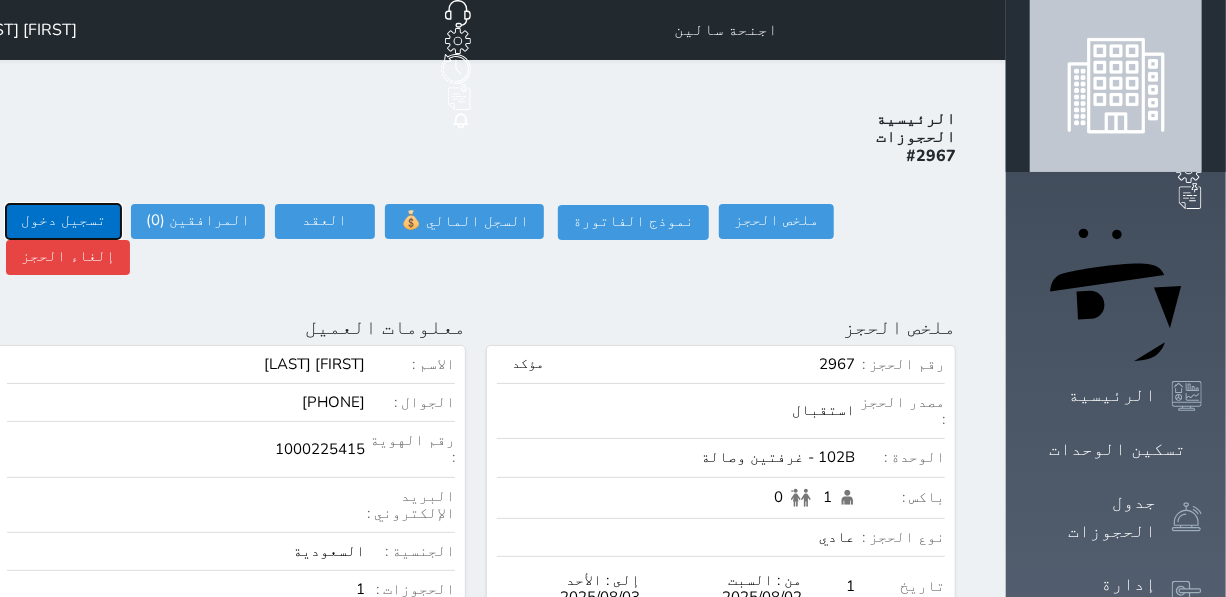 click on "تسجيل دخول" at bounding box center [63, 221] 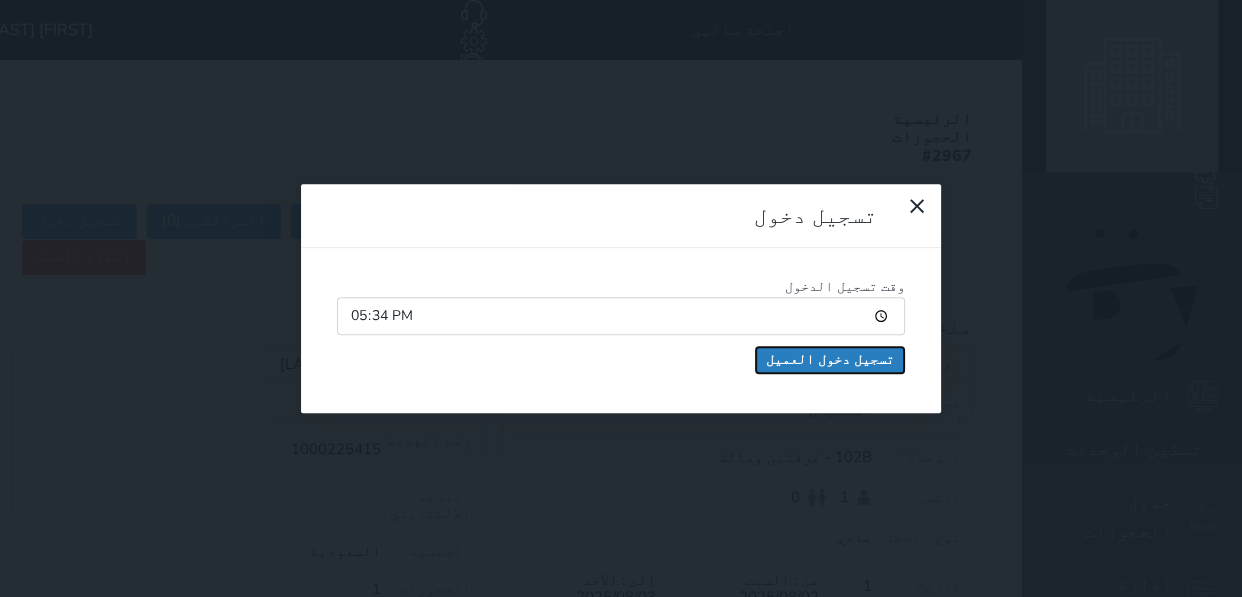 click on "تسجيل دخول العميل" at bounding box center (830, 360) 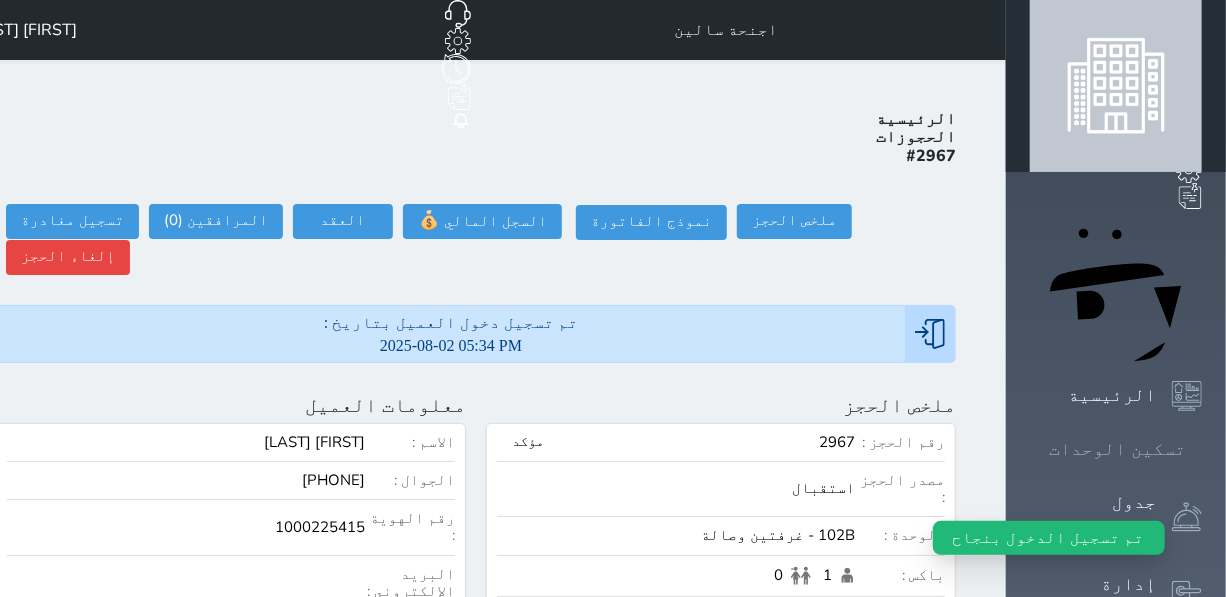 click 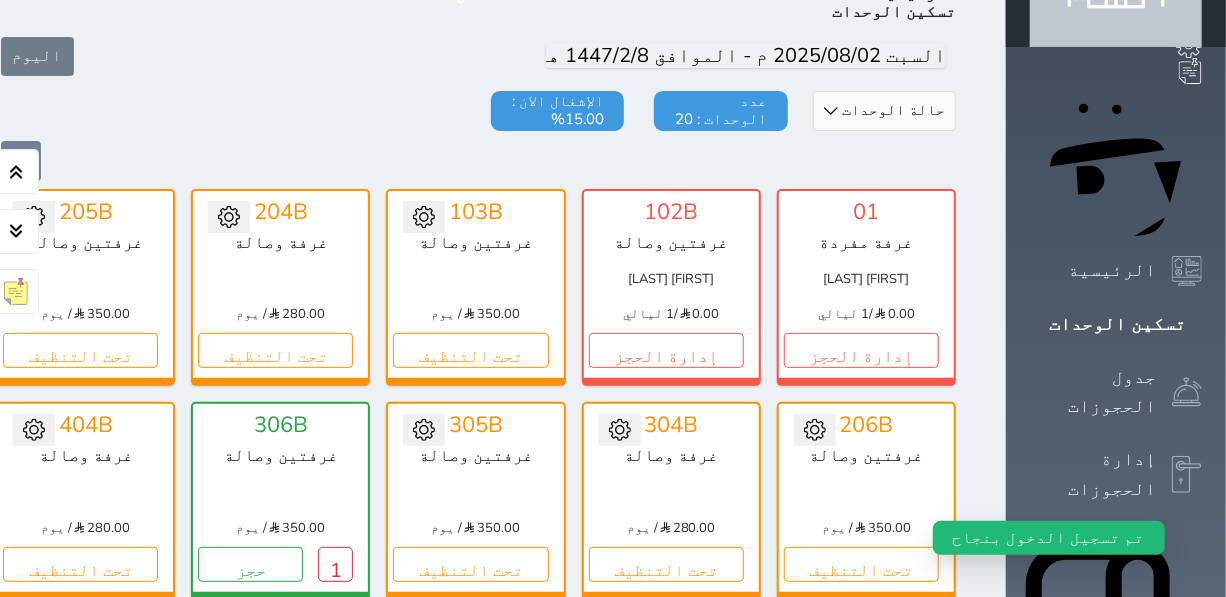 scroll, scrollTop: 77, scrollLeft: 0, axis: vertical 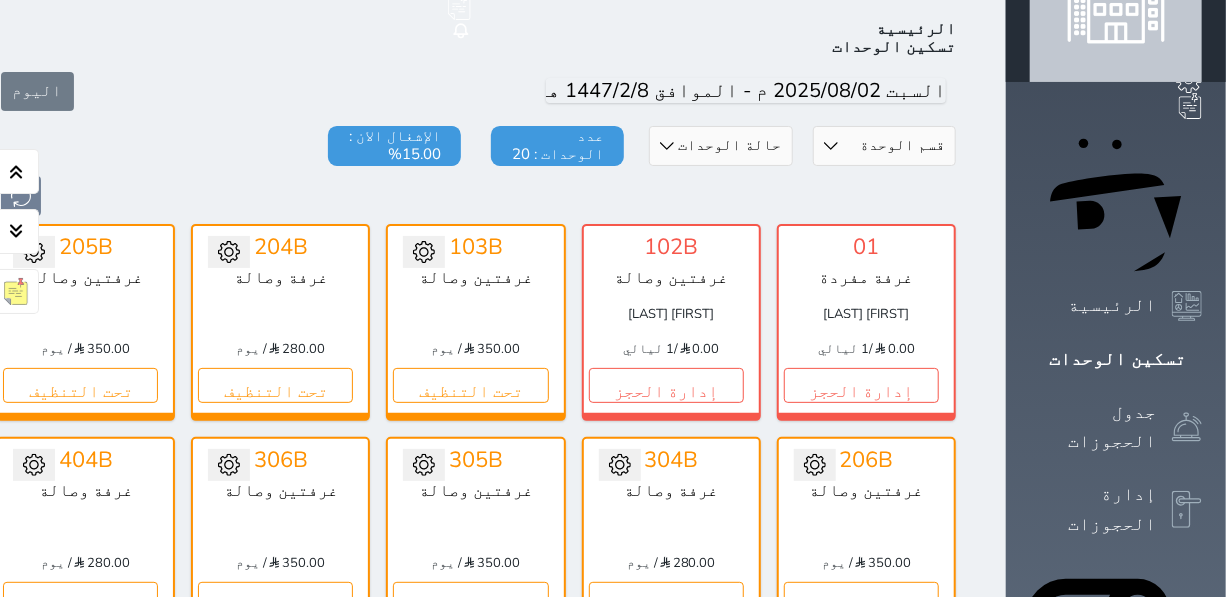 click 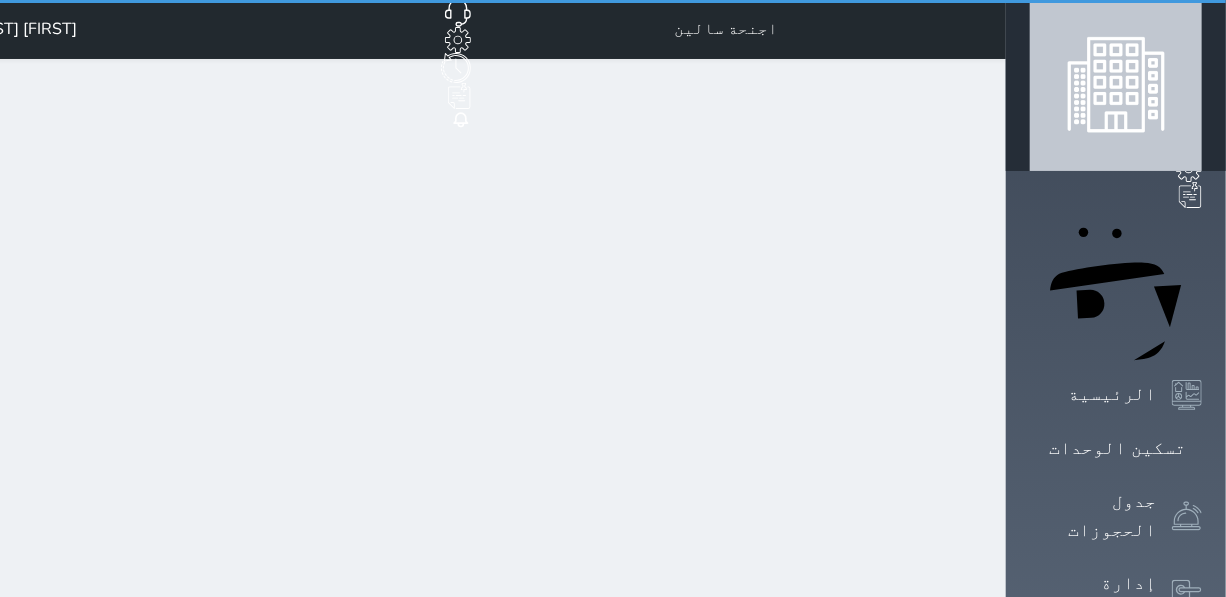 scroll, scrollTop: 0, scrollLeft: 0, axis: both 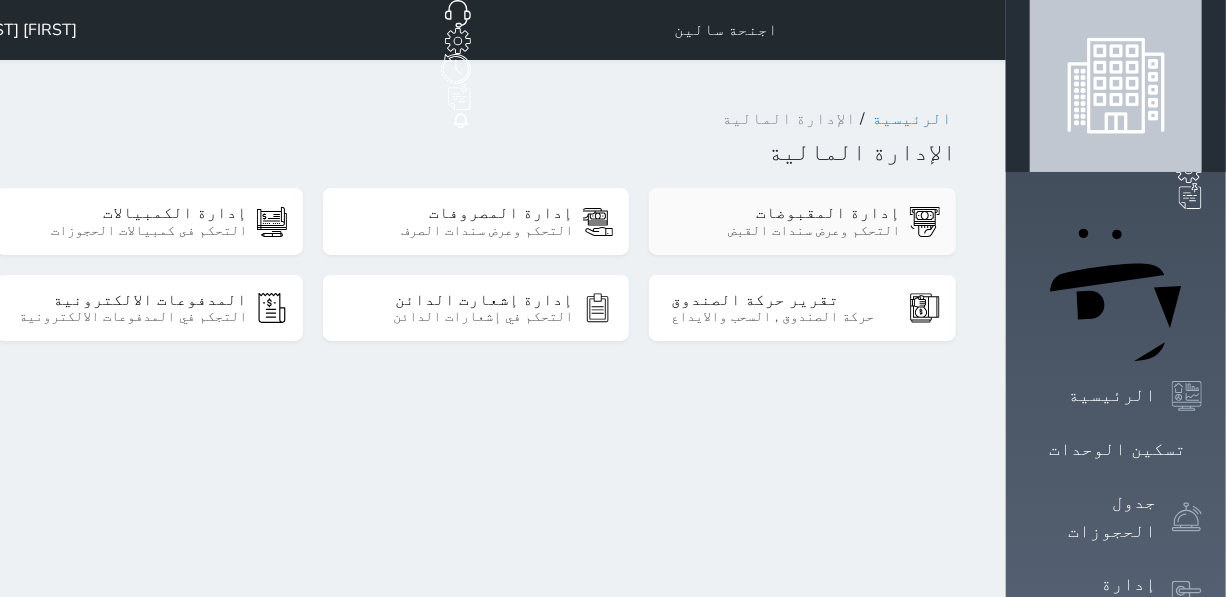click on "إدارة المقبوضات
التحكم وعرض سندات القبض" at bounding box center [802, 221] 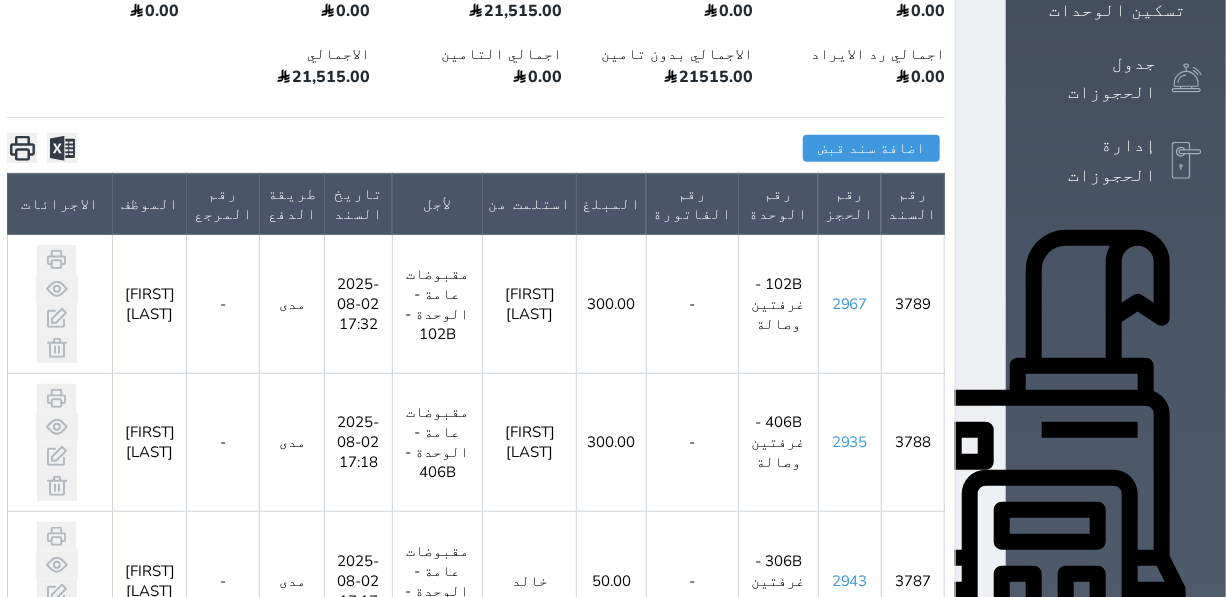 scroll, scrollTop: 0, scrollLeft: 0, axis: both 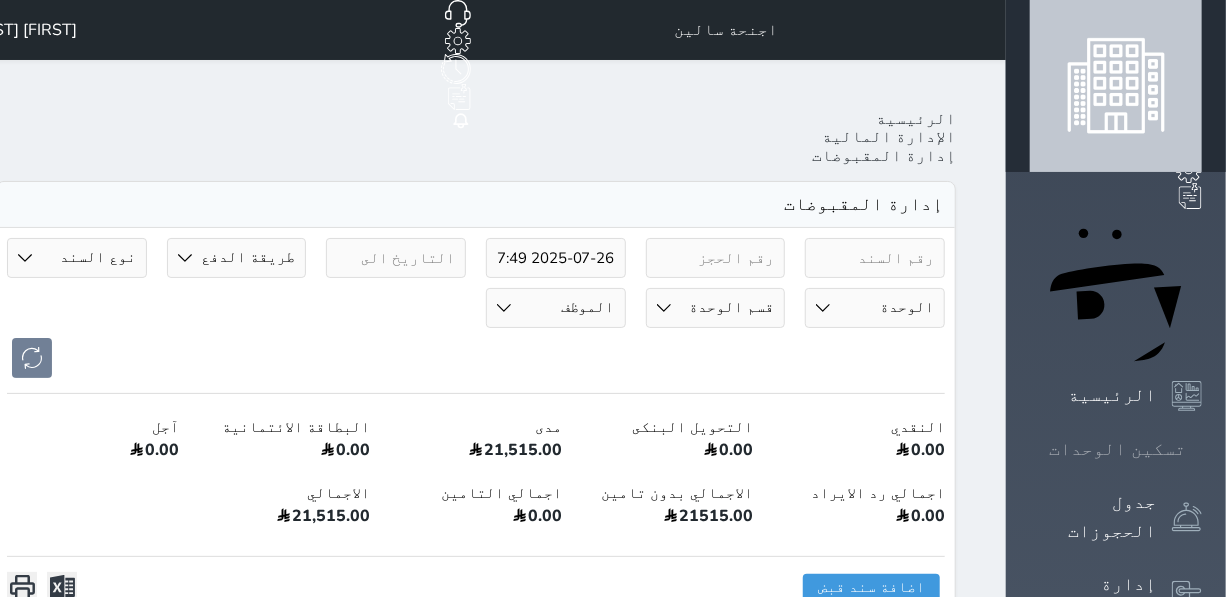 click on "تسكين الوحدات" at bounding box center [1117, 449] 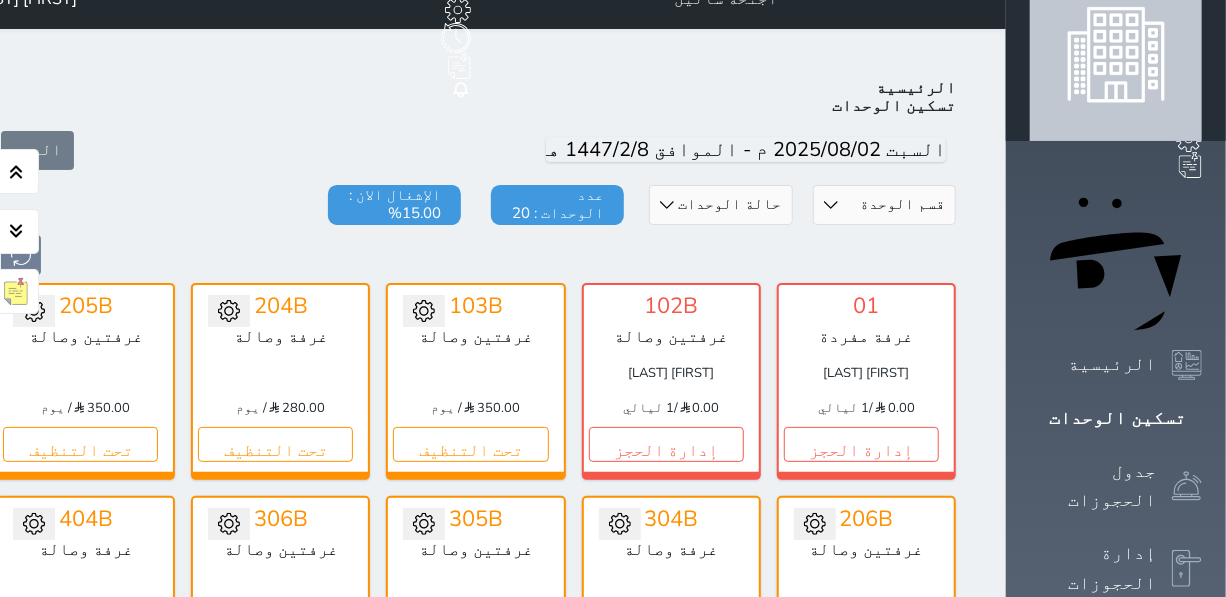 scroll, scrollTop: 0, scrollLeft: 0, axis: both 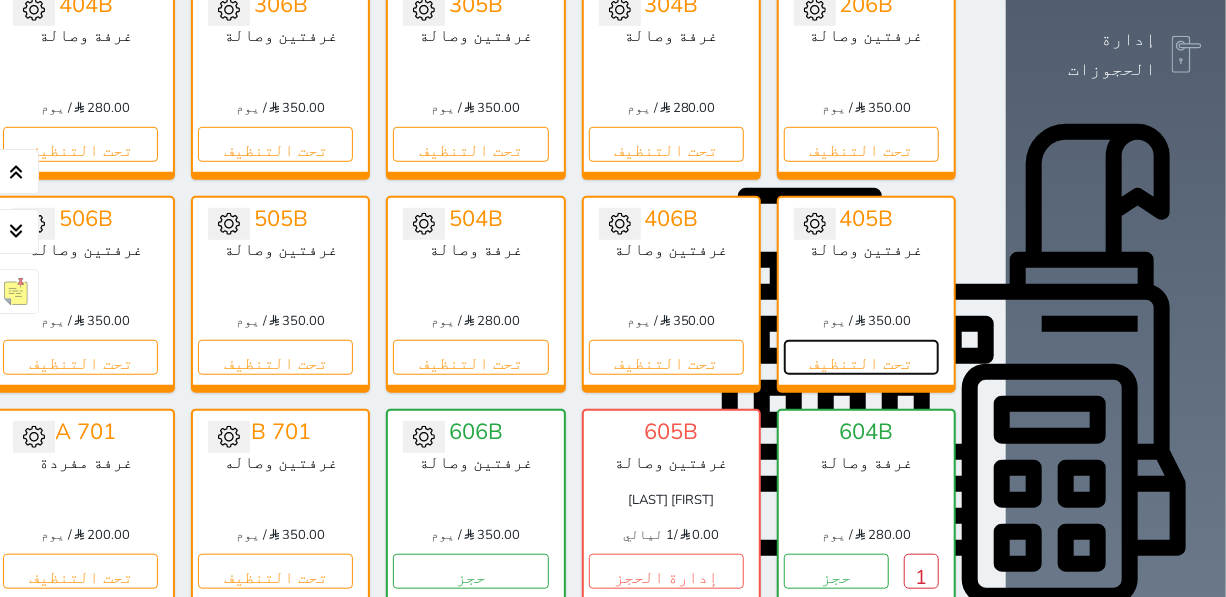 drag, startPoint x: 976, startPoint y: 316, endPoint x: 944, endPoint y: 250, distance: 73.34848 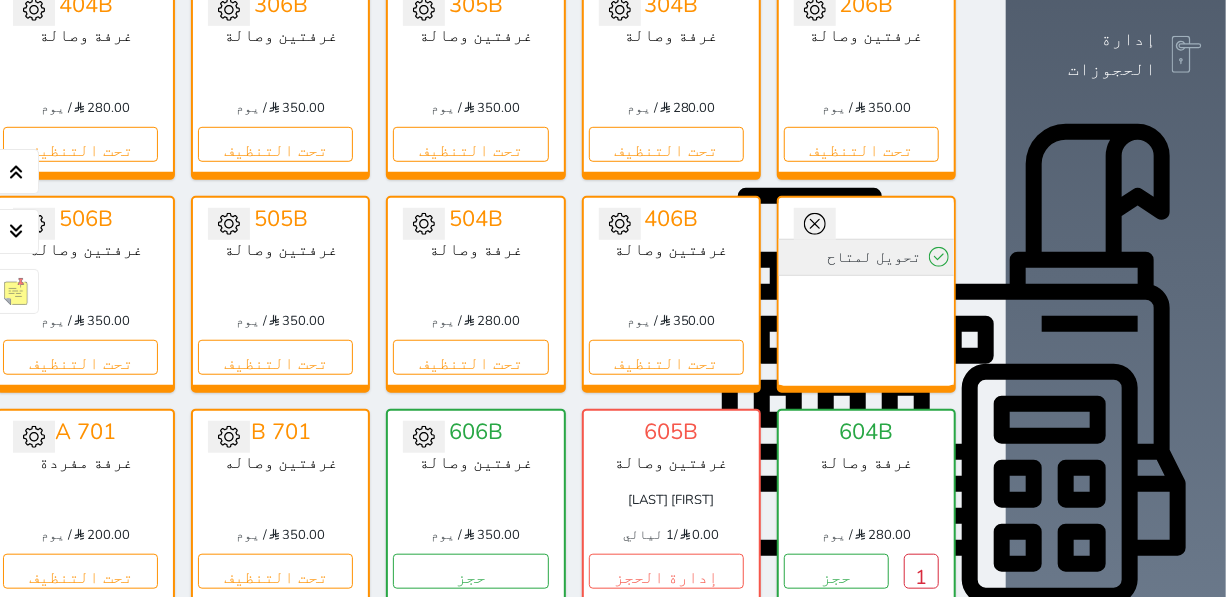 click on "تحويل لمتاح" at bounding box center [866, 257] 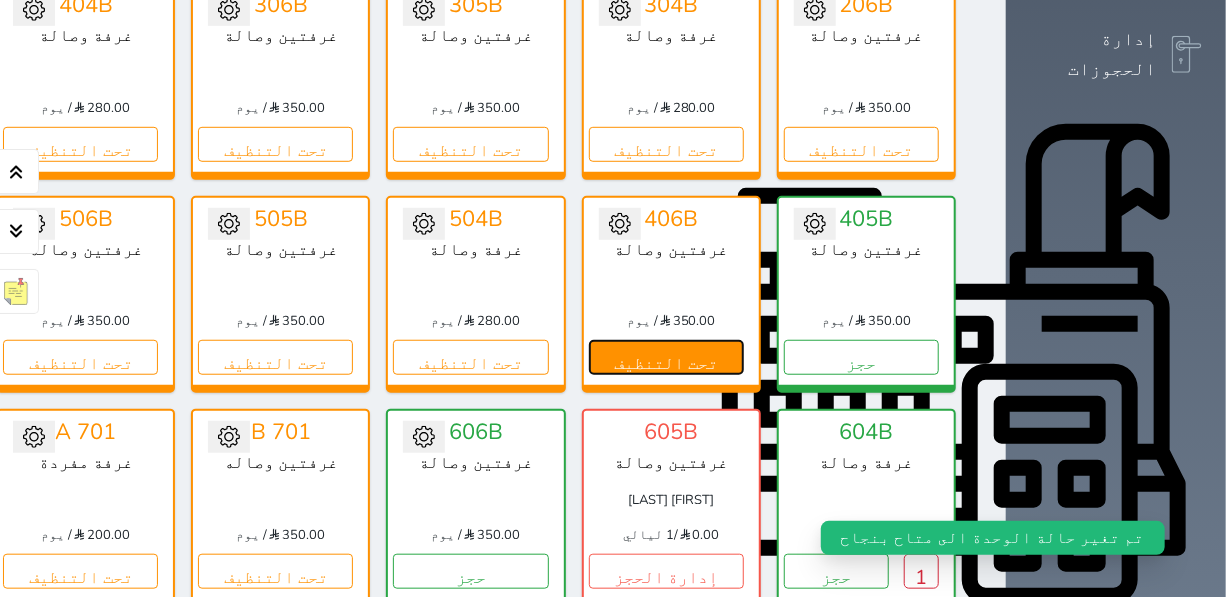 click on "تحت التنظيف" at bounding box center [666, 357] 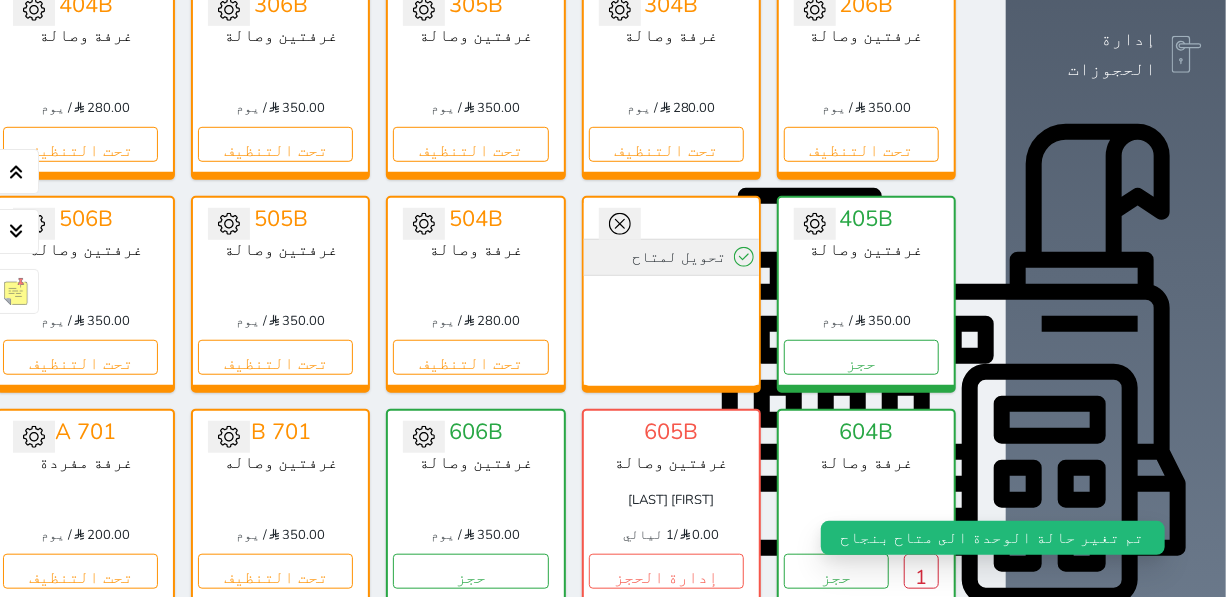 click on "تحويل لمتاح" at bounding box center [671, 257] 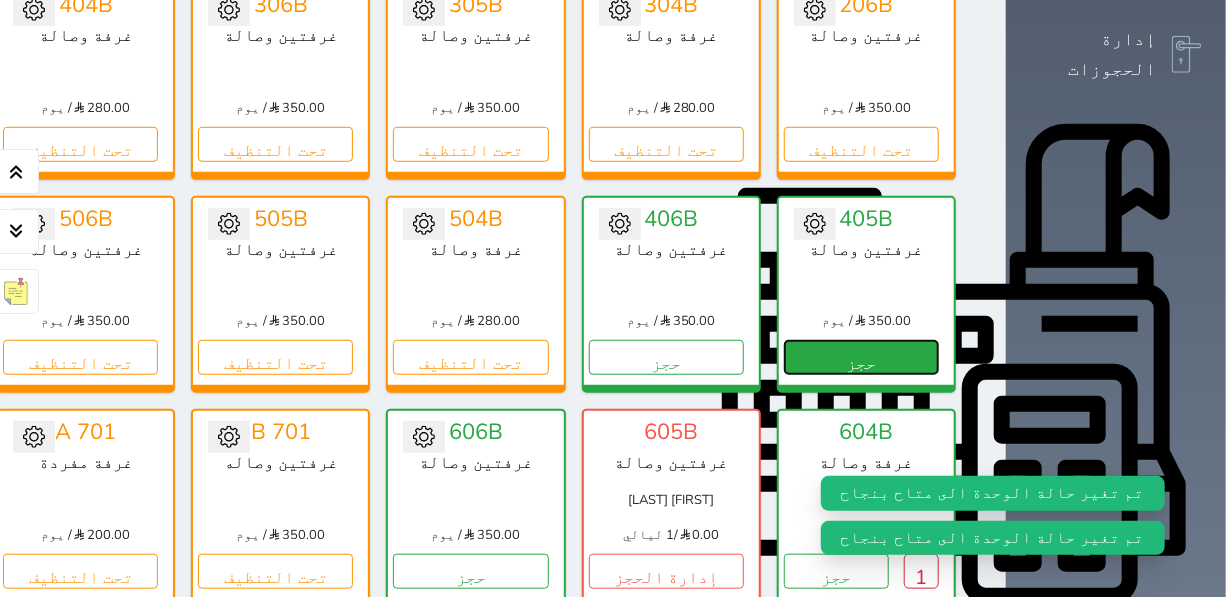 click on "حجز" at bounding box center [861, 357] 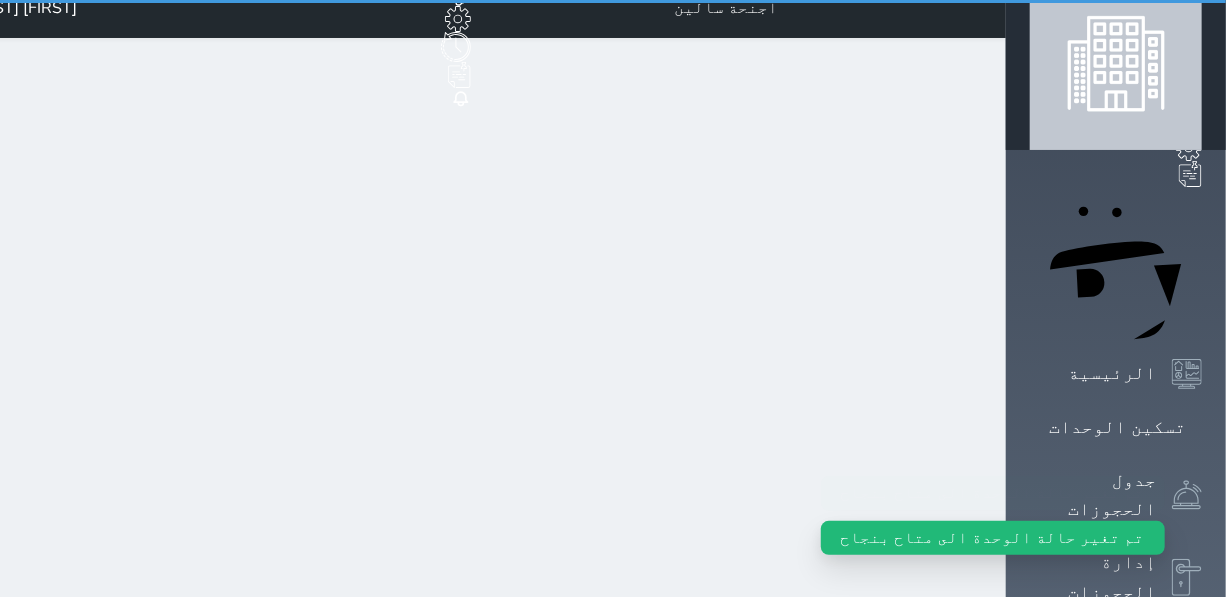 scroll, scrollTop: 0, scrollLeft: 0, axis: both 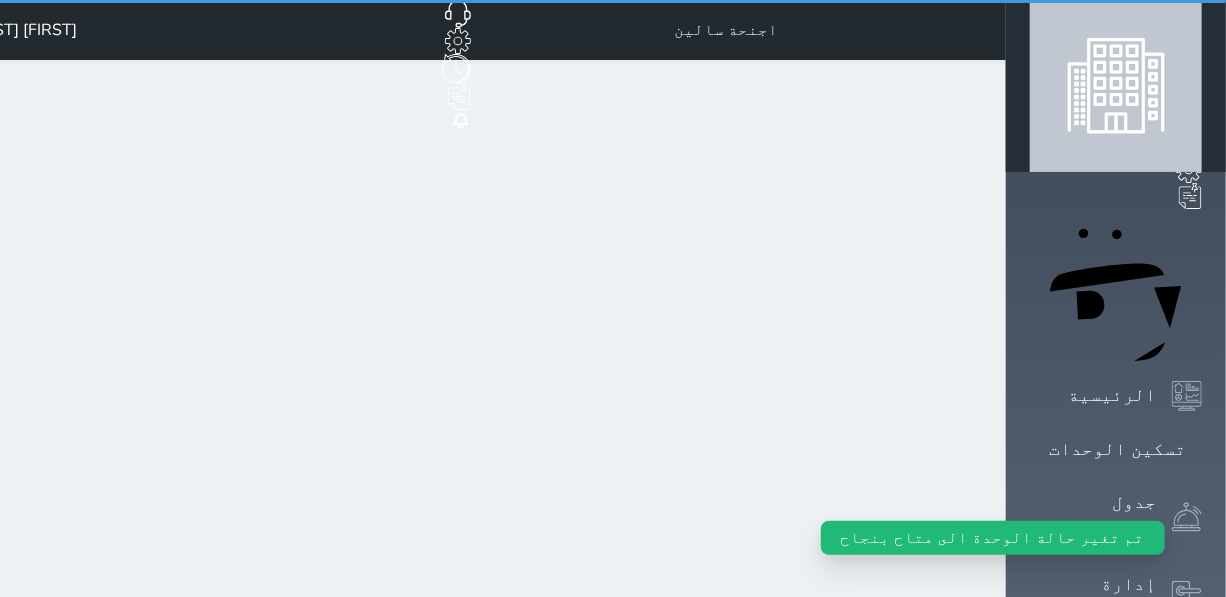 select on "1" 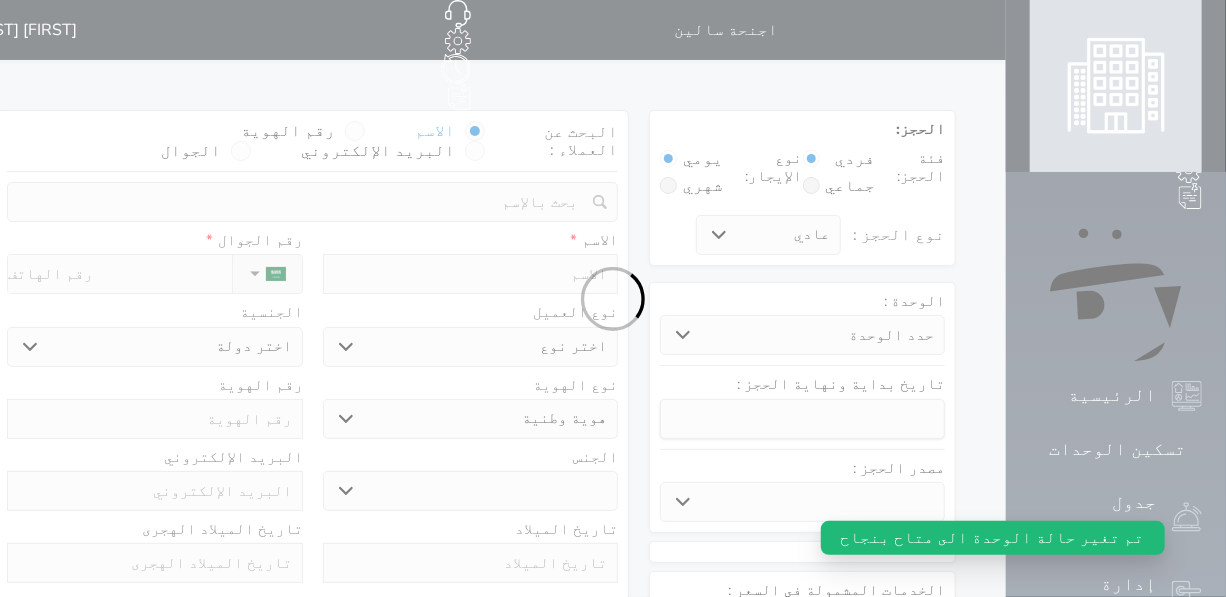 select 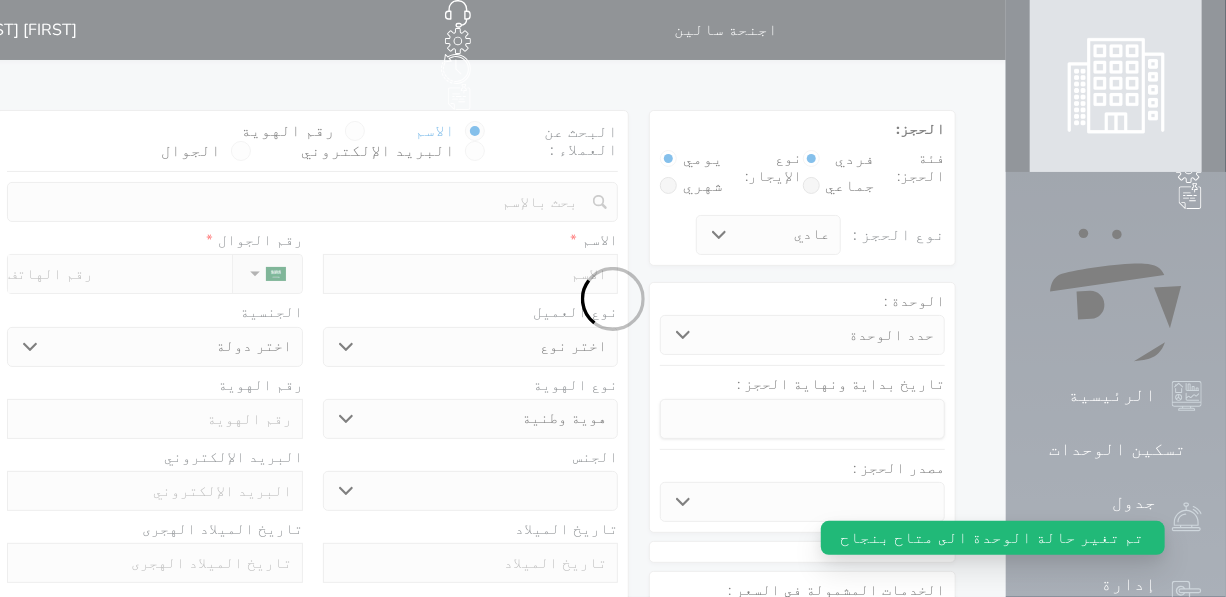 select on "30644" 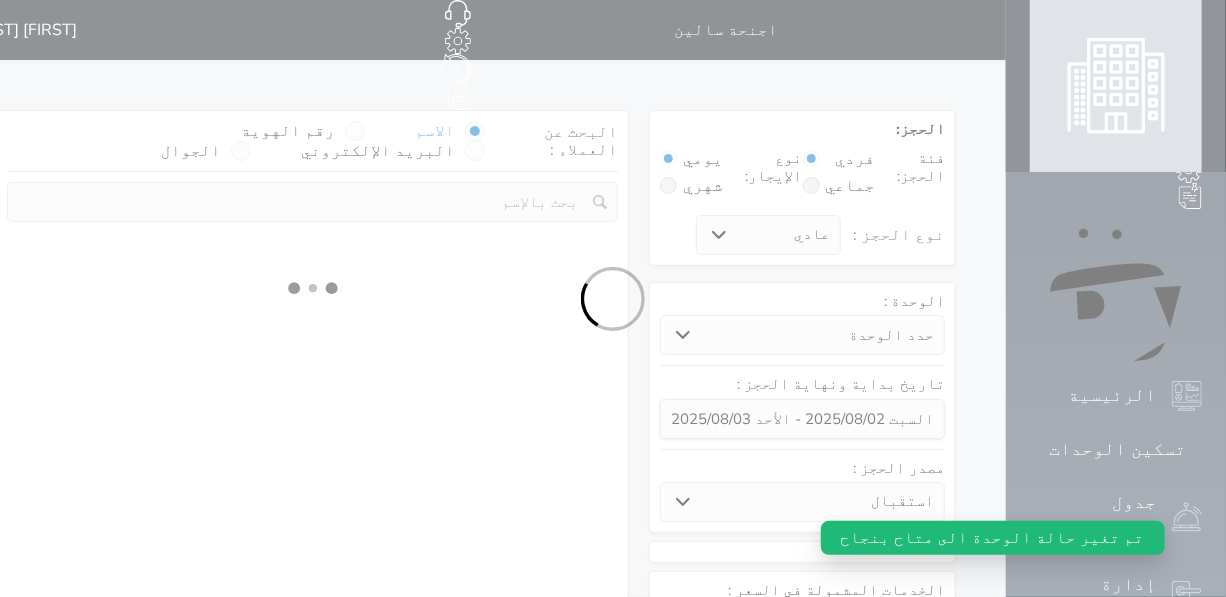 select 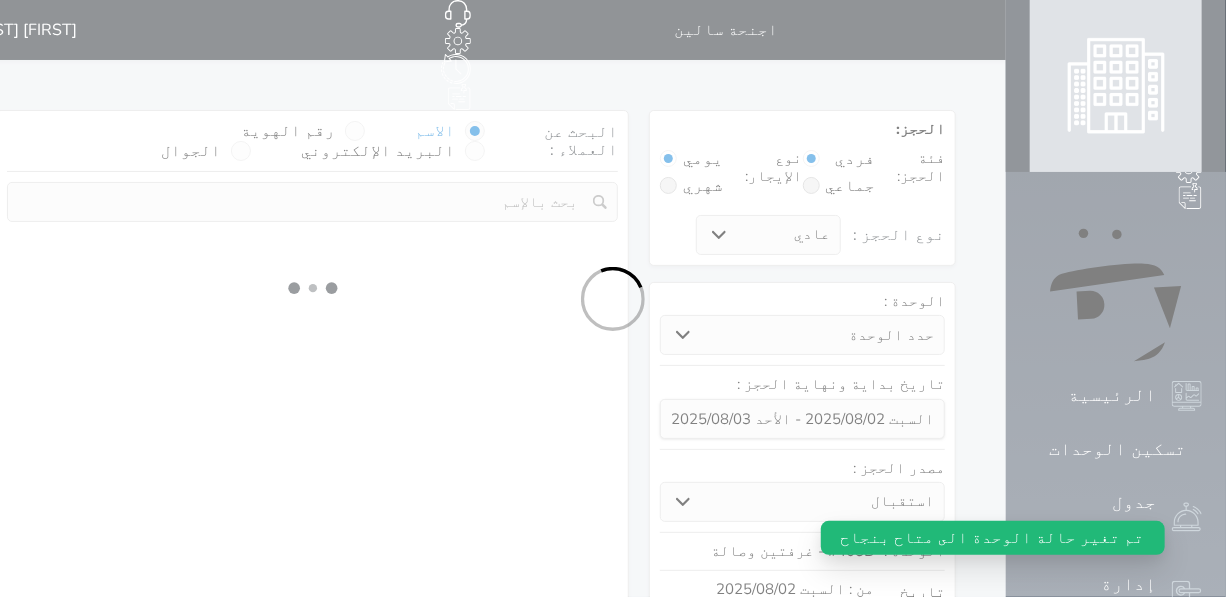 select on "1" 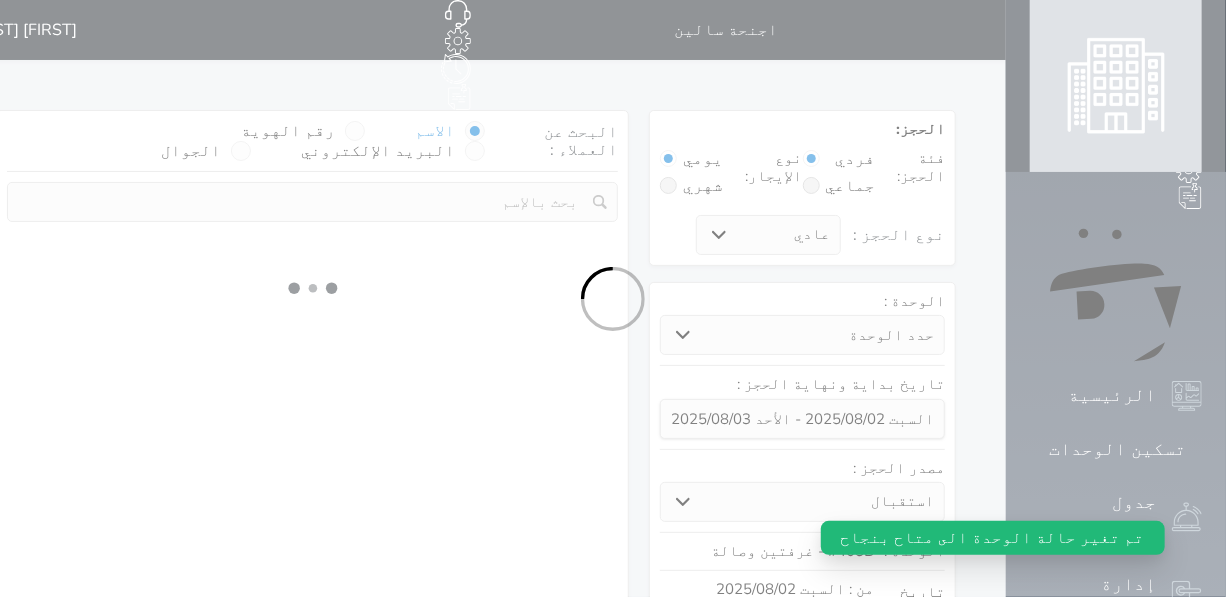 select on "1" 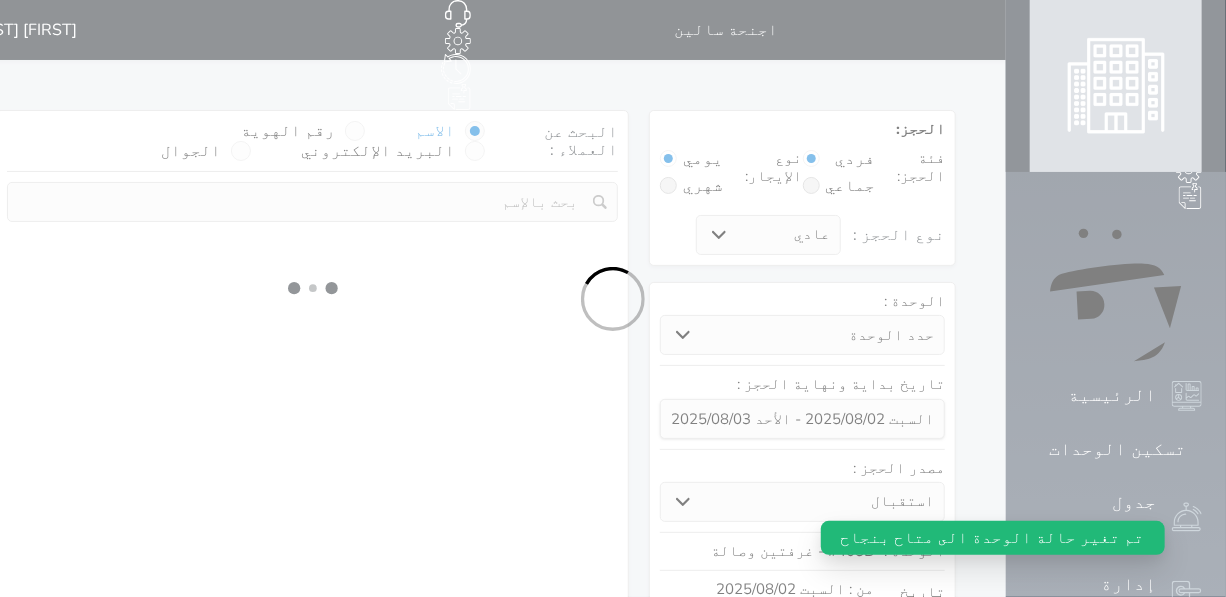 select 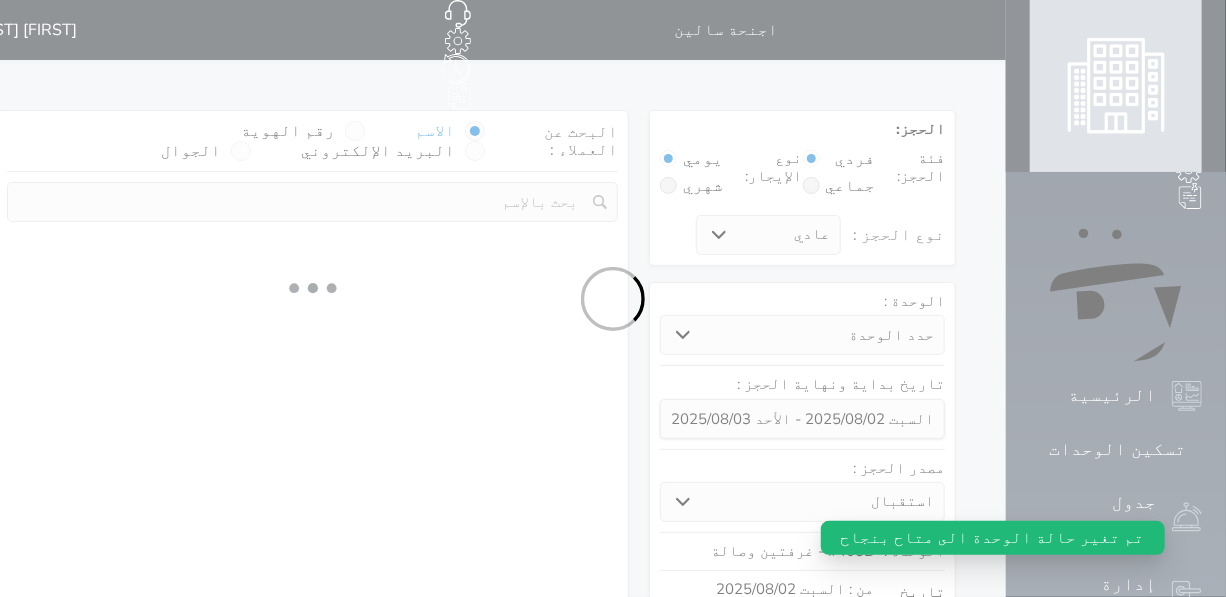 select on "7" 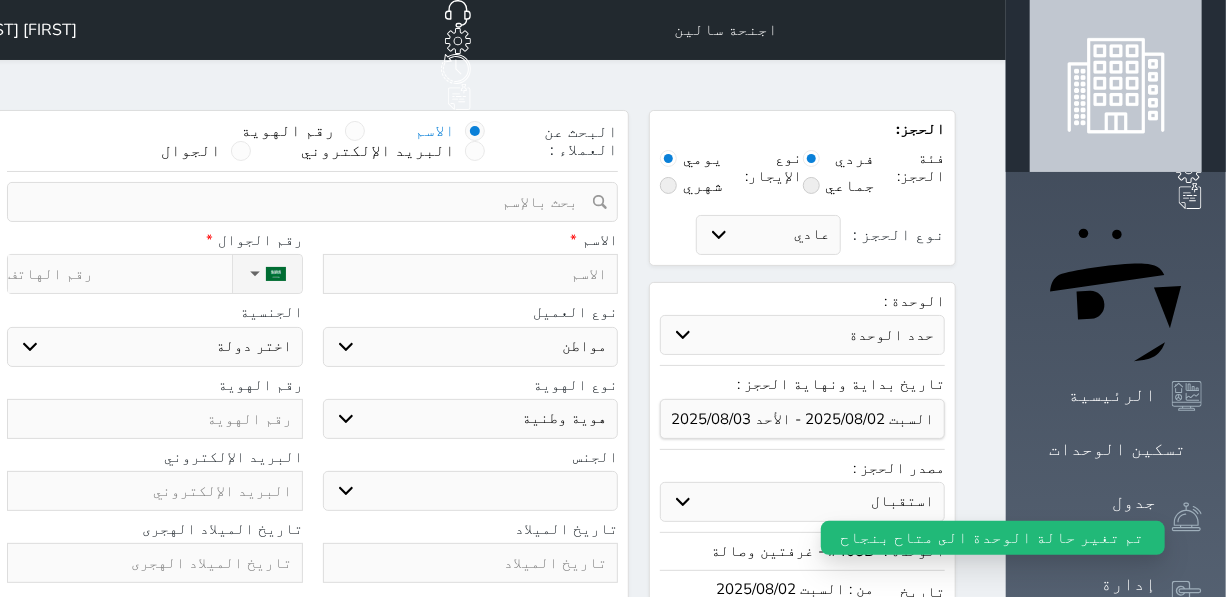 select 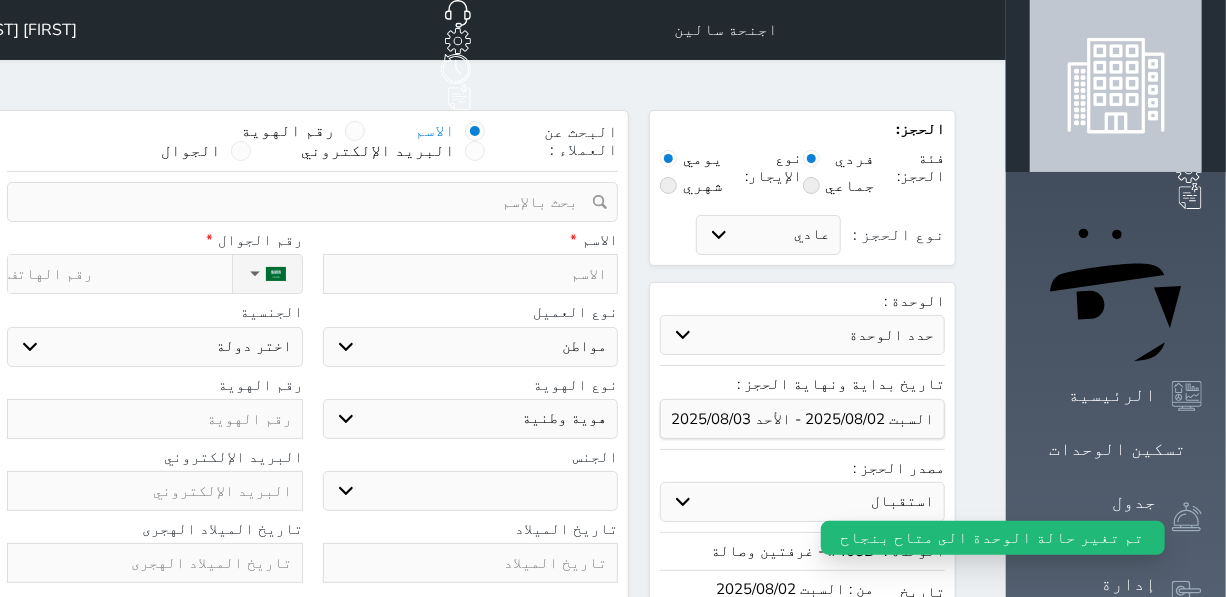 select 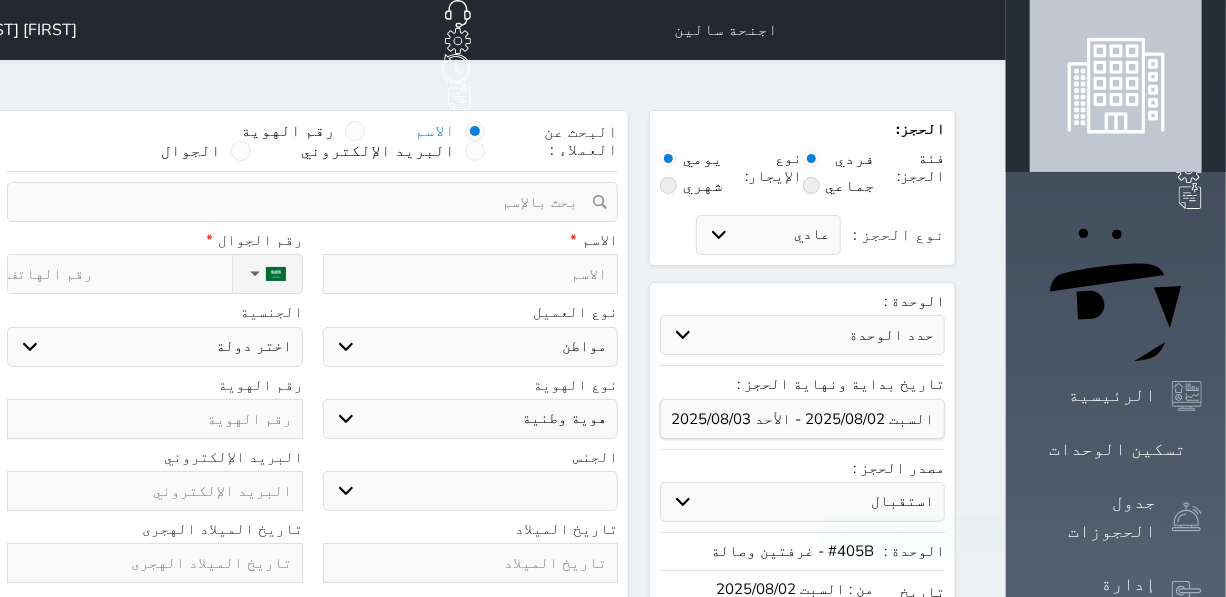 select 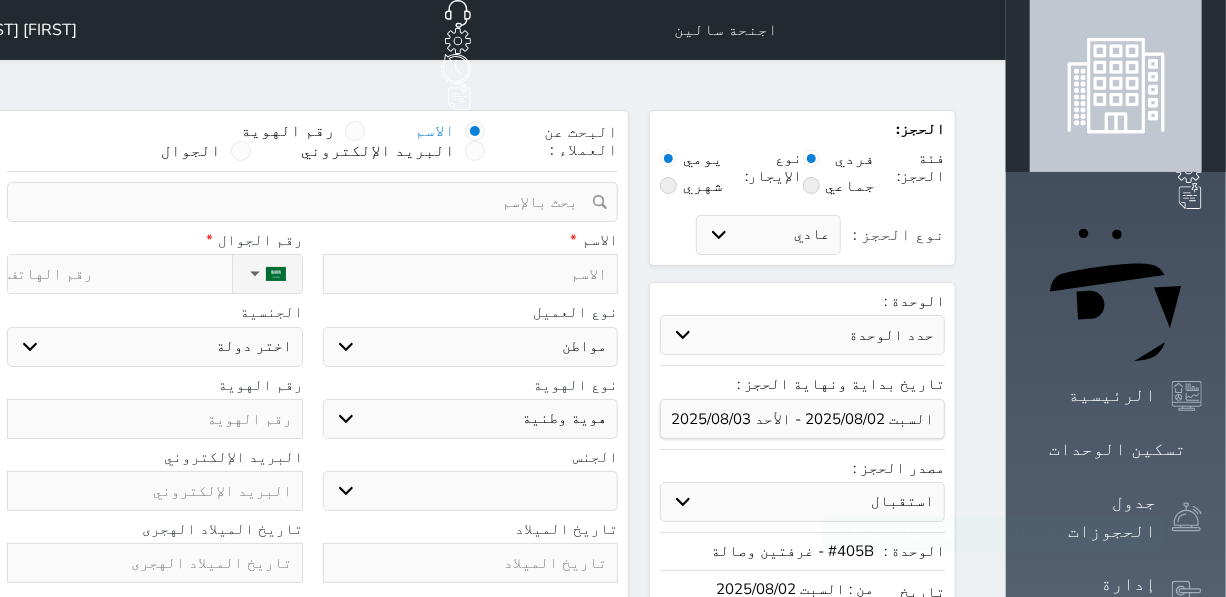 select 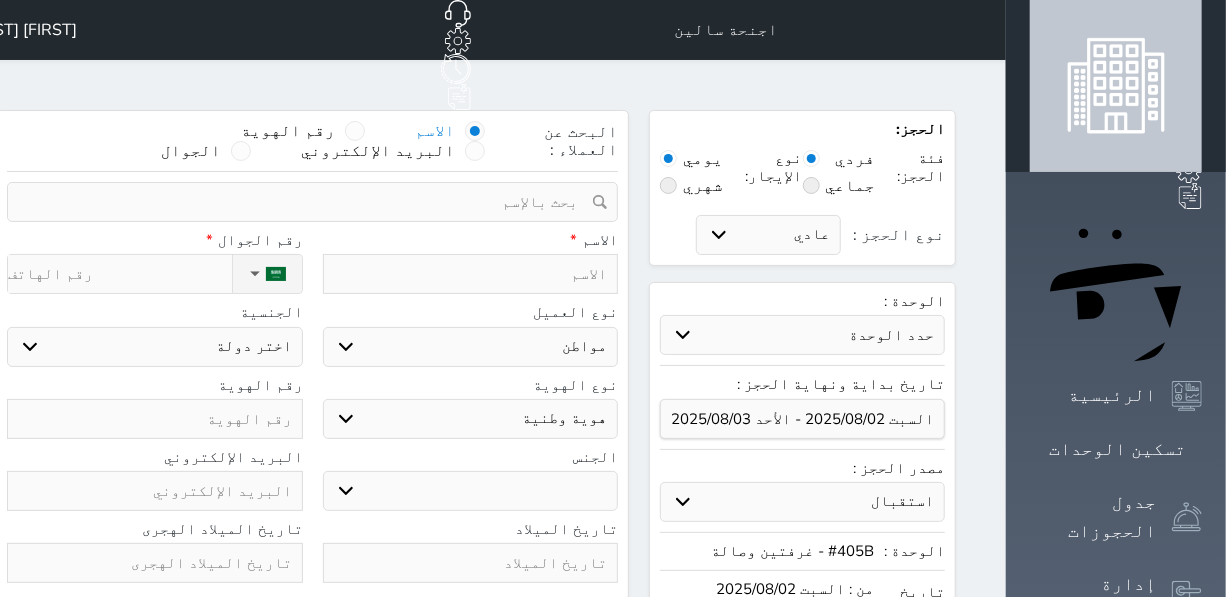 select 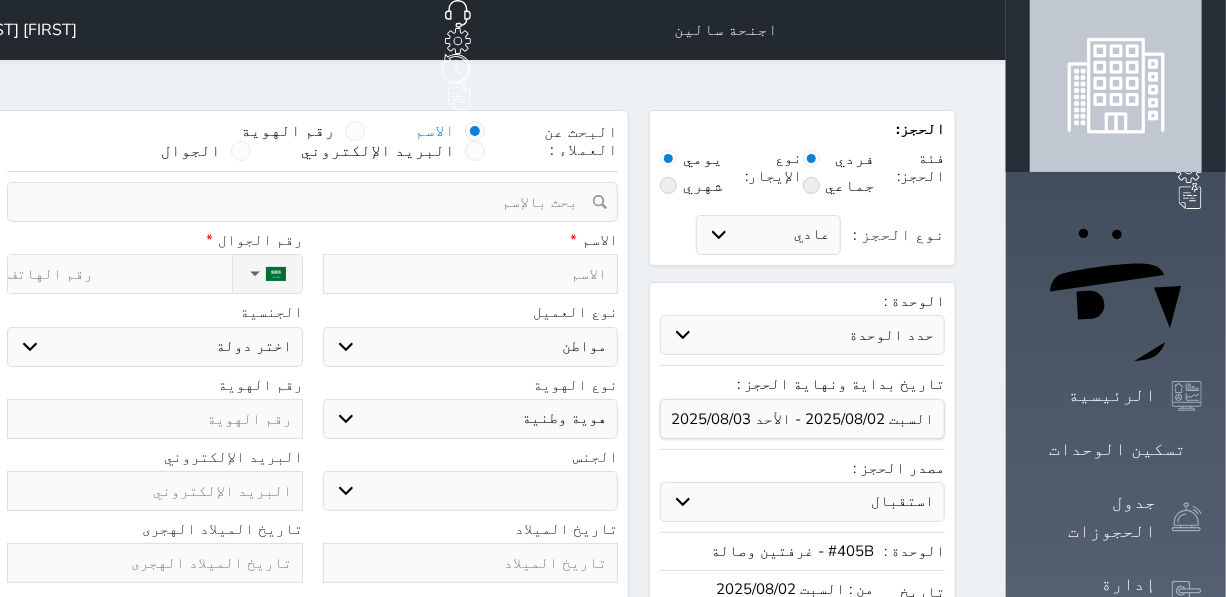 select 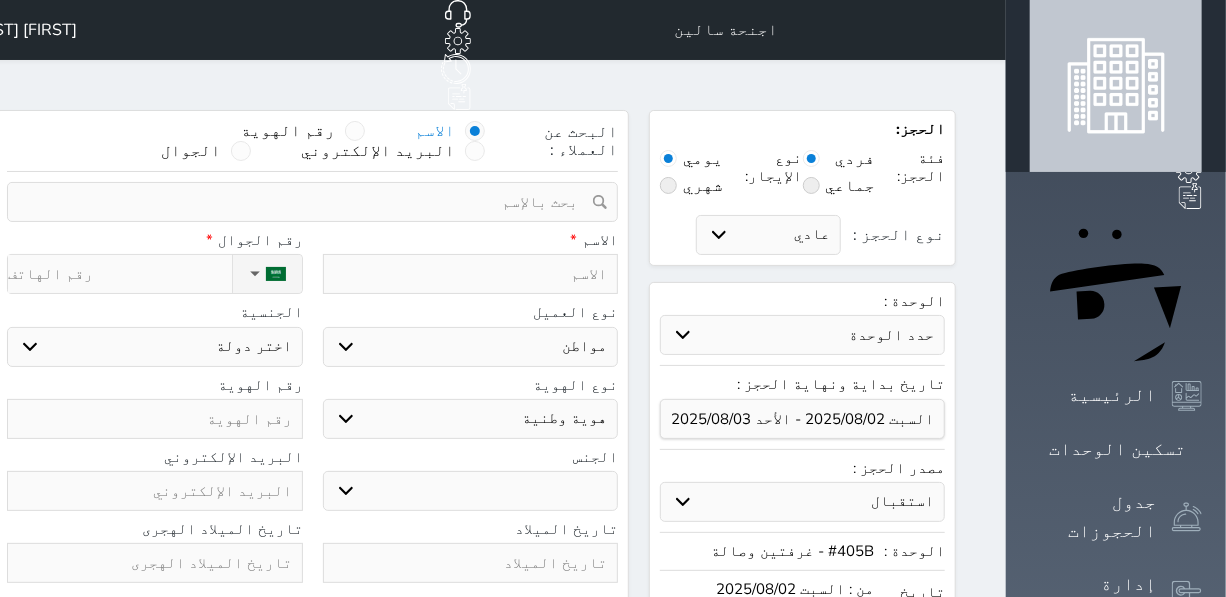 click at bounding box center (471, 274) 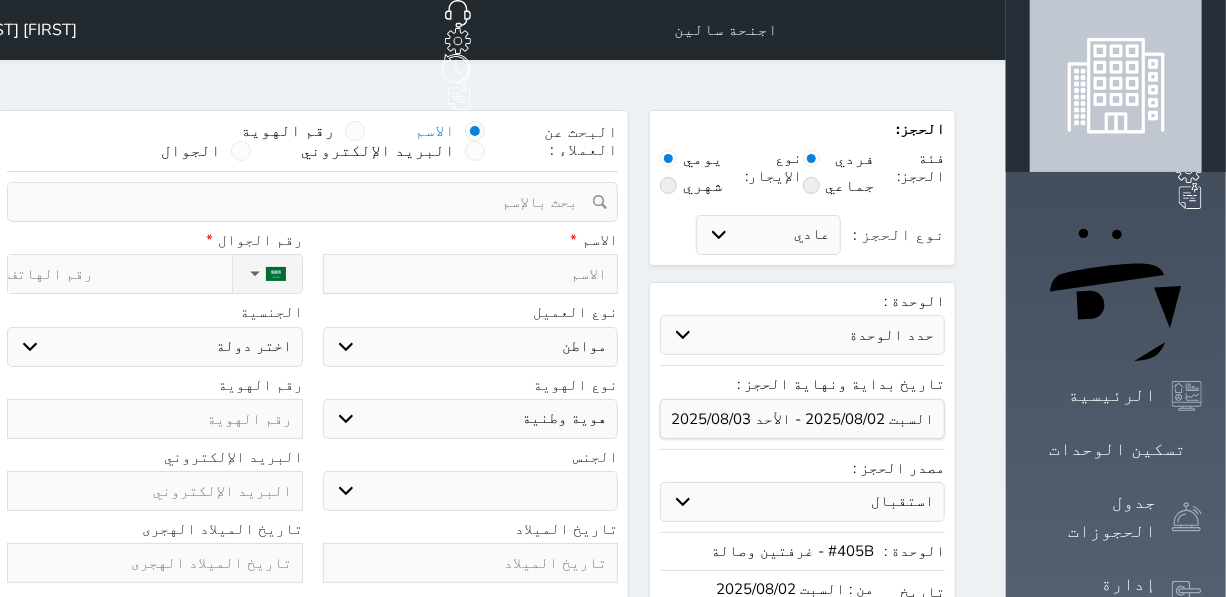 type on "م" 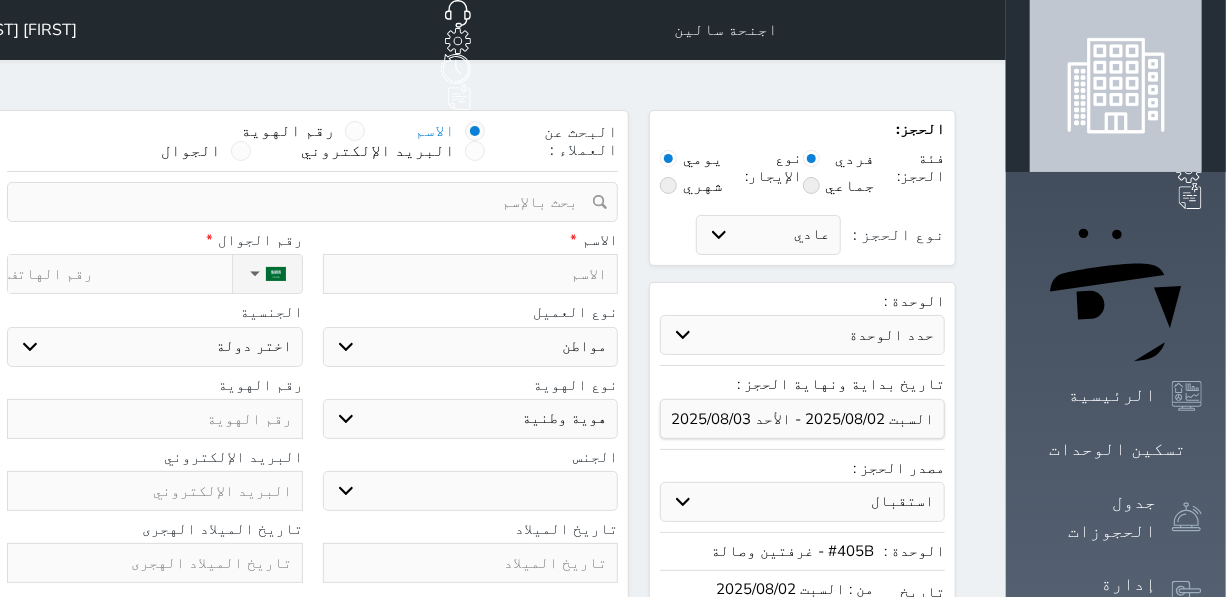 select 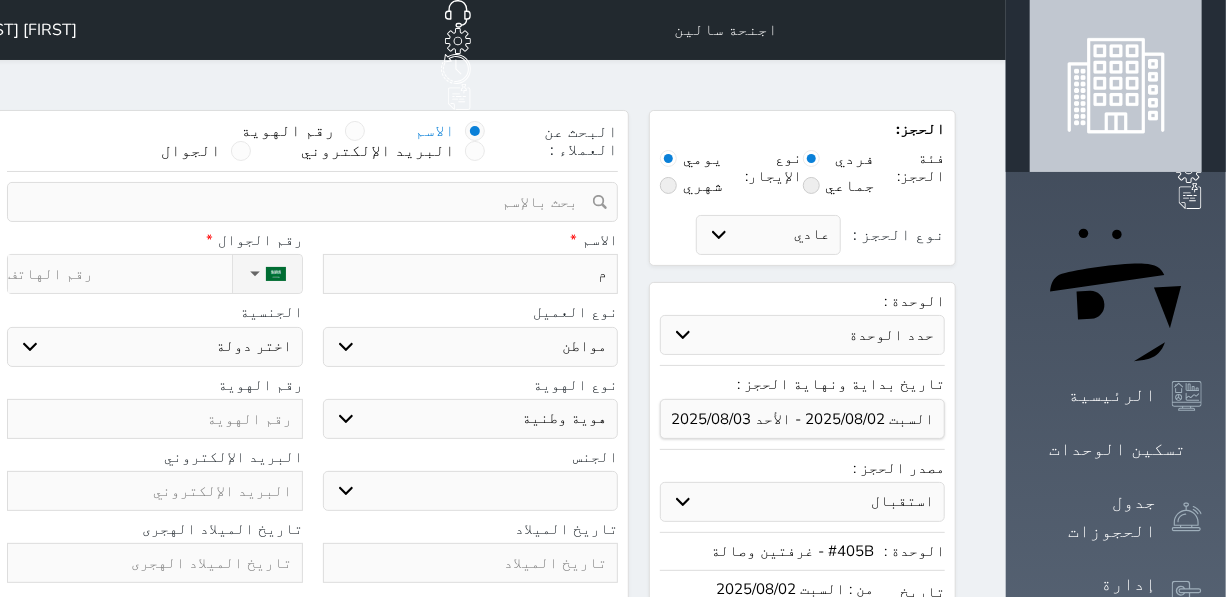 select 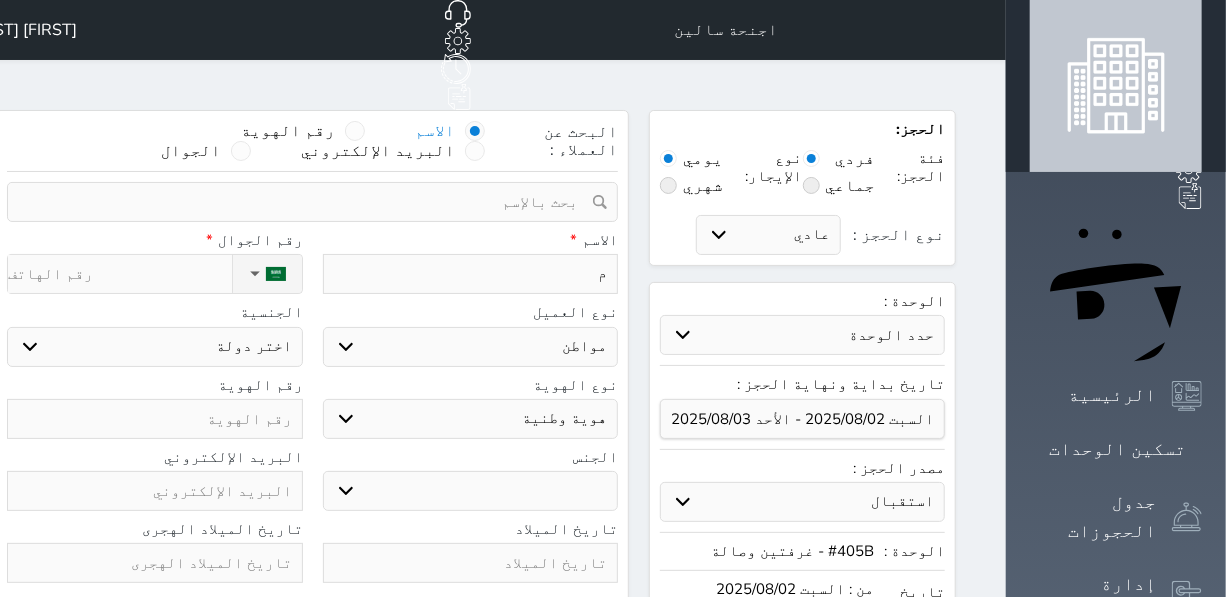 select on "113" 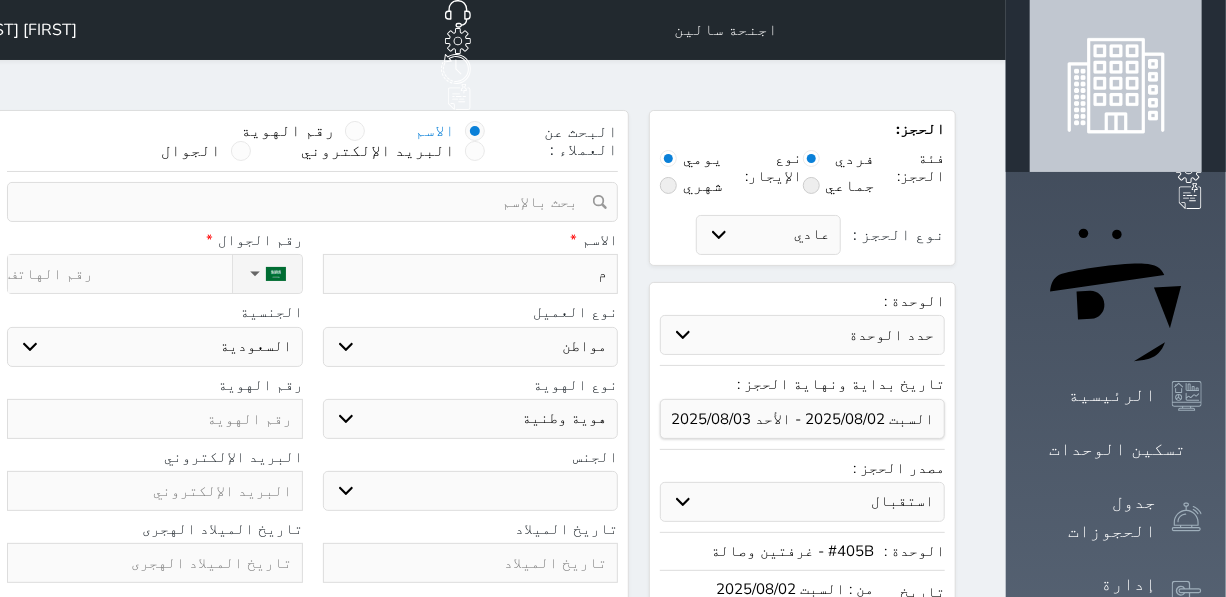type on "مع" 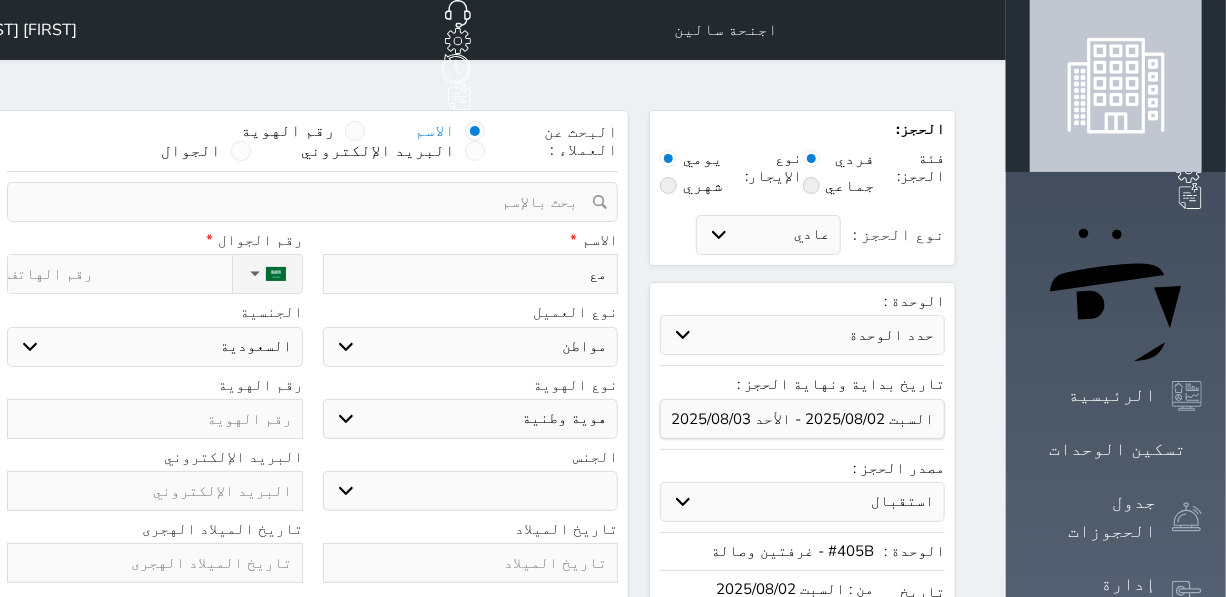 type on "[FIRST]" 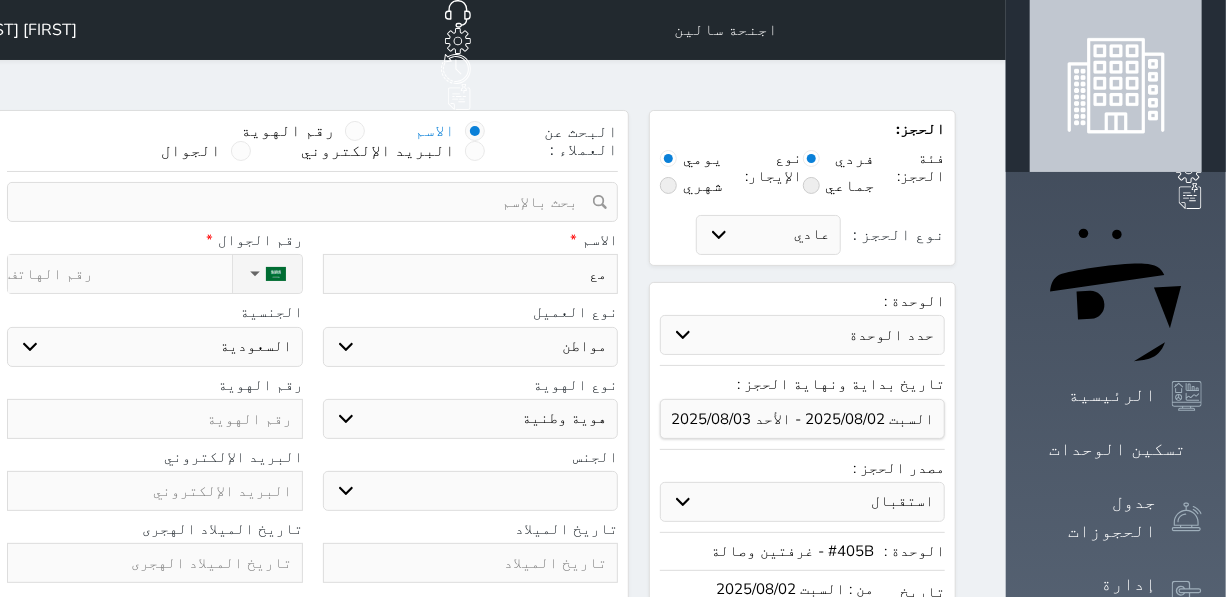 select 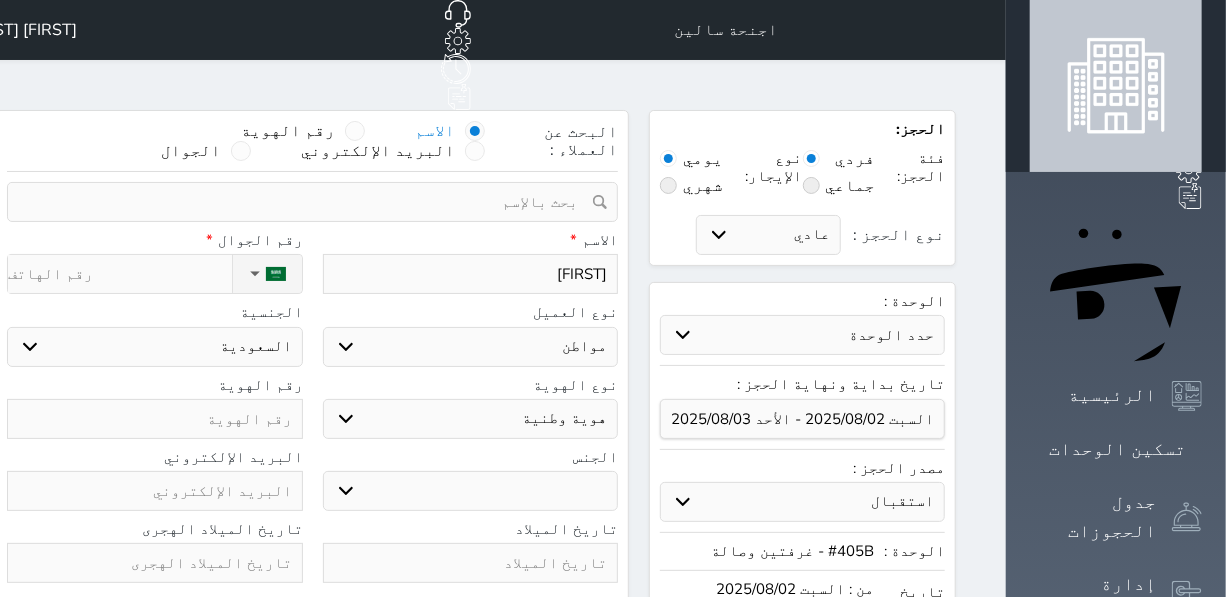 type on "[FIRST]" 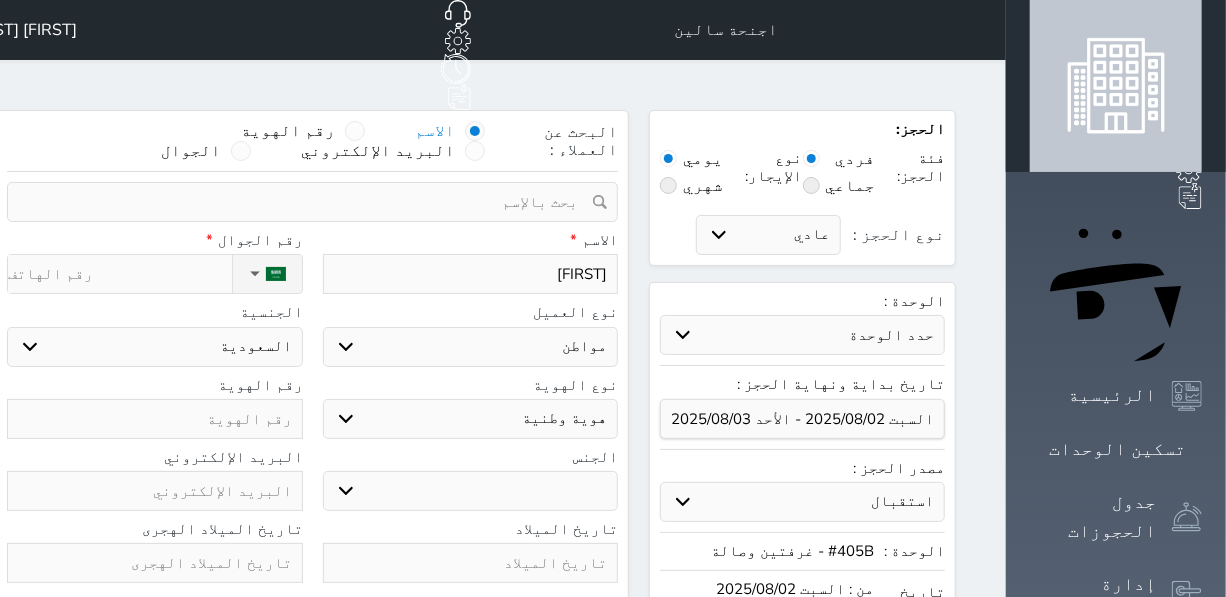 select 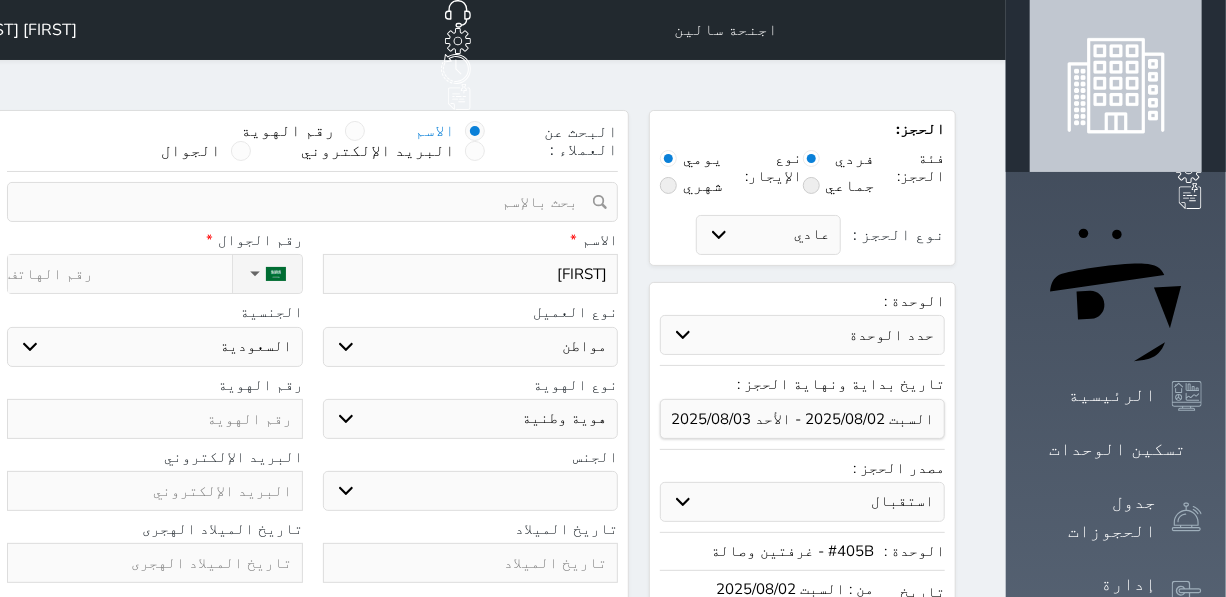 type on "[FIRST]" 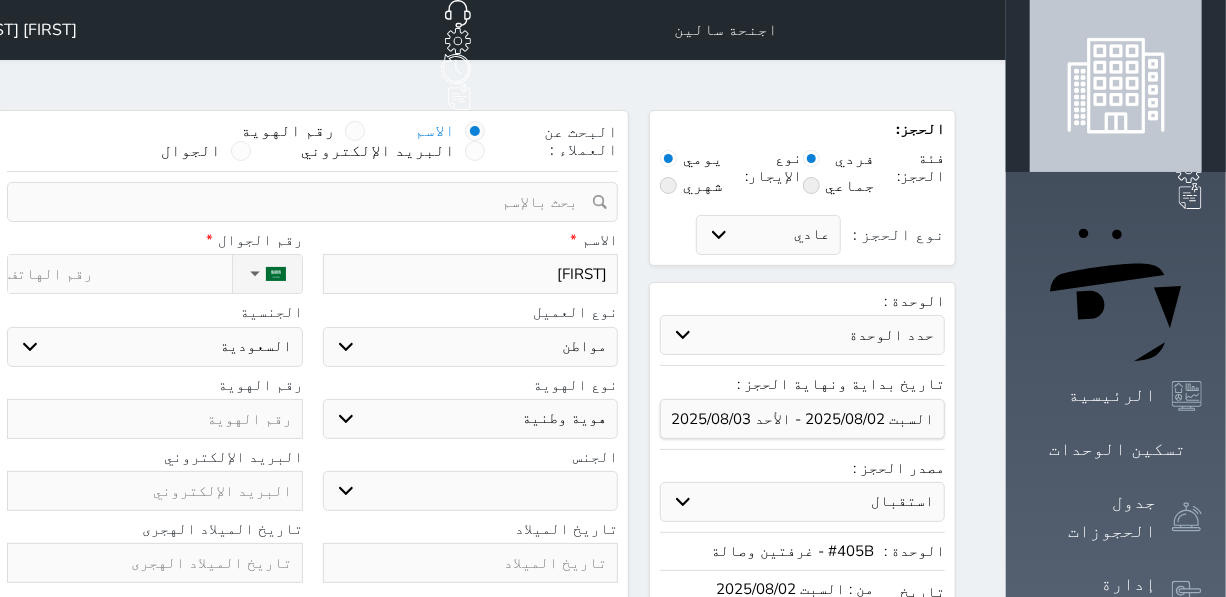 select 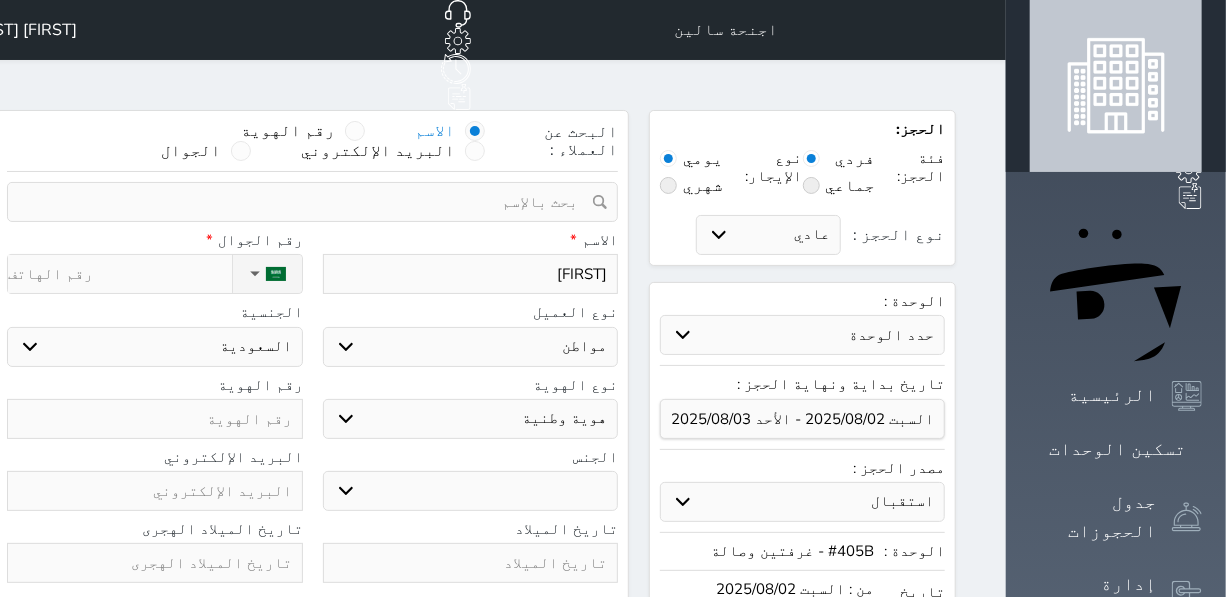 type on "[FIRST] [LAST]" 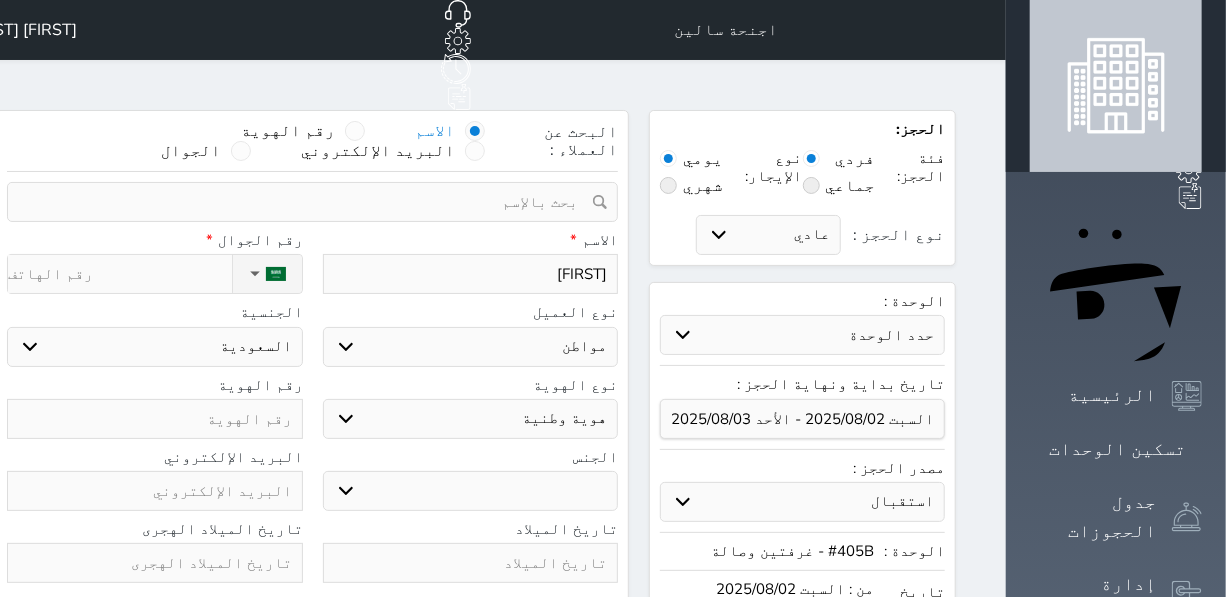 select 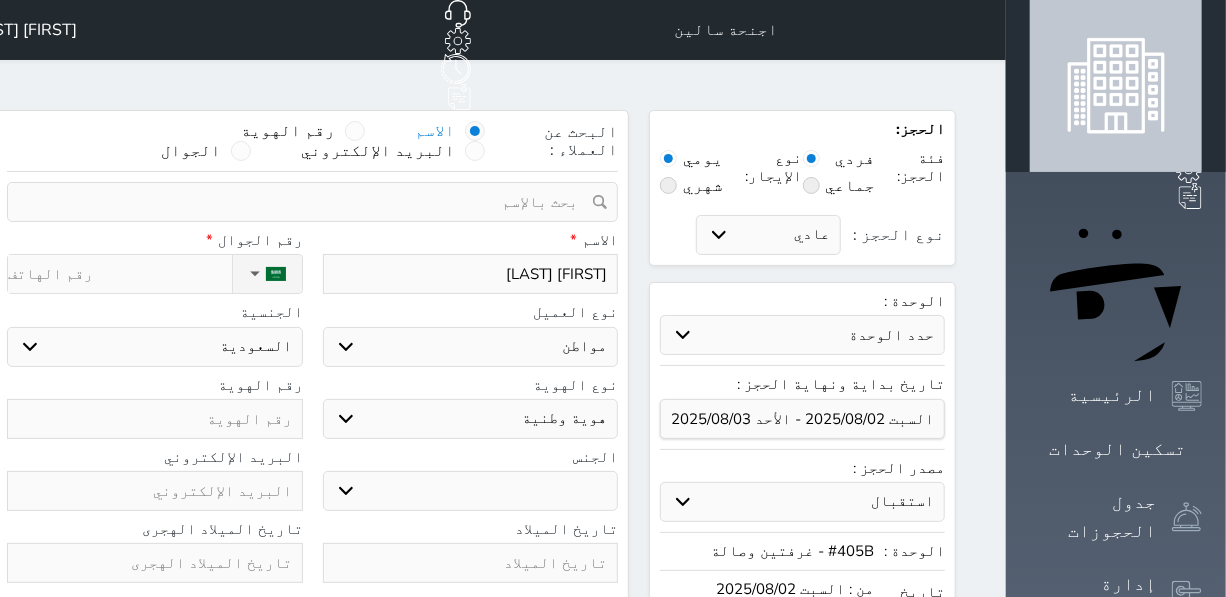 type on "[FIRST]" 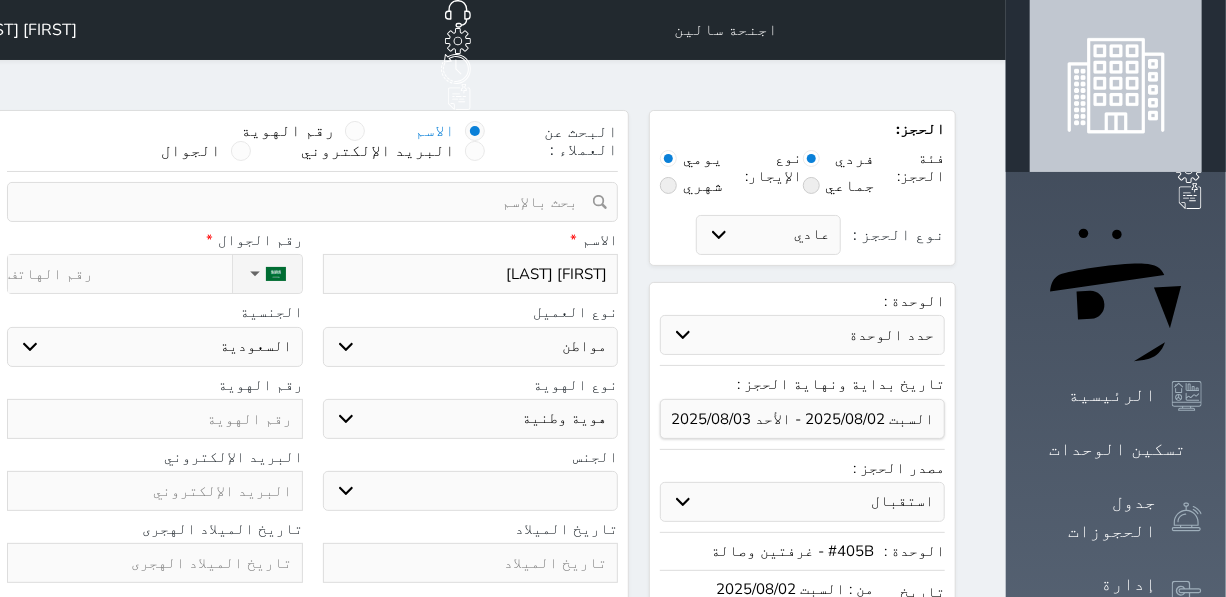 select 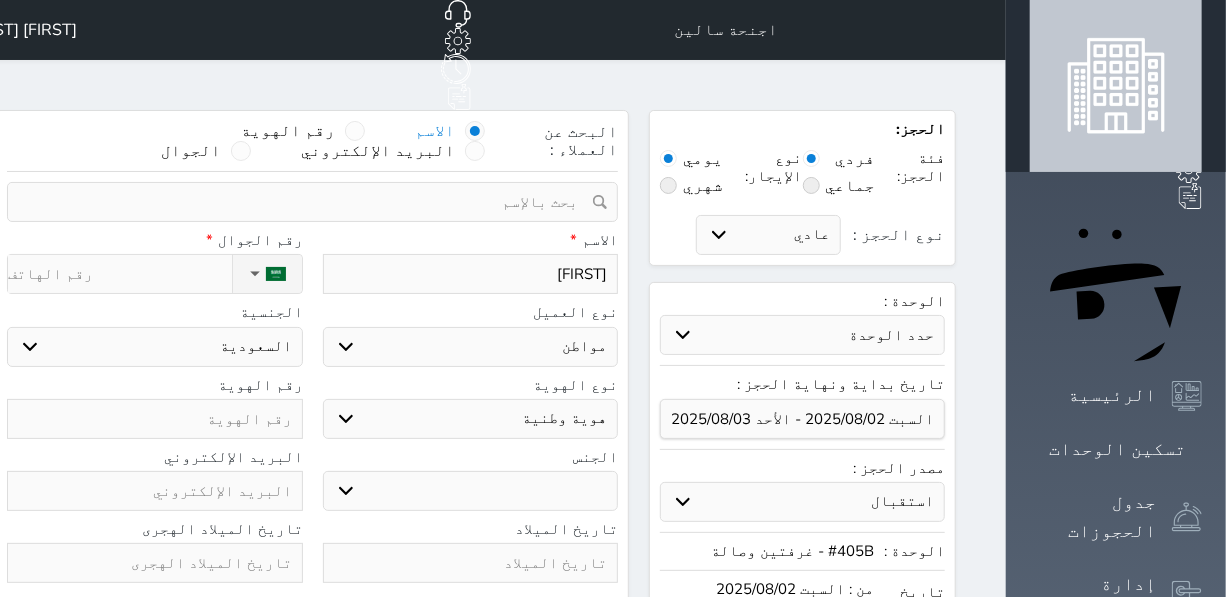 type on "[FIRST] [LAST]" 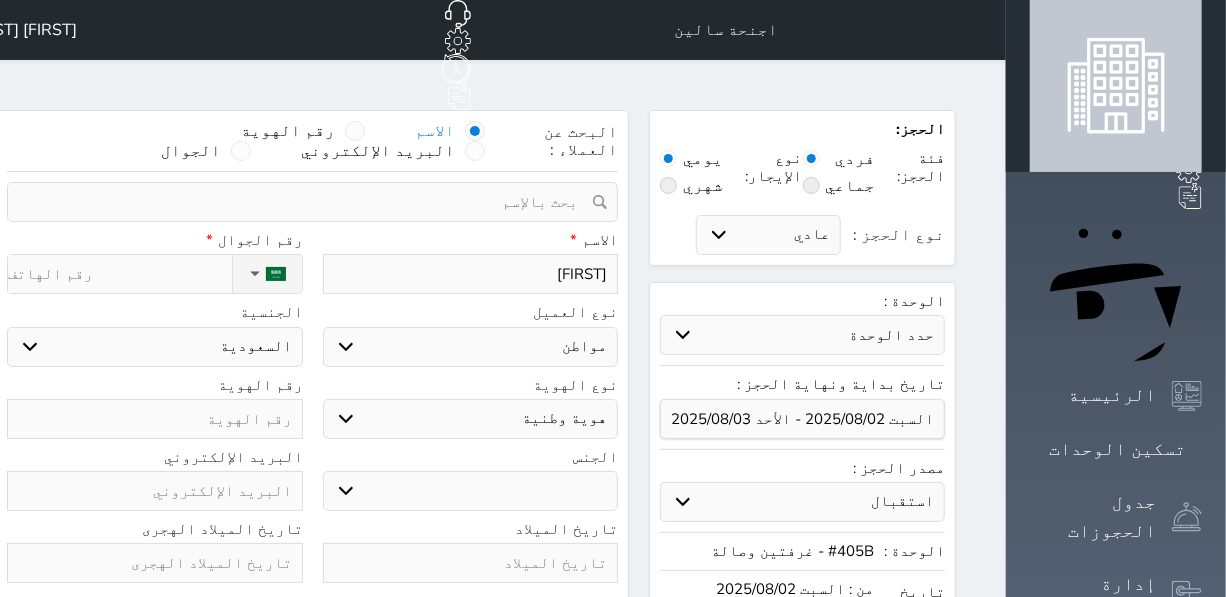 select 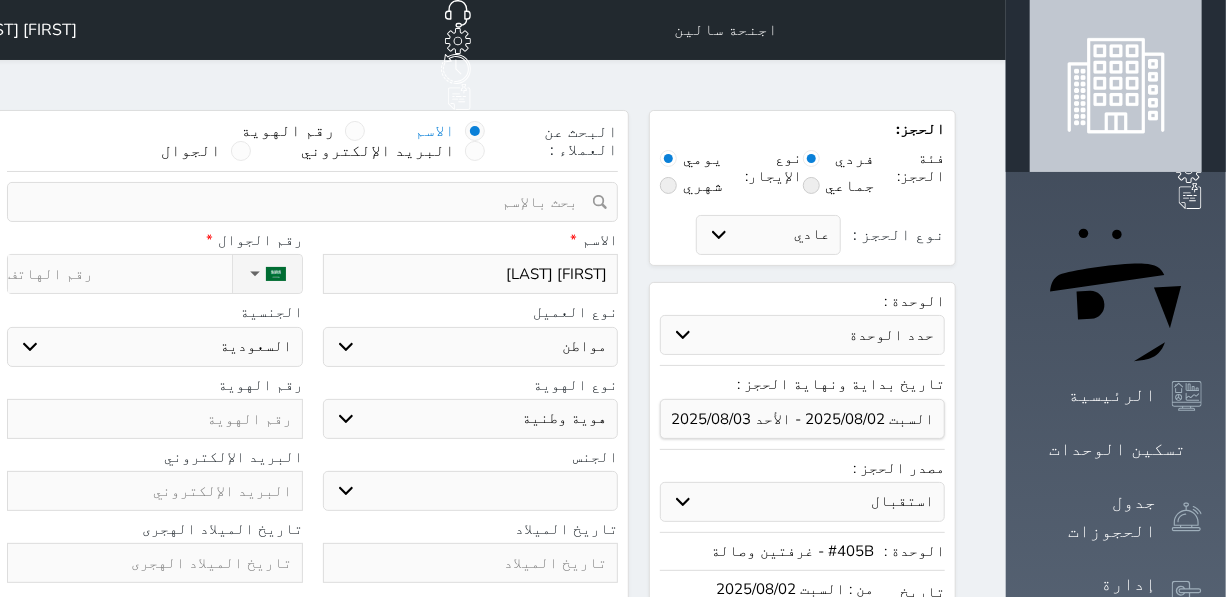 type on "[FIRST] [LAST]" 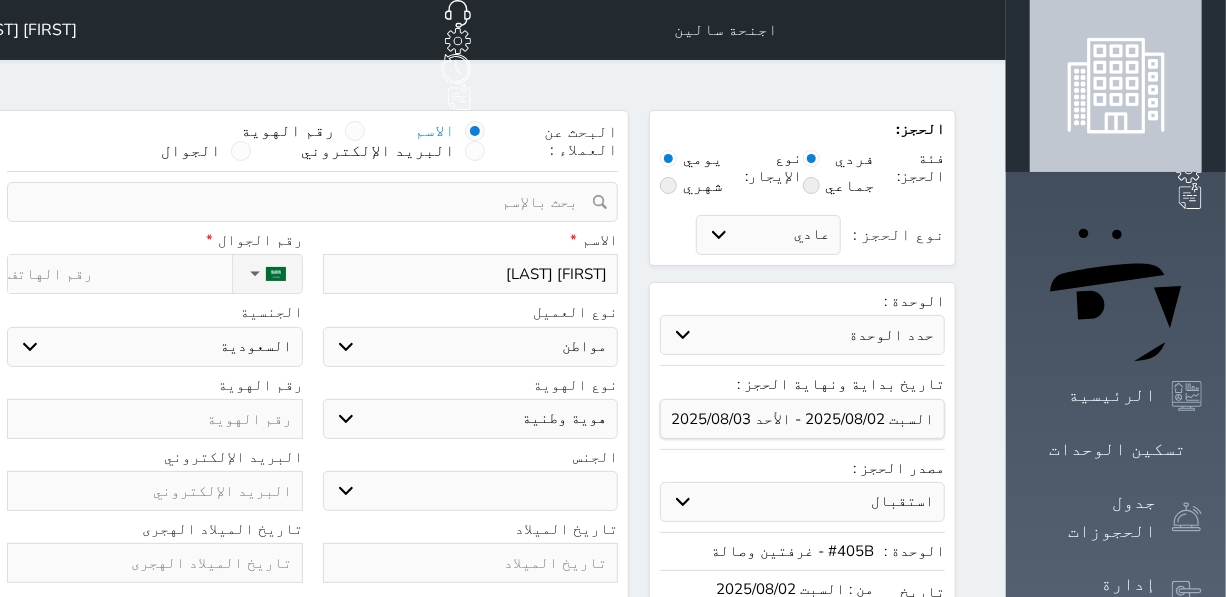 select 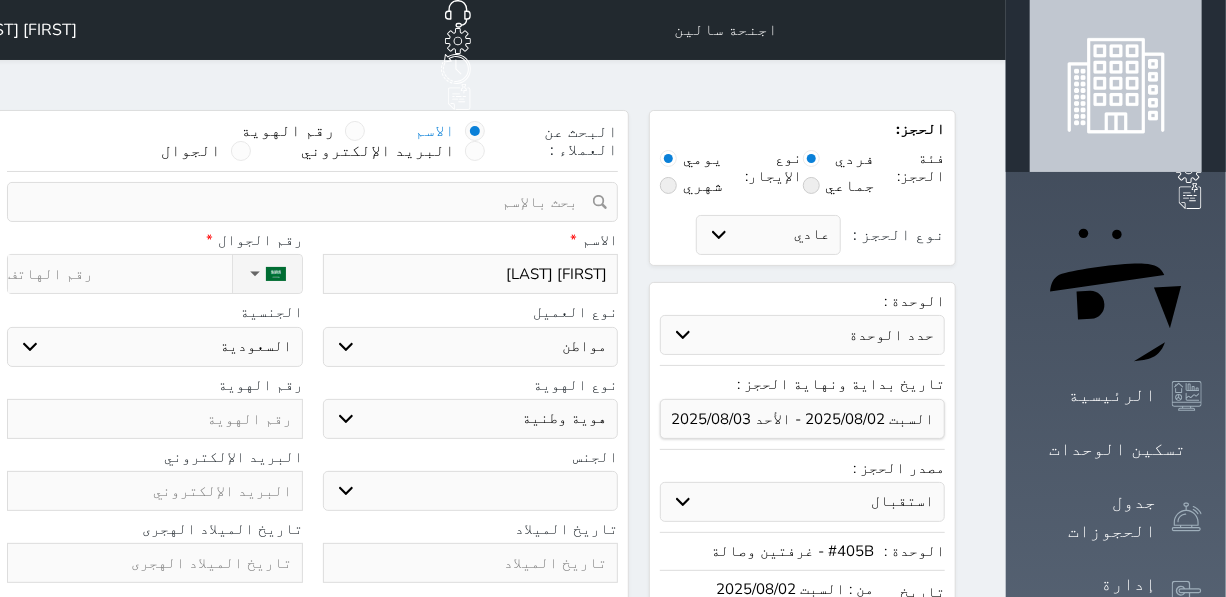 type on "[FIRST] [LAST]" 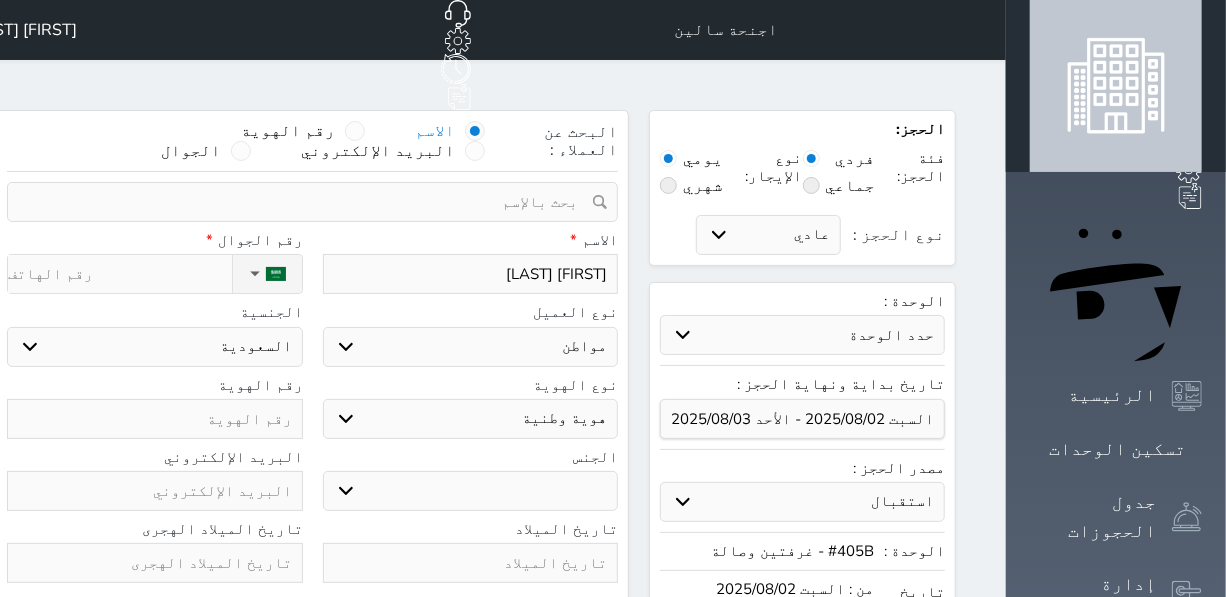 select 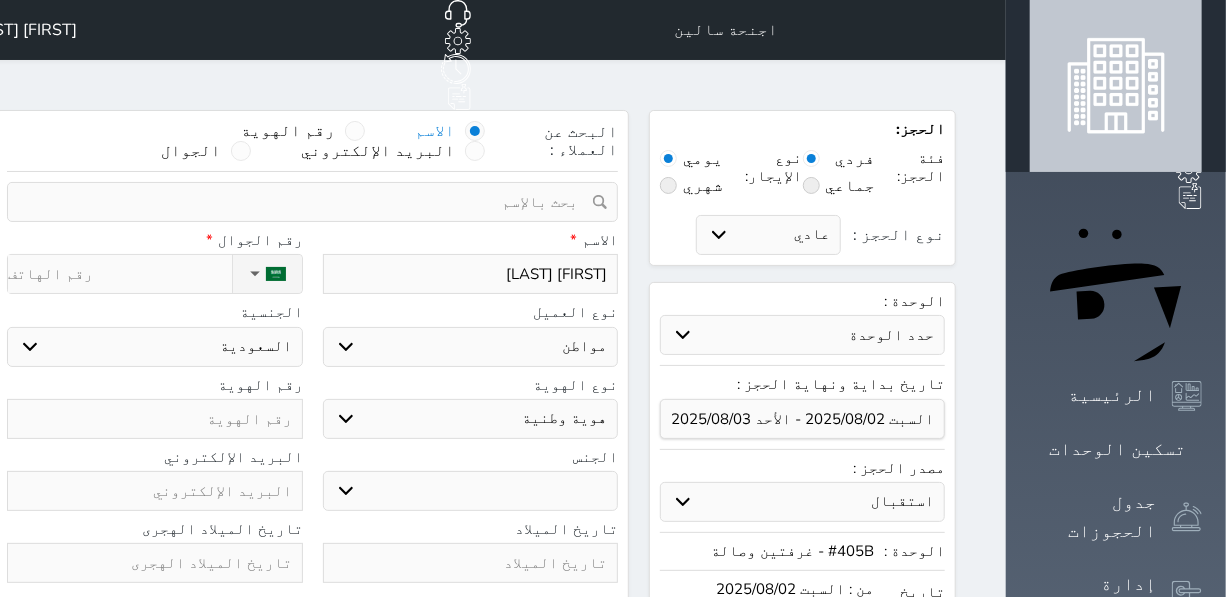 type on "[FIRST] [LAST]" 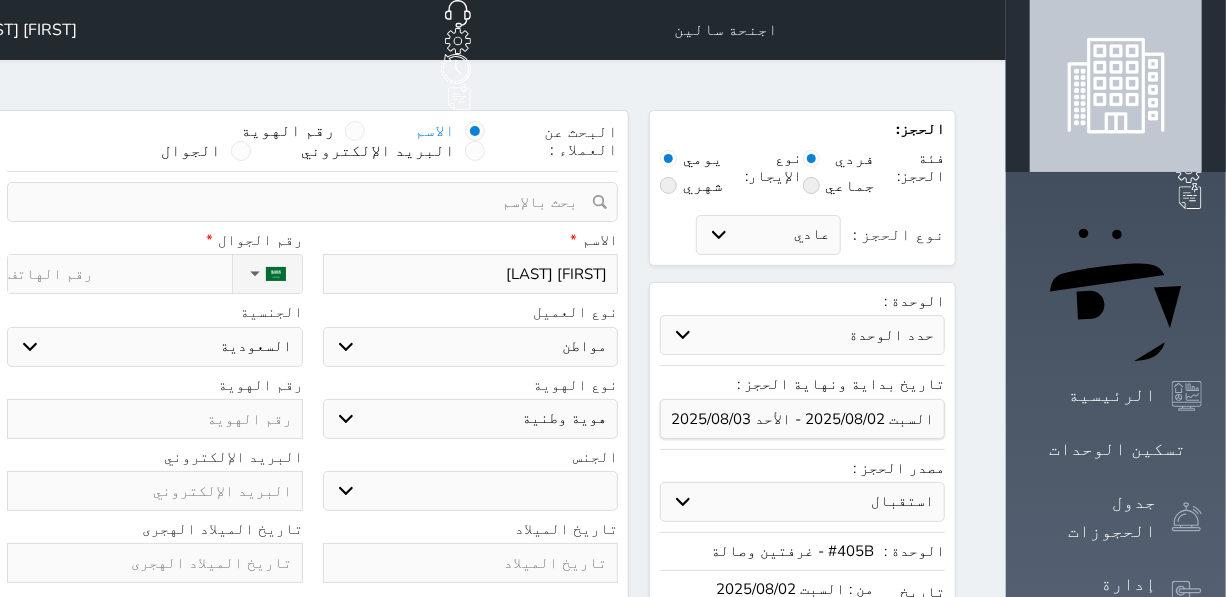 select 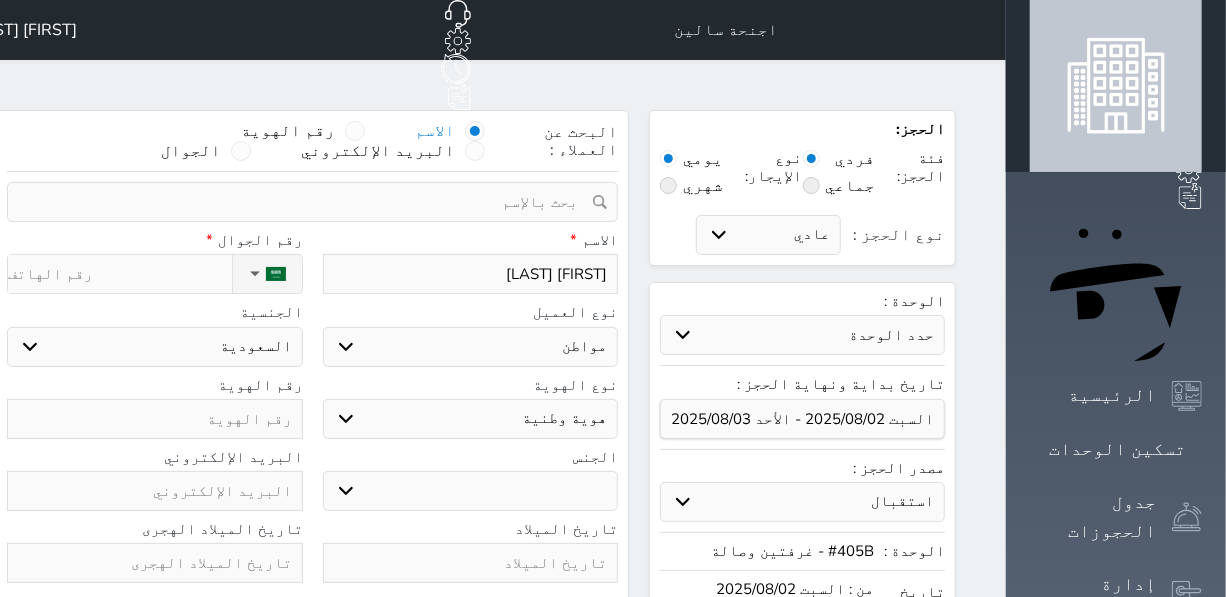 type on "[FIRST] [LAST]" 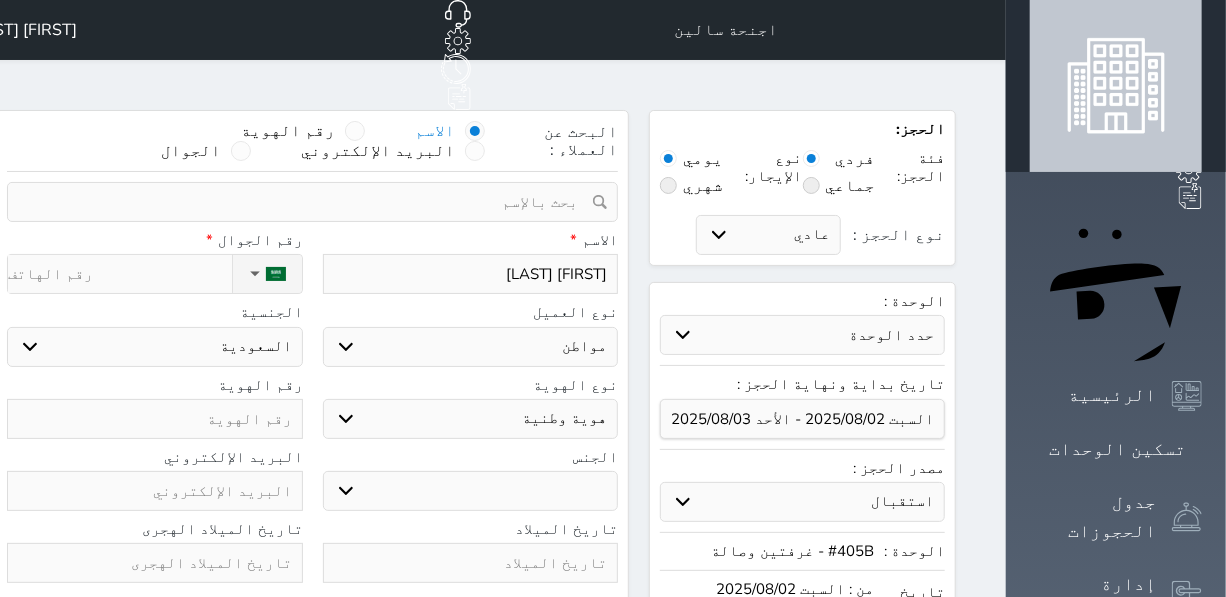select 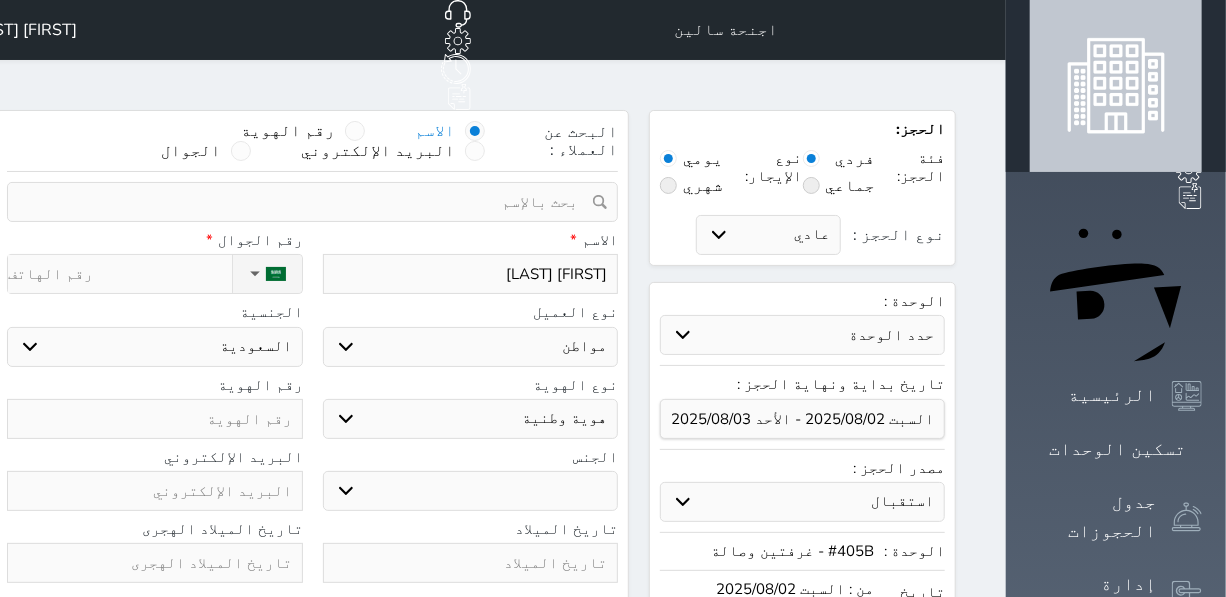 type on "[FIRST] [LAST]" 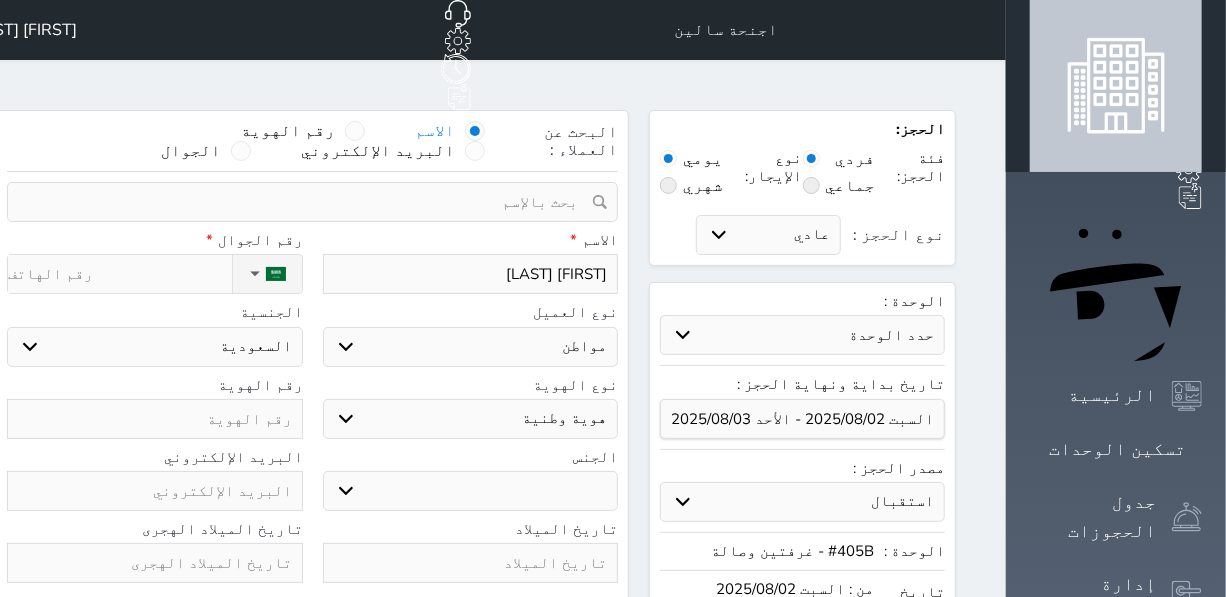 select 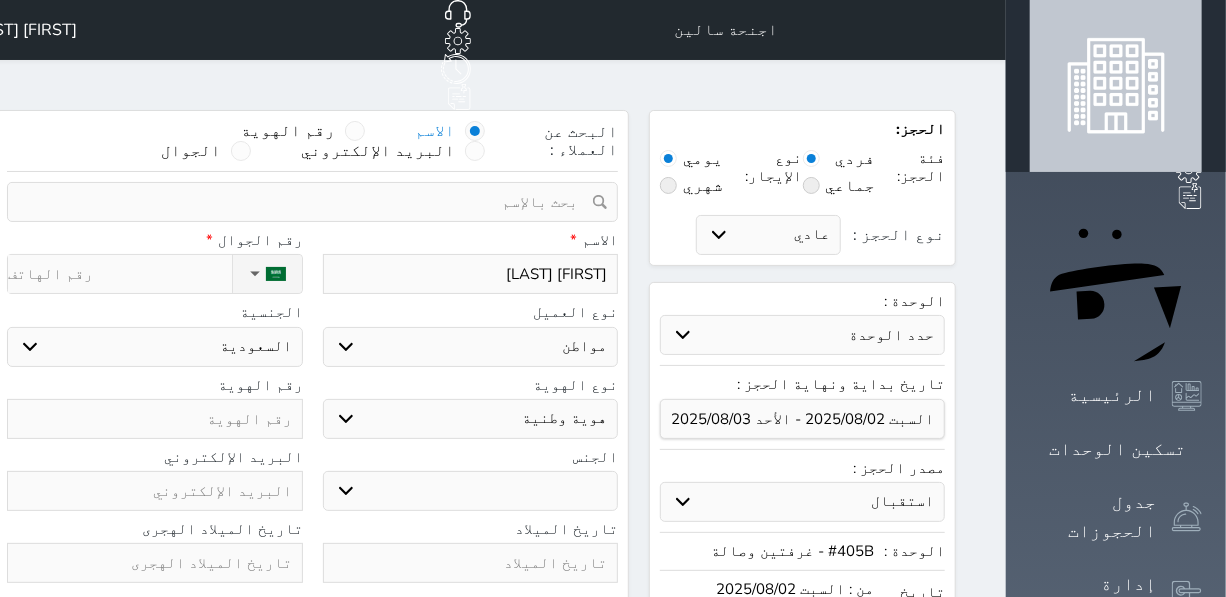 type on "[FIRST] [LAST]" 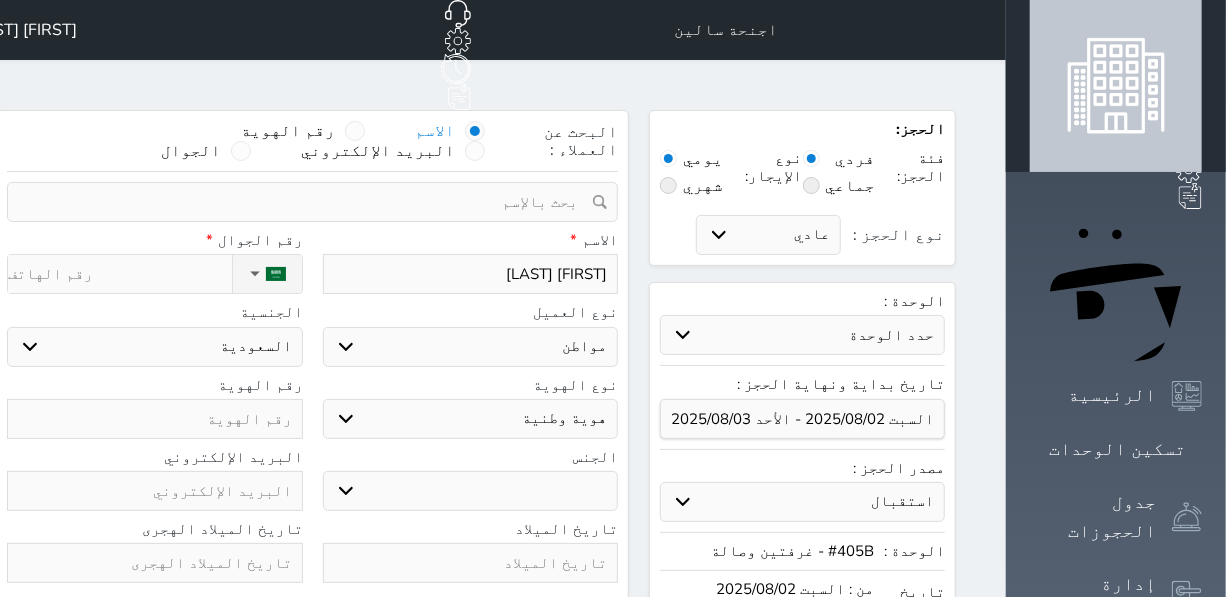 select 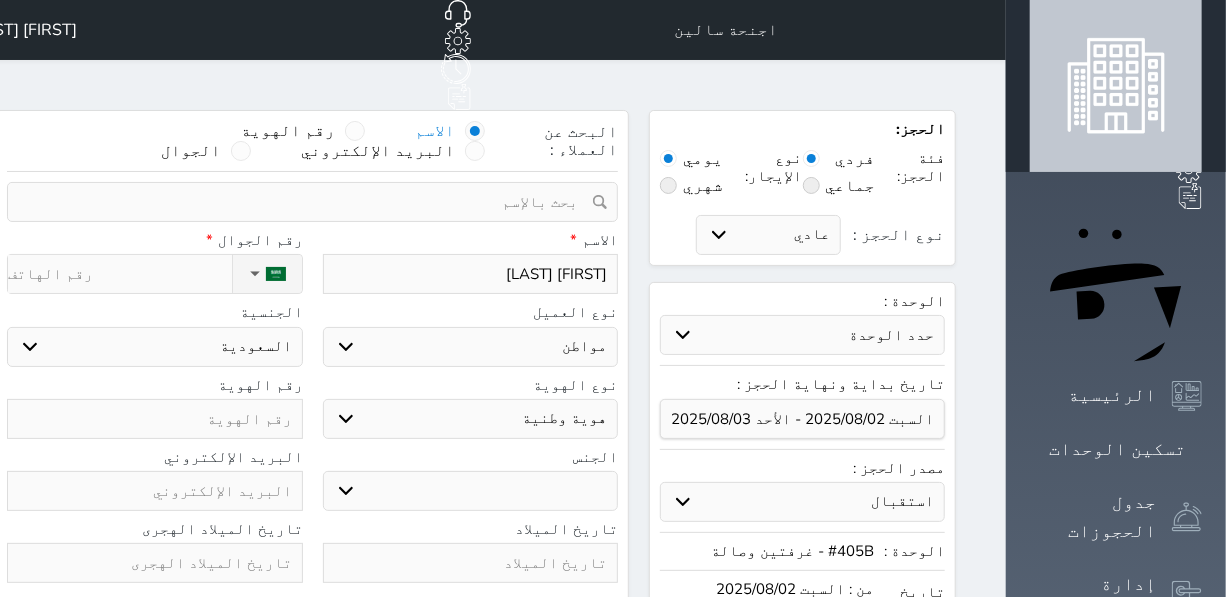 type on "[FIRST] [LAST]" 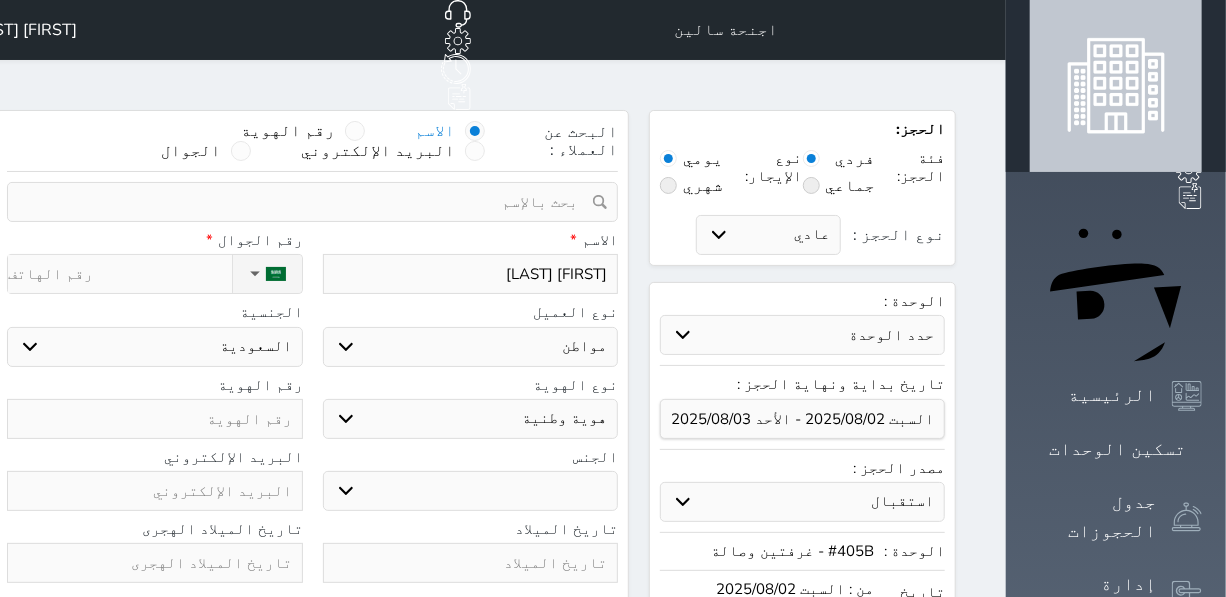click on "ذكر   انثى" at bounding box center (471, 491) 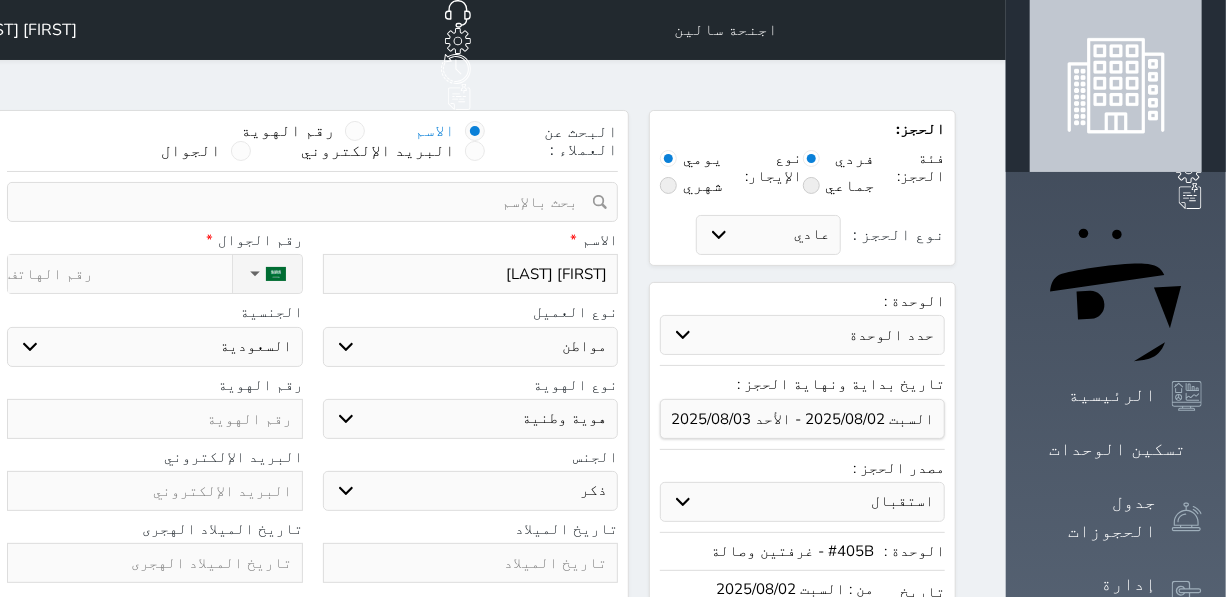 click on "ذكر   انثى" at bounding box center (471, 491) 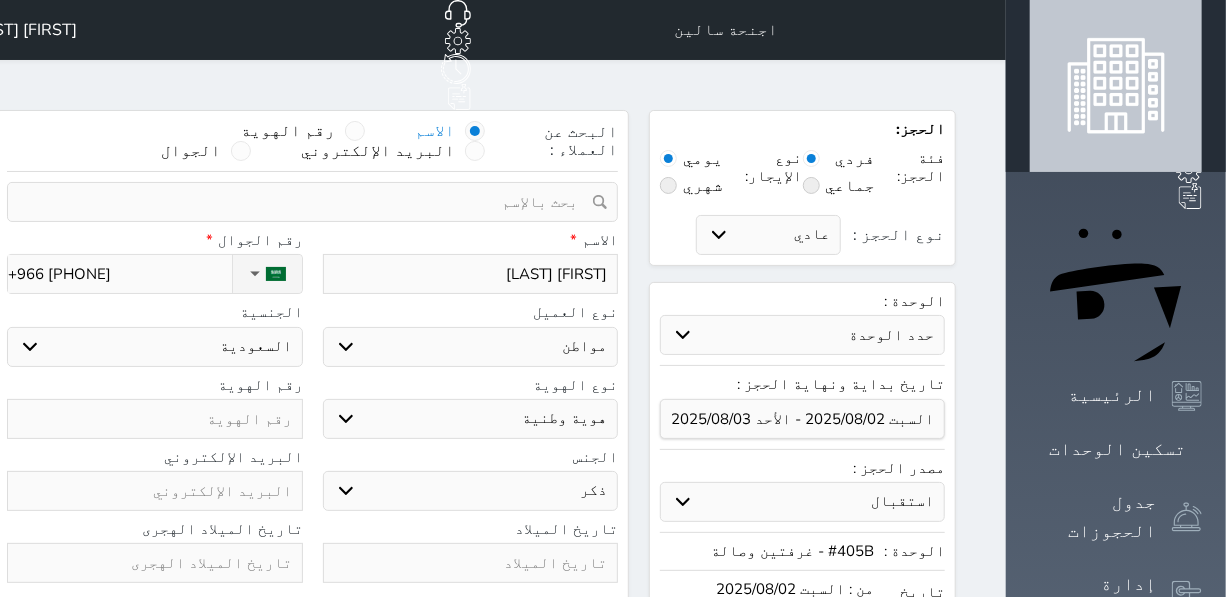 type on "+966 [PHONE]" 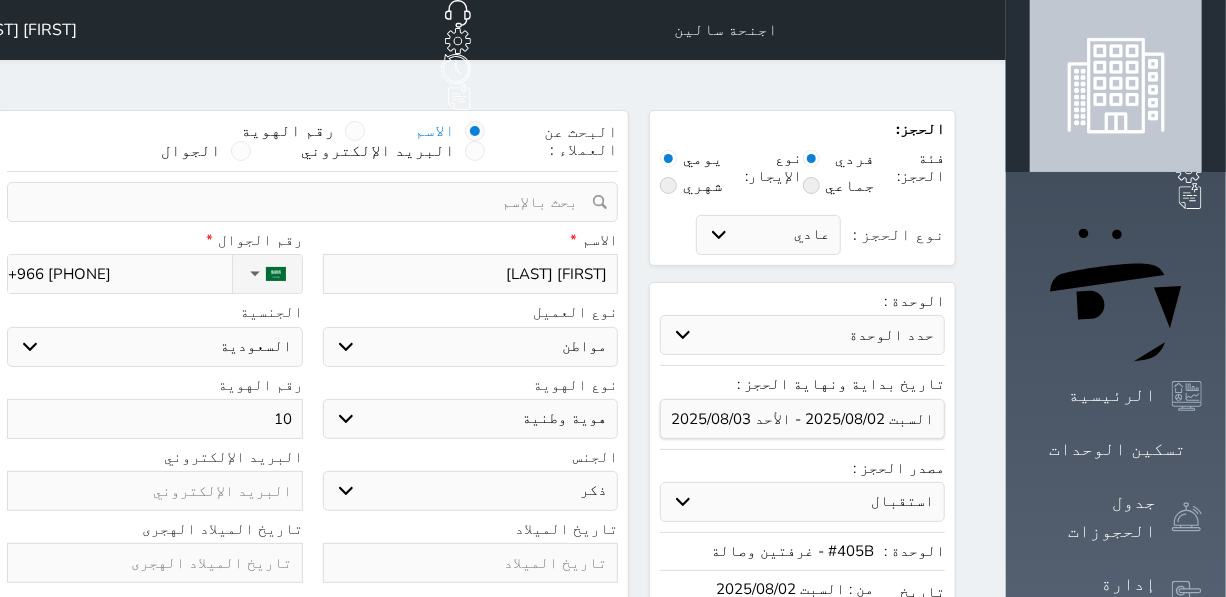 type on "1" 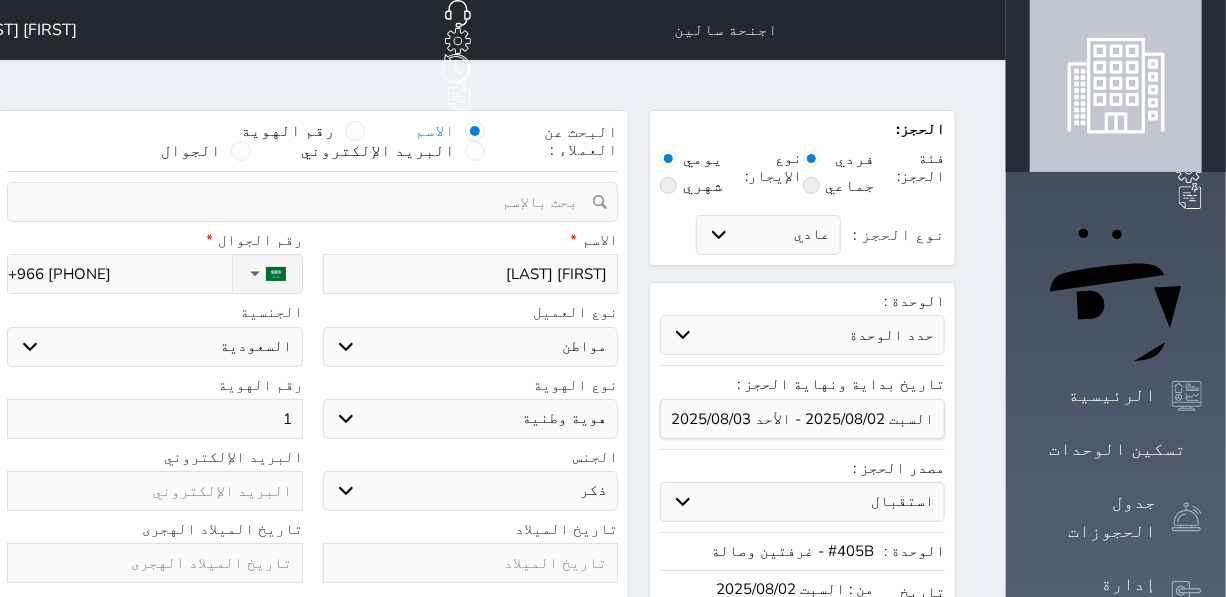 type 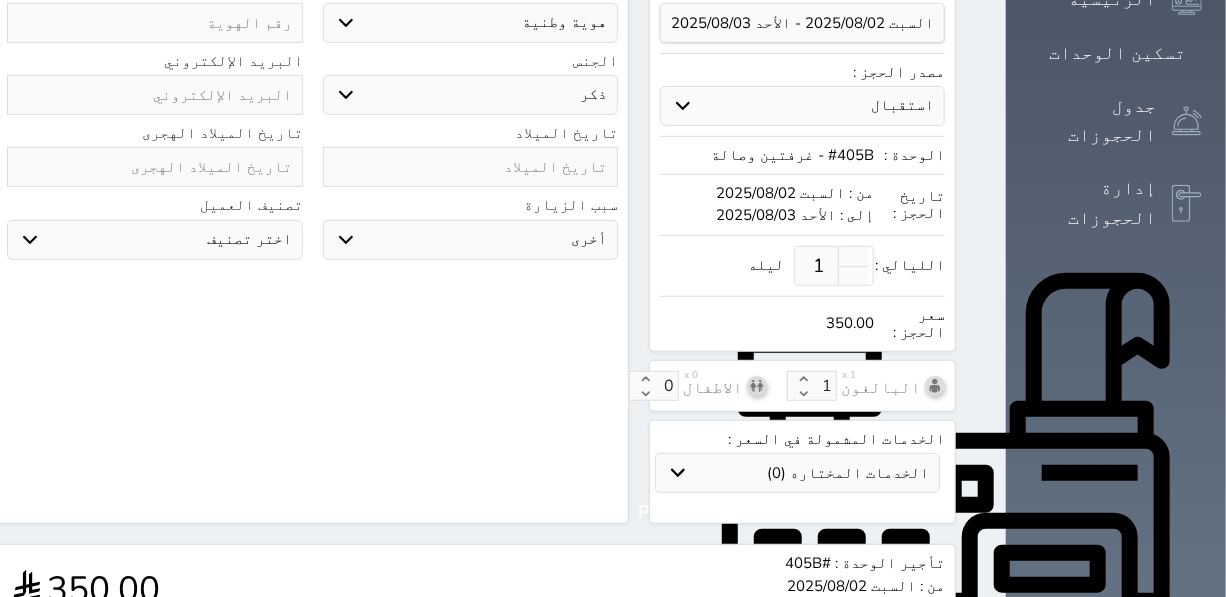 scroll, scrollTop: 454, scrollLeft: 0, axis: vertical 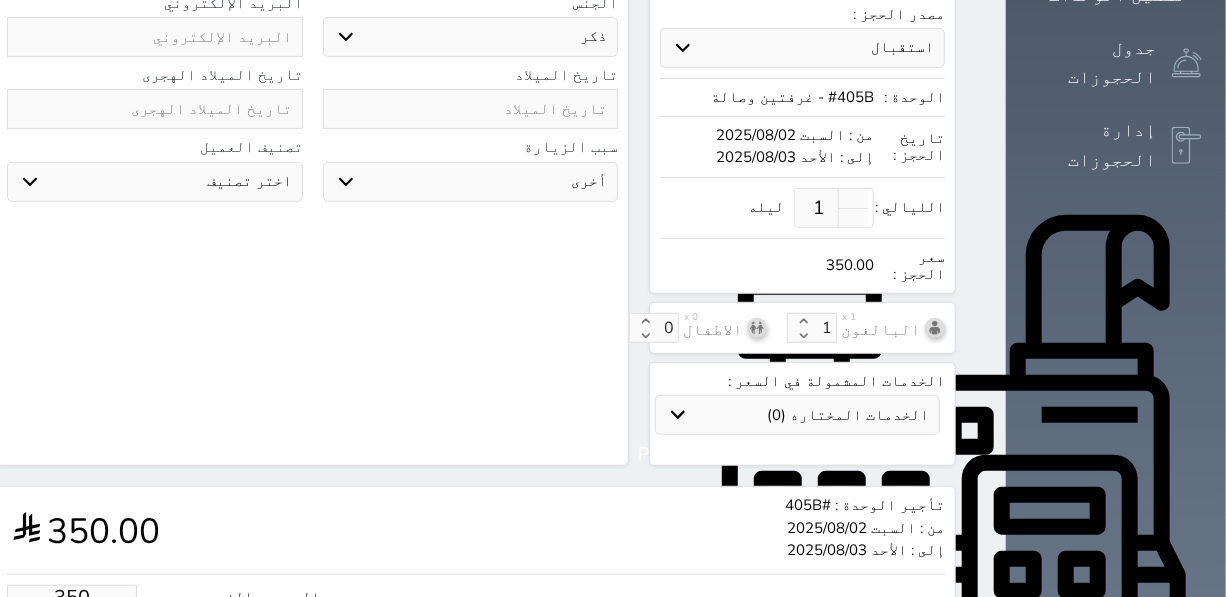 drag, startPoint x: 128, startPoint y: 537, endPoint x: 56, endPoint y: 536, distance: 72.00694 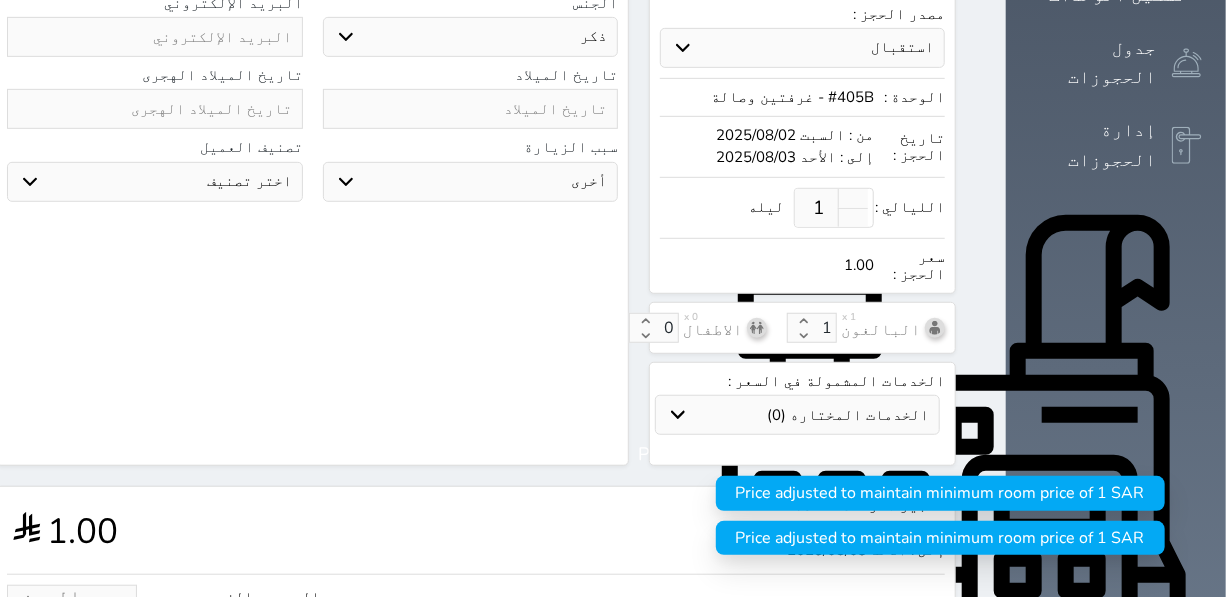 type on "3" 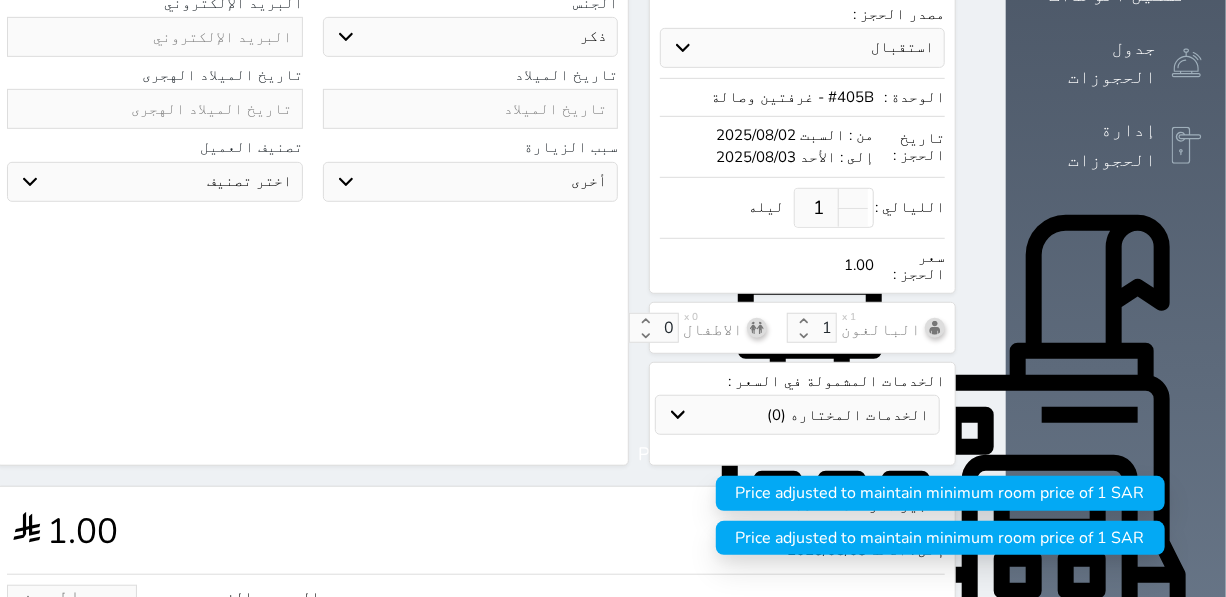 type on "3.00" 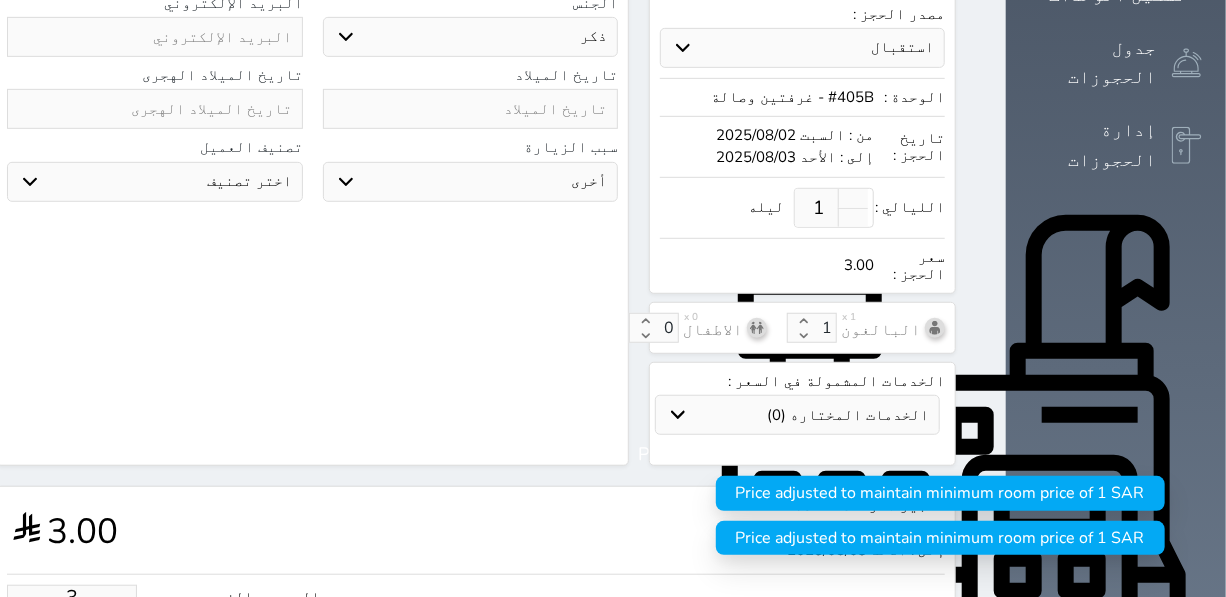 type on "30" 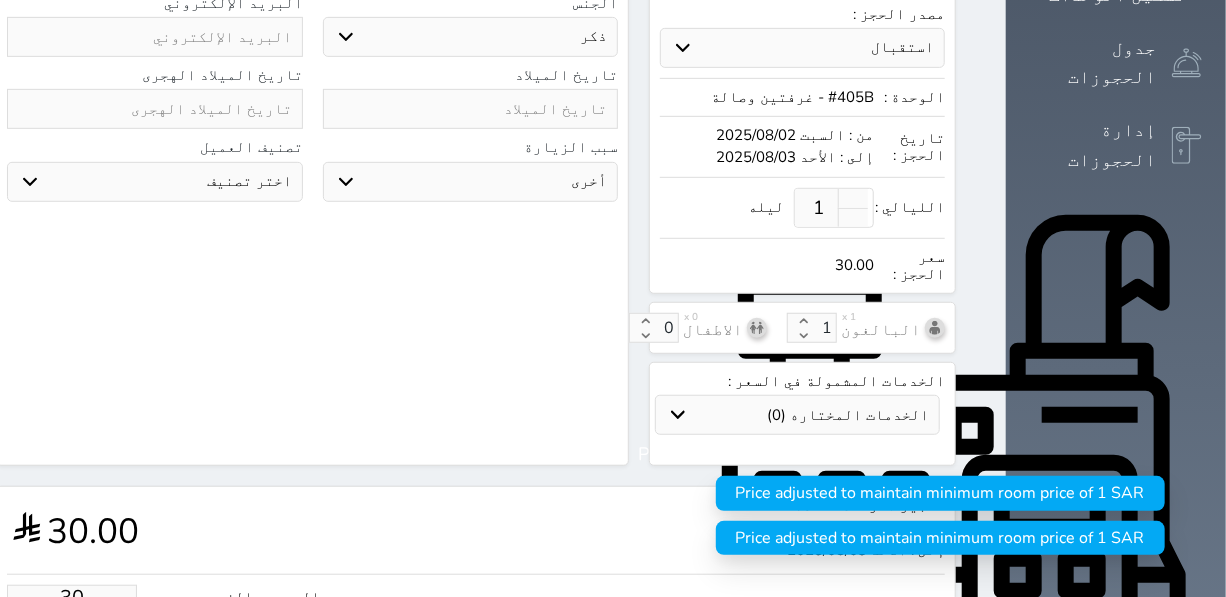 type on "300" 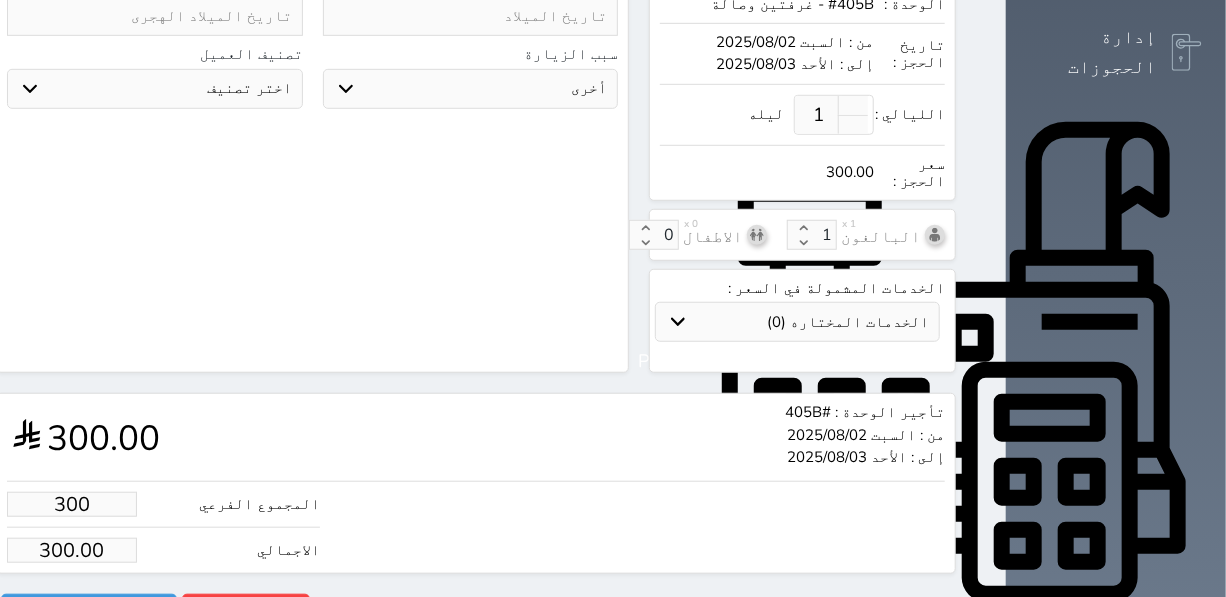 scroll, scrollTop: 589, scrollLeft: 0, axis: vertical 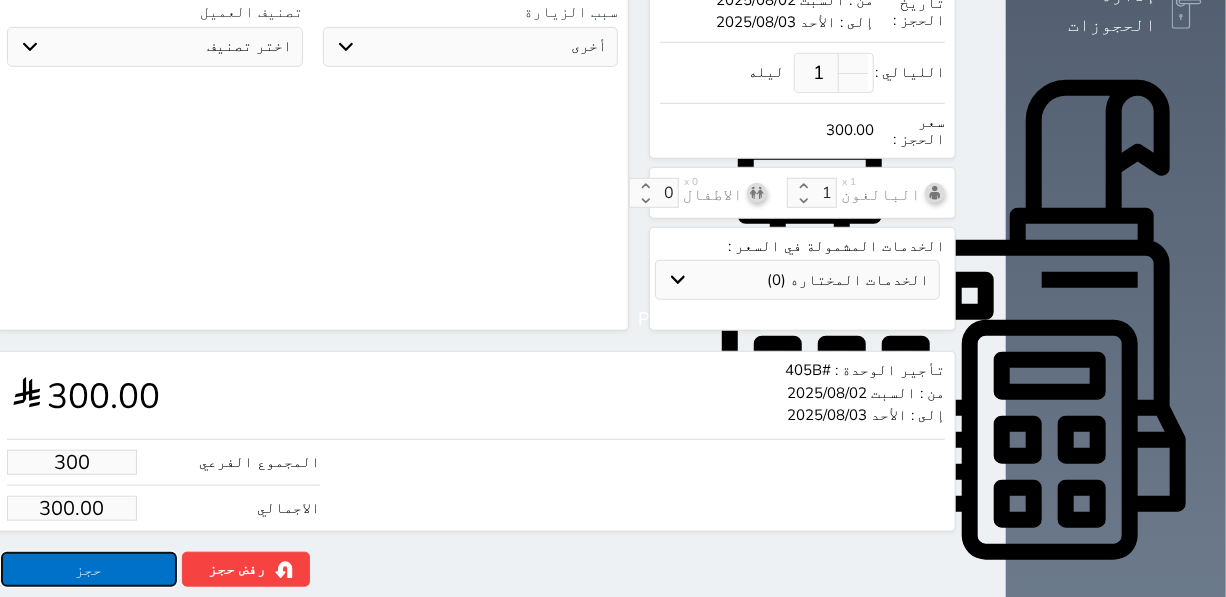 type on "300.00" 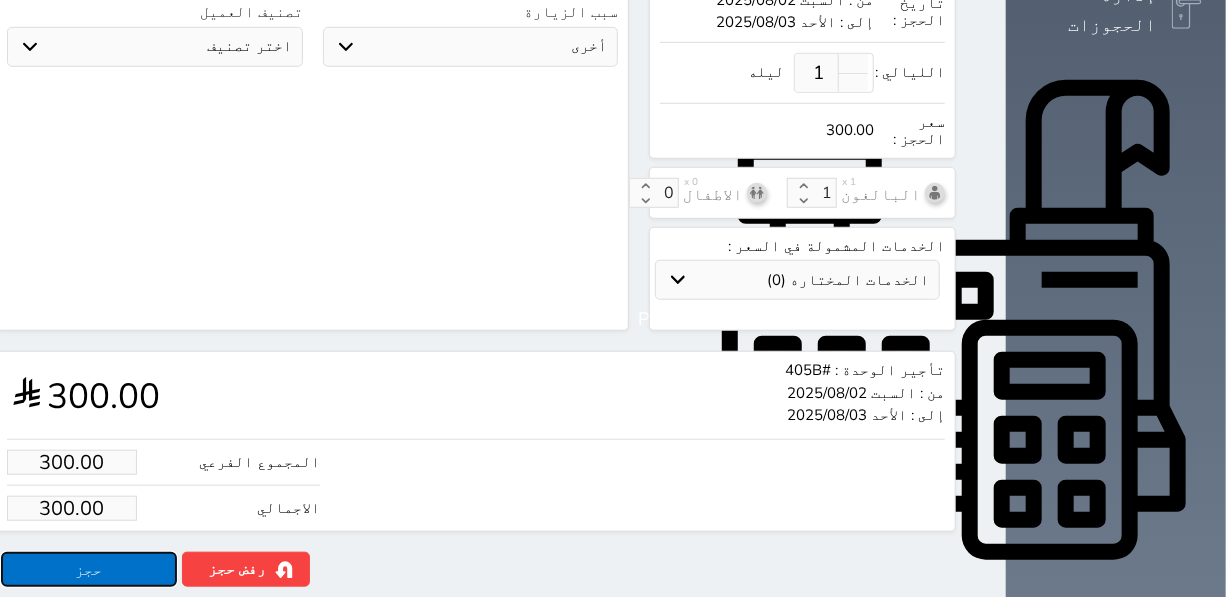 click on "حجز" at bounding box center [89, 569] 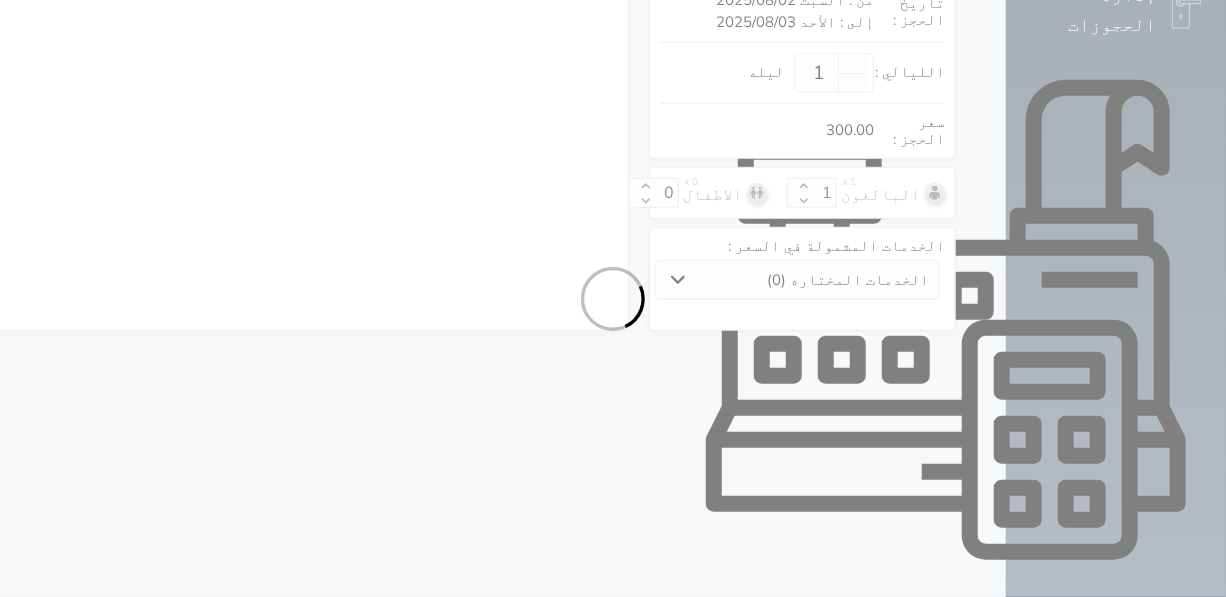 select on "1" 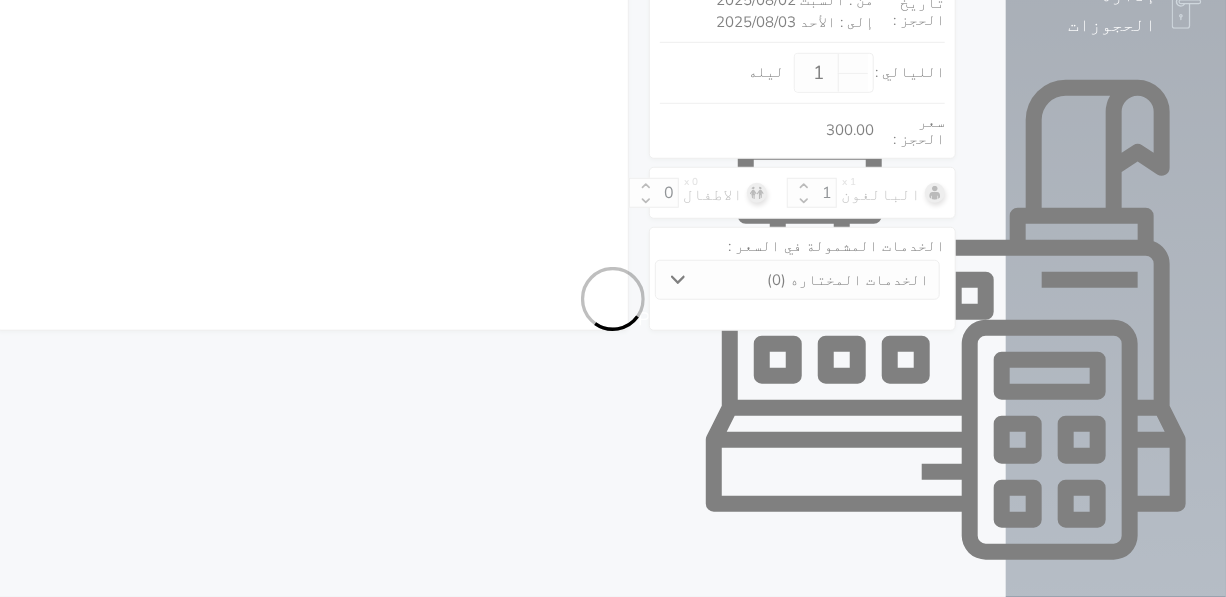 select on "113" 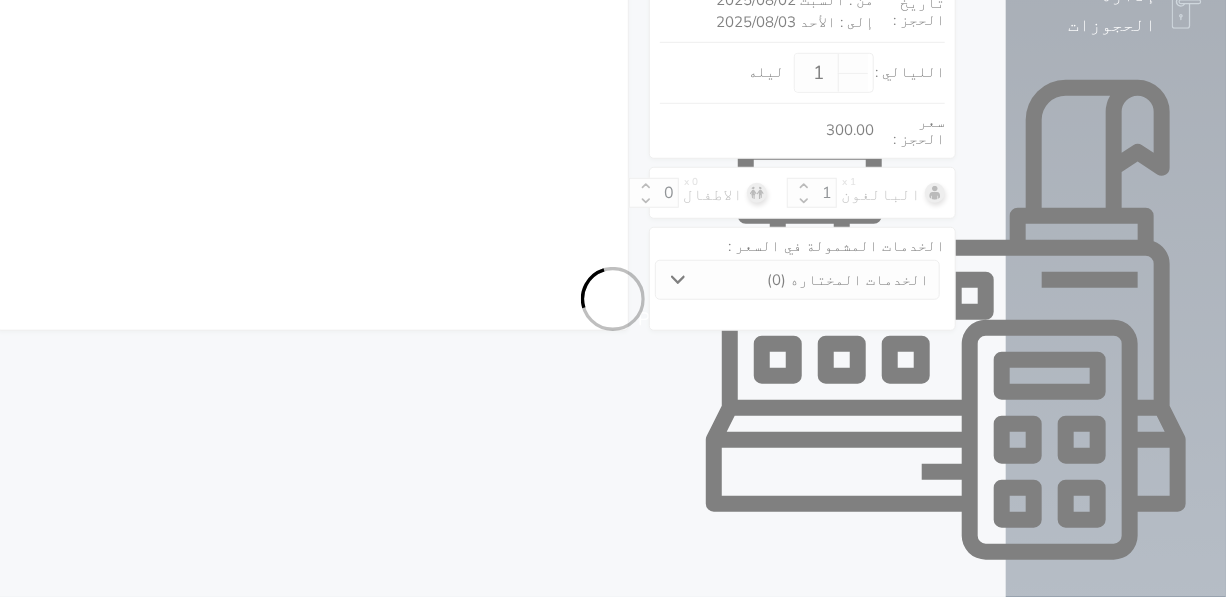 select on "1" 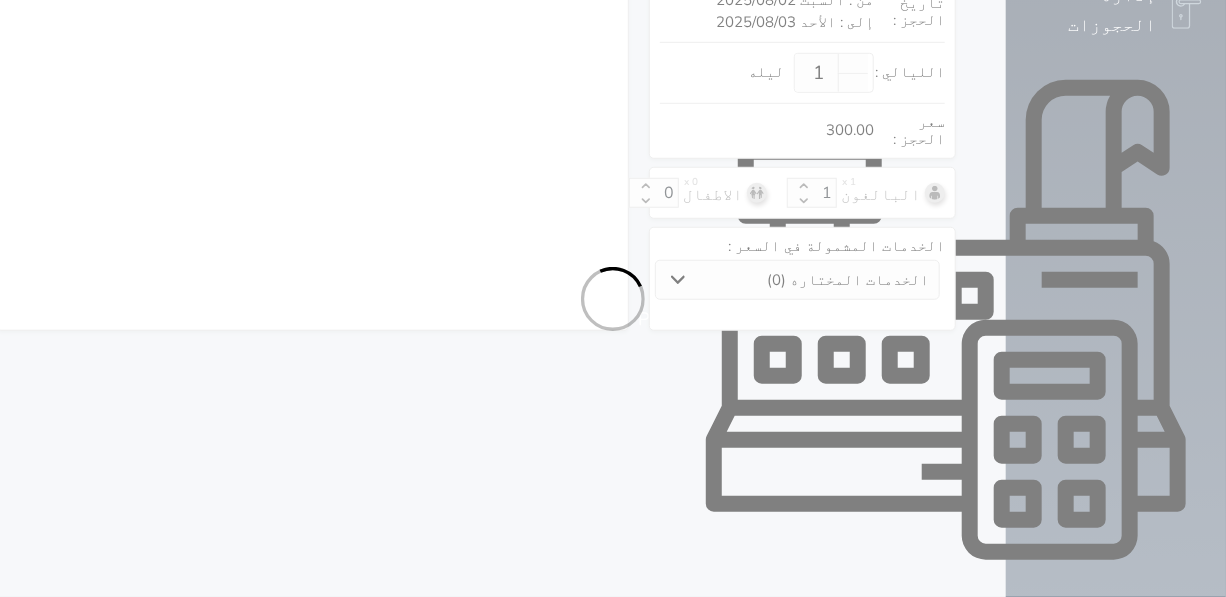select on "7" 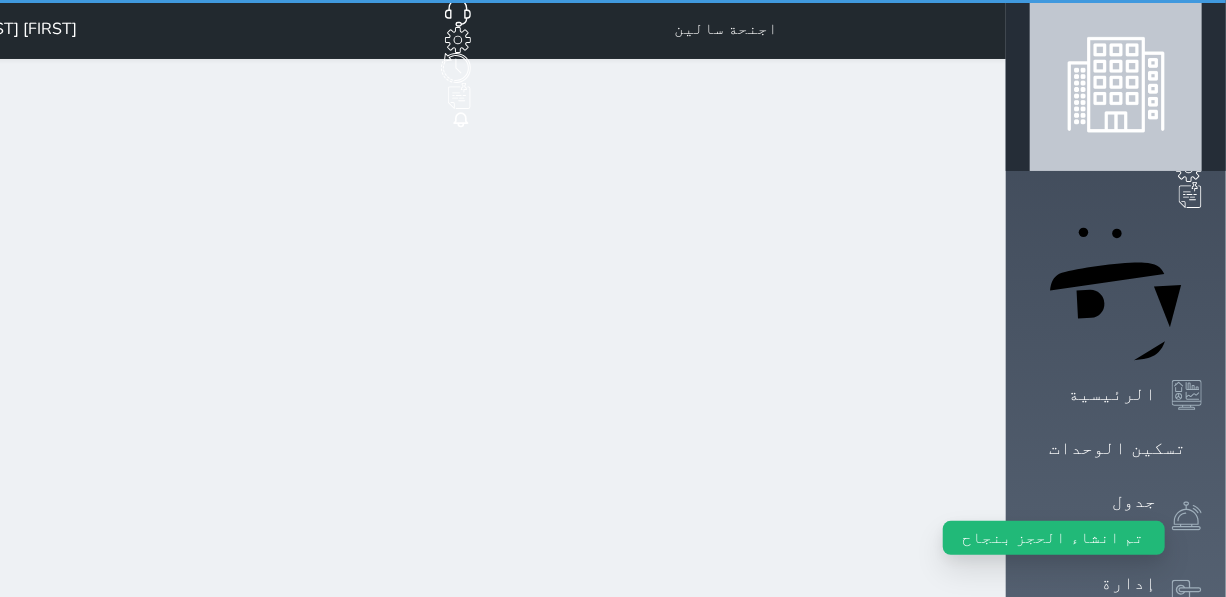 scroll, scrollTop: 0, scrollLeft: 0, axis: both 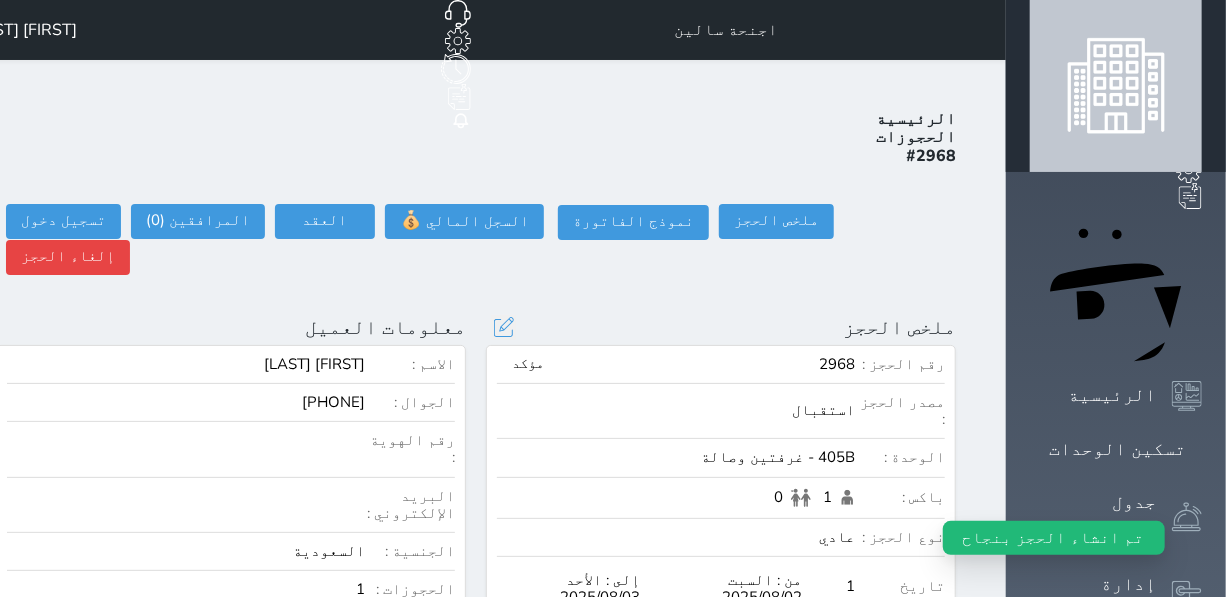 select 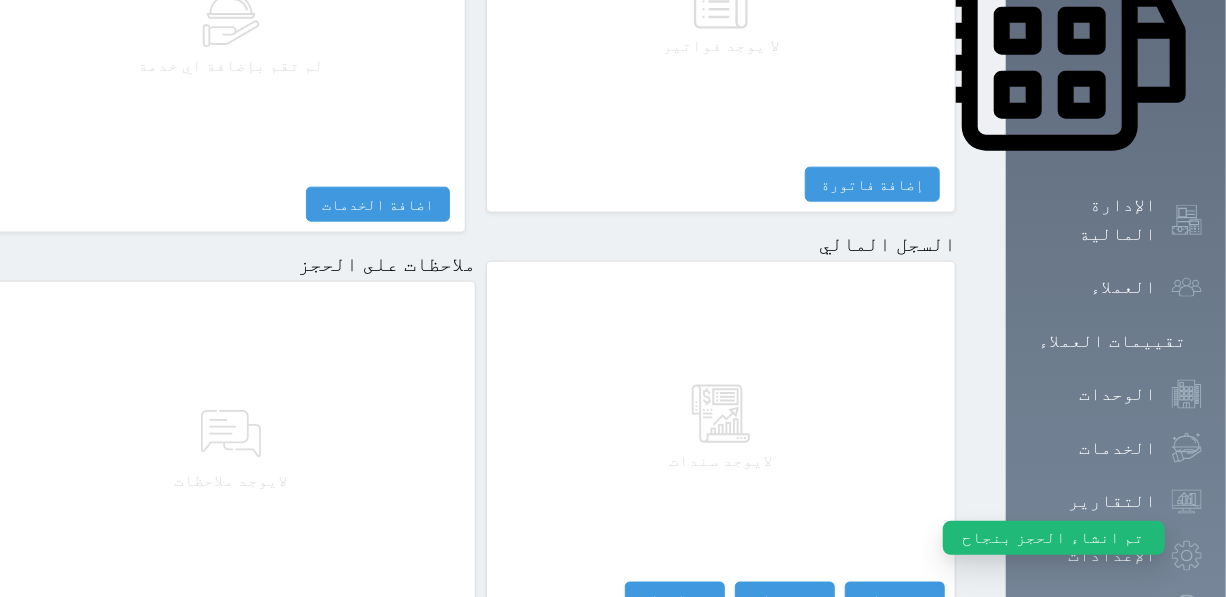 scroll, scrollTop: 1000, scrollLeft: 0, axis: vertical 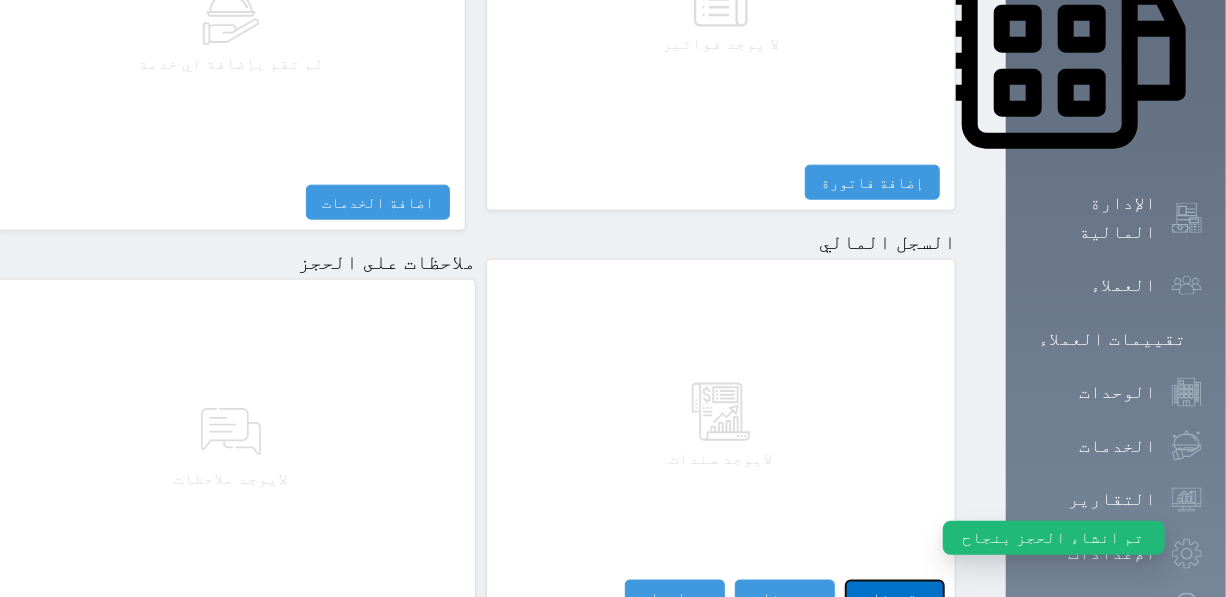 click on "مقبوضات" at bounding box center [895, 597] 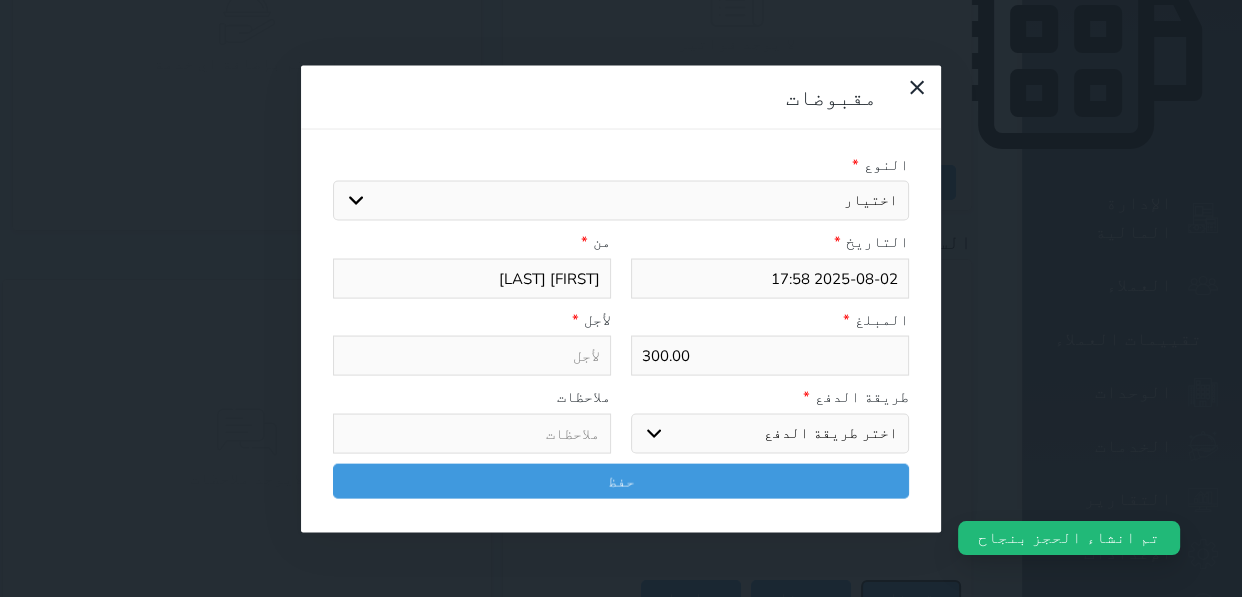 select 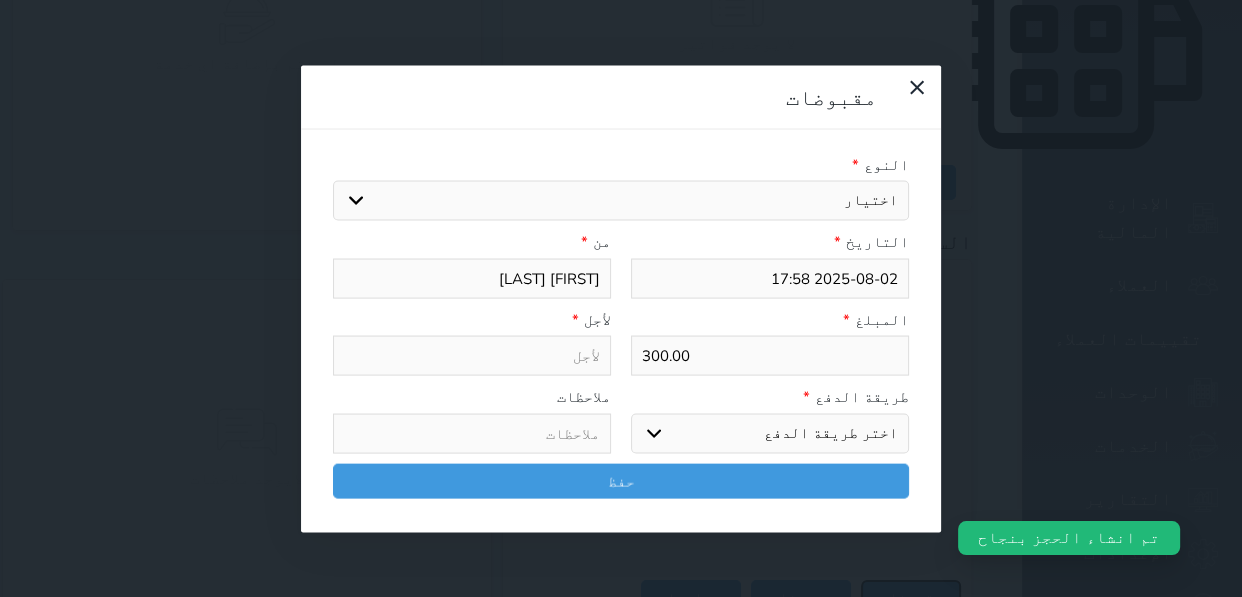 select 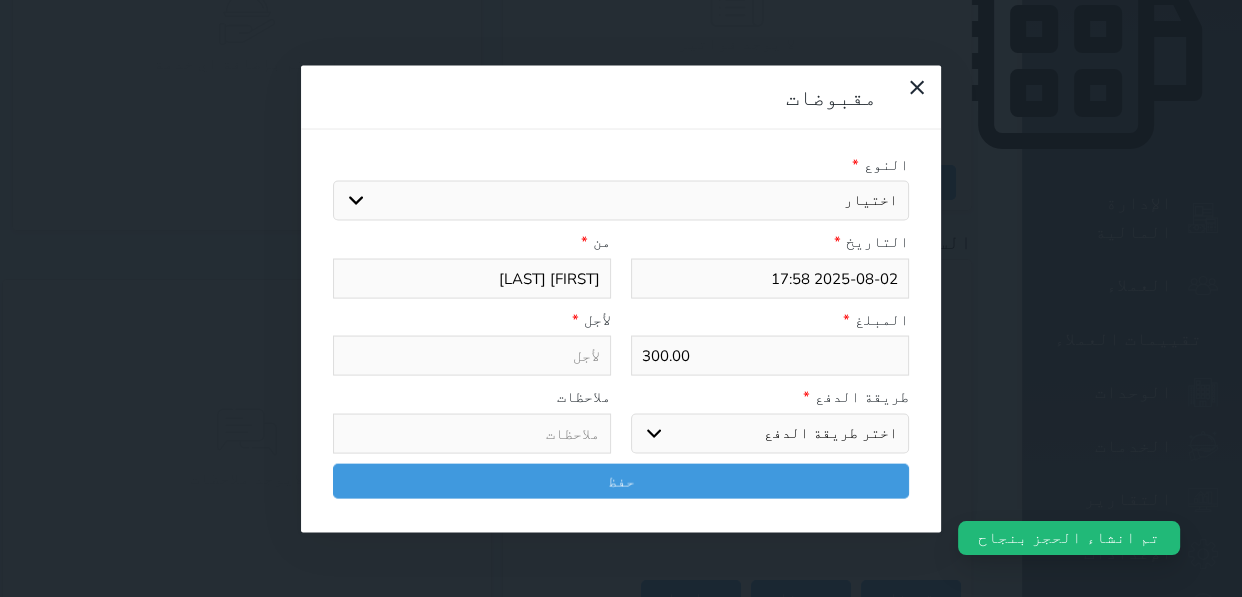click on "اختيار   مقبوضات عامة قيمة إيجار فواتير تامين عربون لا ينطبق آخر مغسلة واي فاي - الإنترنت مواقف السيارات طعام الأغذية والمشروبات مشروبات المشروبات الباردة المشروبات الساخنة الإفطار غداء عشاء مخبز و كعك حمام سباحة الصالة الرياضية سبا و خدمات الجمال اختيار وإسقاط (خدمات النقل) ميني بار كابل - تلفزيون سرير إضافي تصفيف الشعر التسوق خدمات الجولات السياحية المنظمة خدمات الدليل السياحي" at bounding box center [621, 201] 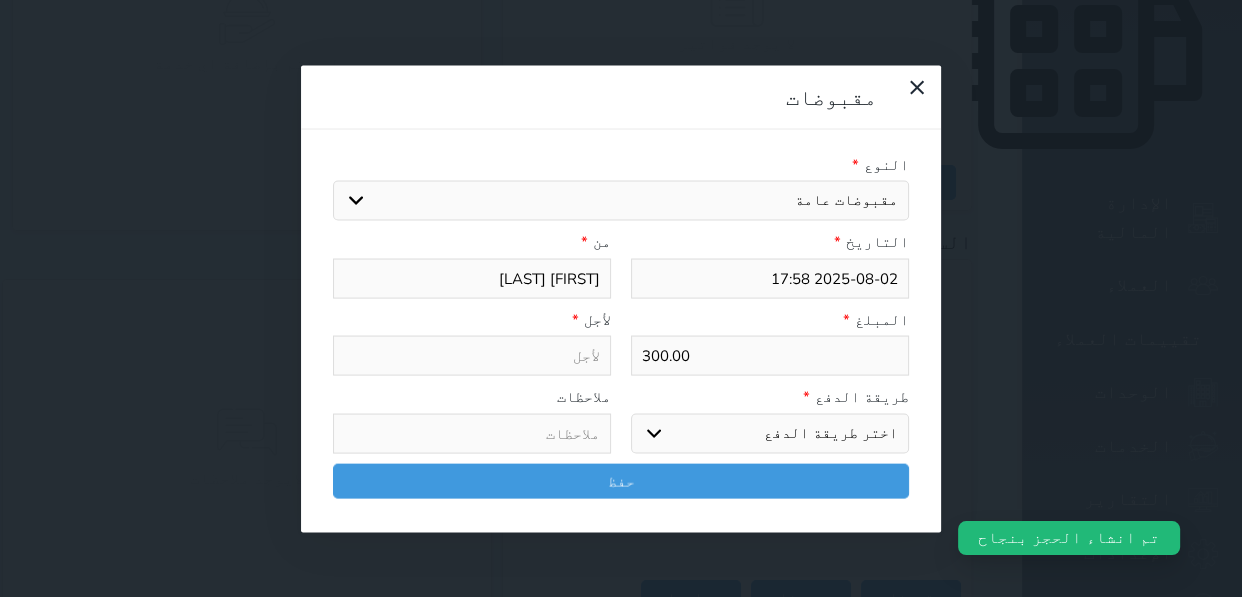 click on "اختيار   مقبوضات عامة قيمة إيجار فواتير تامين عربون لا ينطبق آخر مغسلة واي فاي - الإنترنت مواقف السيارات طعام الأغذية والمشروبات مشروبات المشروبات الباردة المشروبات الساخنة الإفطار غداء عشاء مخبز و كعك حمام سباحة الصالة الرياضية سبا و خدمات الجمال اختيار وإسقاط (خدمات النقل) ميني بار كابل - تلفزيون سرير إضافي تصفيف الشعر التسوق خدمات الجولات السياحية المنظمة خدمات الدليل السياحي" at bounding box center [621, 201] 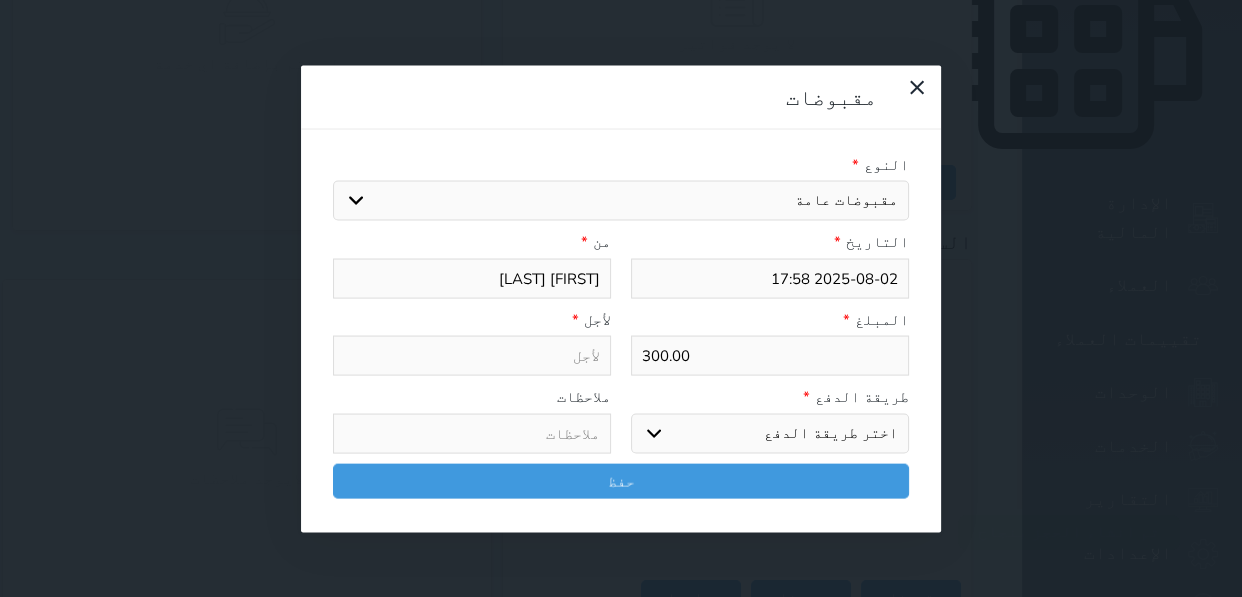 type on "مقبوضات عامة - الوحدة - 405B" 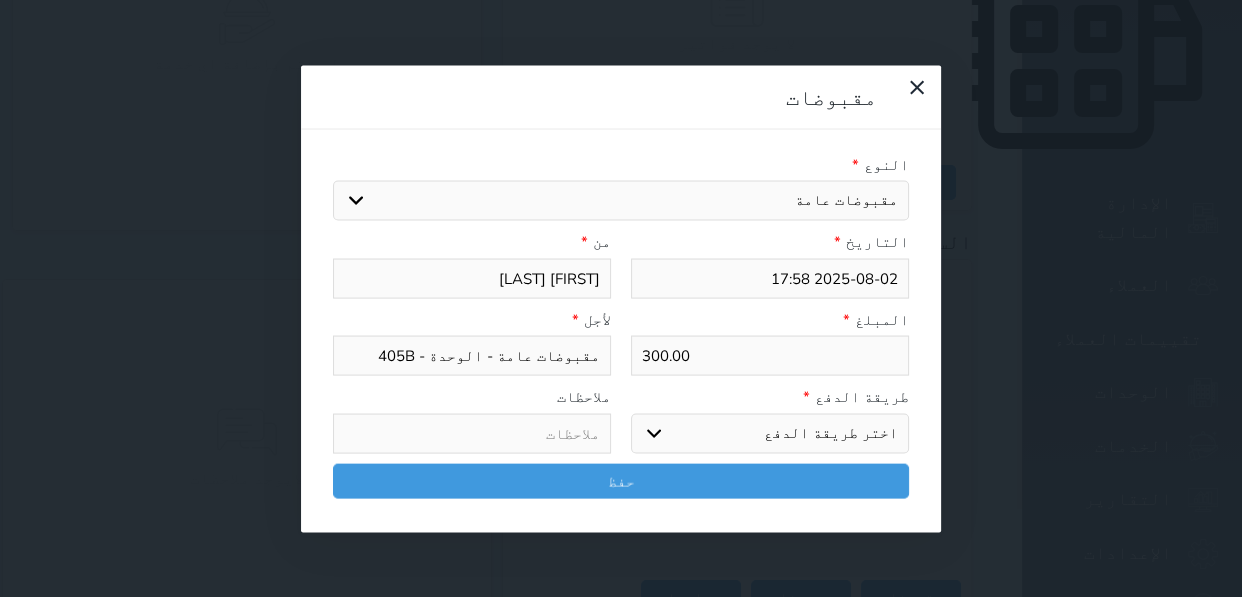 click on "اختر طريقة الدفع   دفع نقدى   تحويل بنكى   مدى   بطاقة ائتمان   آجل" at bounding box center (770, 433) 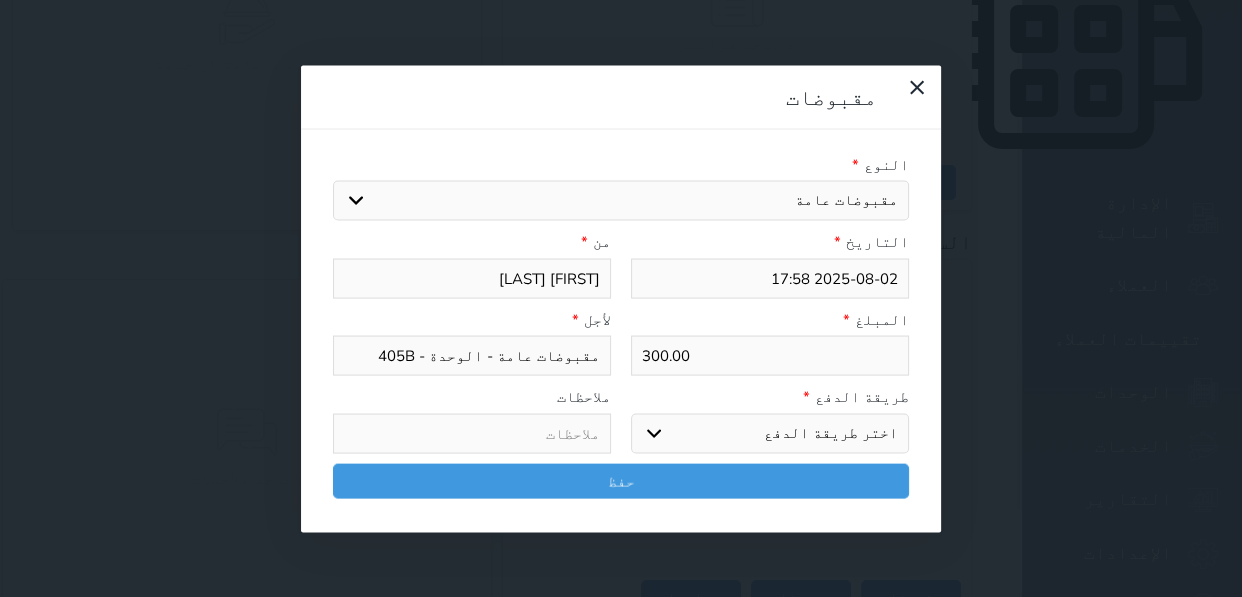 select on "mada" 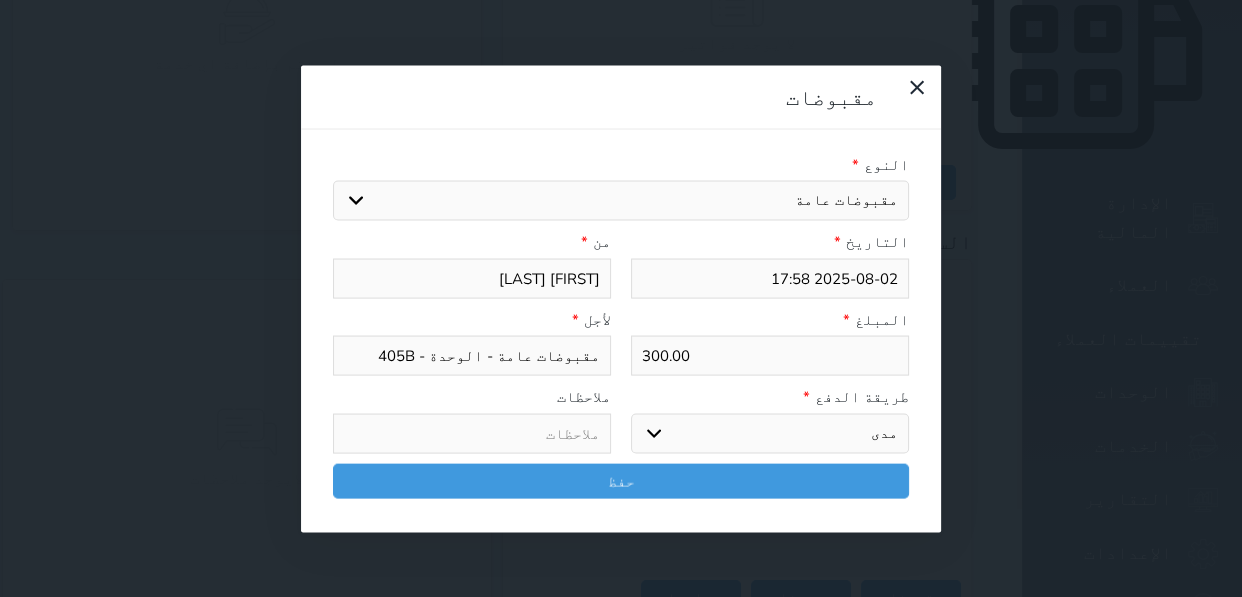 click on "اختر طريقة الدفع   دفع نقدى   تحويل بنكى   مدى   بطاقة ائتمان   آجل" at bounding box center [770, 433] 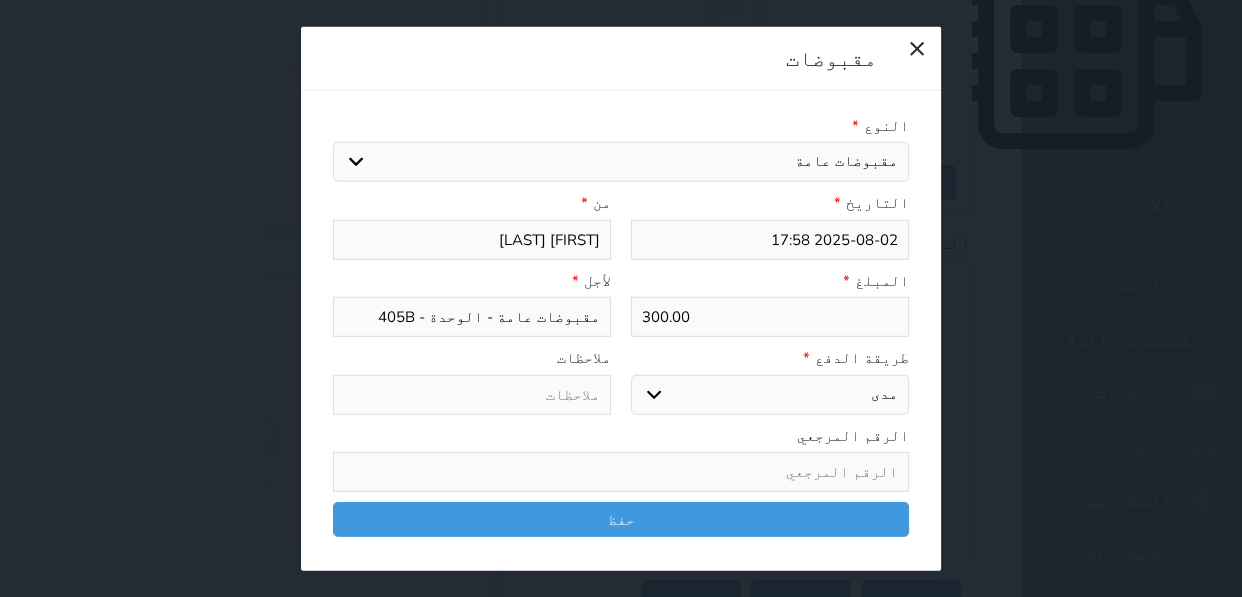 click on "النوع  *    اختيار   مقبوضات عامة قيمة إيجار فواتير تامين عربون لا ينطبق آخر مغسلة واي فاي - الإنترنت مواقف السيارات طعام الأغذية والمشروبات مشروبات المشروبات الباردة المشروبات الساخنة الإفطار غداء عشاء مخبز و كعك حمام سباحة الصالة الرياضية سبا و خدمات الجمال اختيار وإسقاط (خدمات النقل) ميني بار كابل - تلفزيون سرير إضافي تصفيف الشعر التسوق خدمات الجولات السياحية المنظمة خدمات الدليل السياحي   التاريخ *   2025-08-02 17:58   من *   [FIRST] [LAST]   المبلغ *   300.00   لأجل *   مقبوضات عامة - الوحدة - 405B   طريقة الدفع *   اختر طريقة الدفع   دفع نقدى   تحويل بنكى   مدى   بطاقة ائتمان   آجل" at bounding box center (621, 330) 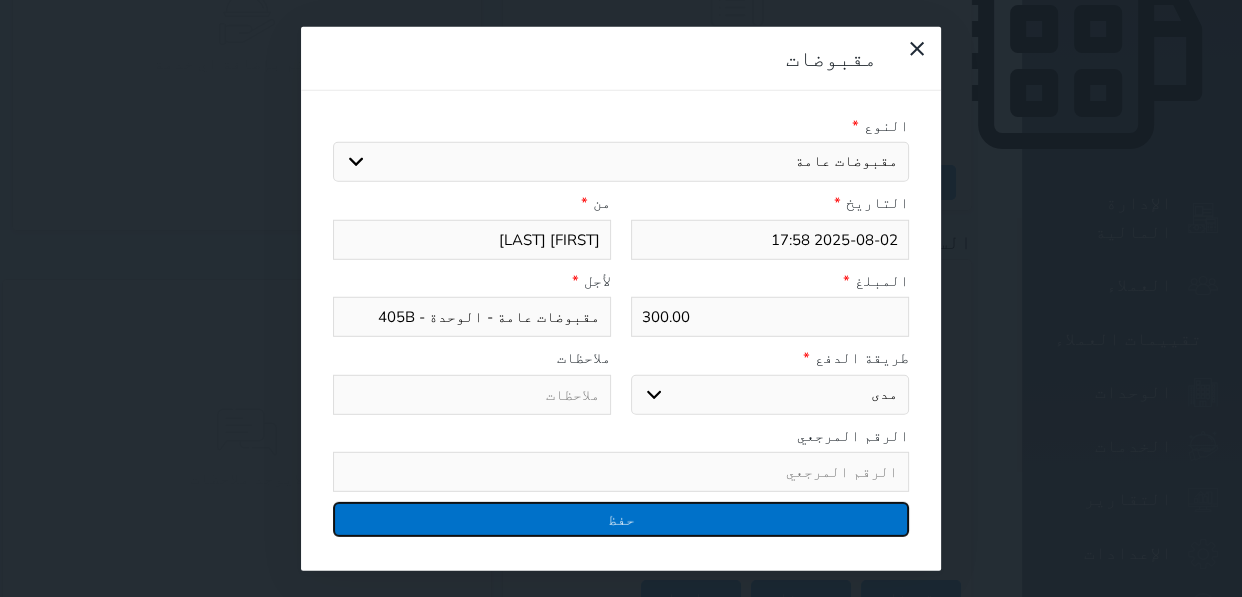 click on "حفظ" at bounding box center [621, 519] 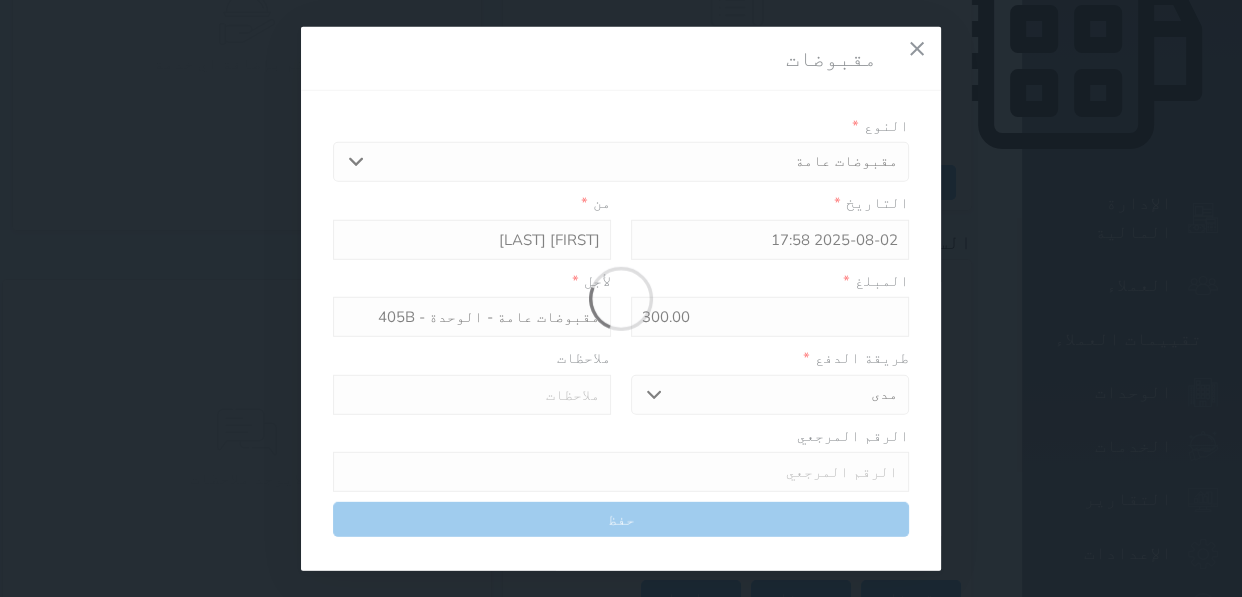 select 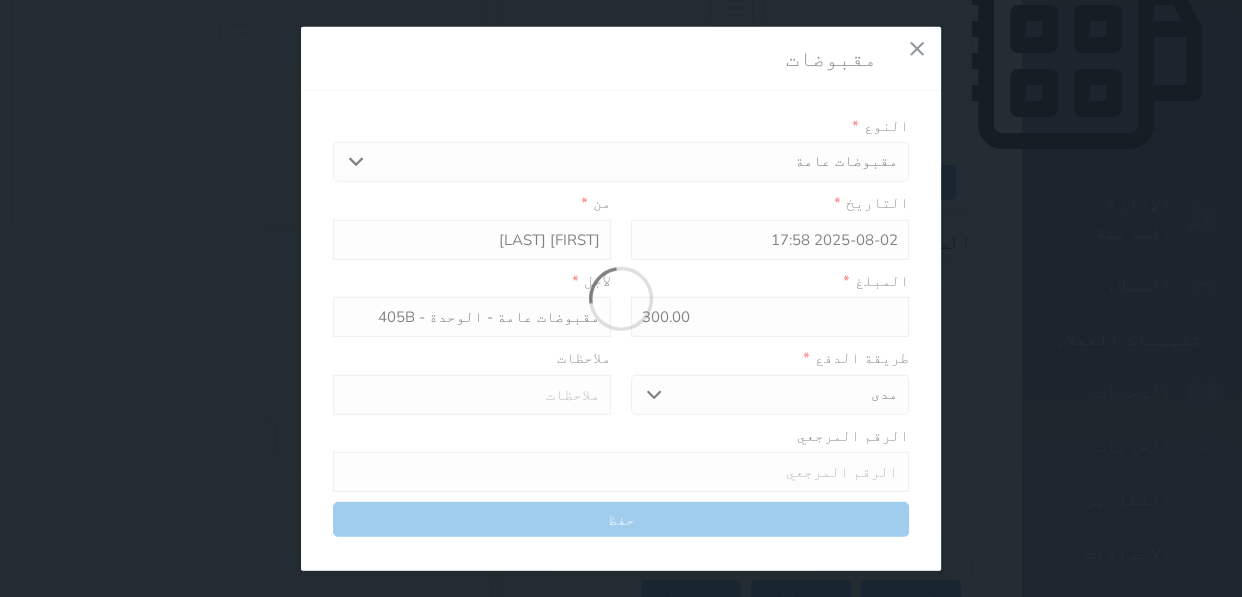 type 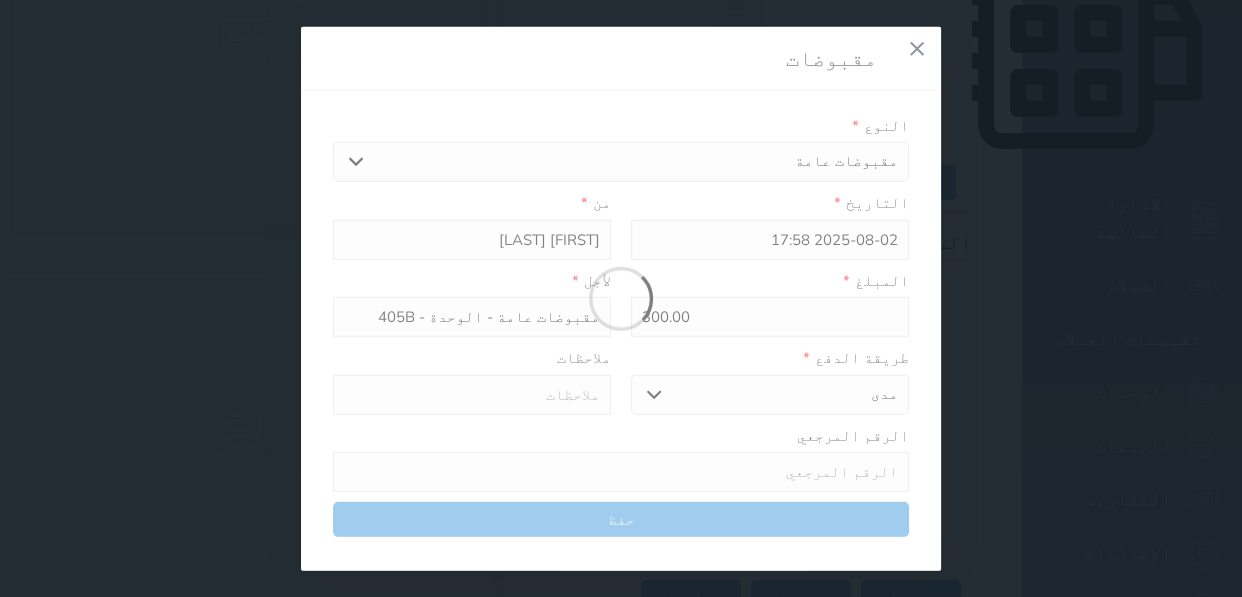 type on "0" 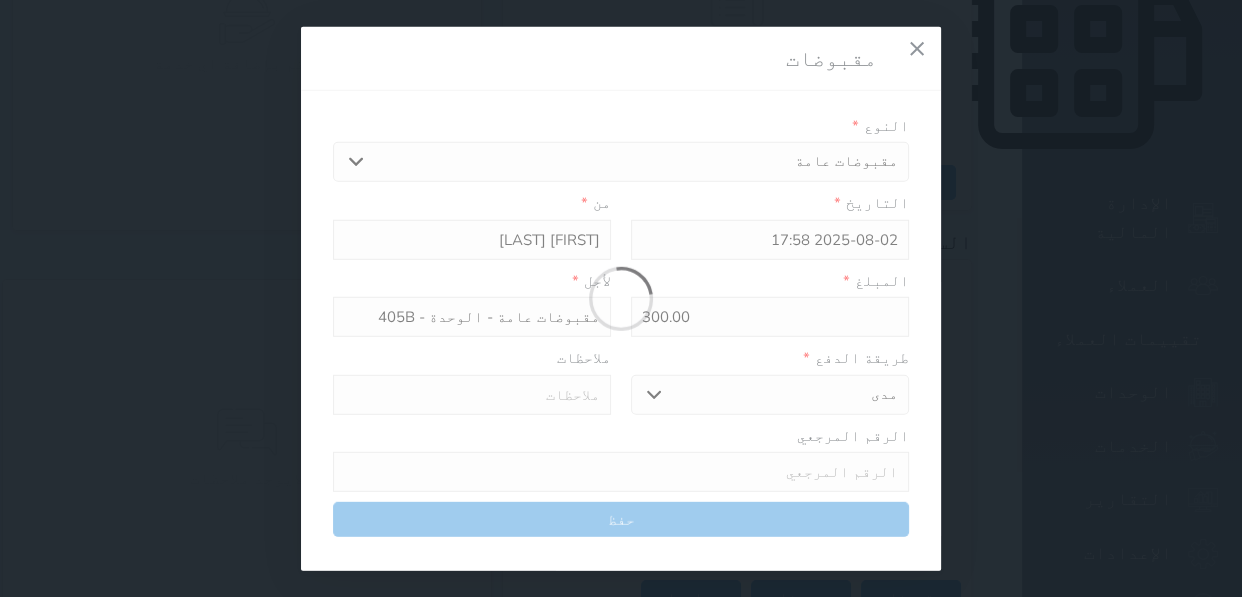 select 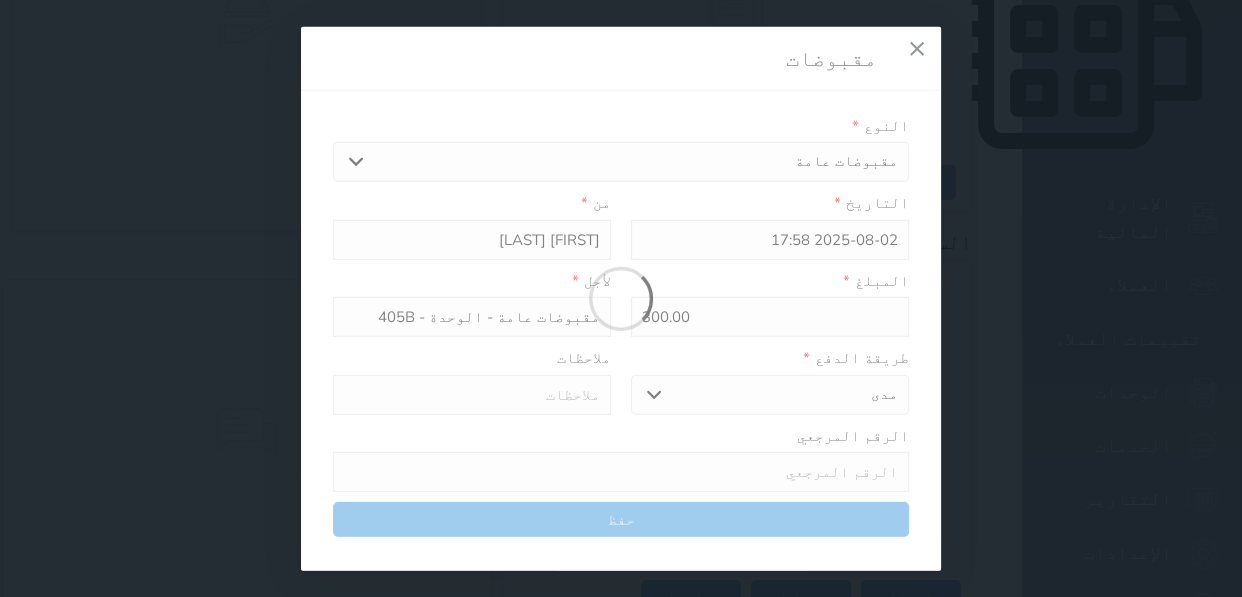 type on "0" 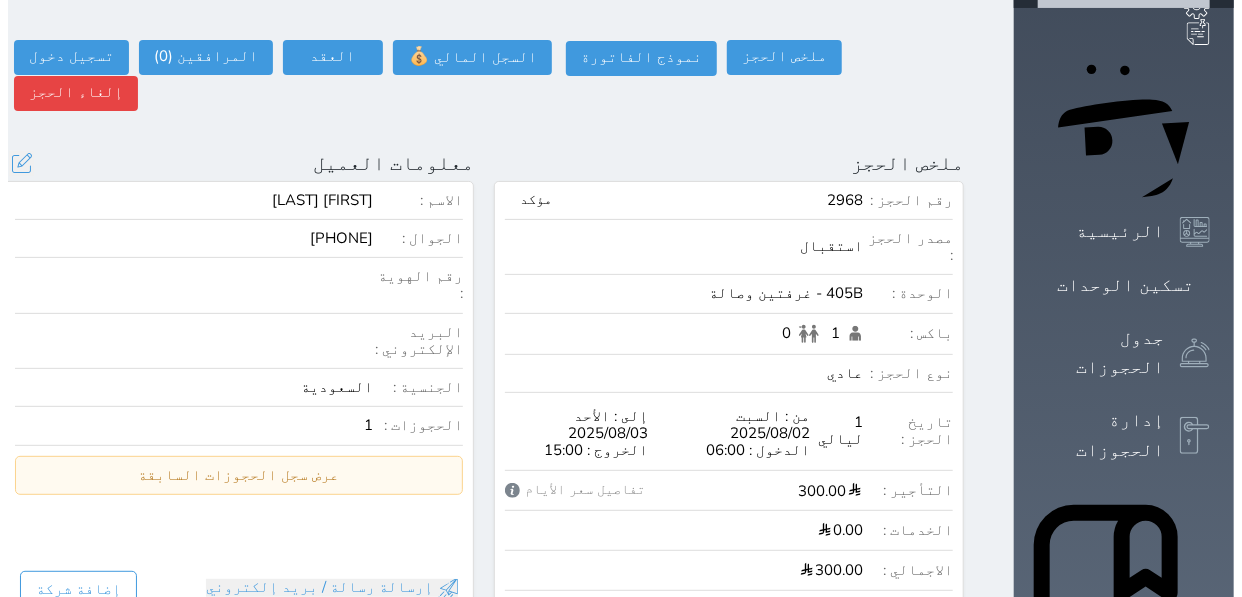 scroll, scrollTop: 90, scrollLeft: 0, axis: vertical 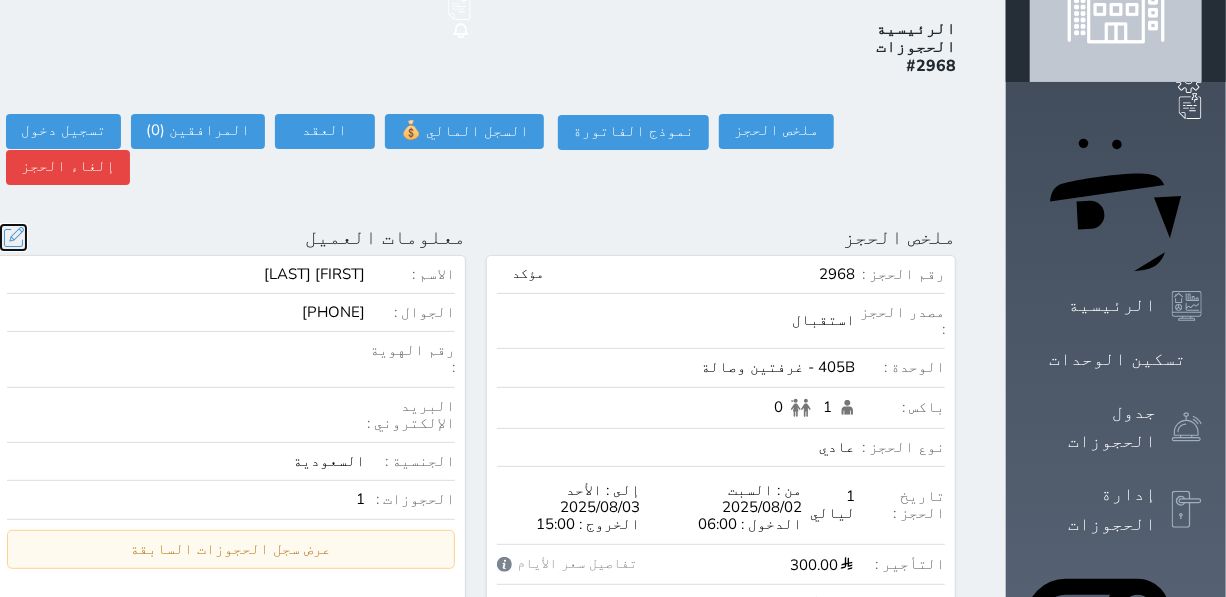 click at bounding box center (13, 237) 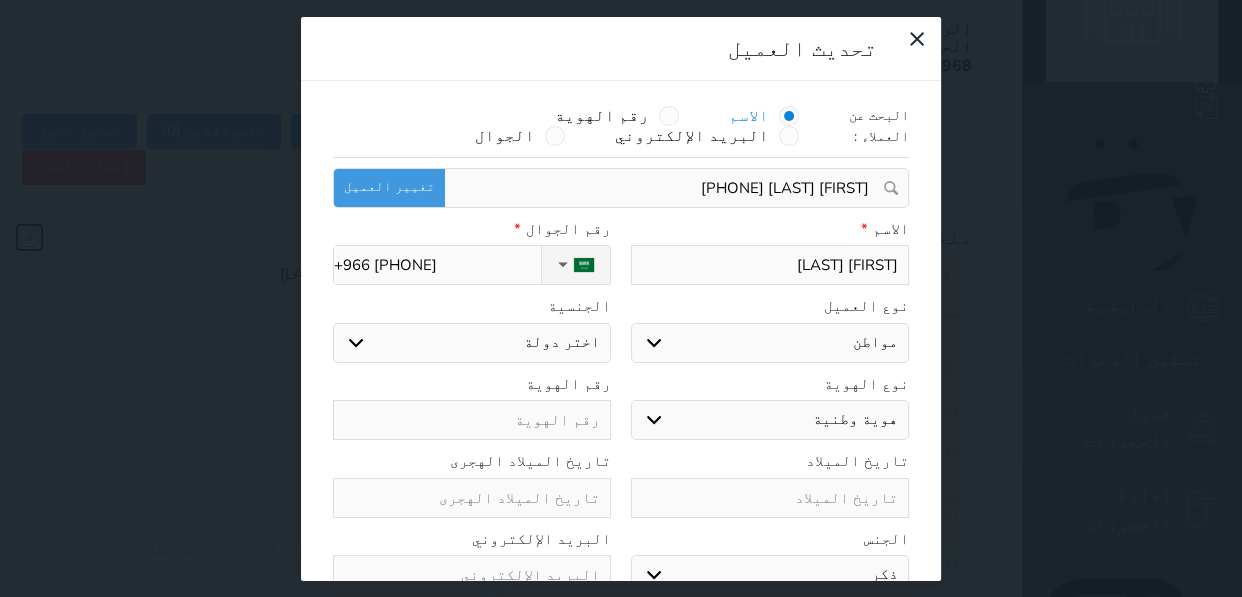 select on "113" 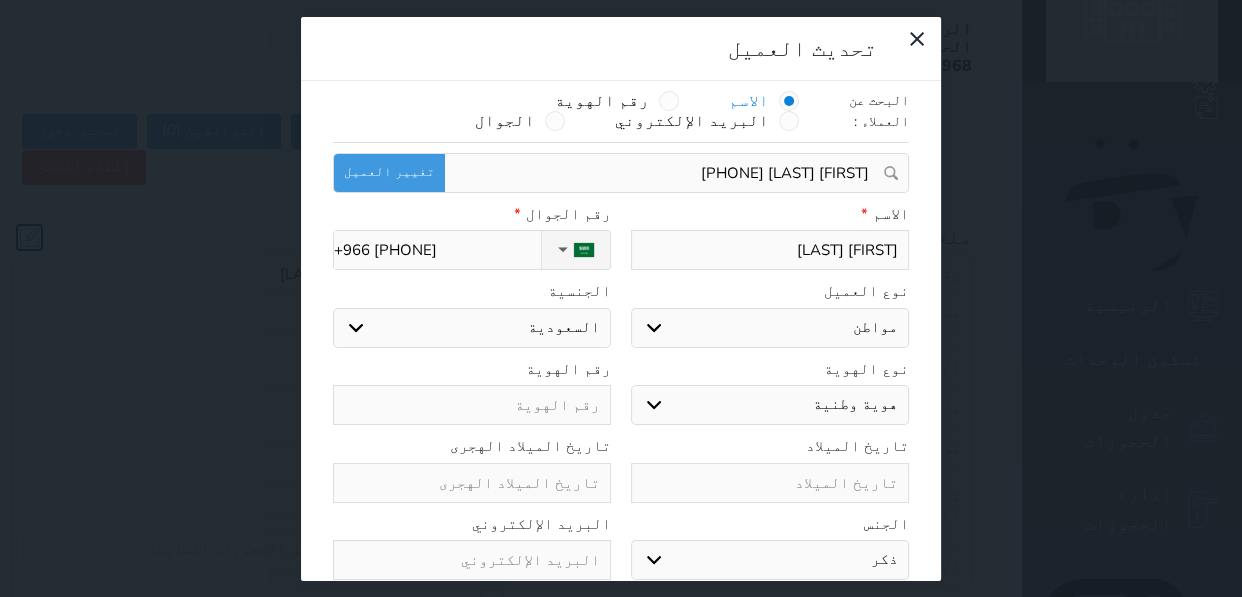 scroll, scrollTop: 0, scrollLeft: 0, axis: both 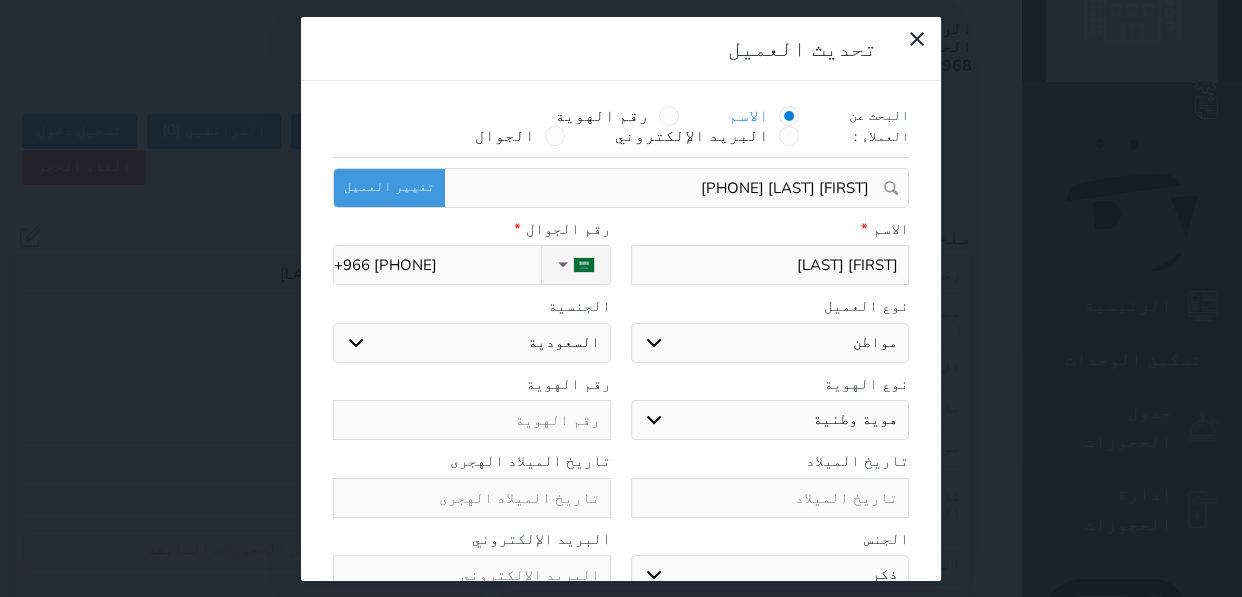 click at bounding box center (472, 420) 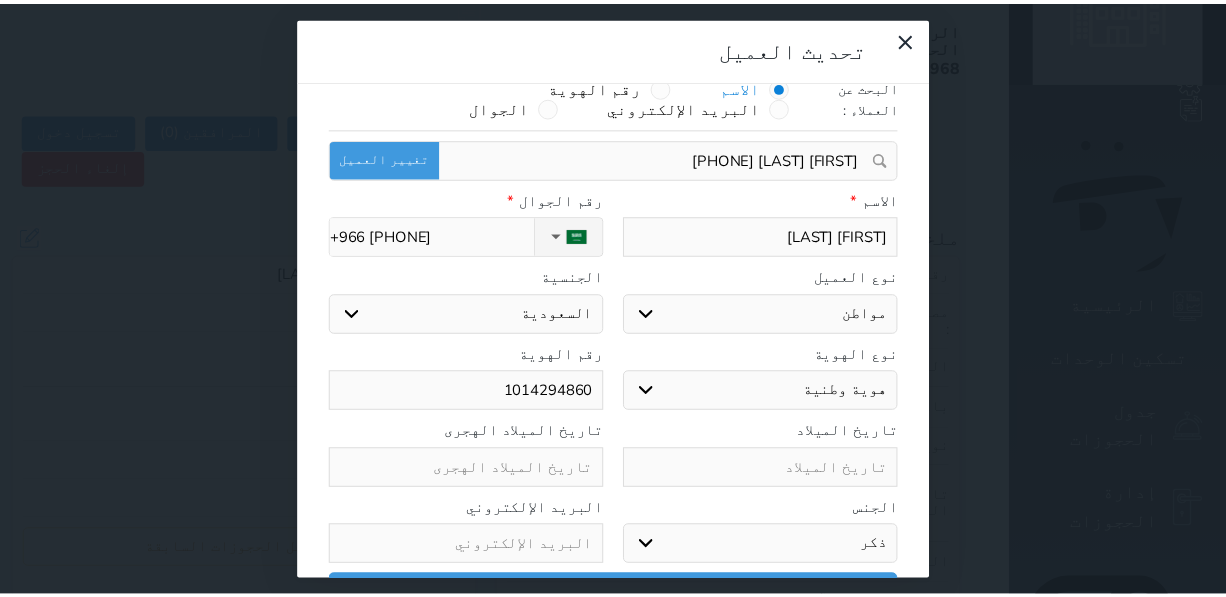 scroll, scrollTop: 44, scrollLeft: 0, axis: vertical 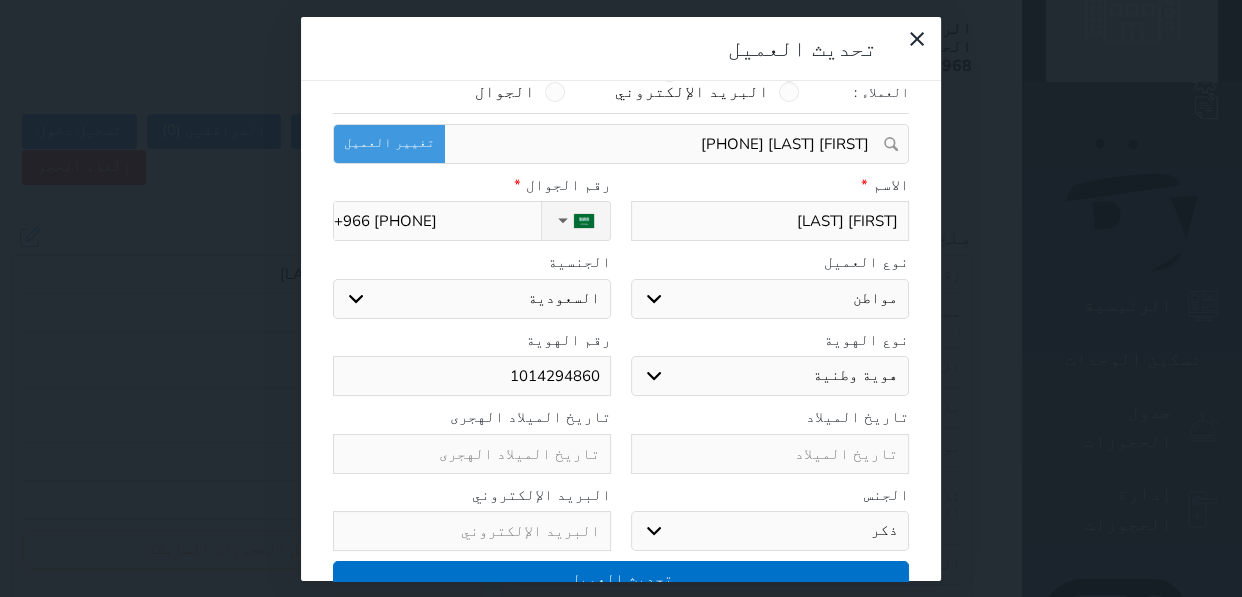 type on "1014294860" 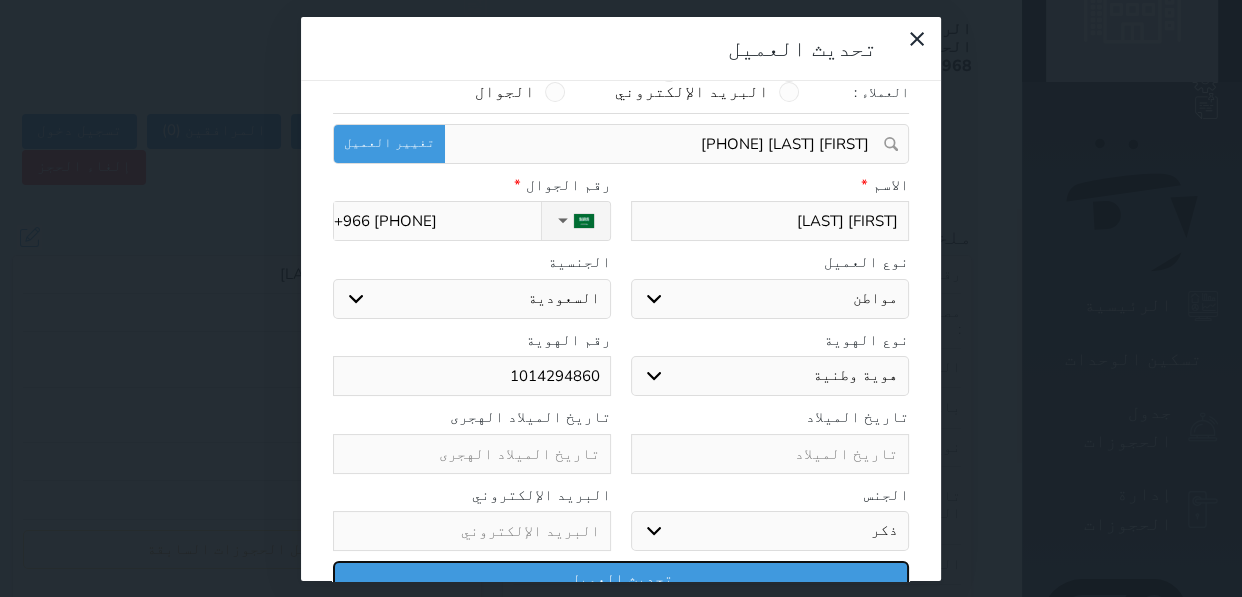 click on "تحديث العميل" at bounding box center [621, 578] 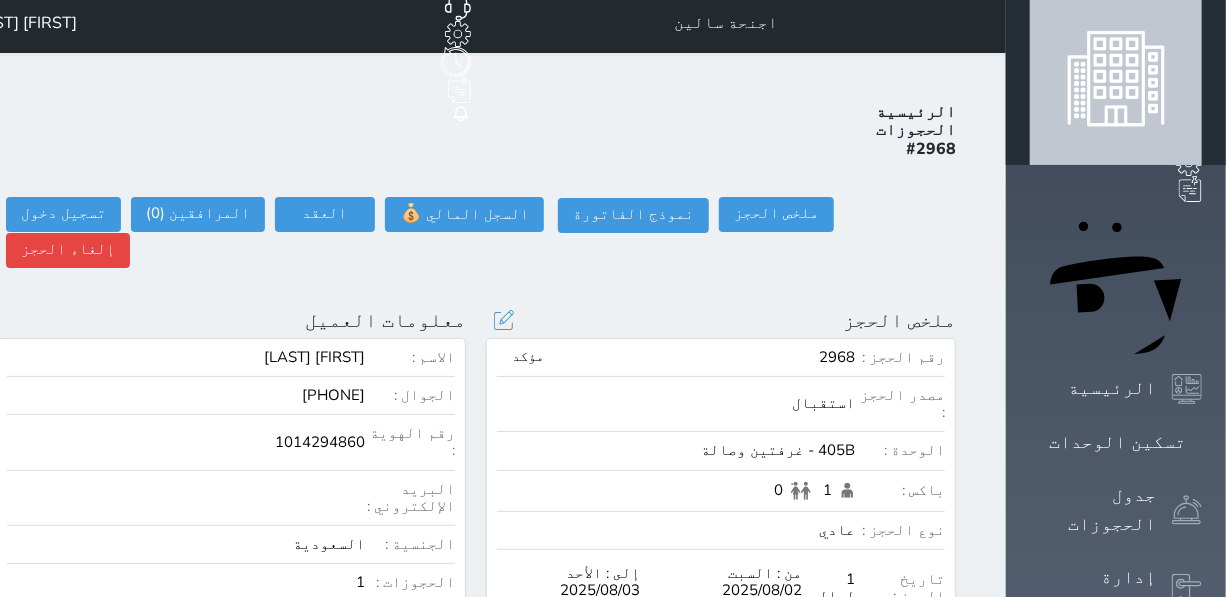 scroll, scrollTop: 0, scrollLeft: 0, axis: both 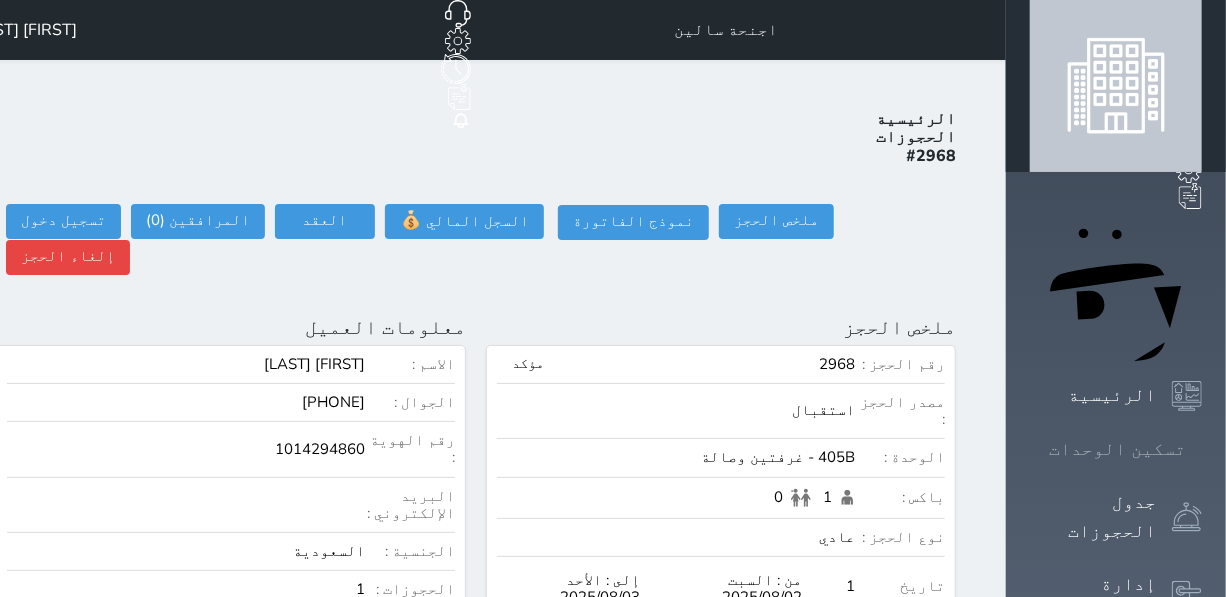 click 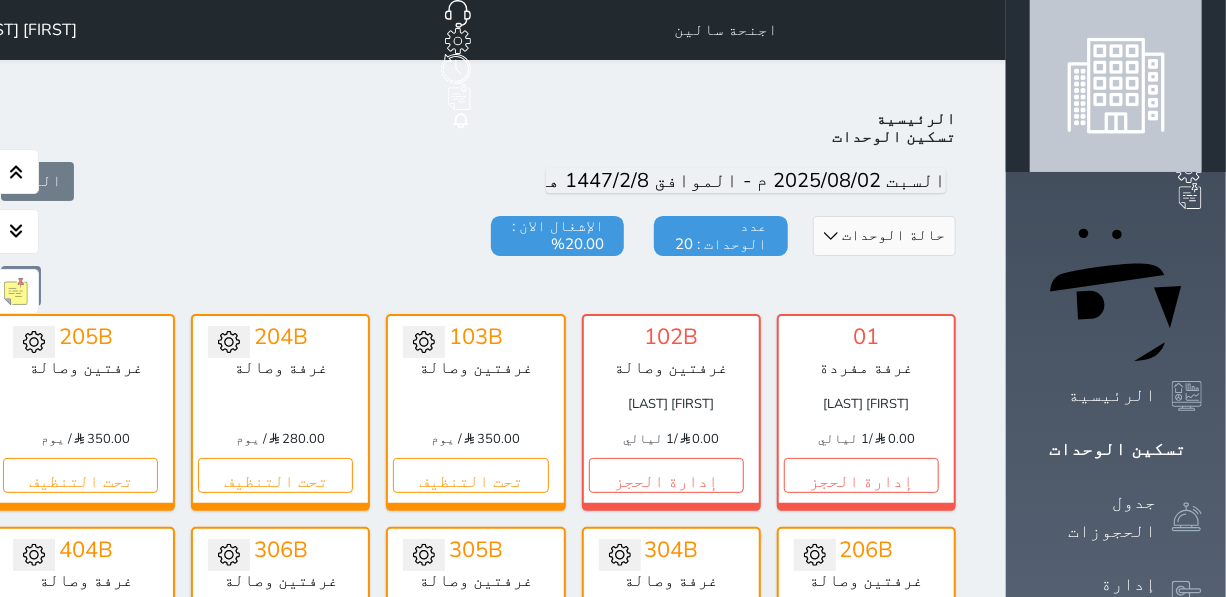 scroll, scrollTop: 77, scrollLeft: 0, axis: vertical 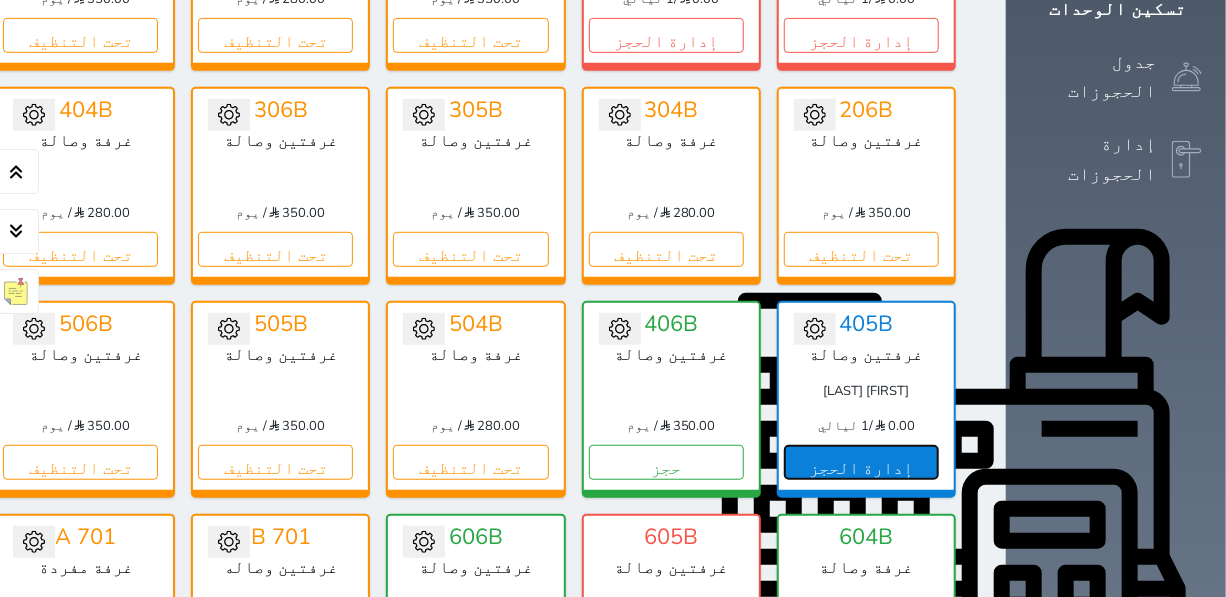 click on "إدارة الحجز" at bounding box center [861, 462] 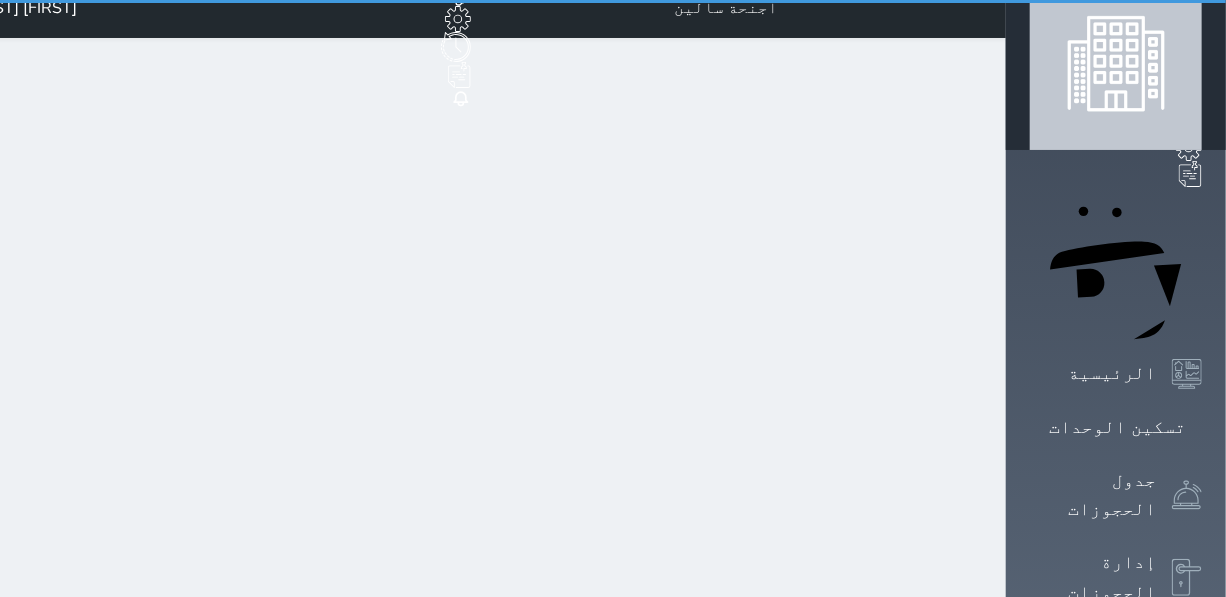 scroll, scrollTop: 0, scrollLeft: 0, axis: both 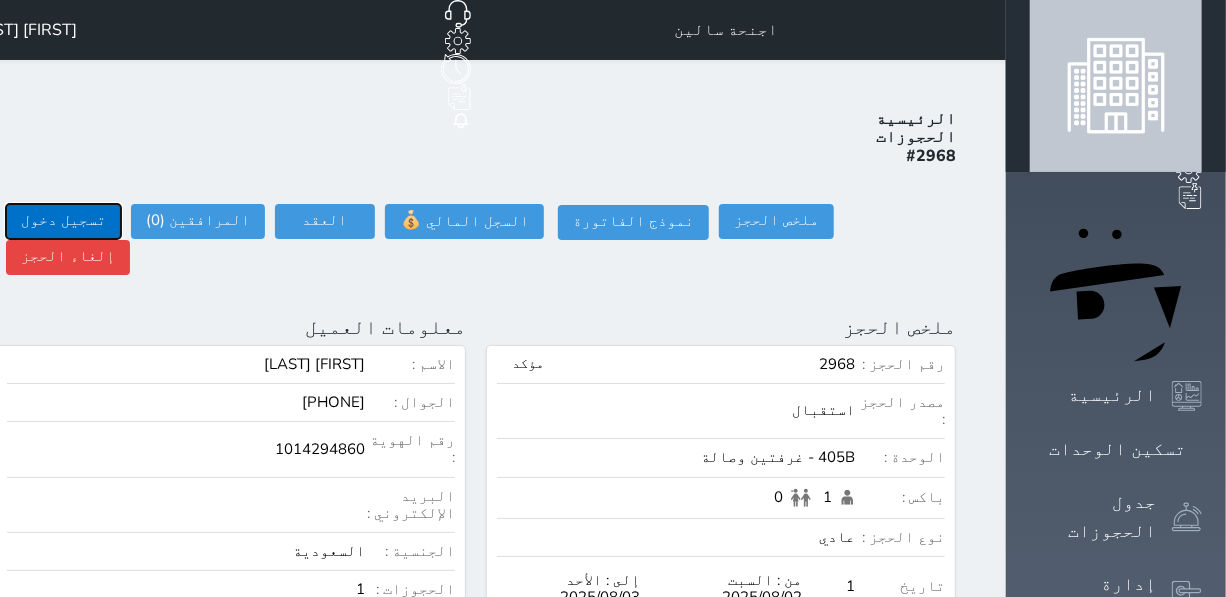 click on "تسجيل دخول" at bounding box center (63, 221) 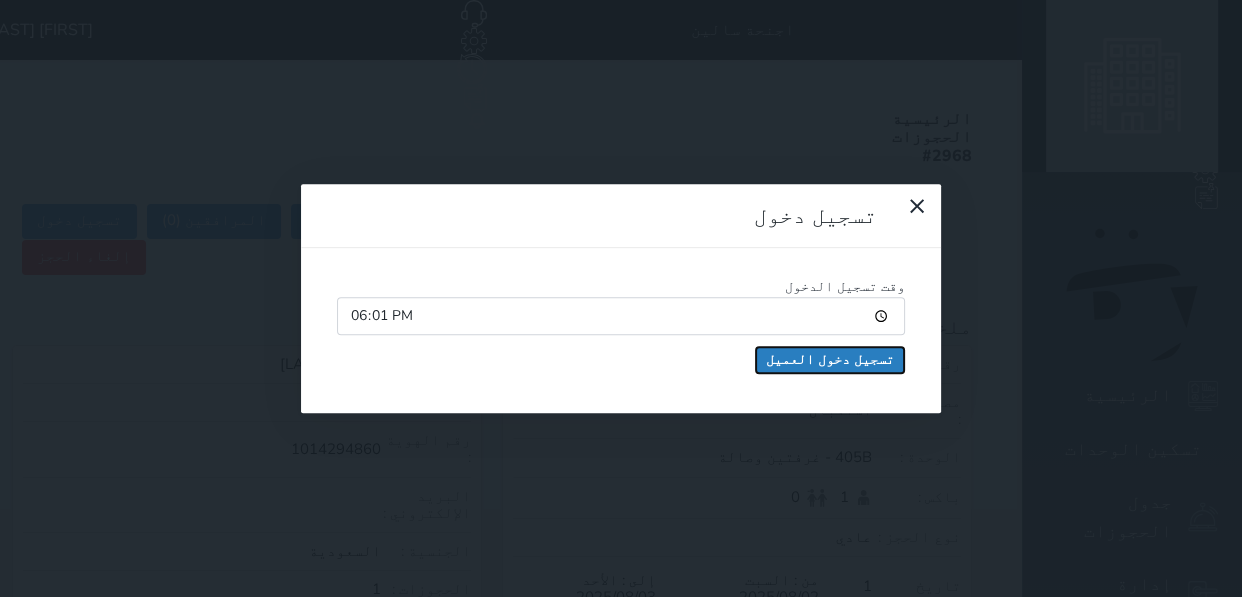 click on "تسجيل دخول العميل" at bounding box center [830, 360] 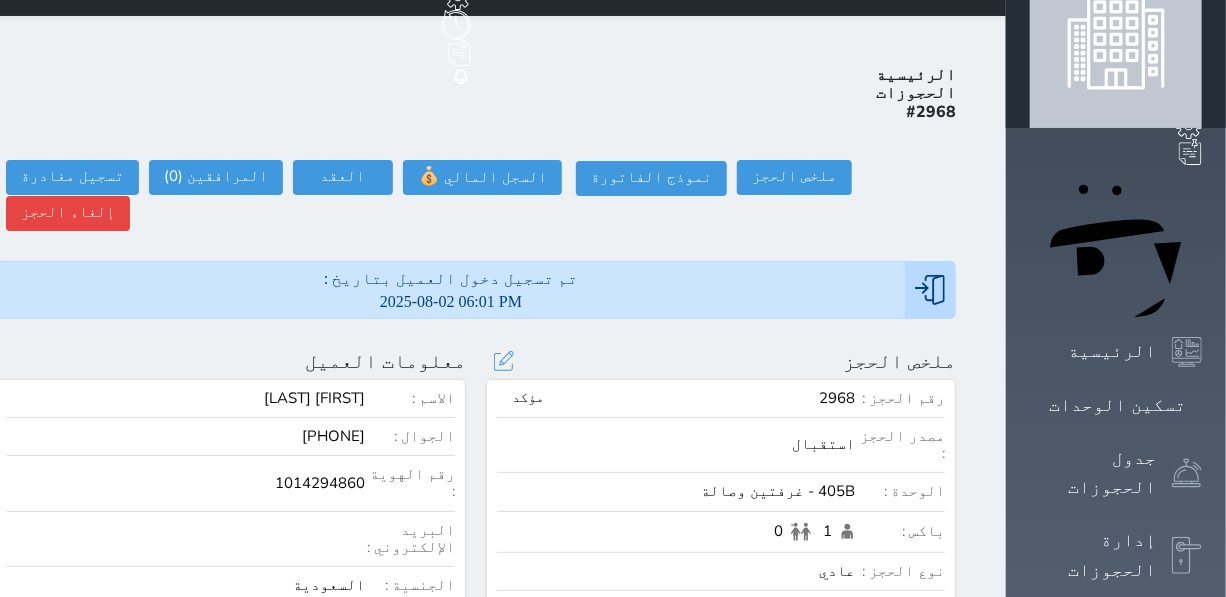 scroll, scrollTop: 0, scrollLeft: 0, axis: both 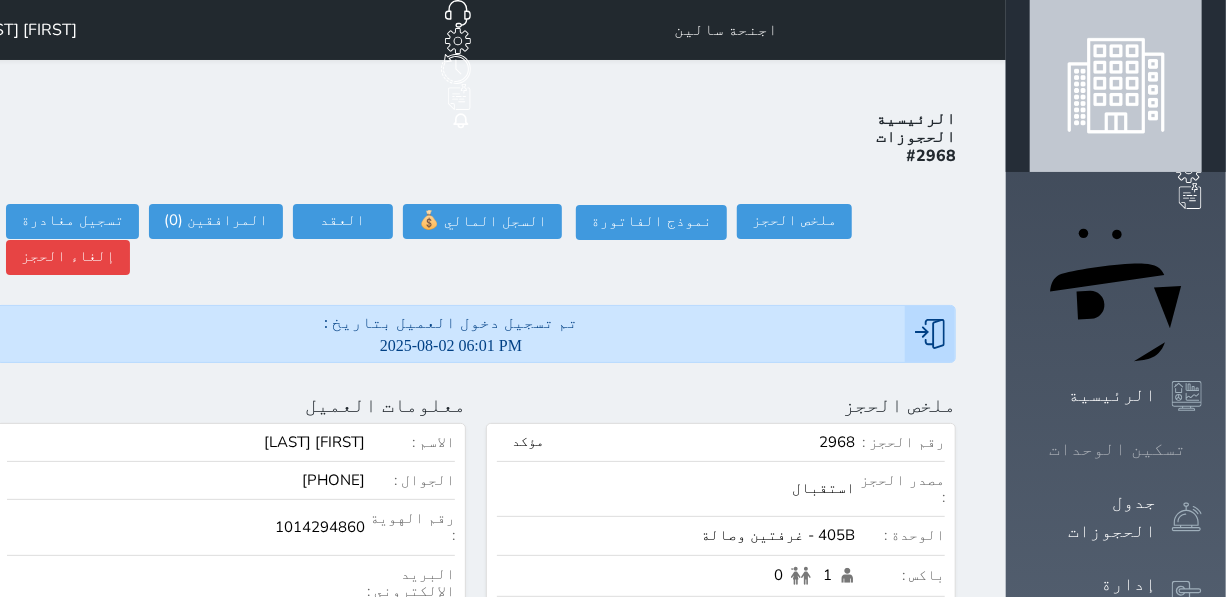 click on "تسكين الوحدات" at bounding box center (1117, 449) 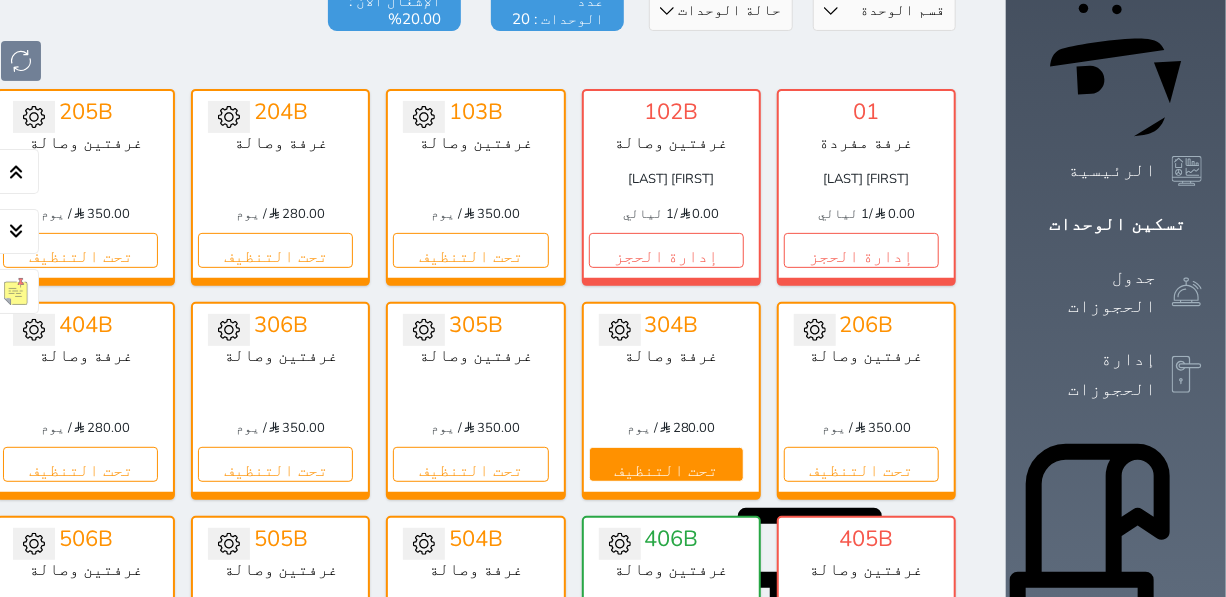scroll, scrollTop: 259, scrollLeft: 0, axis: vertical 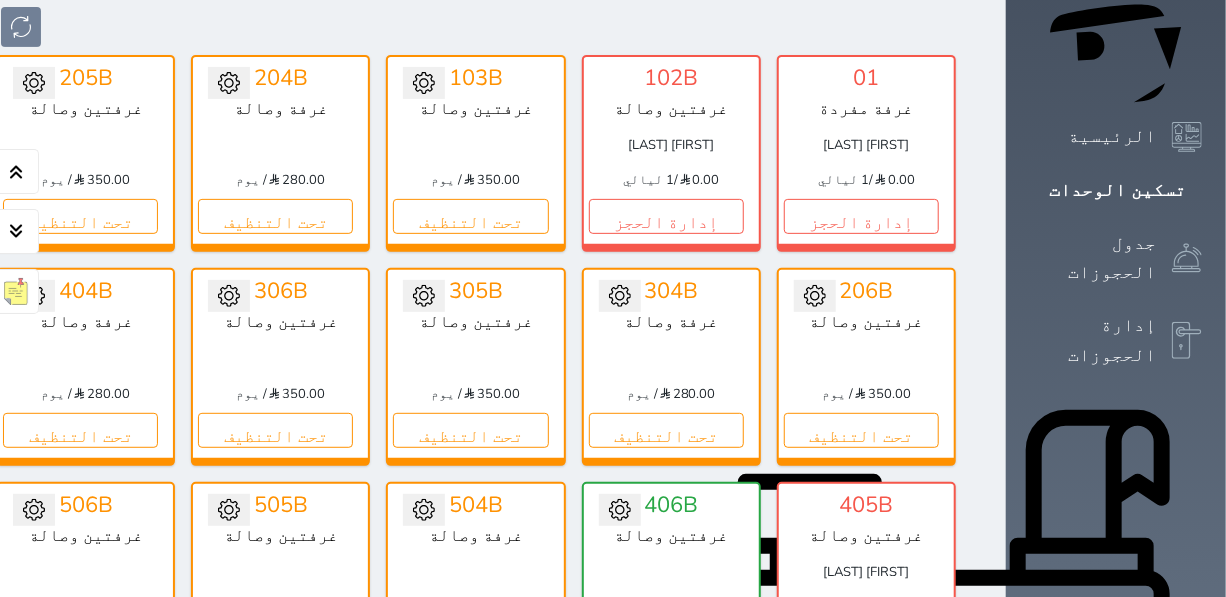 click on "إدارة الحجز" at bounding box center (861, 643) 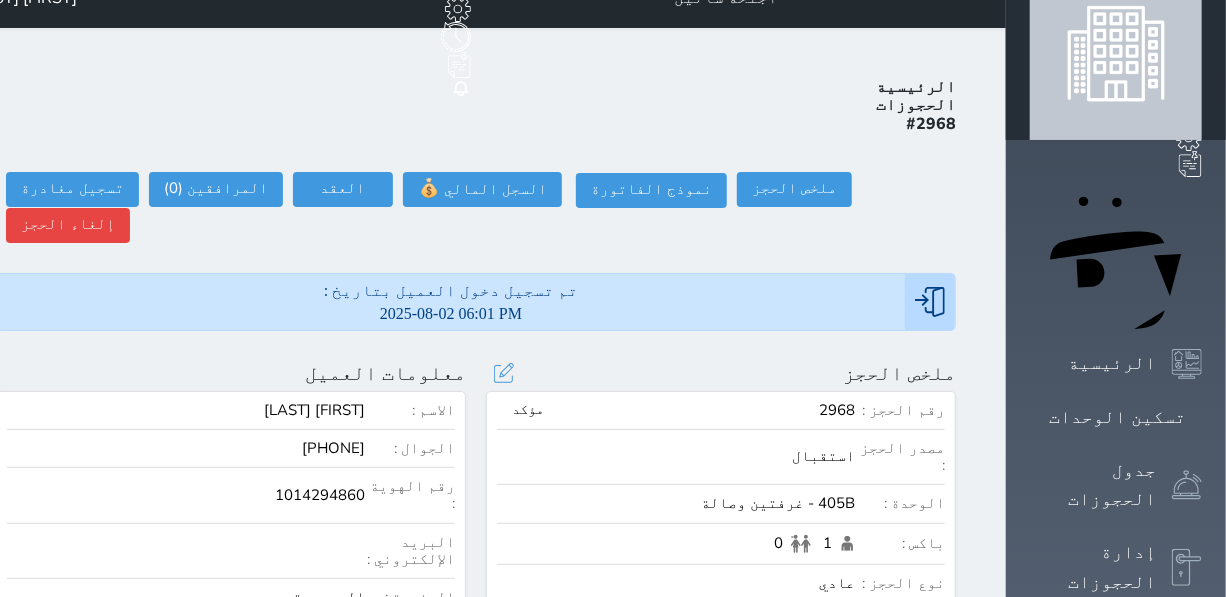 scroll, scrollTop: 0, scrollLeft: 0, axis: both 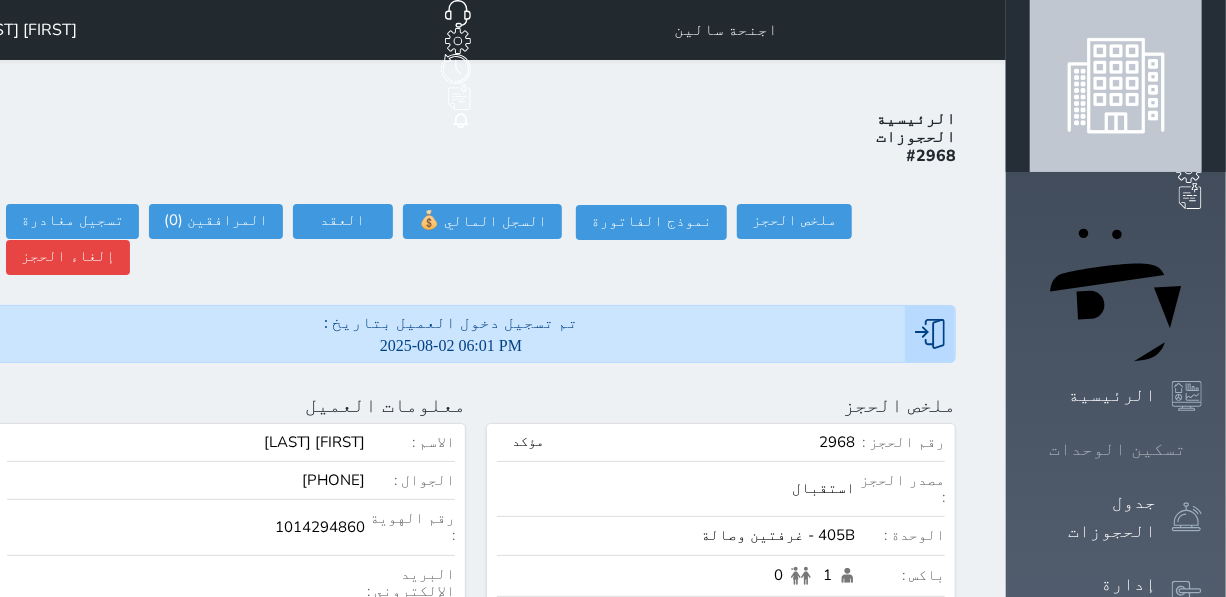 click 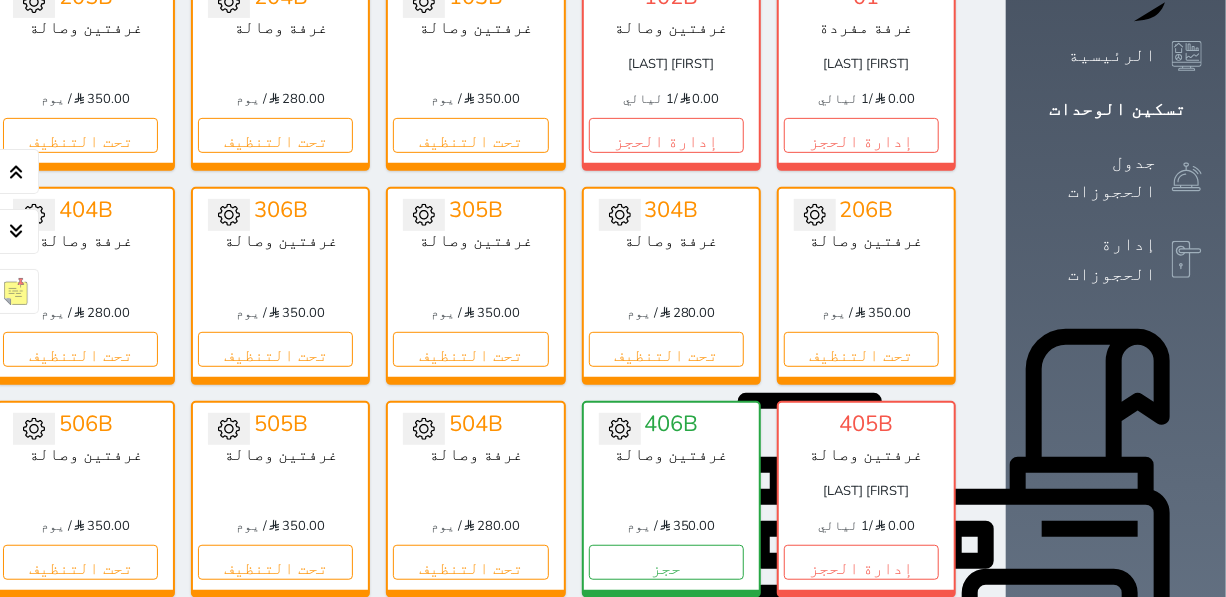 scroll, scrollTop: 350, scrollLeft: 0, axis: vertical 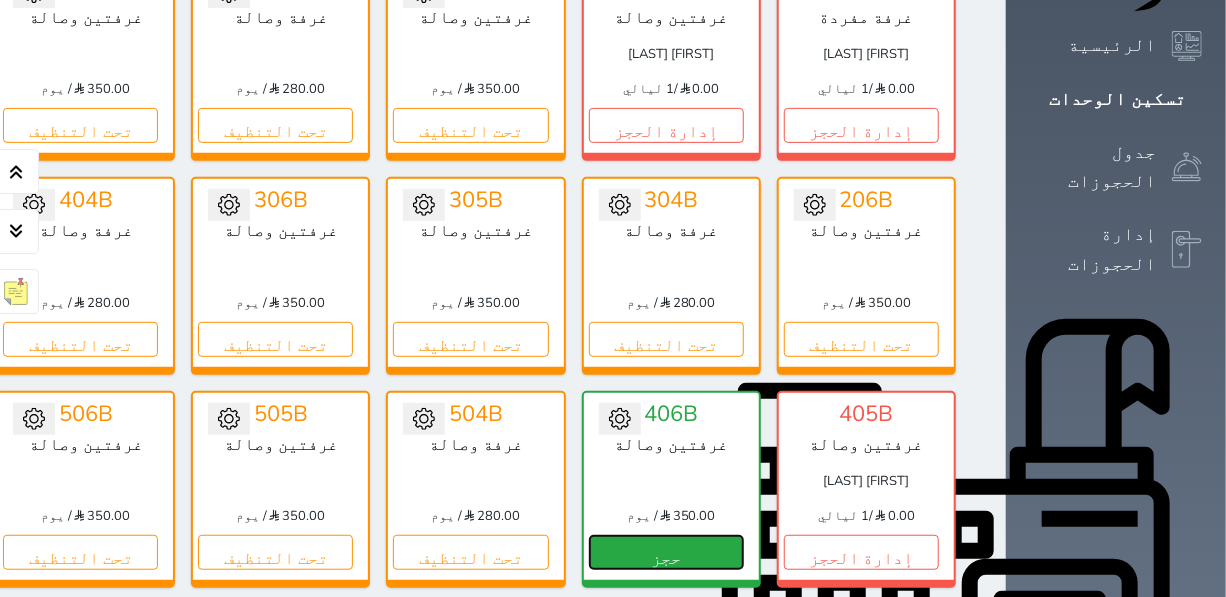click on "حجز" at bounding box center (666, 552) 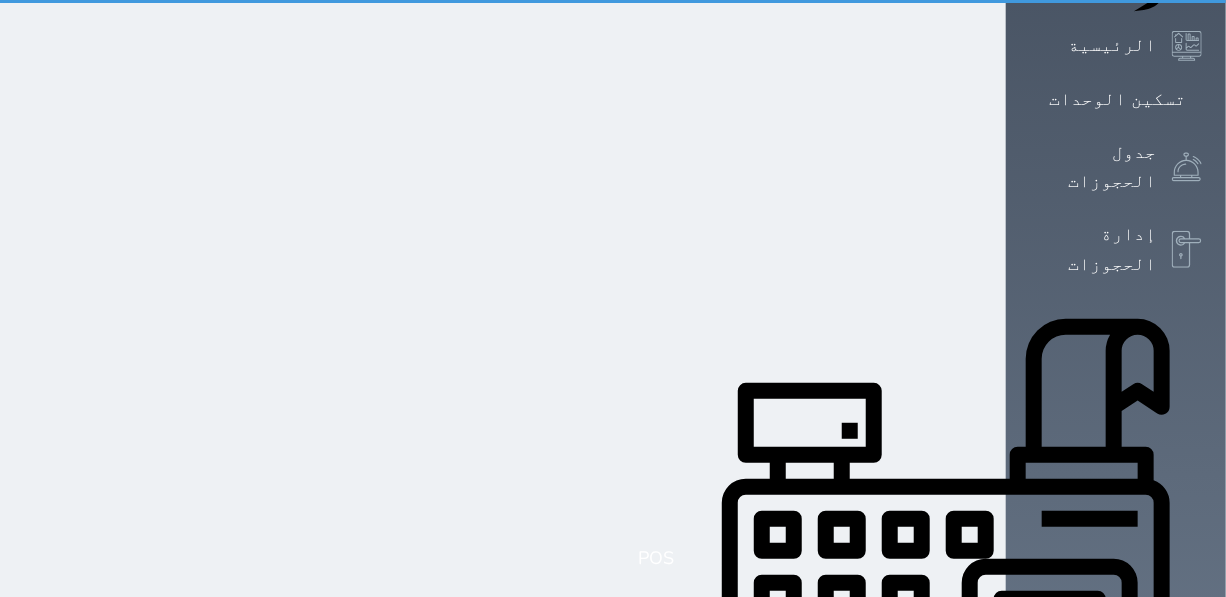scroll, scrollTop: 45, scrollLeft: 0, axis: vertical 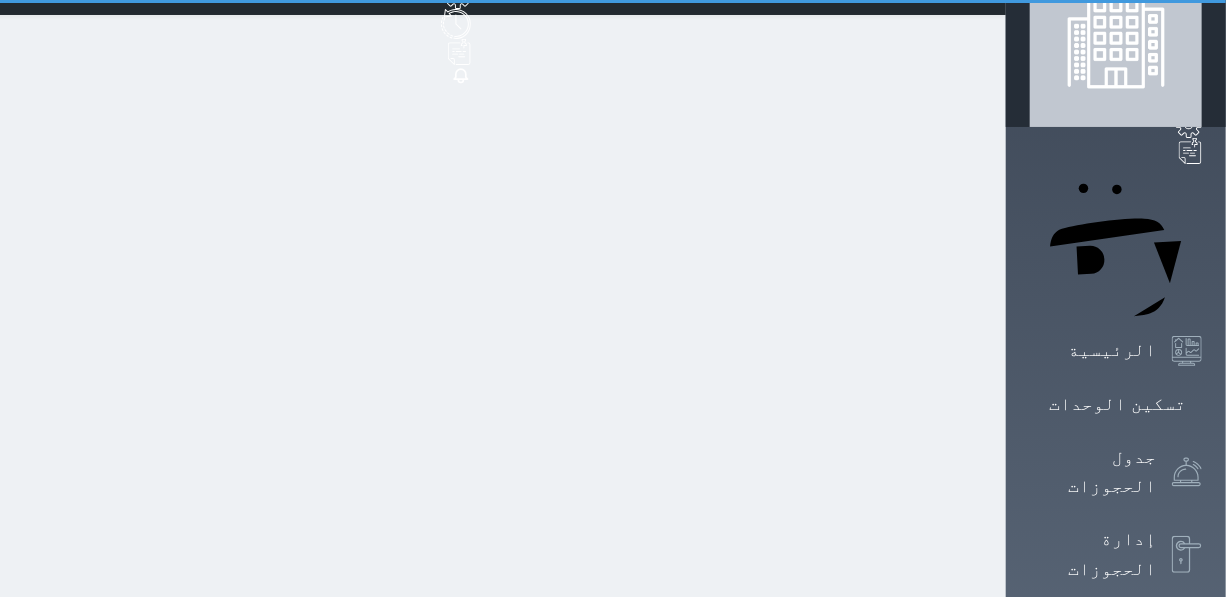 select on "1" 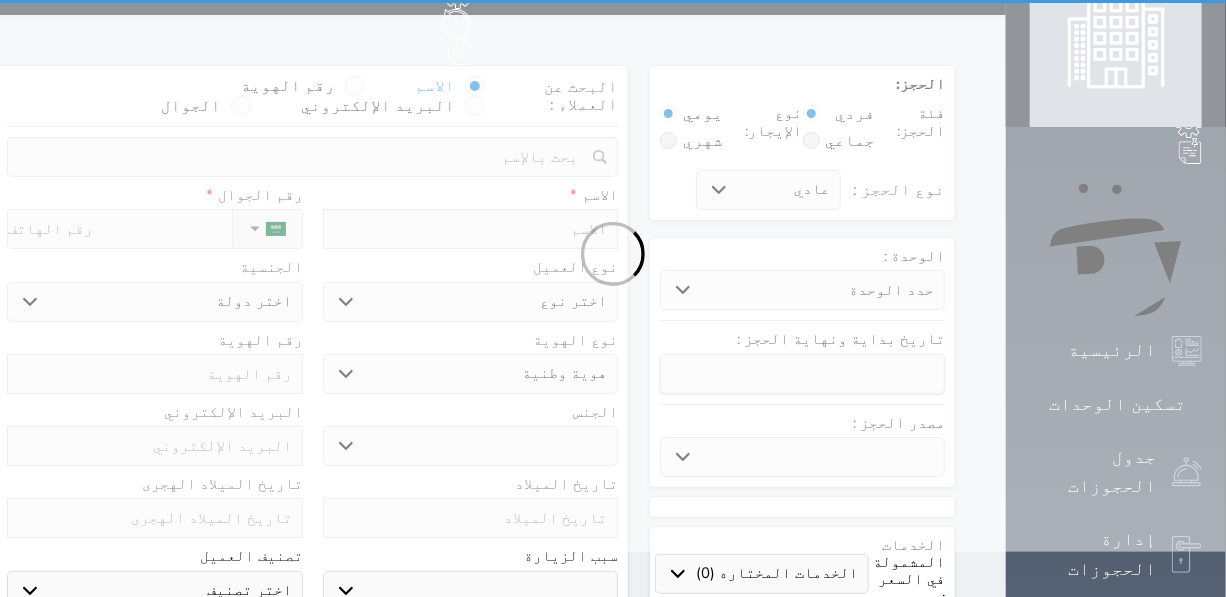 scroll, scrollTop: 0, scrollLeft: 0, axis: both 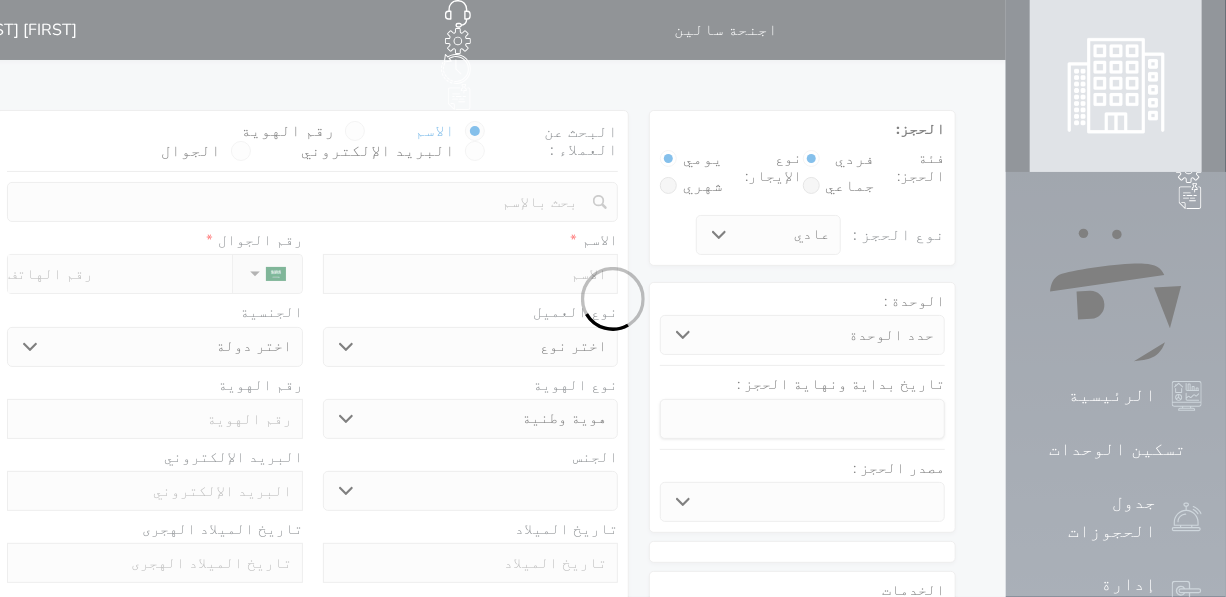 select 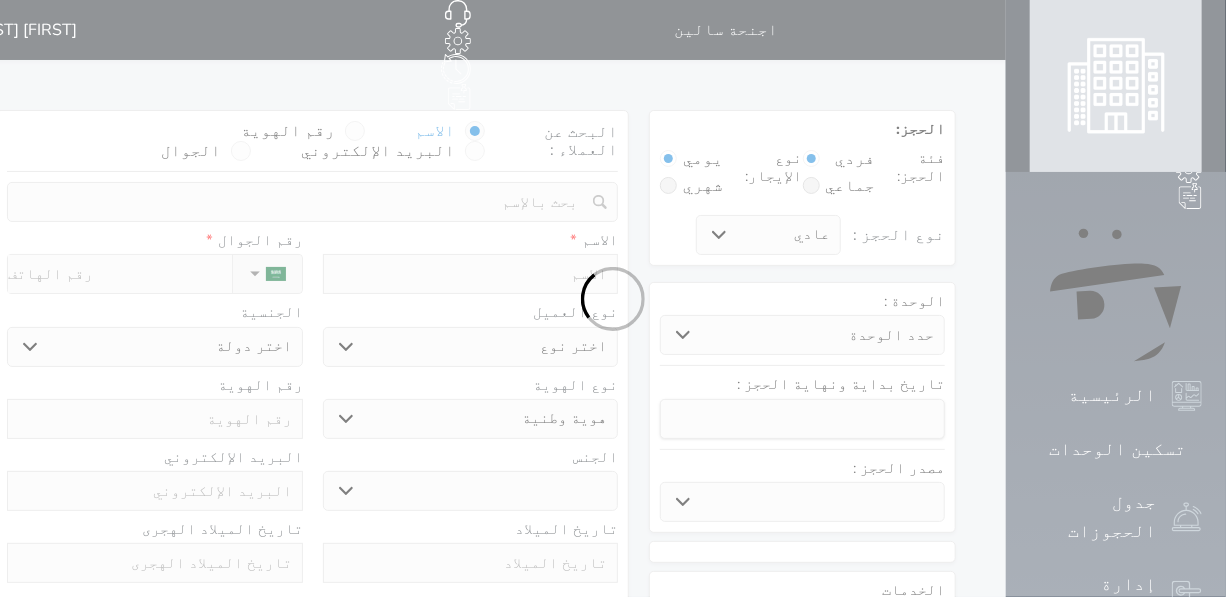 select 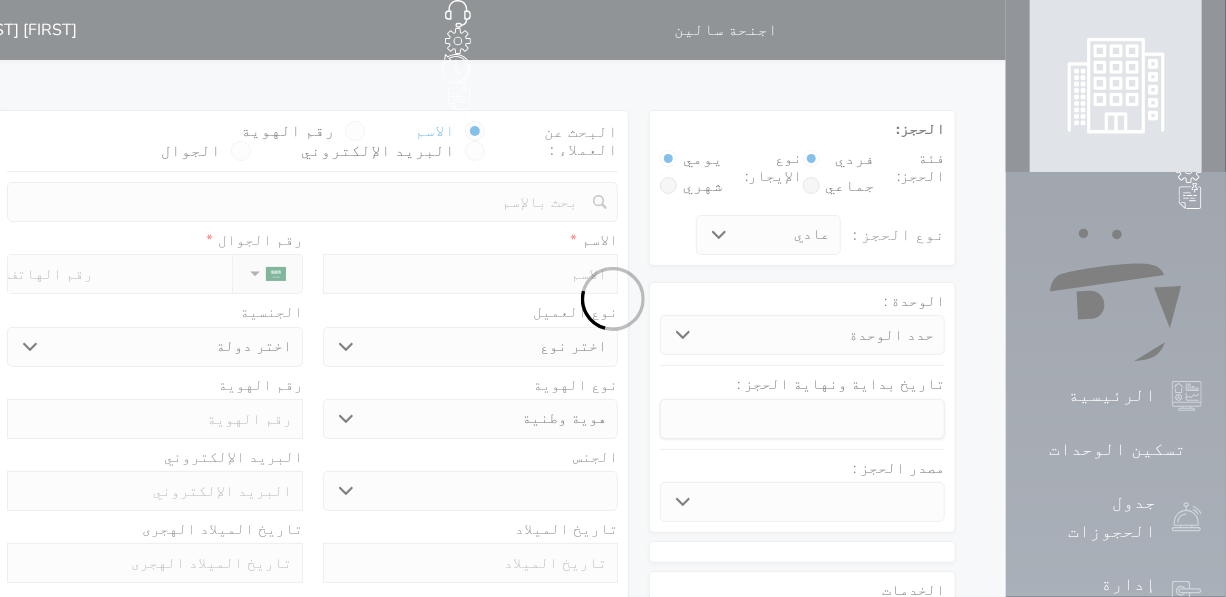 select 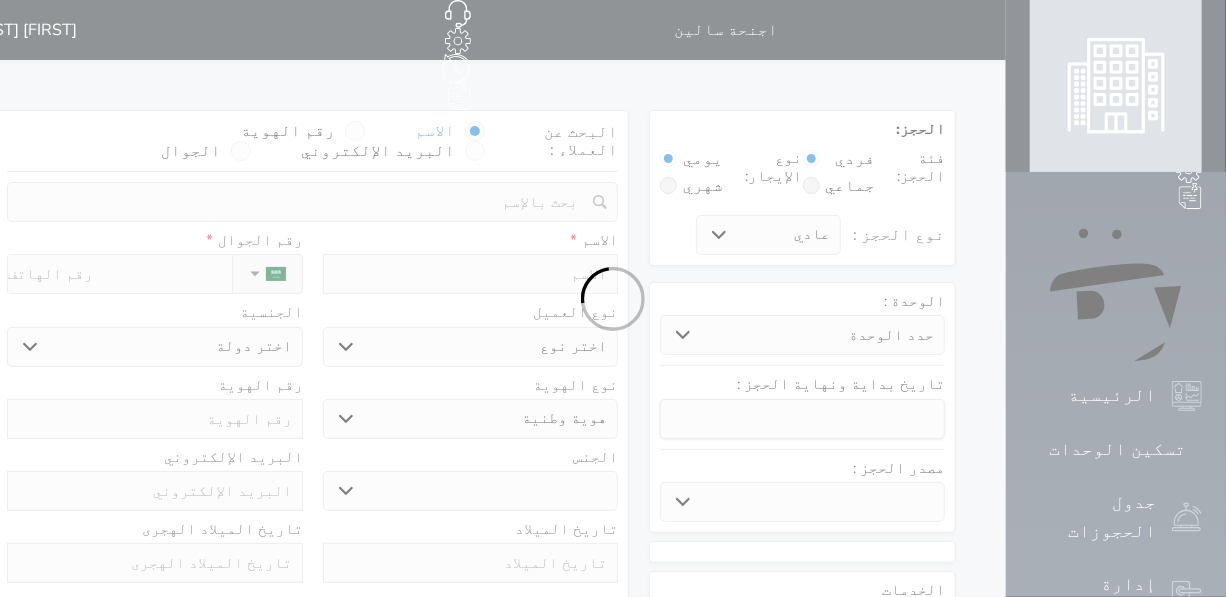 select 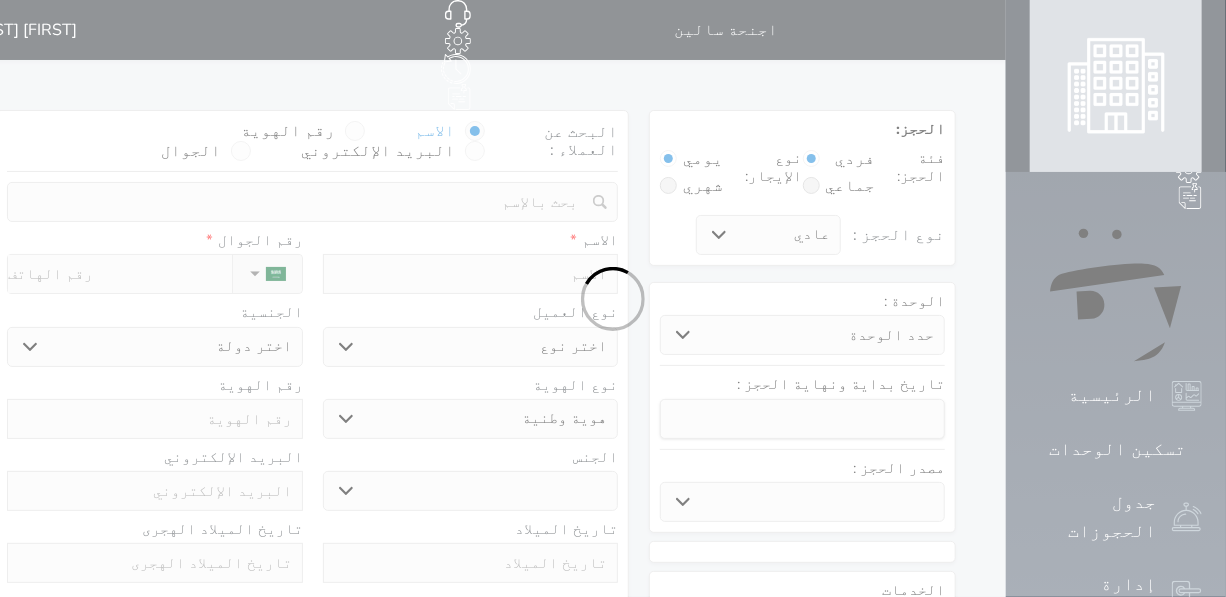 select 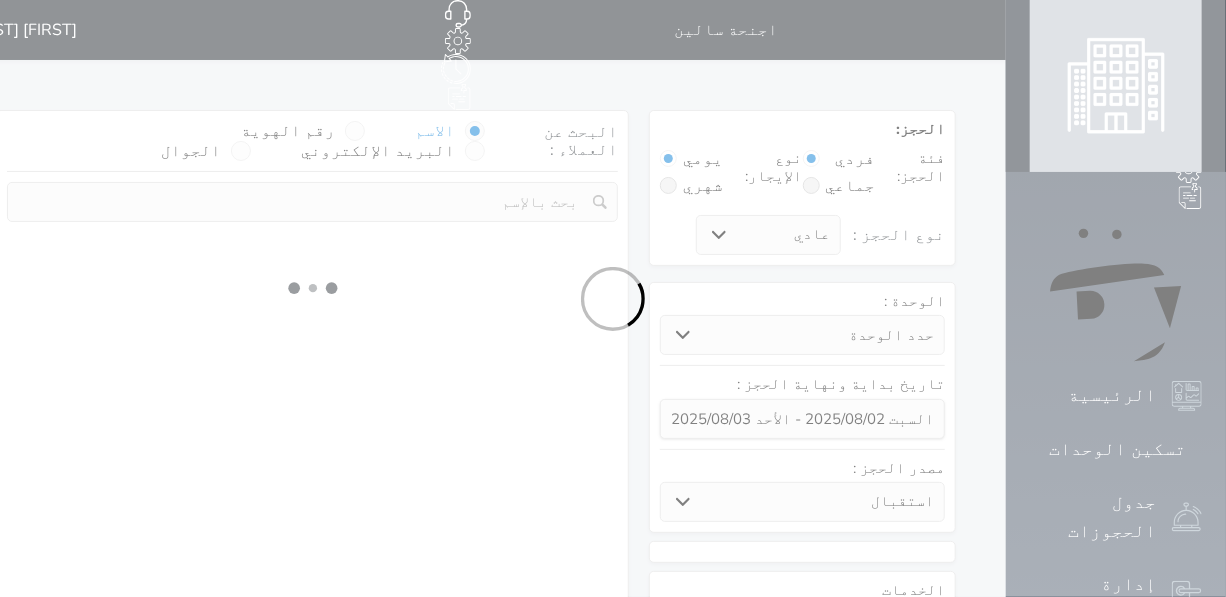 select 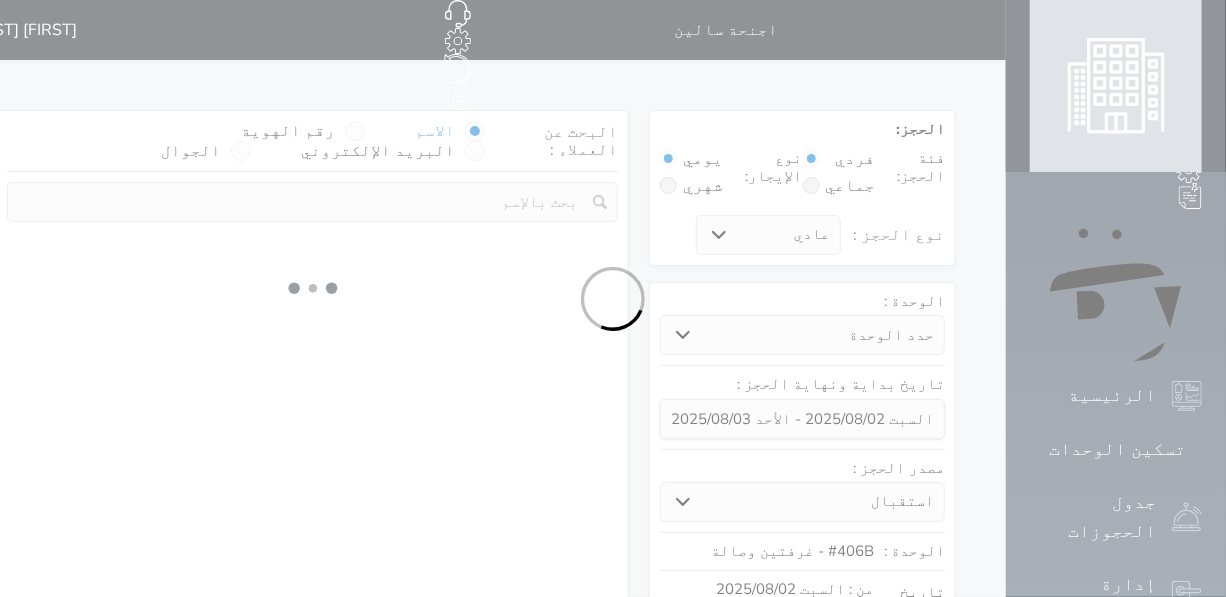 select on "1" 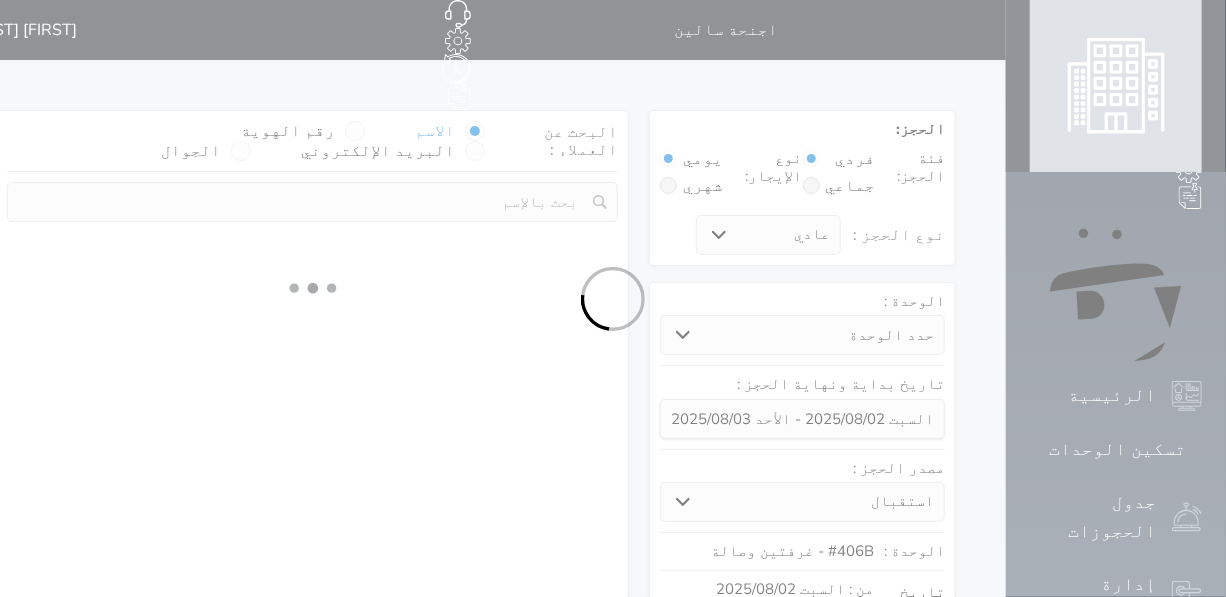 select on "113" 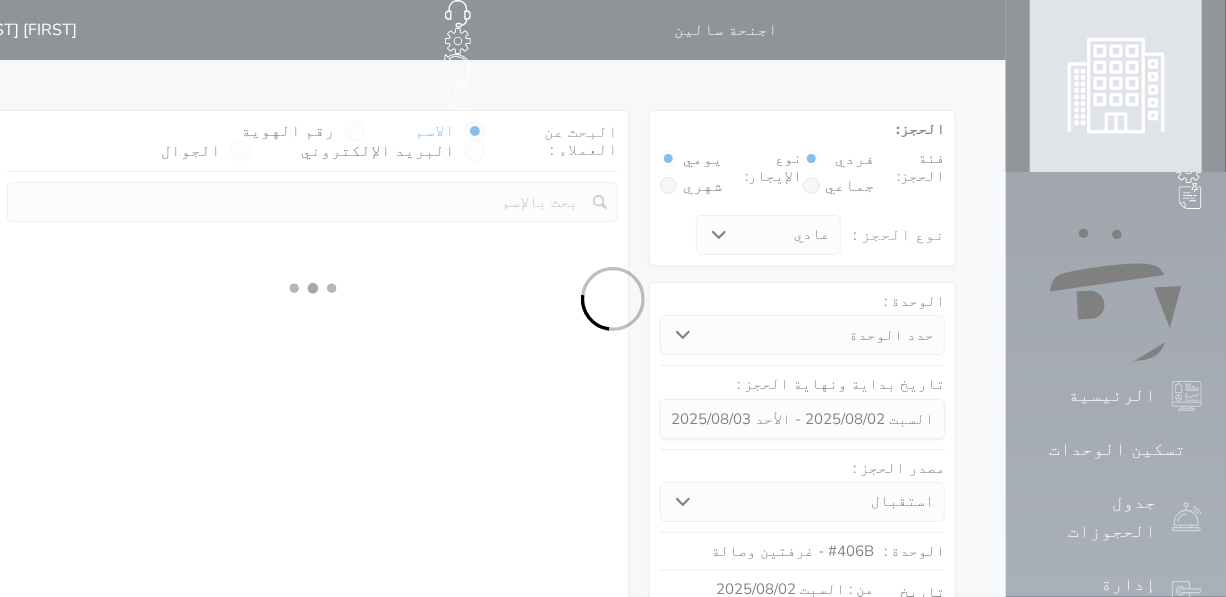 select on "1" 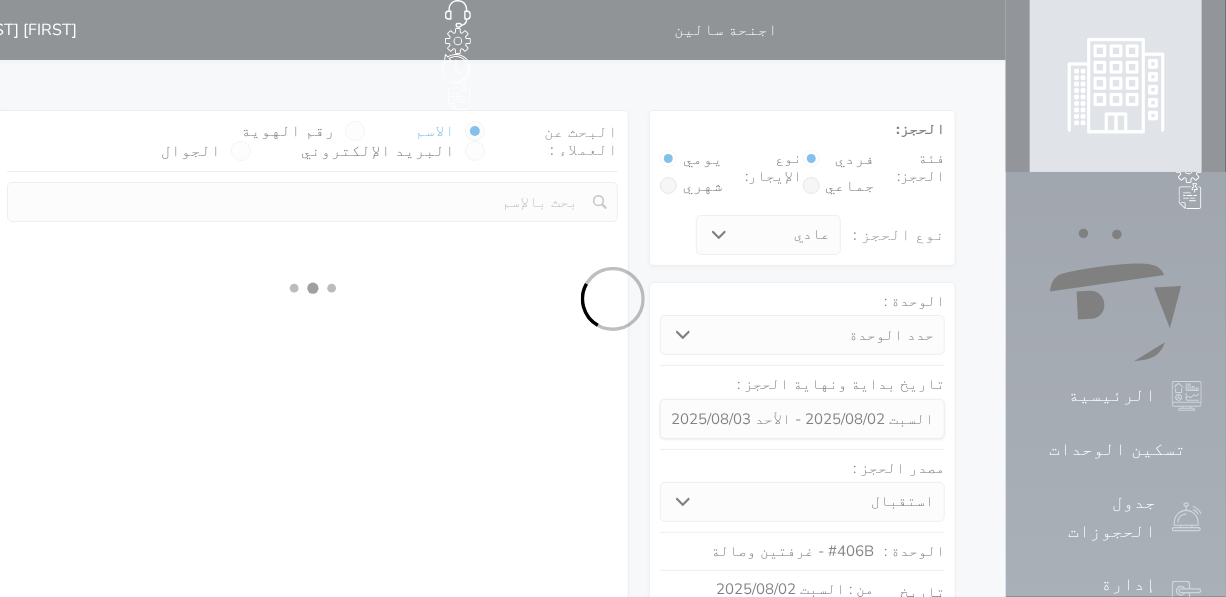 select 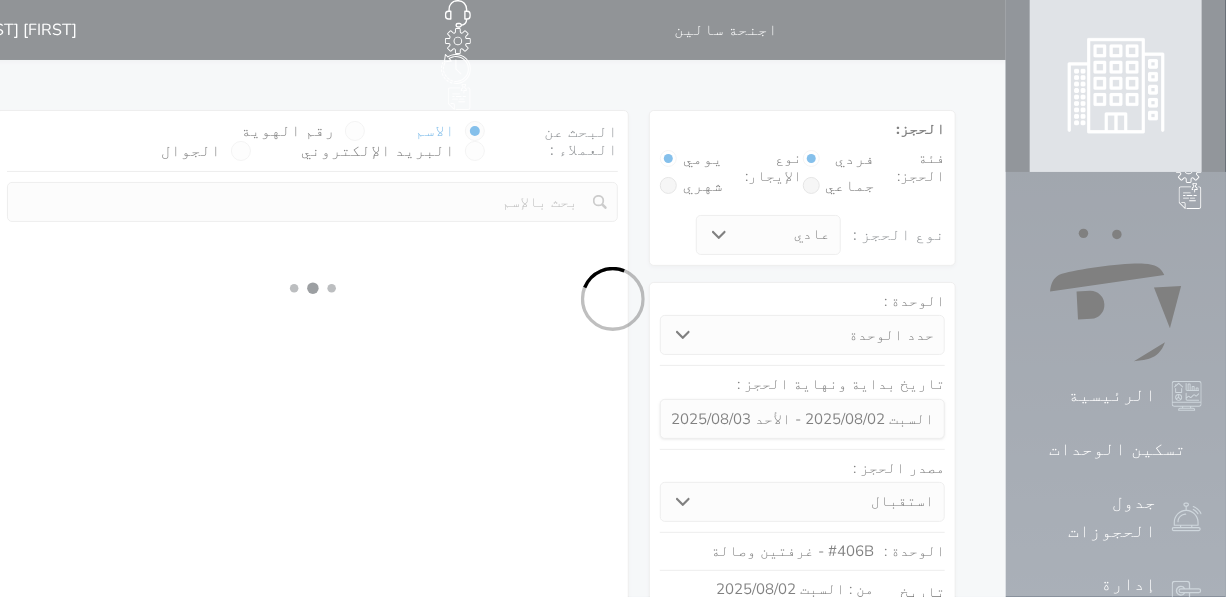 select on "7" 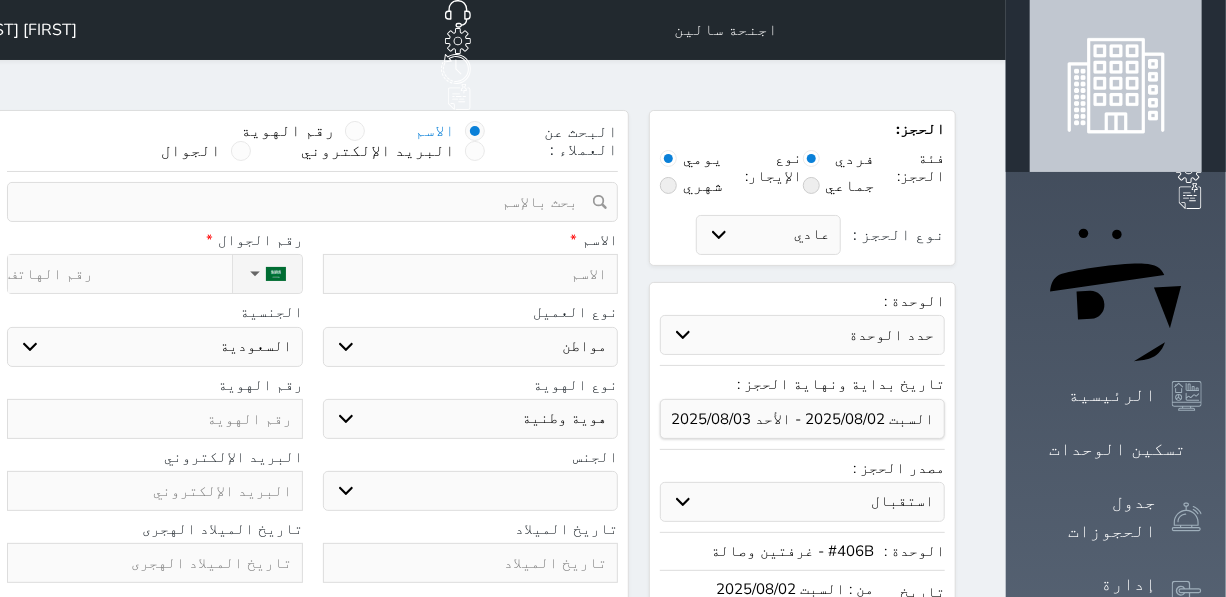 select 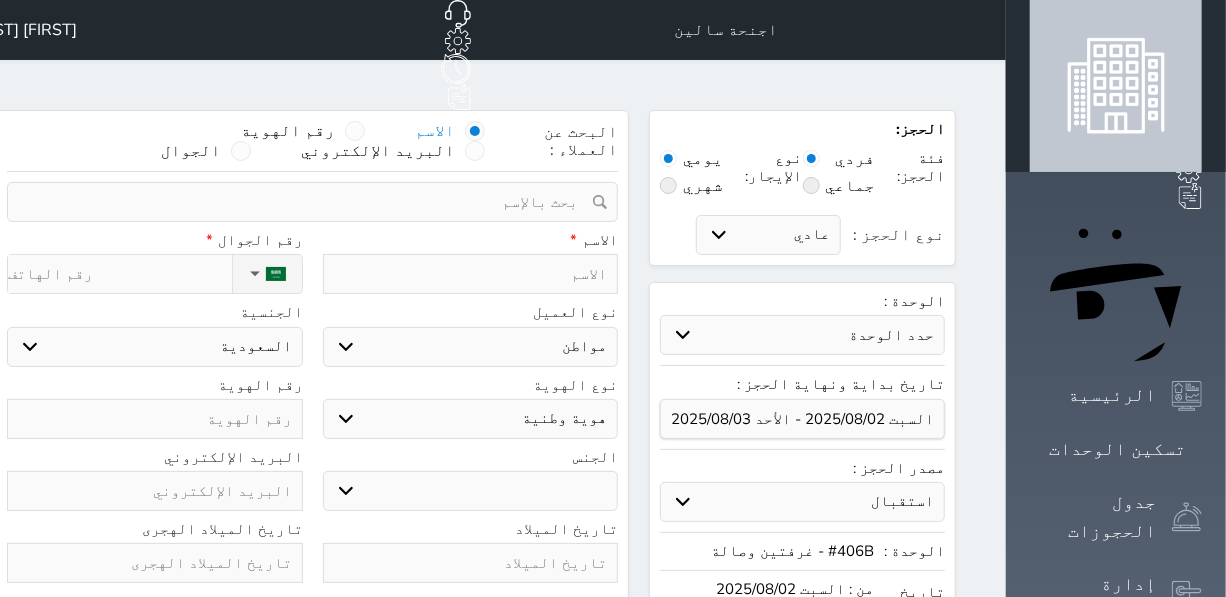 click at bounding box center (471, 274) 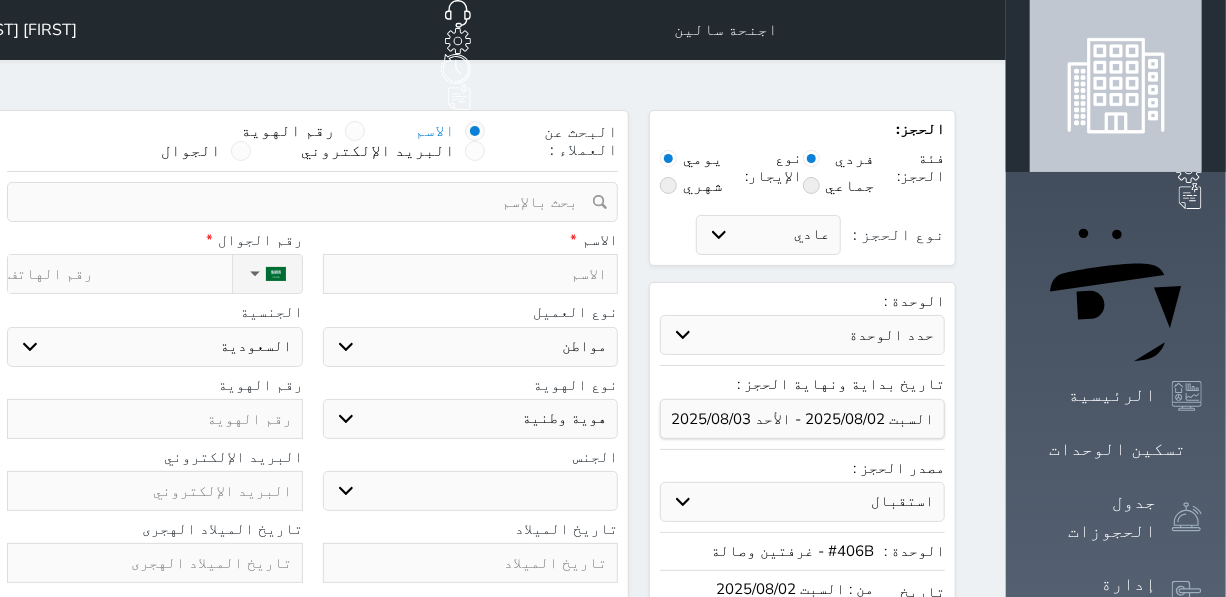 type on "م" 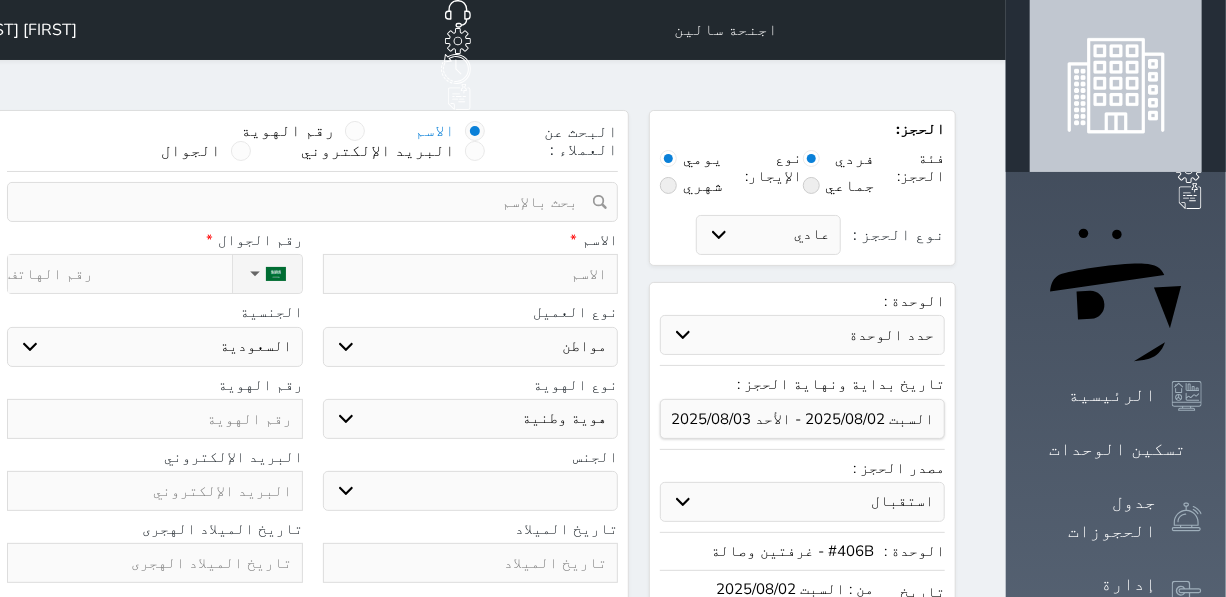 select 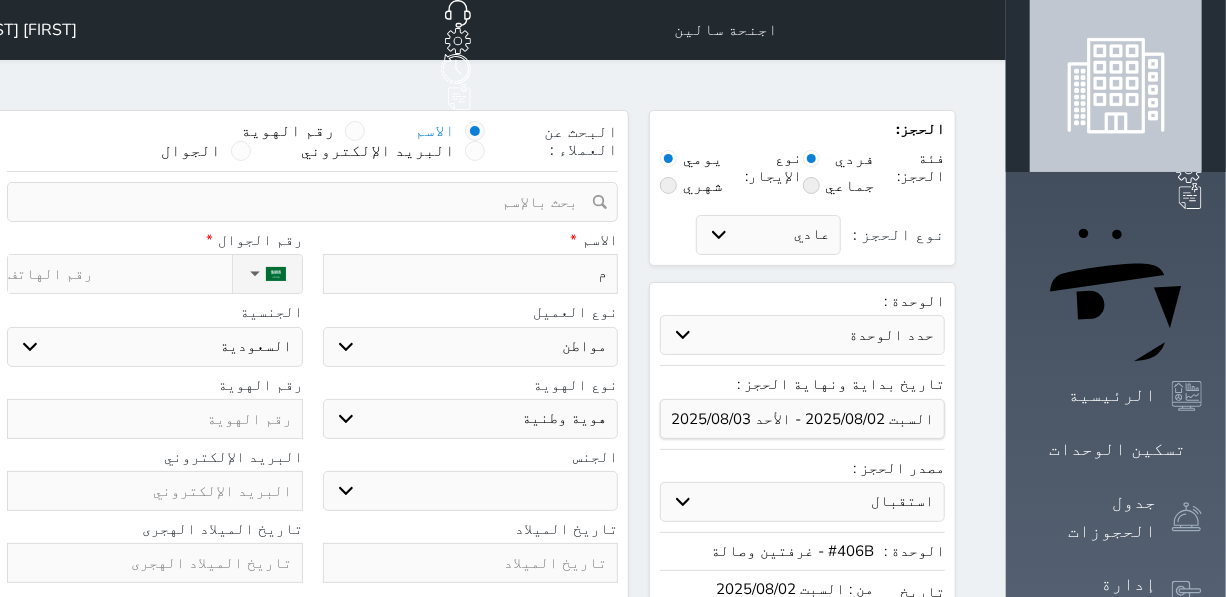 type on "مع" 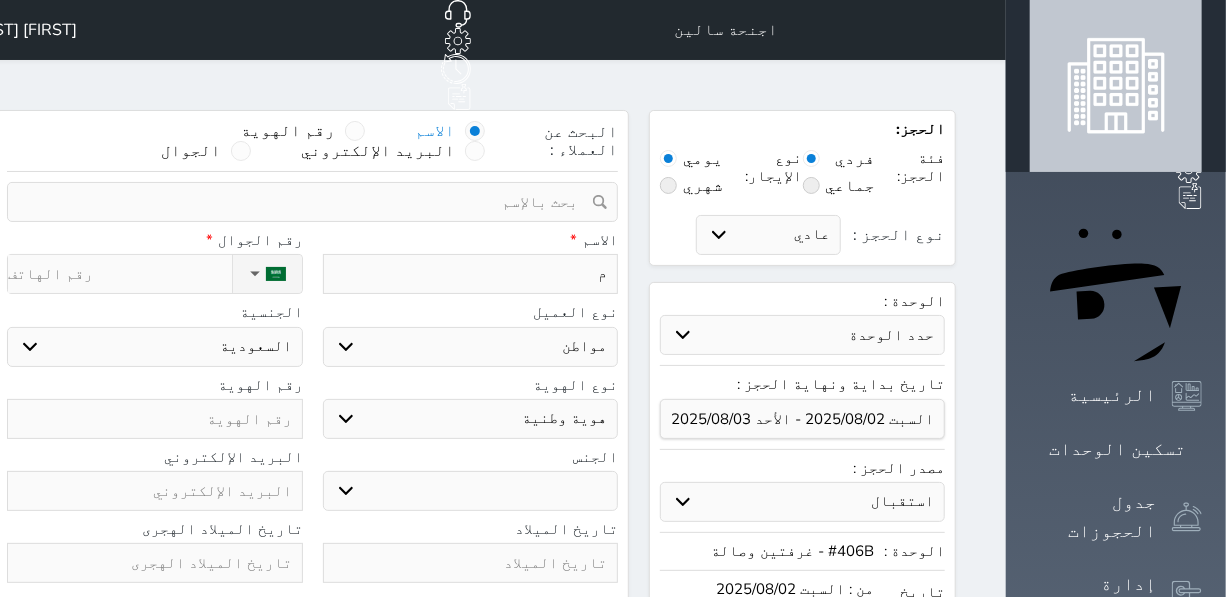 select 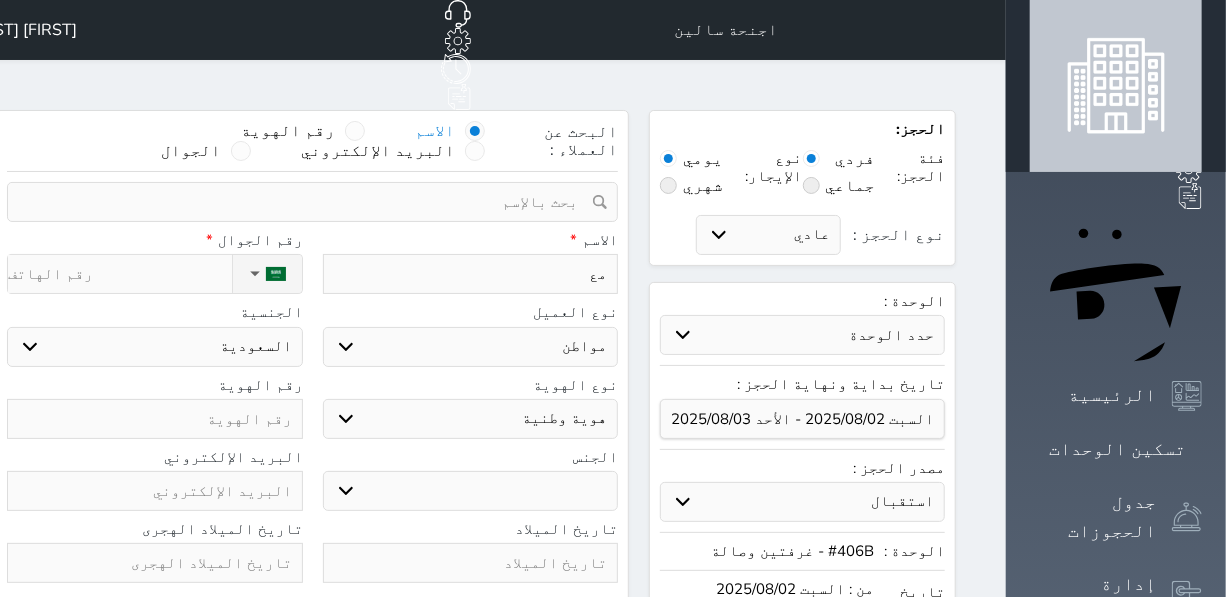 type on "[FIRST]" 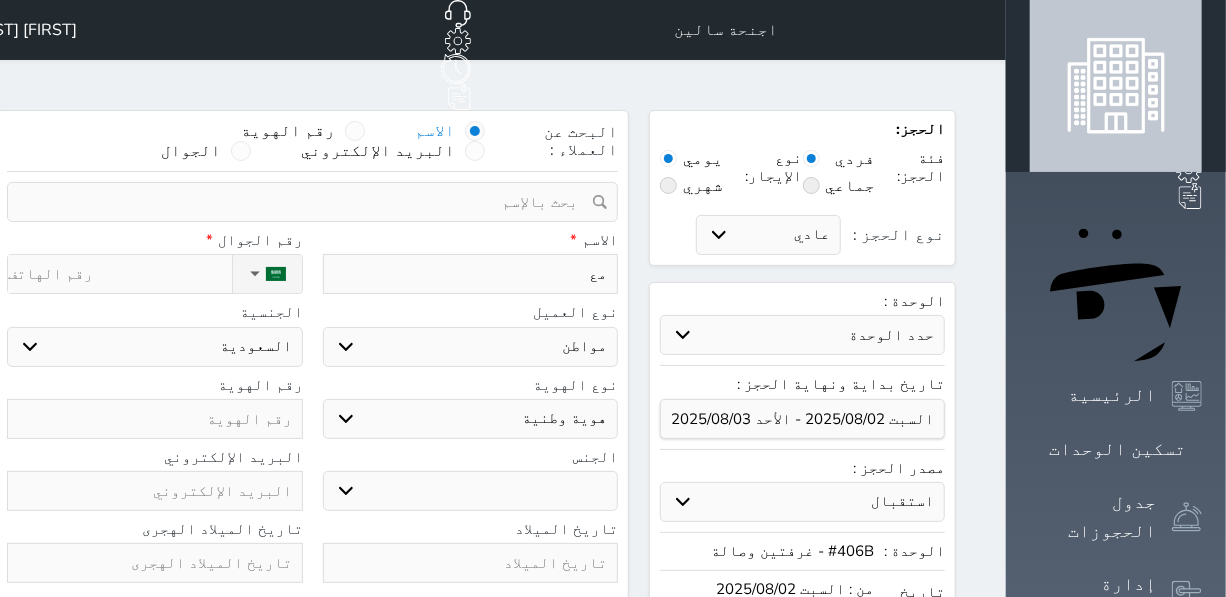 select 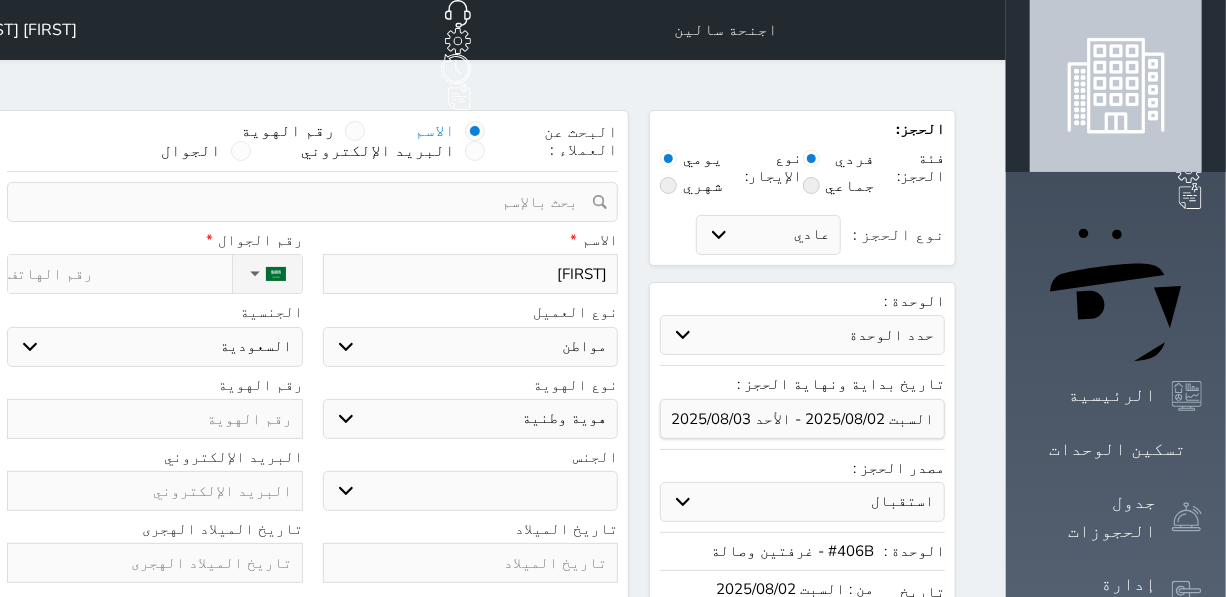 type on "[FIRST]" 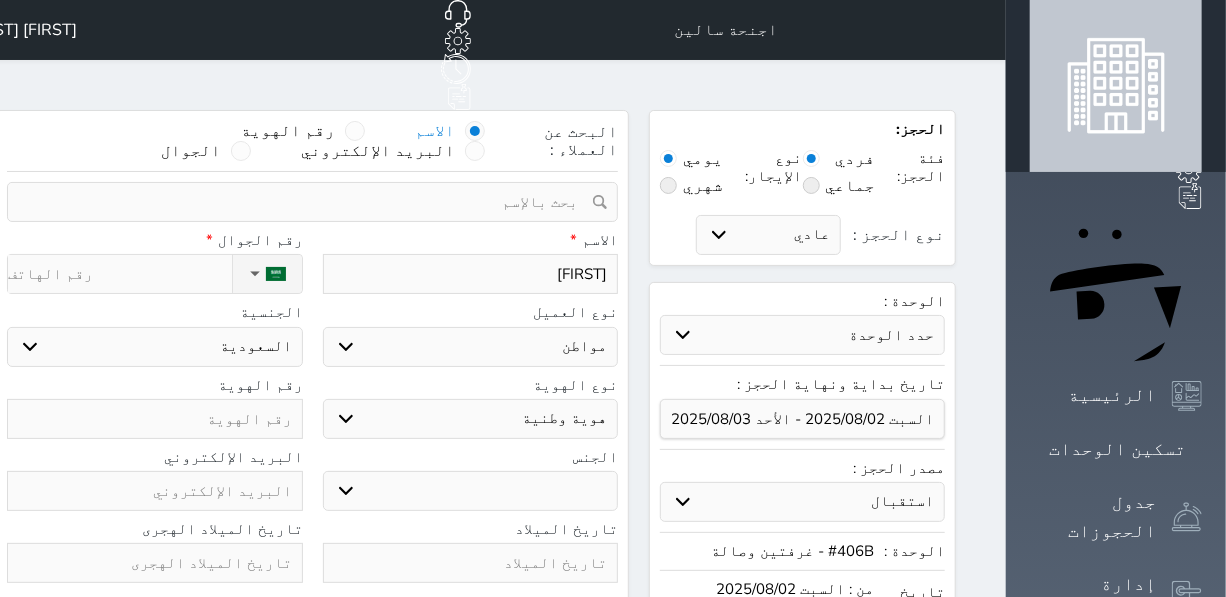 select 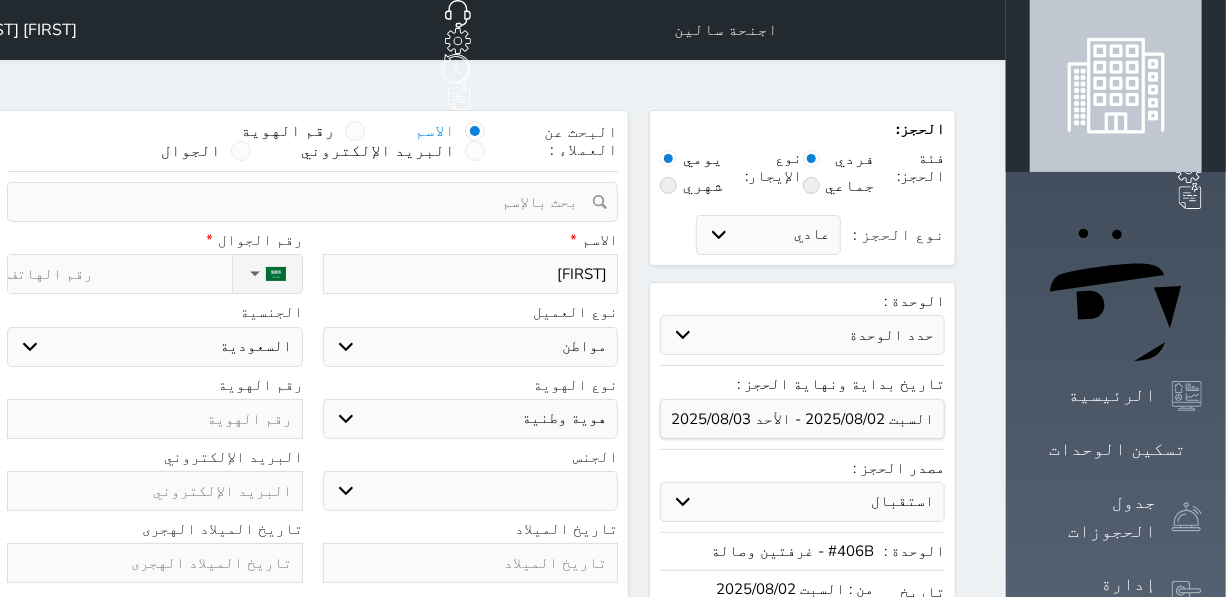 type on "[FIRST]" 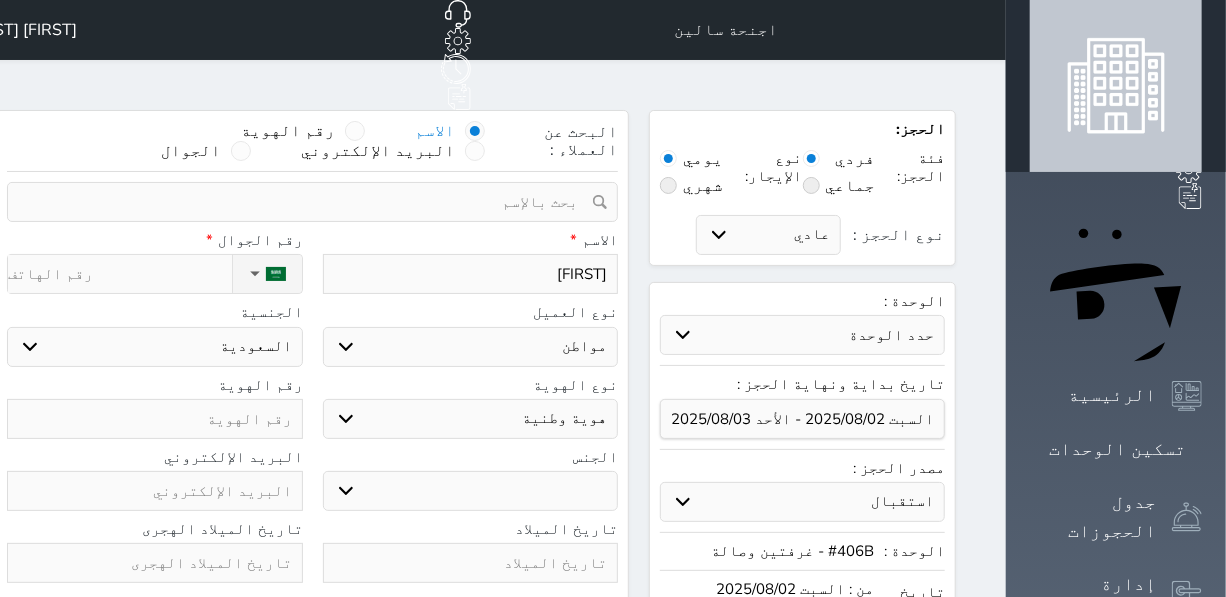 select 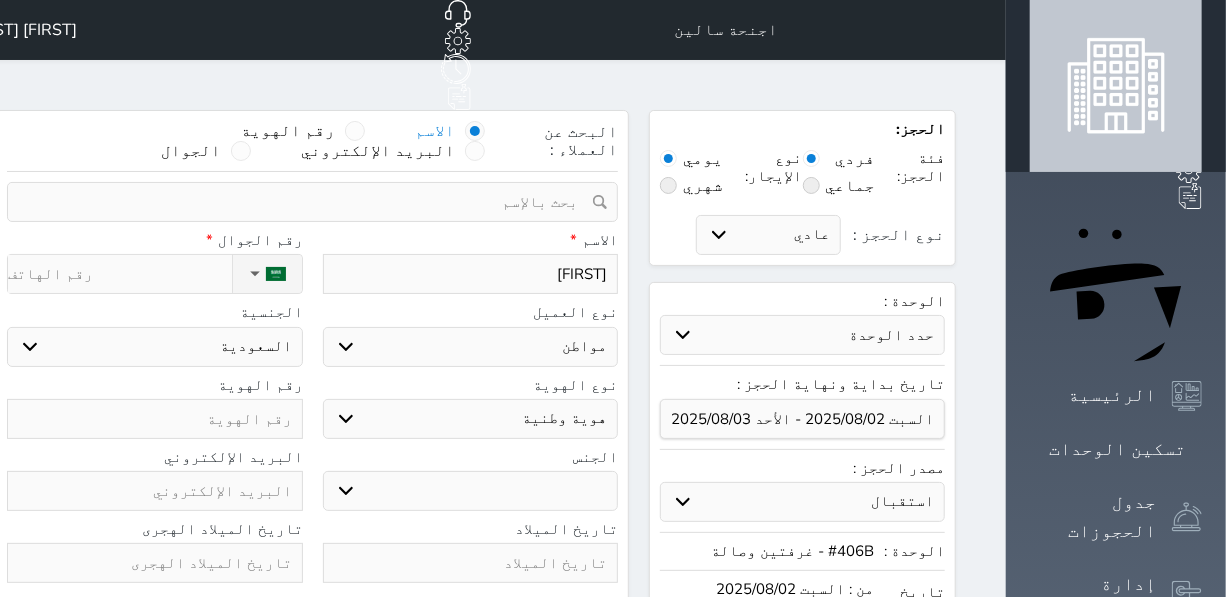 type on "[FIRST] [LAST]" 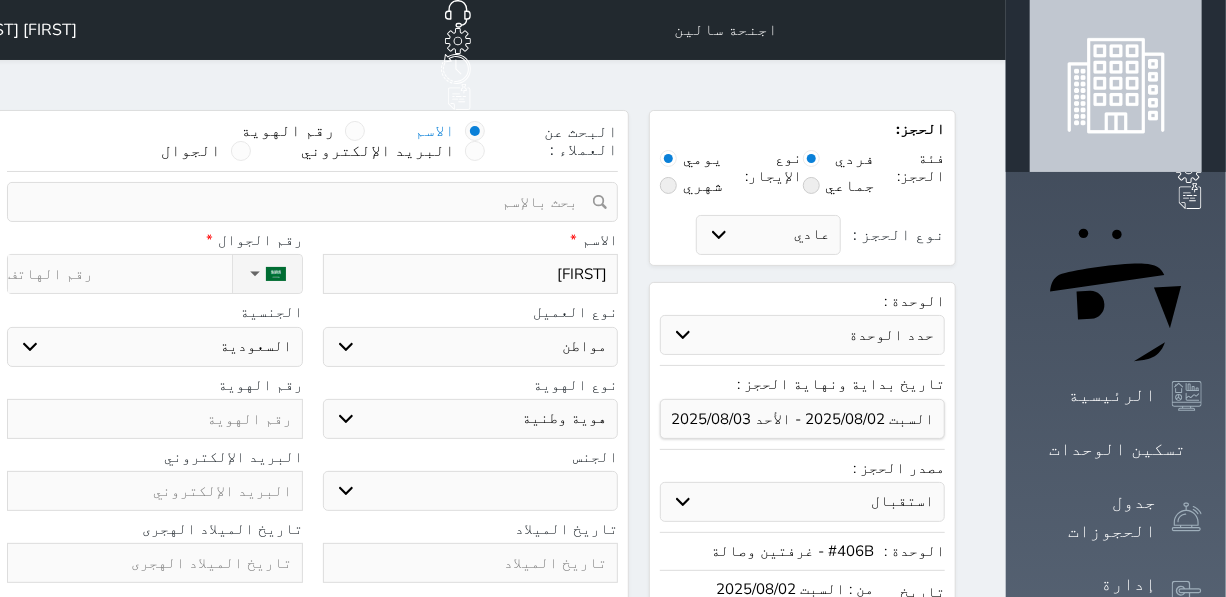 select 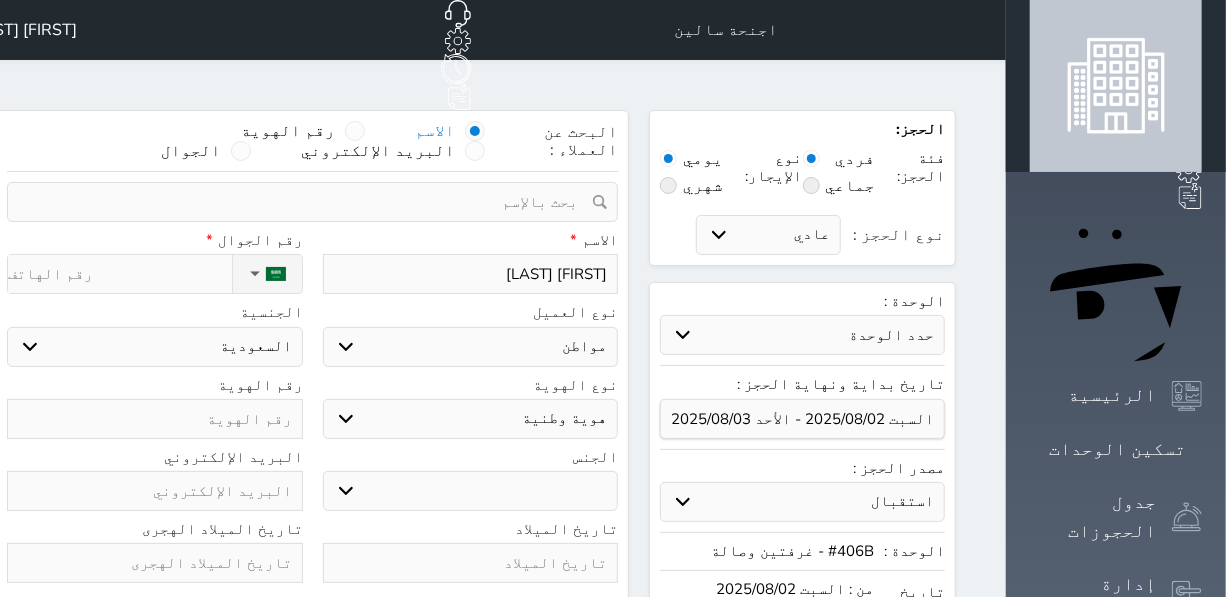 type on "[FIRST] [LAST]" 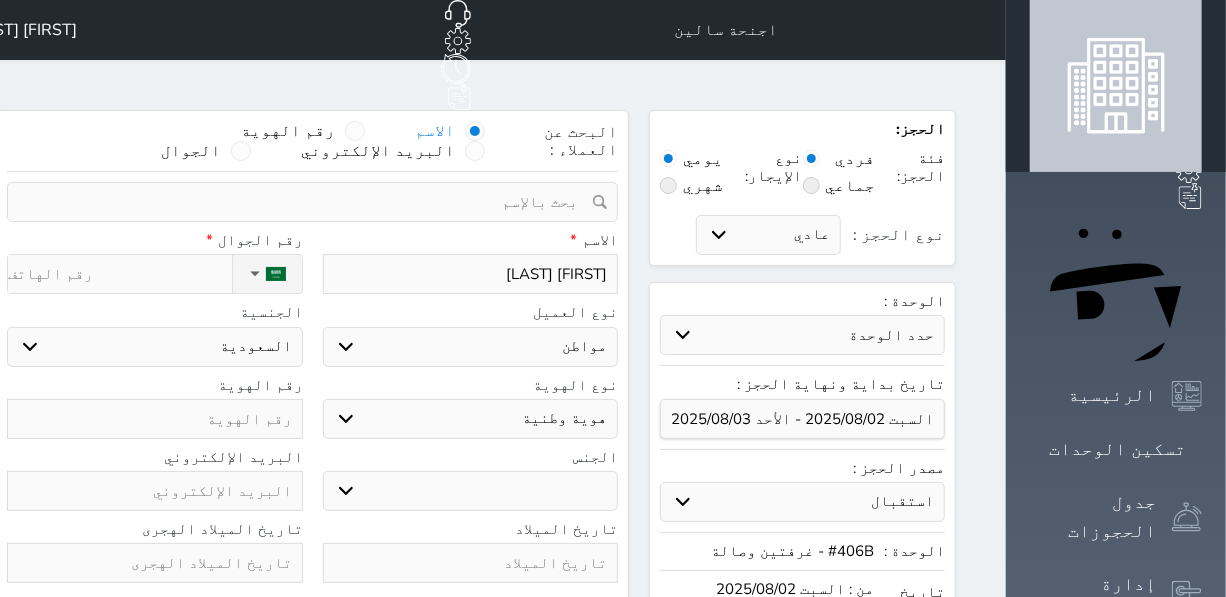 select 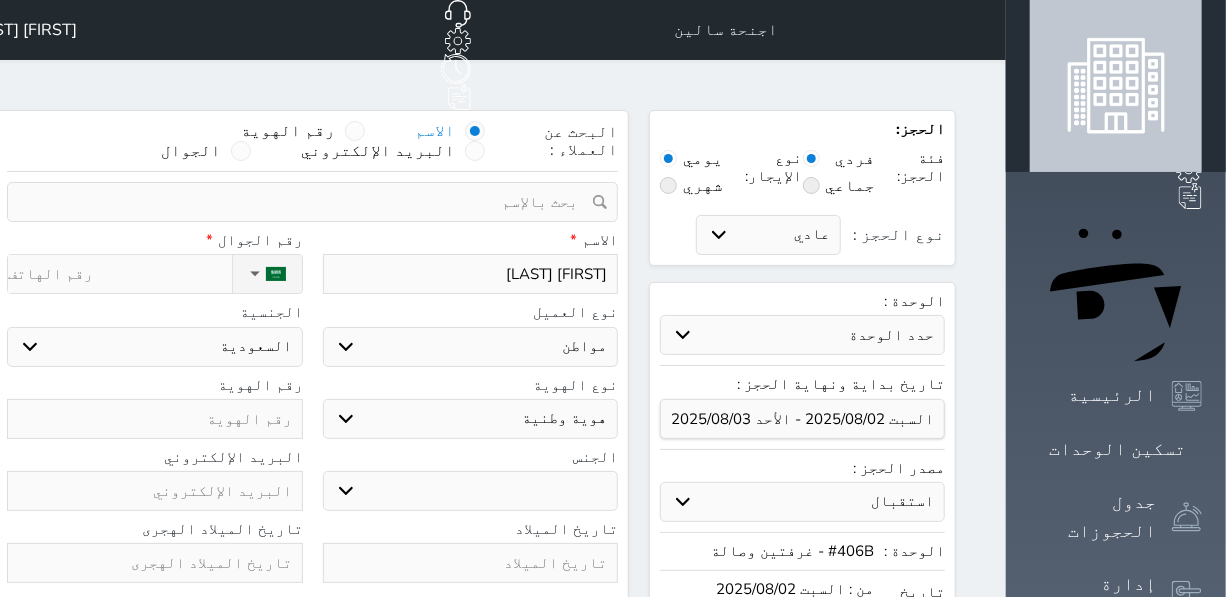 type on "[FIRST] [LAST]" 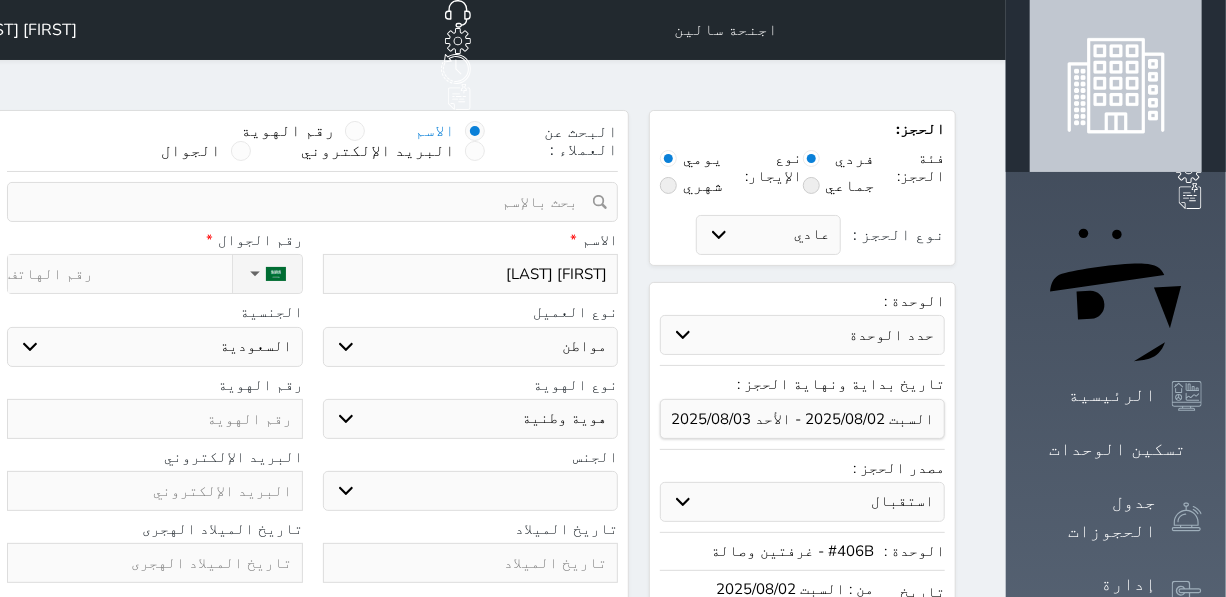 select 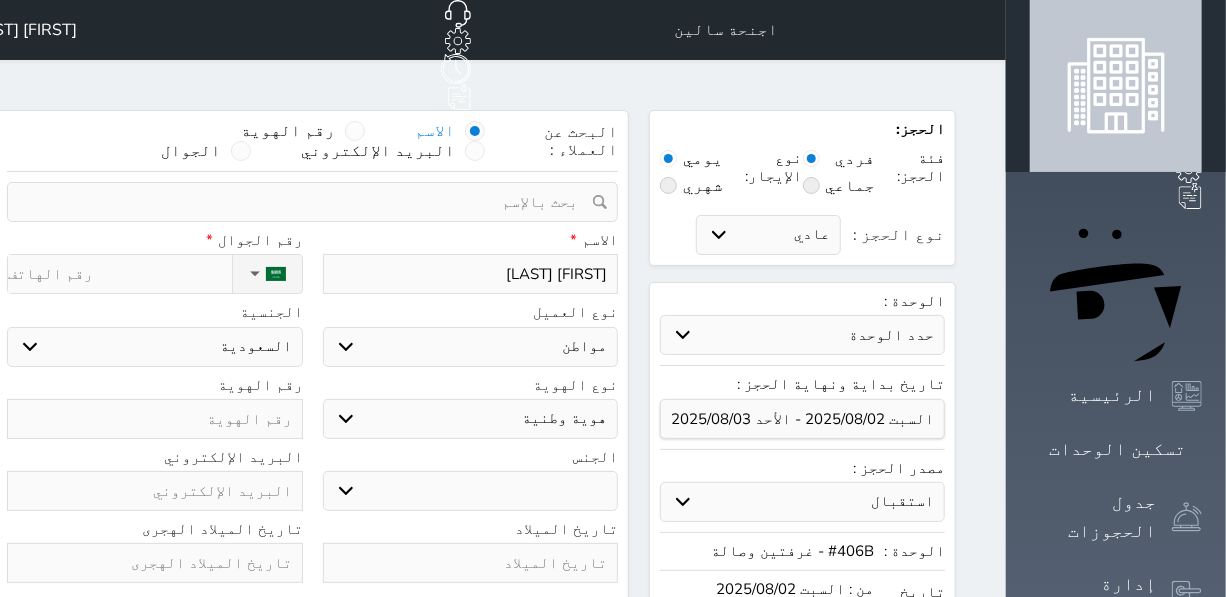 type on "[FIRST] [LAST]" 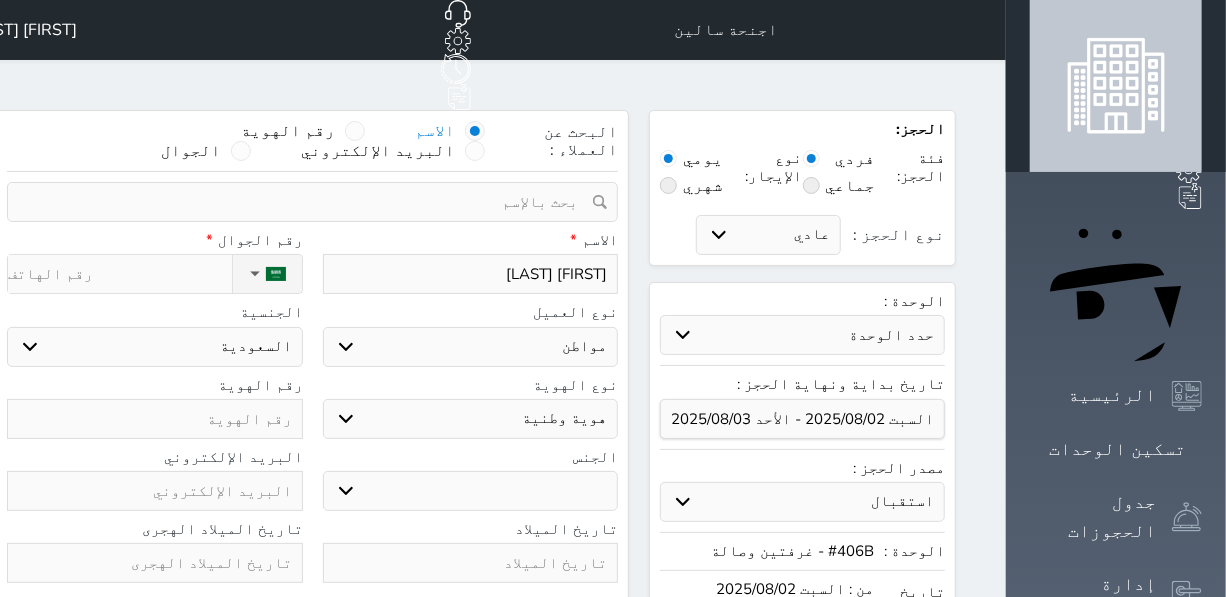 select 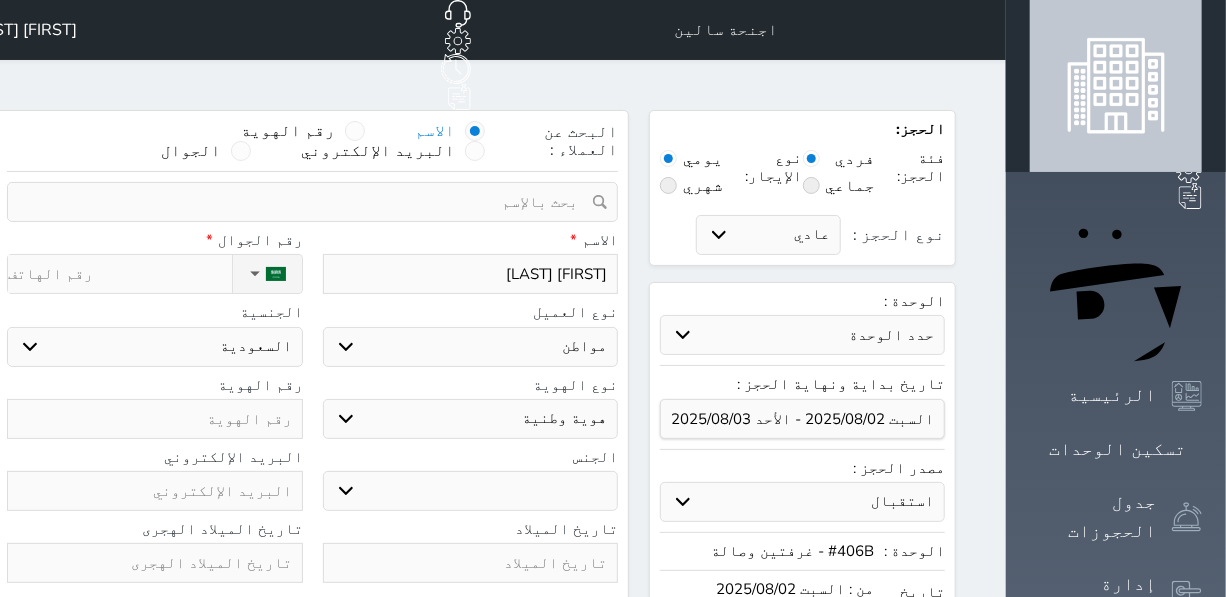 type on "[FIRST] [LAST]" 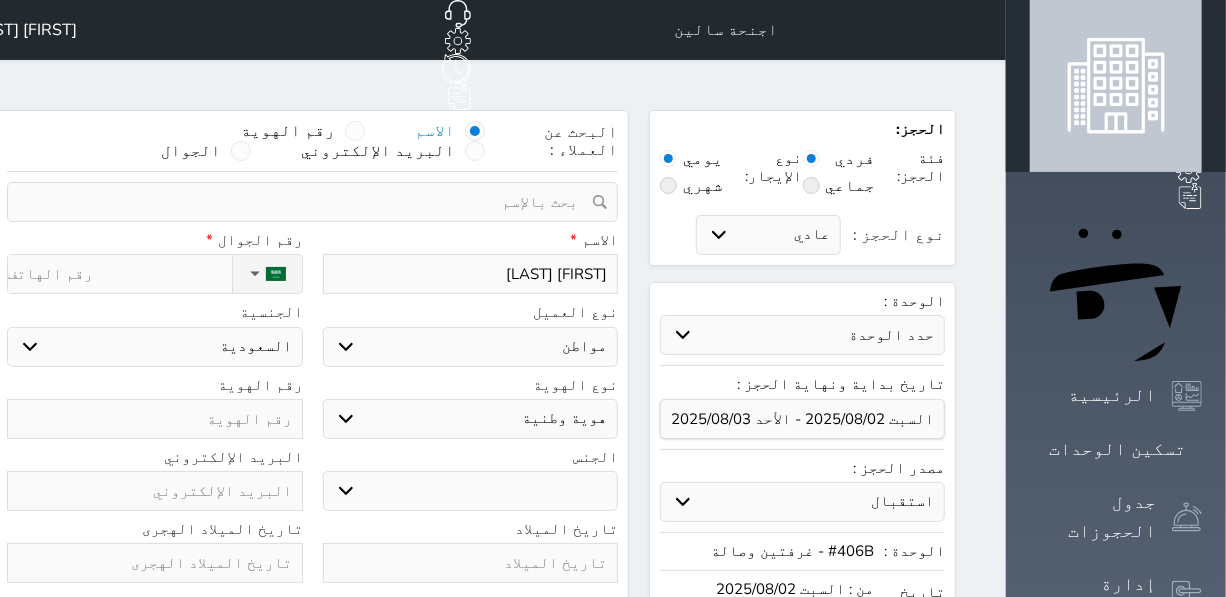 select 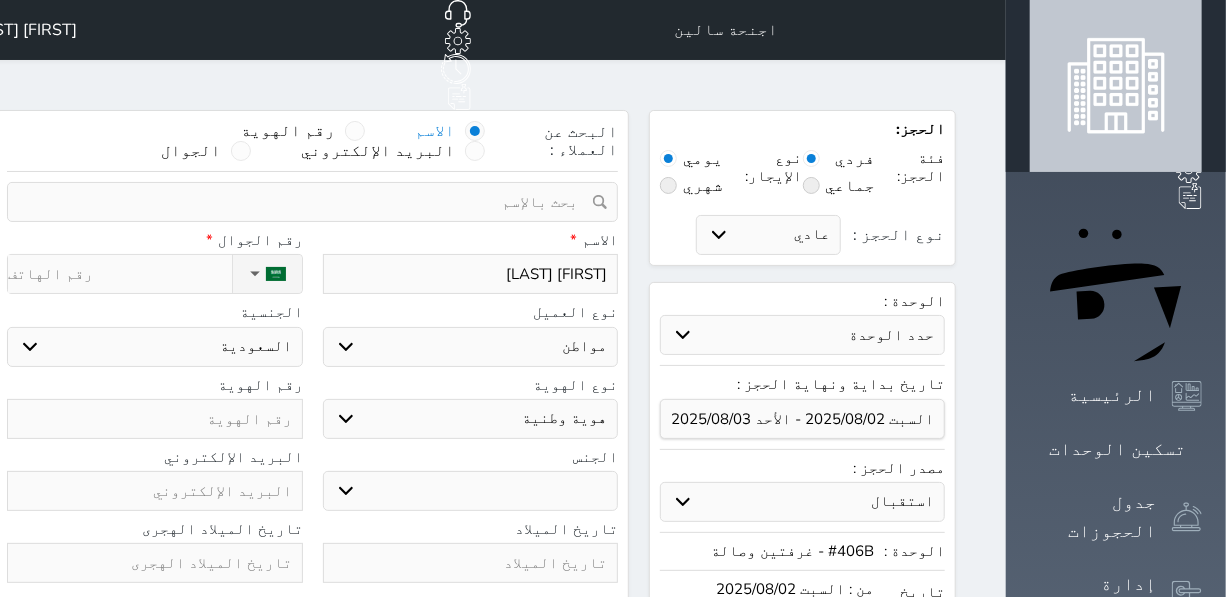 type on "[FIRST] [LAST]" 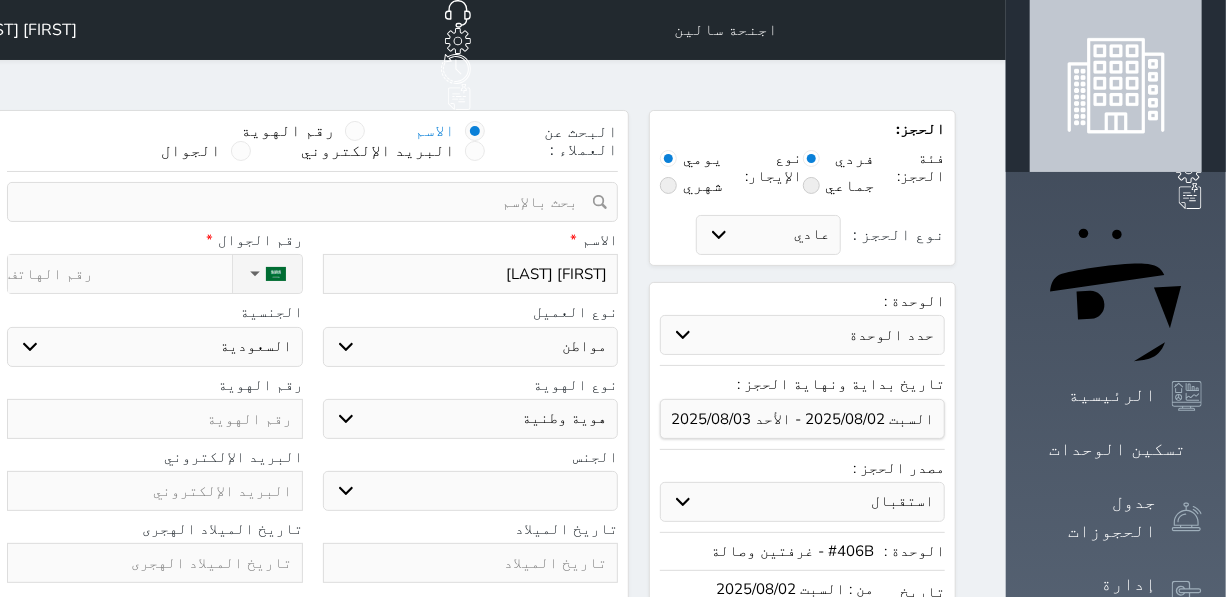 select 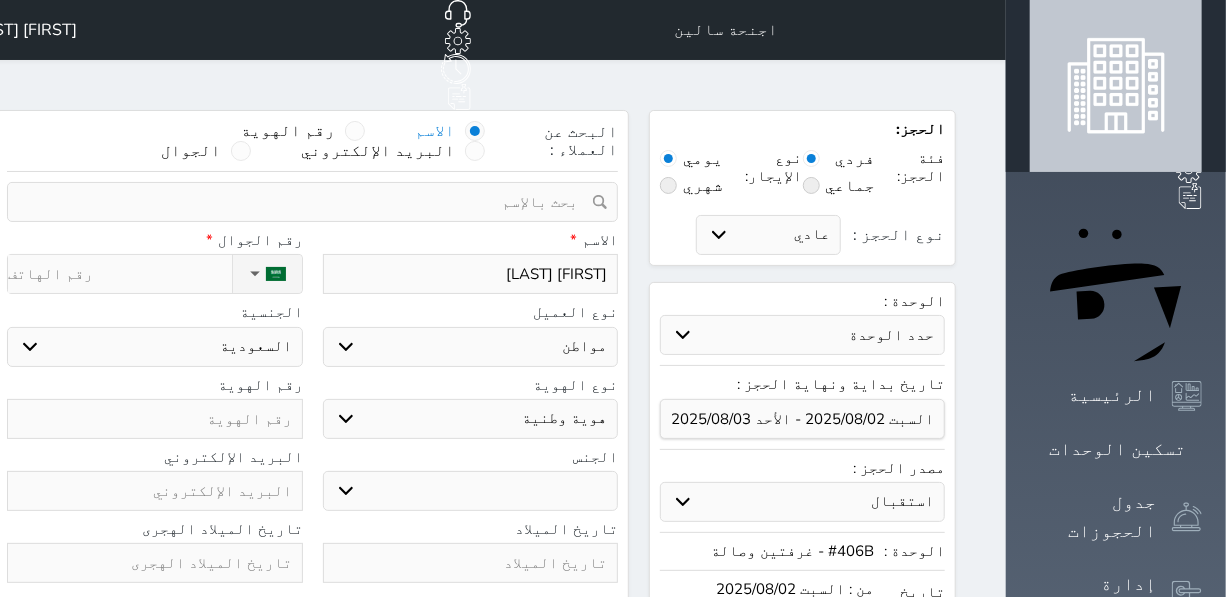 type on "[FIRST] [LAST]" 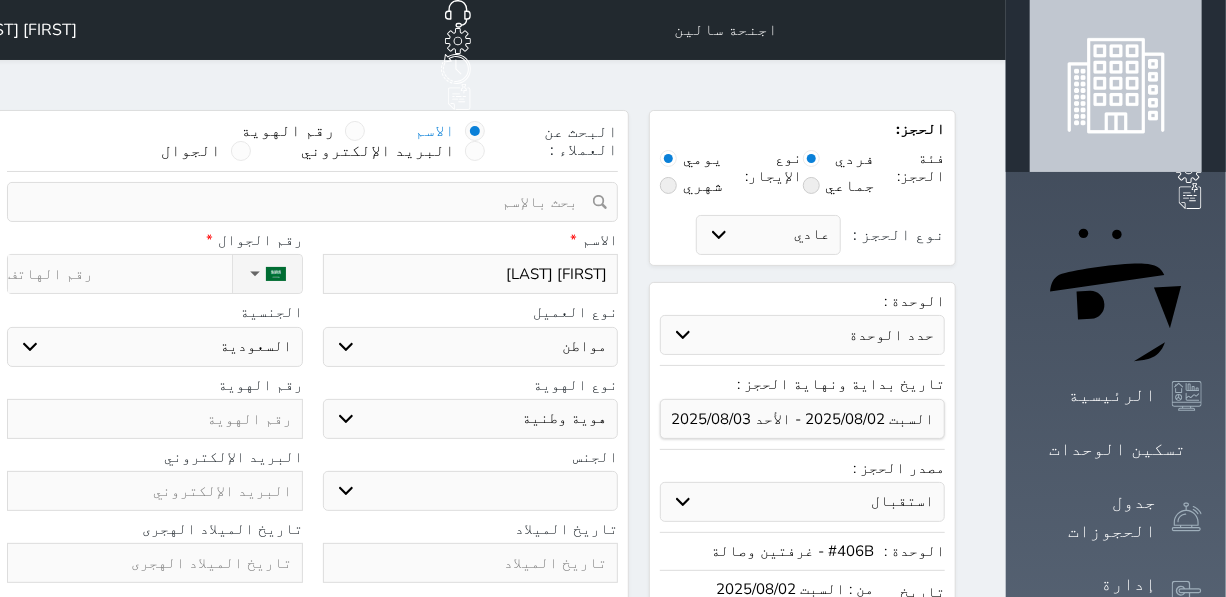 select 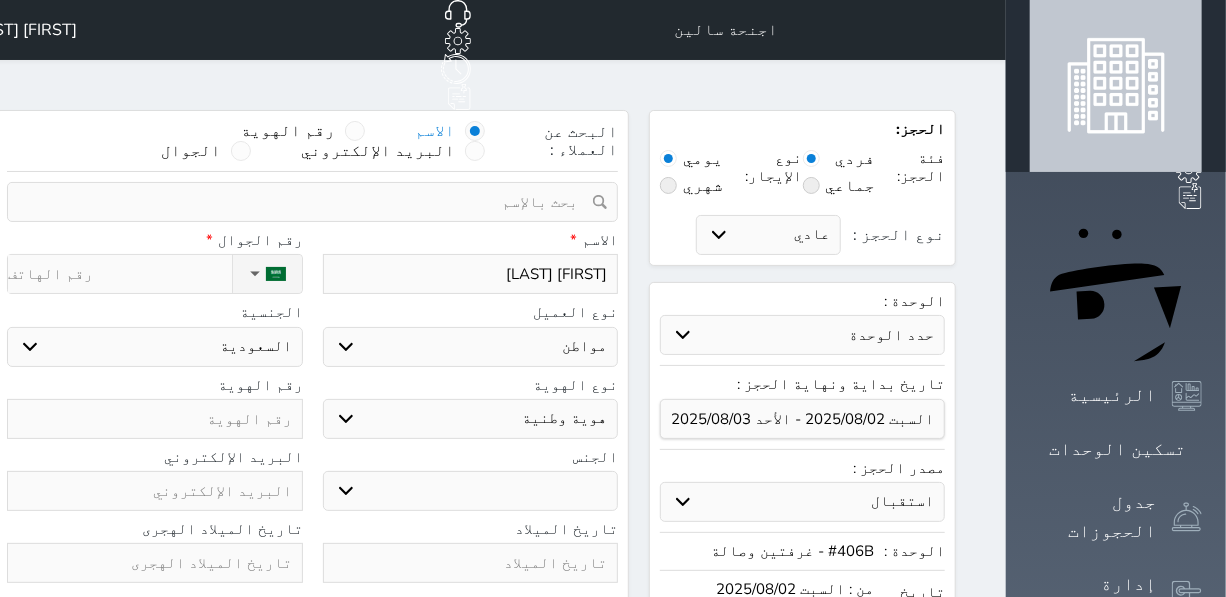 type on "[FIRST] [LAST]" 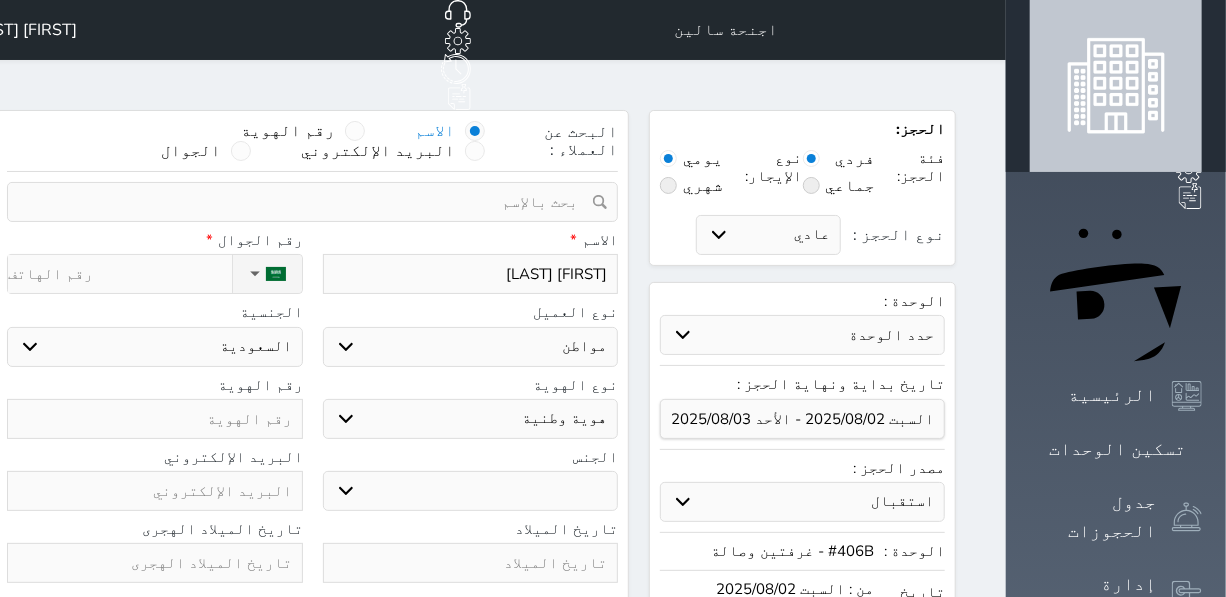 click on "ذكر   انثى" at bounding box center [471, 491] 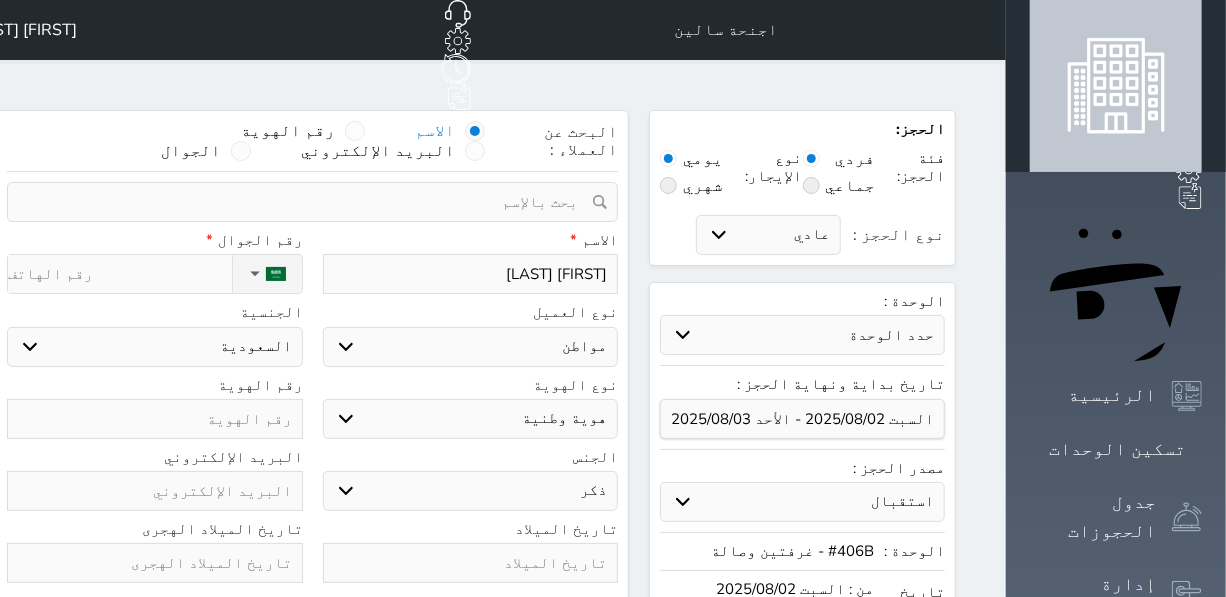 click on "ذكر   انثى" at bounding box center [471, 491] 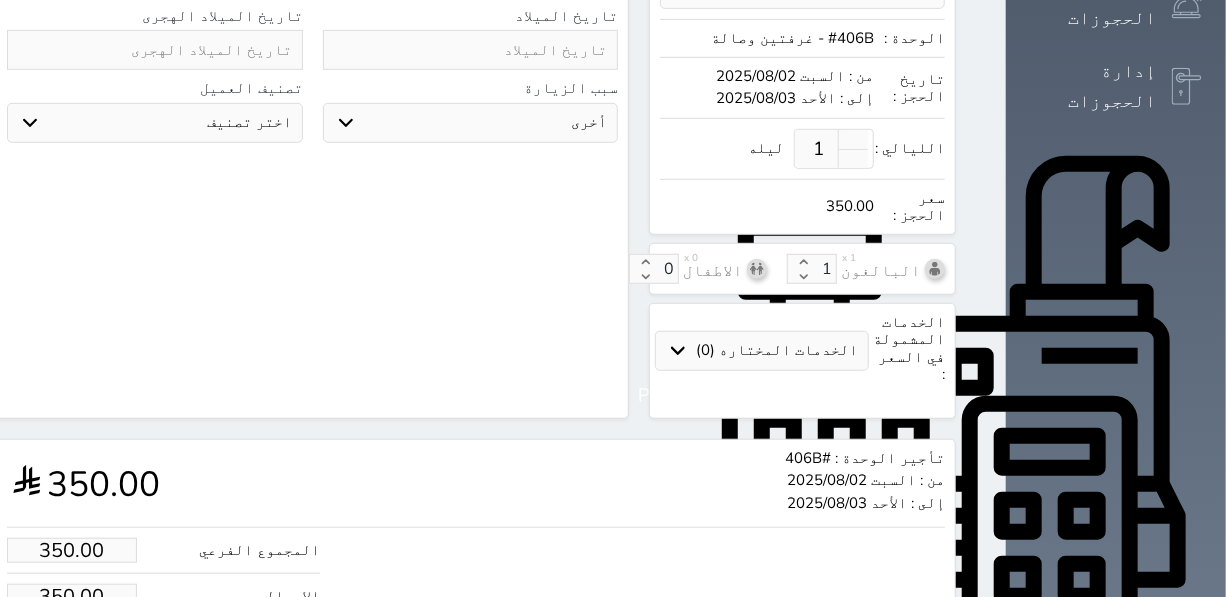 scroll, scrollTop: 545, scrollLeft: 0, axis: vertical 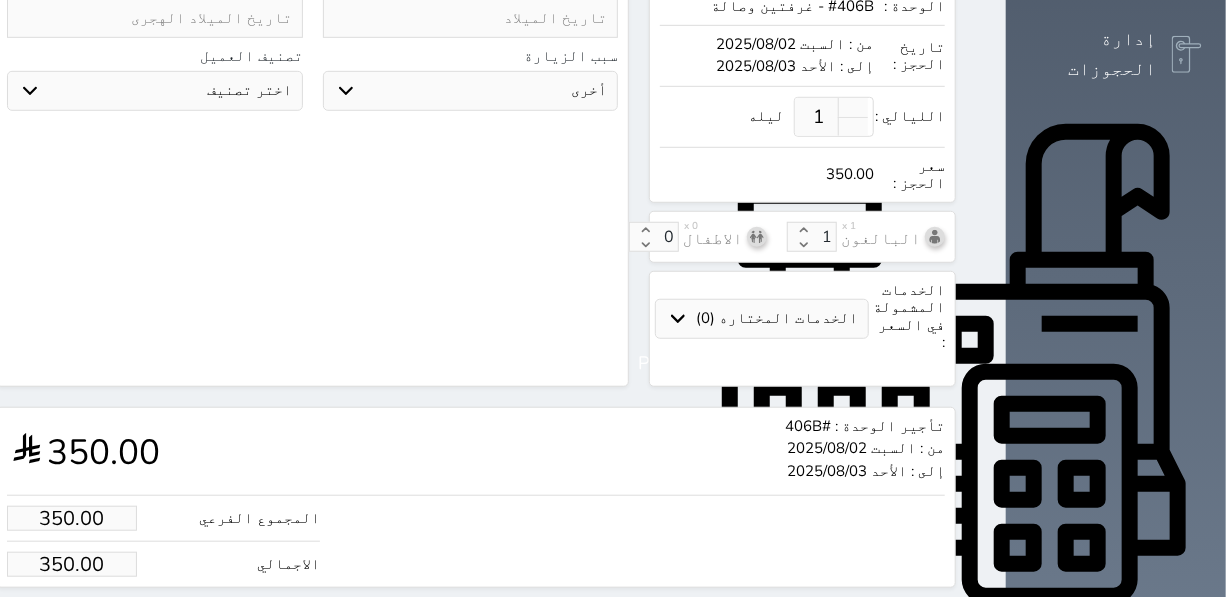 type on "+966 [PHONE]" 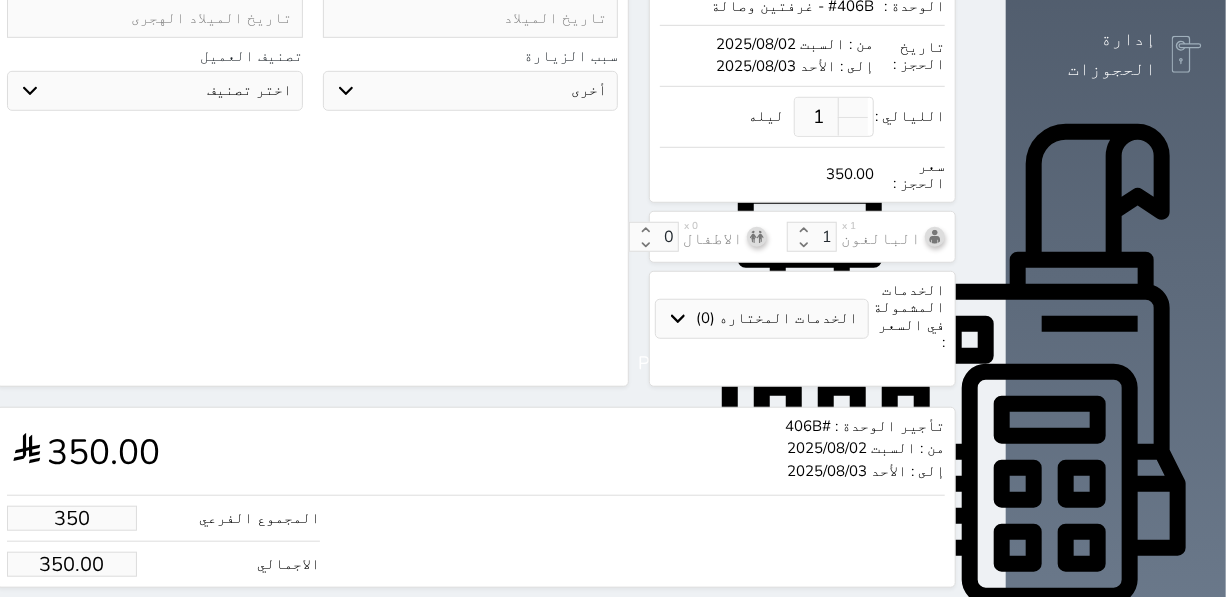 drag, startPoint x: 122, startPoint y: 450, endPoint x: 34, endPoint y: 442, distance: 88.362885 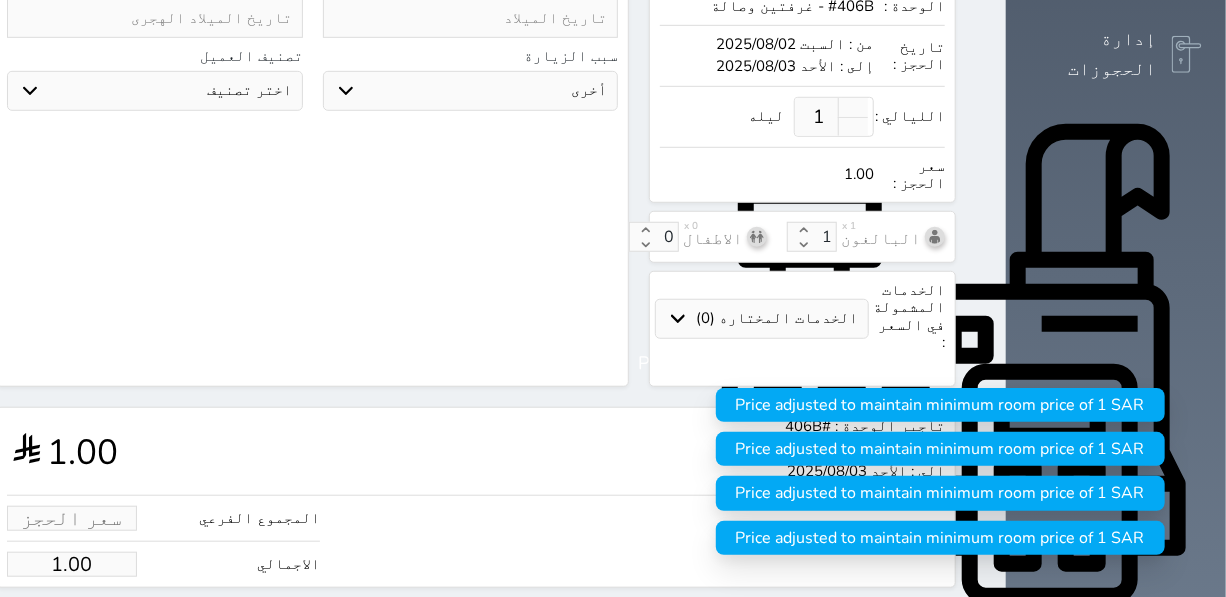 type on "3" 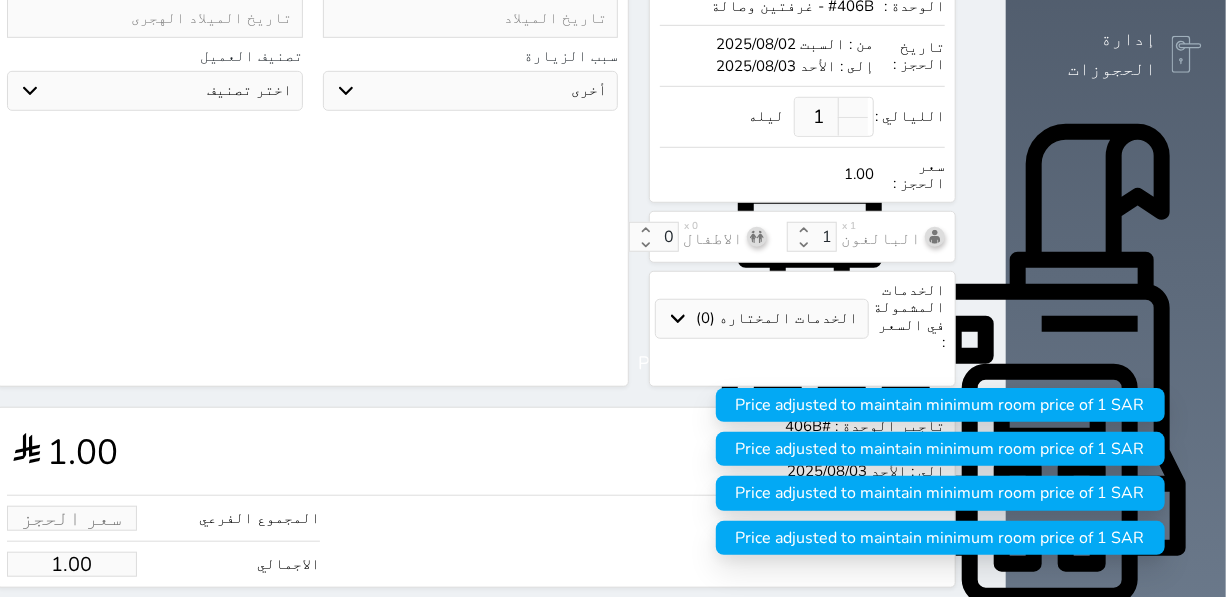 type on "3.00" 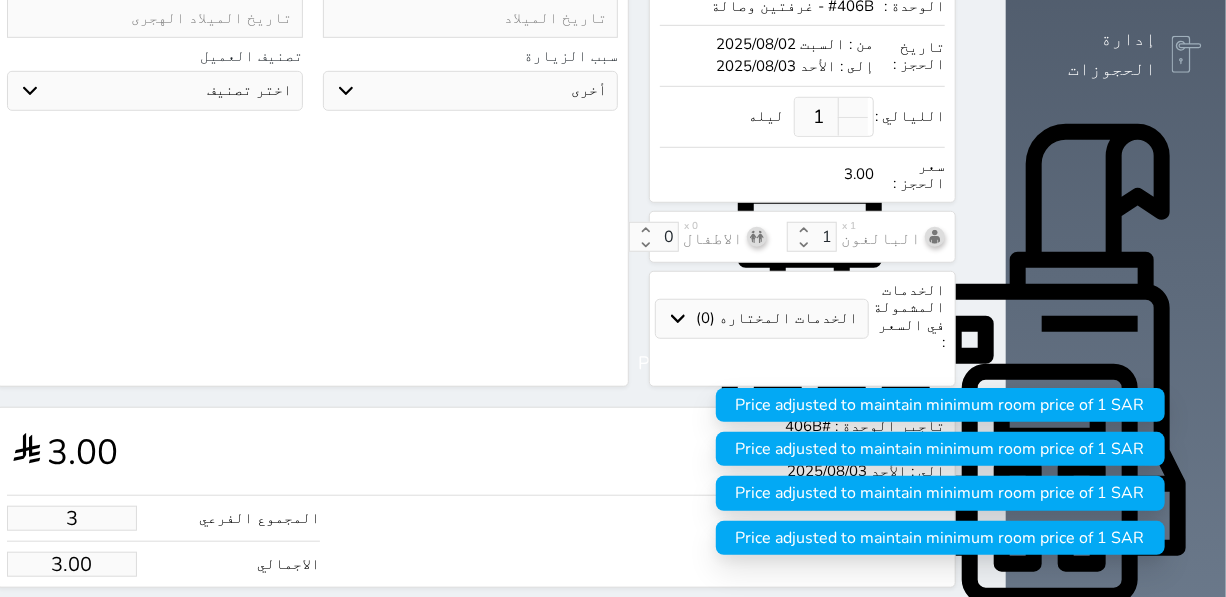 type on "30" 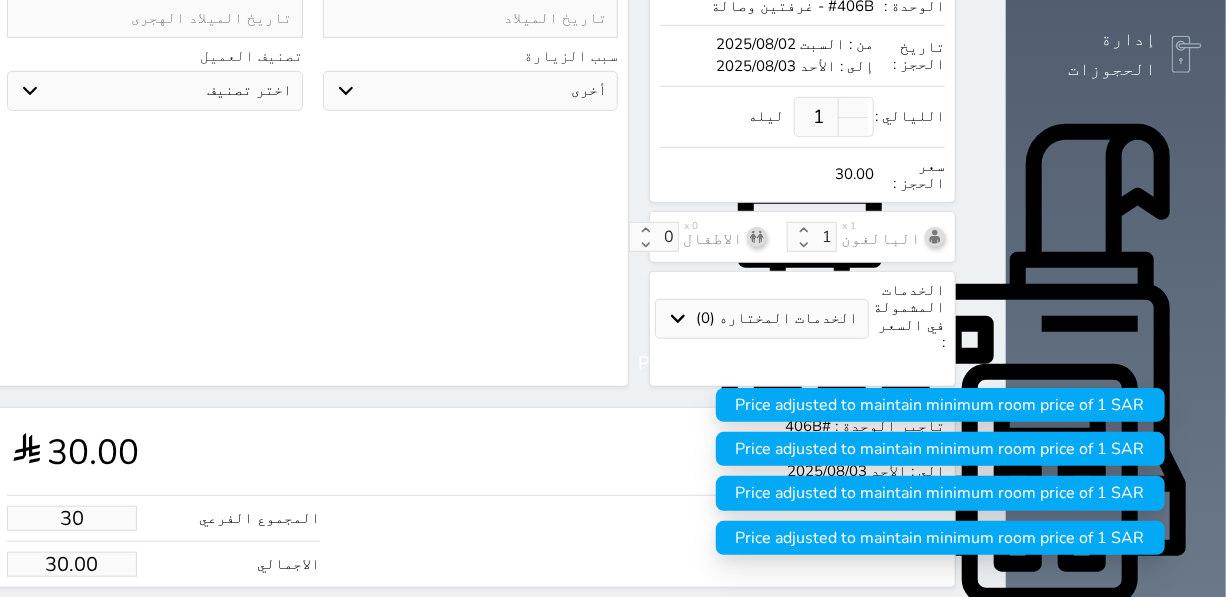 type on "300" 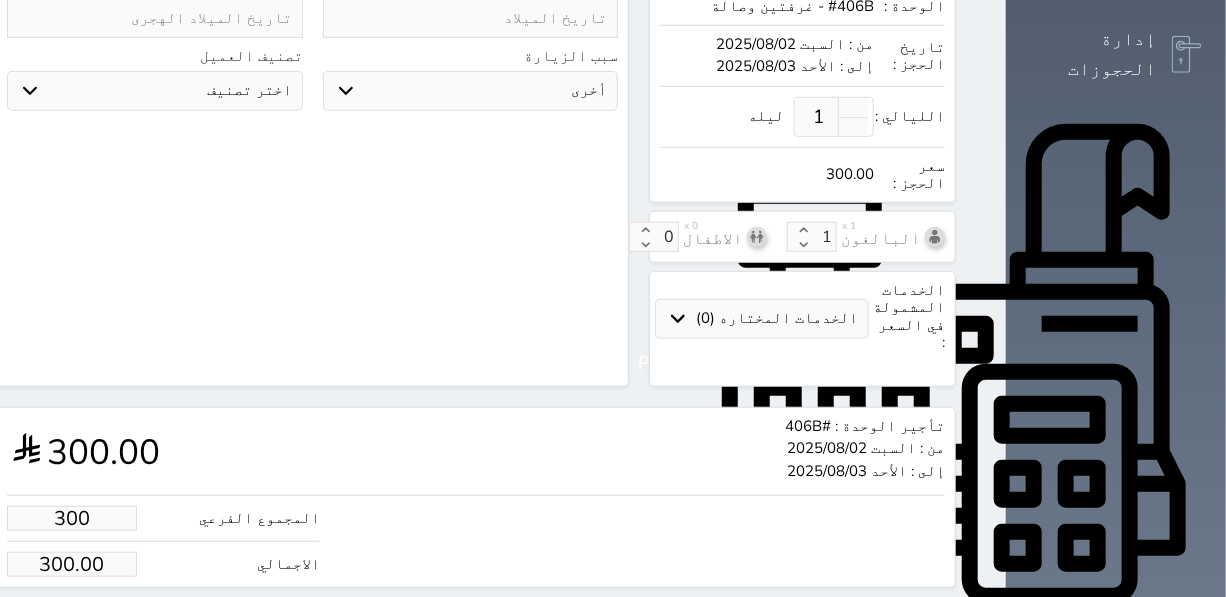 type on "300.00" 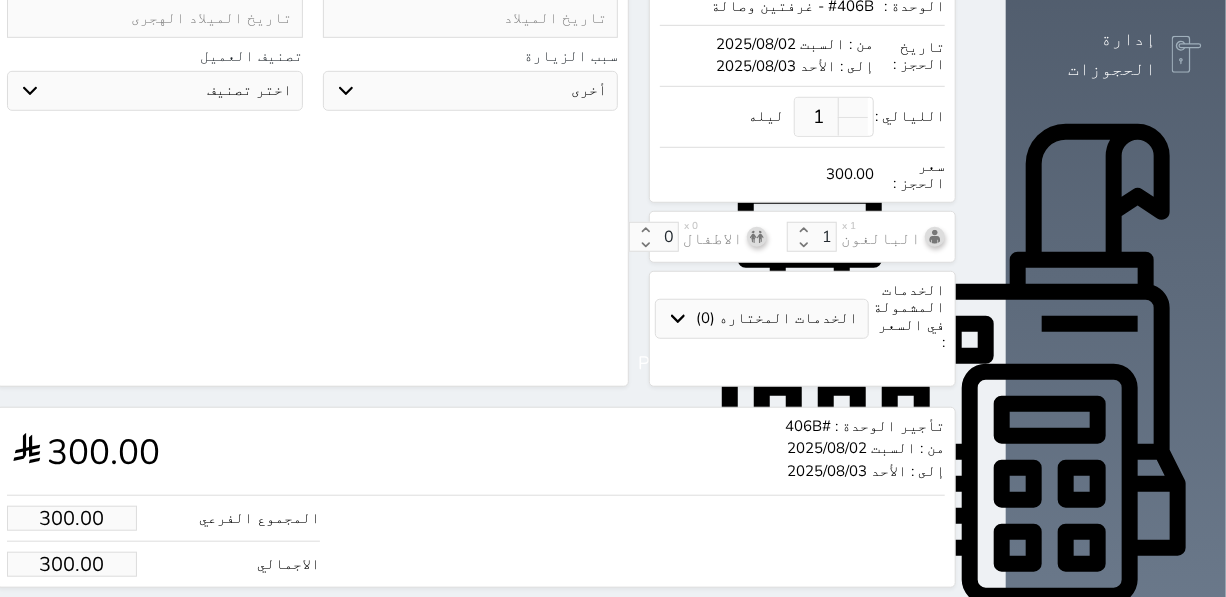 click on "حجز" at bounding box center [89, 625] 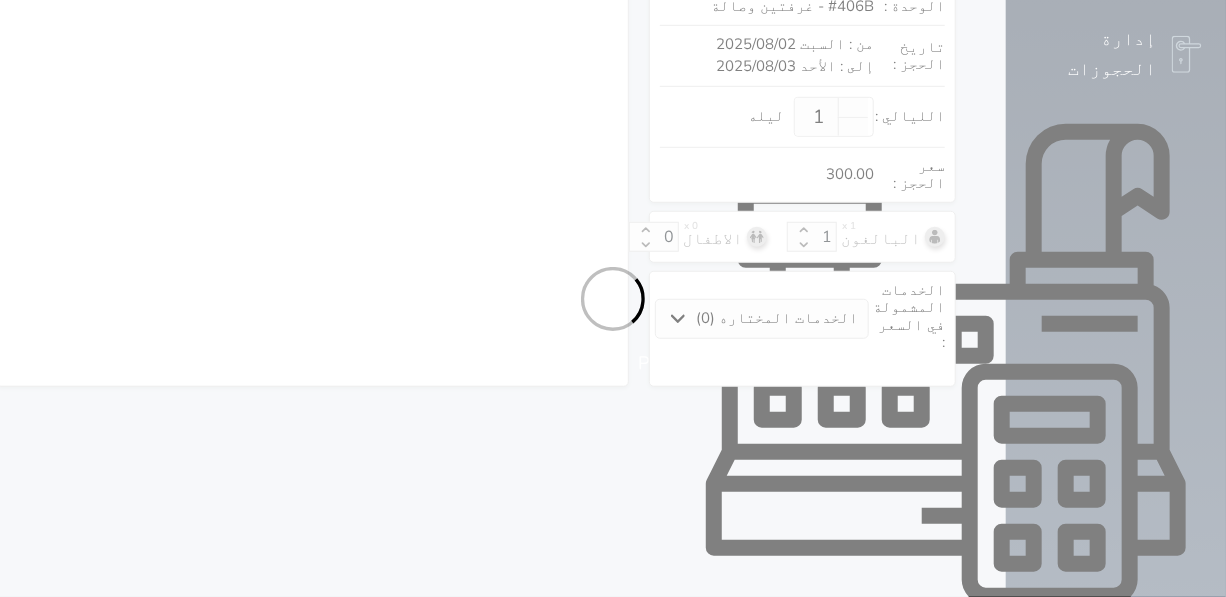 select on "1" 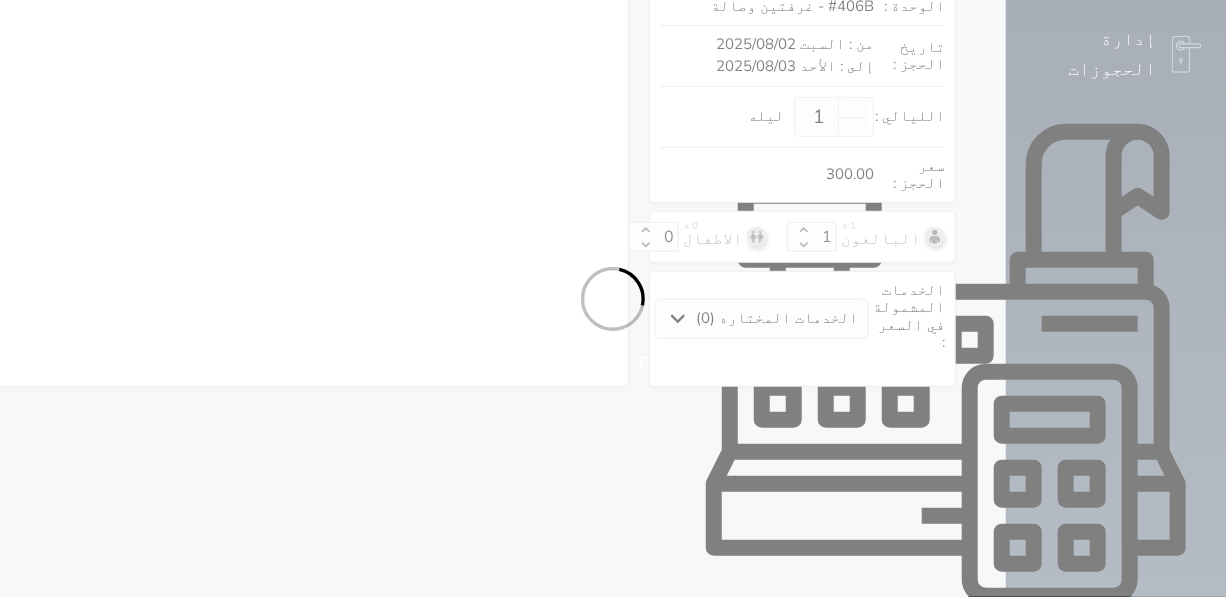 select on "113" 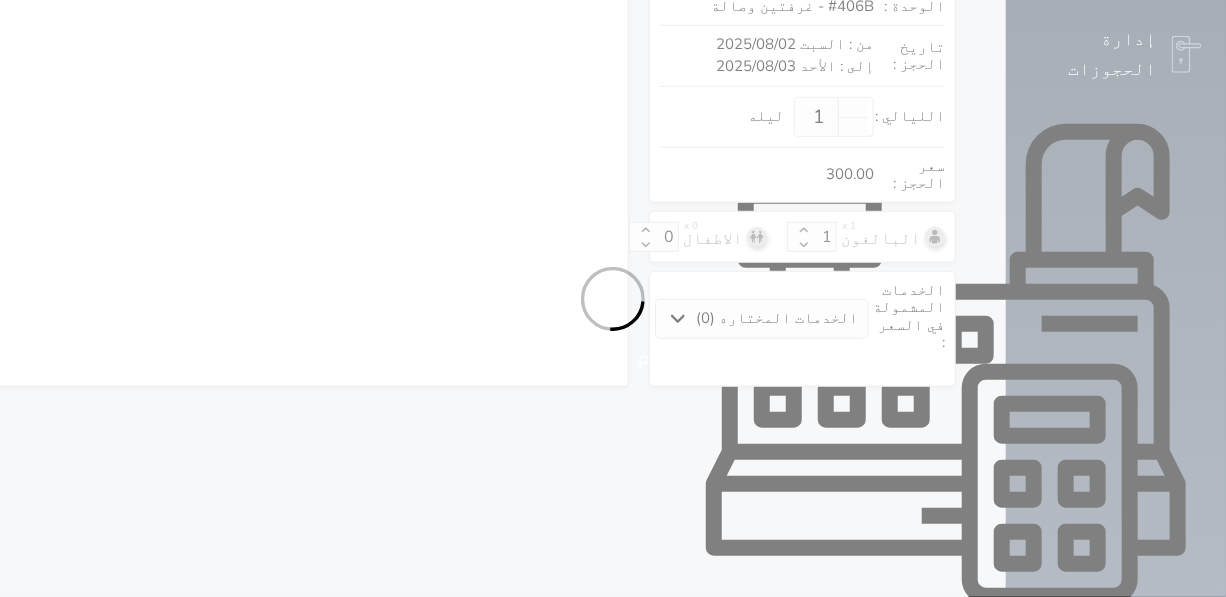 select on "1" 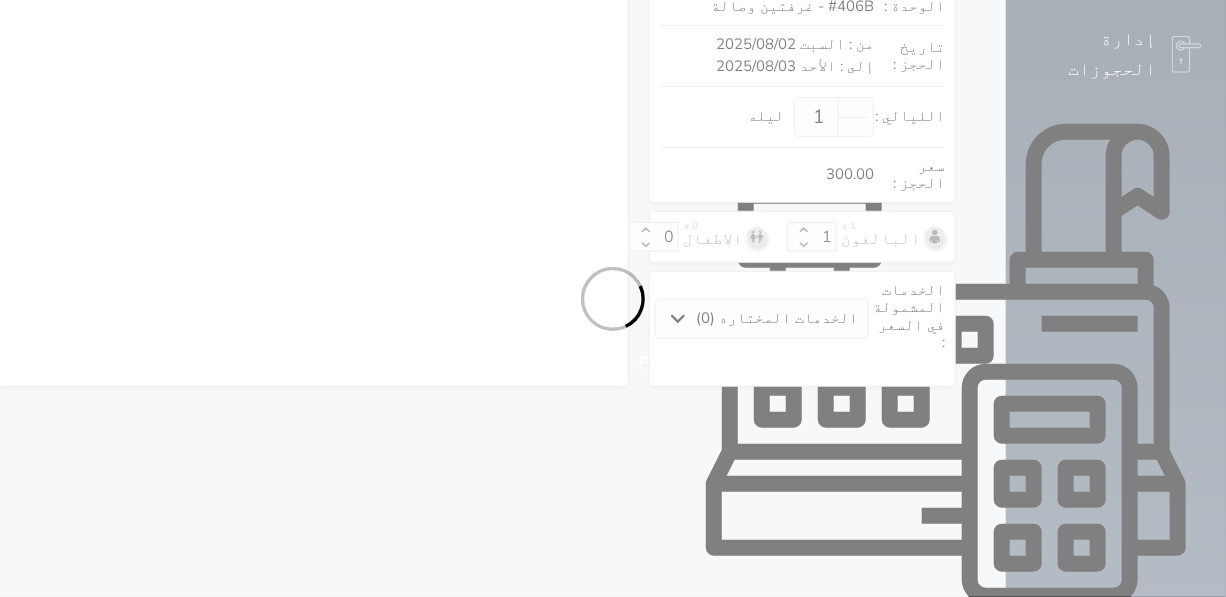 select on "7" 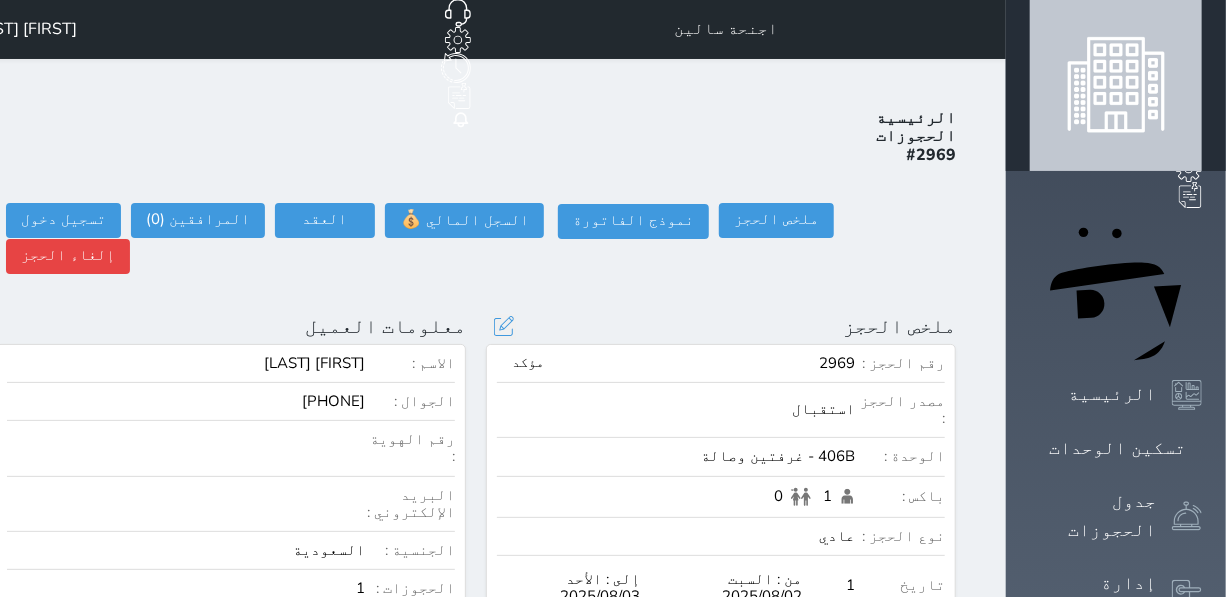 scroll, scrollTop: 0, scrollLeft: 0, axis: both 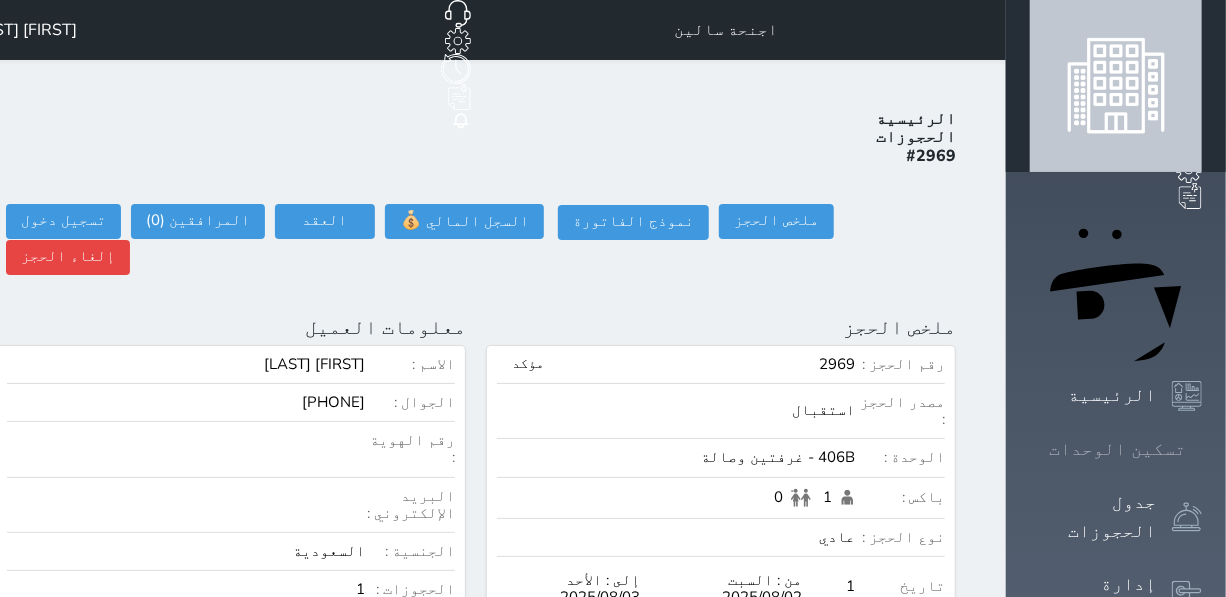 click 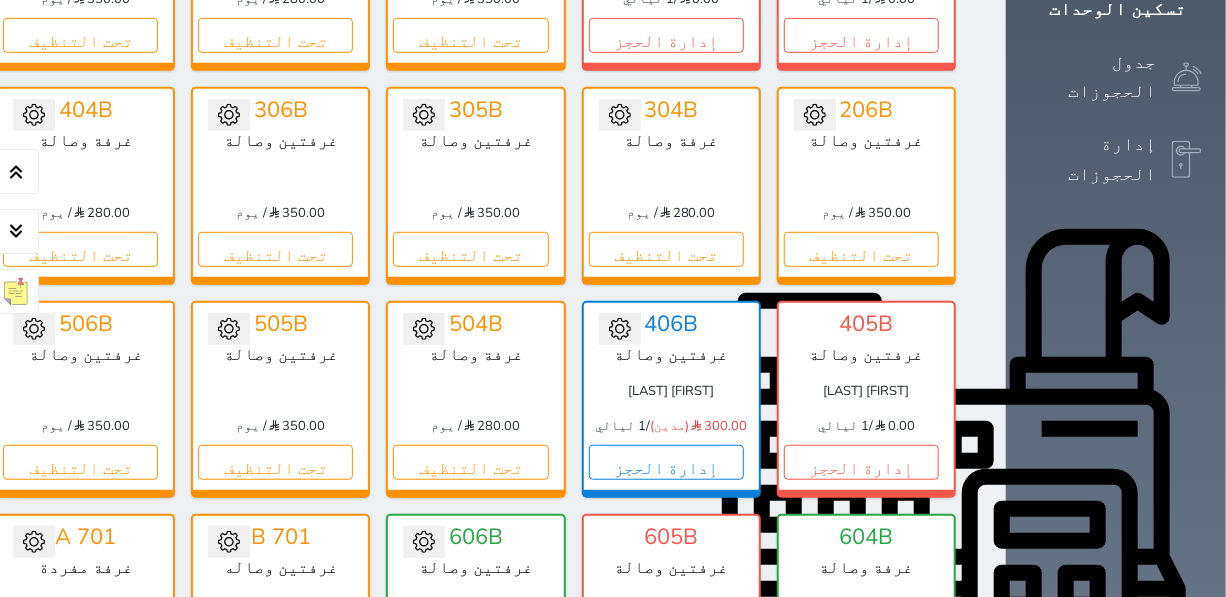 scroll, scrollTop: 440, scrollLeft: 0, axis: vertical 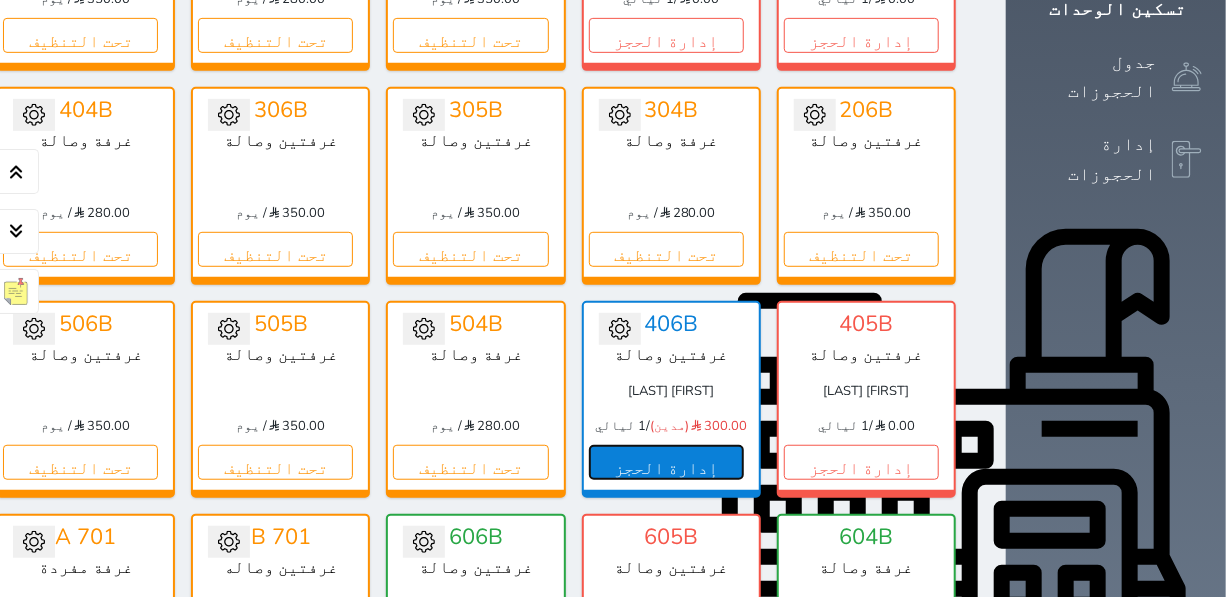 click on "إدارة الحجز" at bounding box center [666, 462] 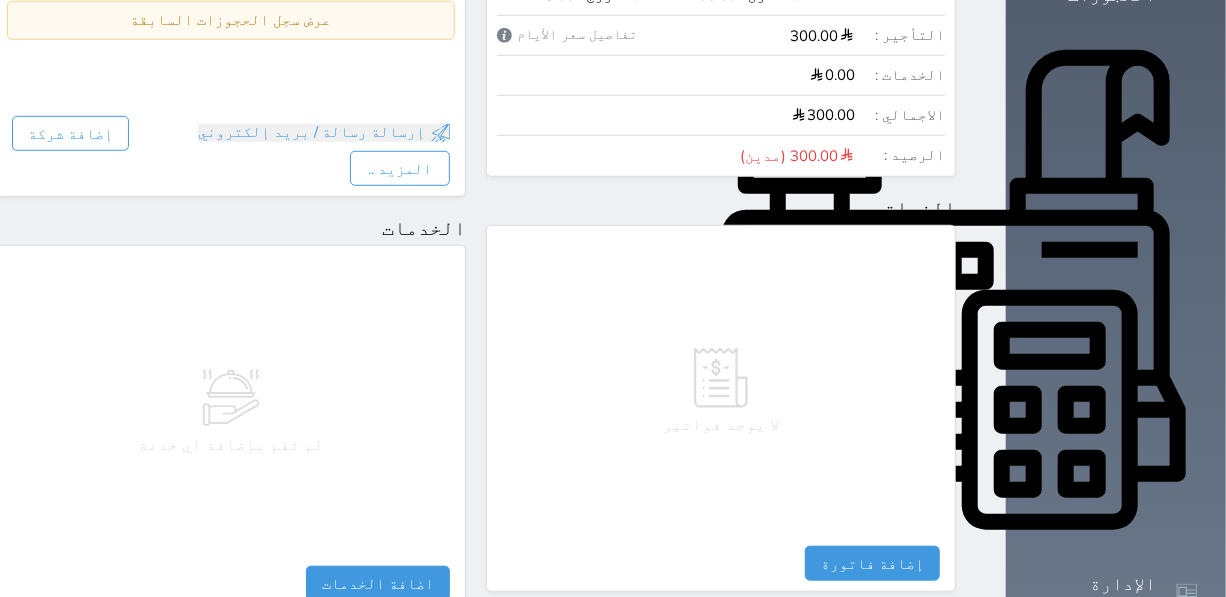 scroll, scrollTop: 272, scrollLeft: 0, axis: vertical 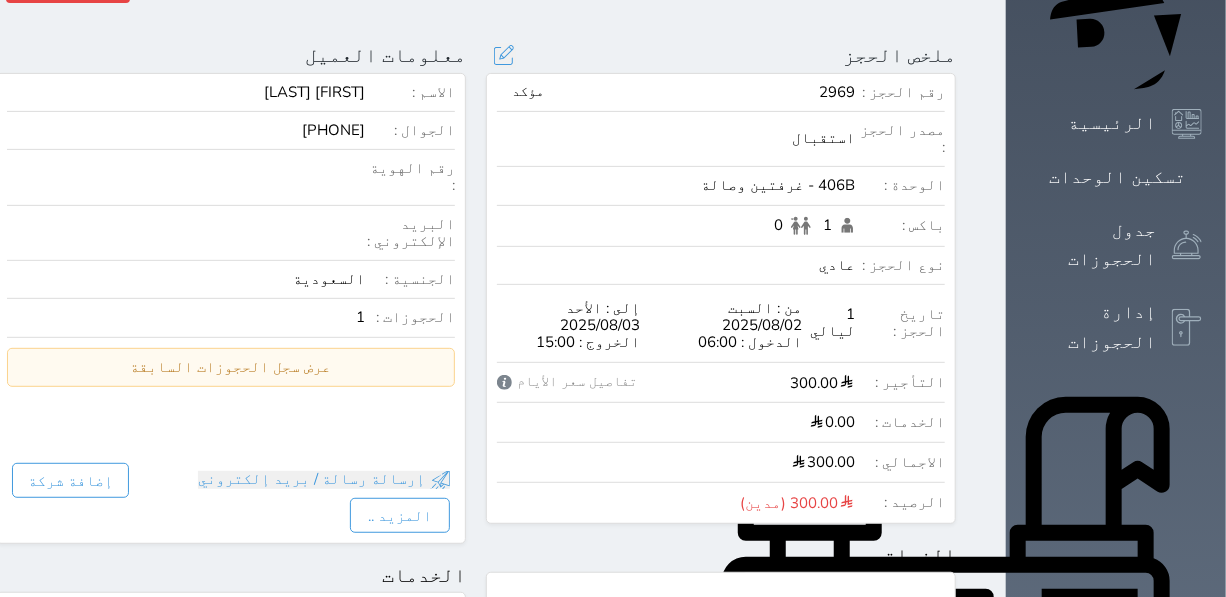 click on "300.00      (مدين)" at bounding box center [676, 502] 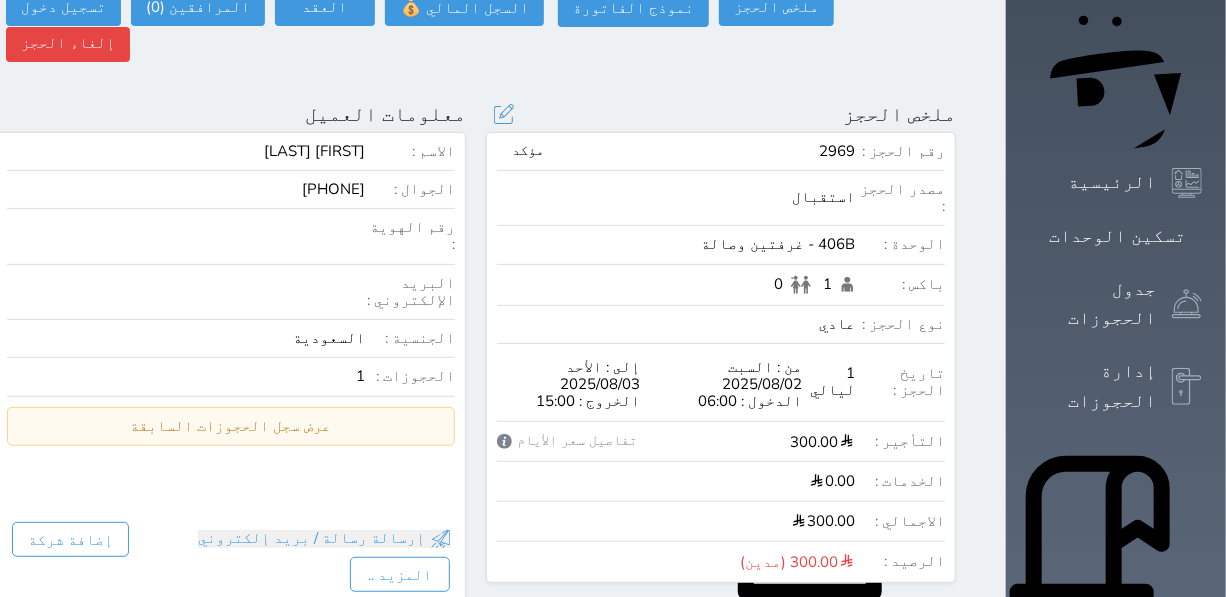 scroll, scrollTop: 181, scrollLeft: 0, axis: vertical 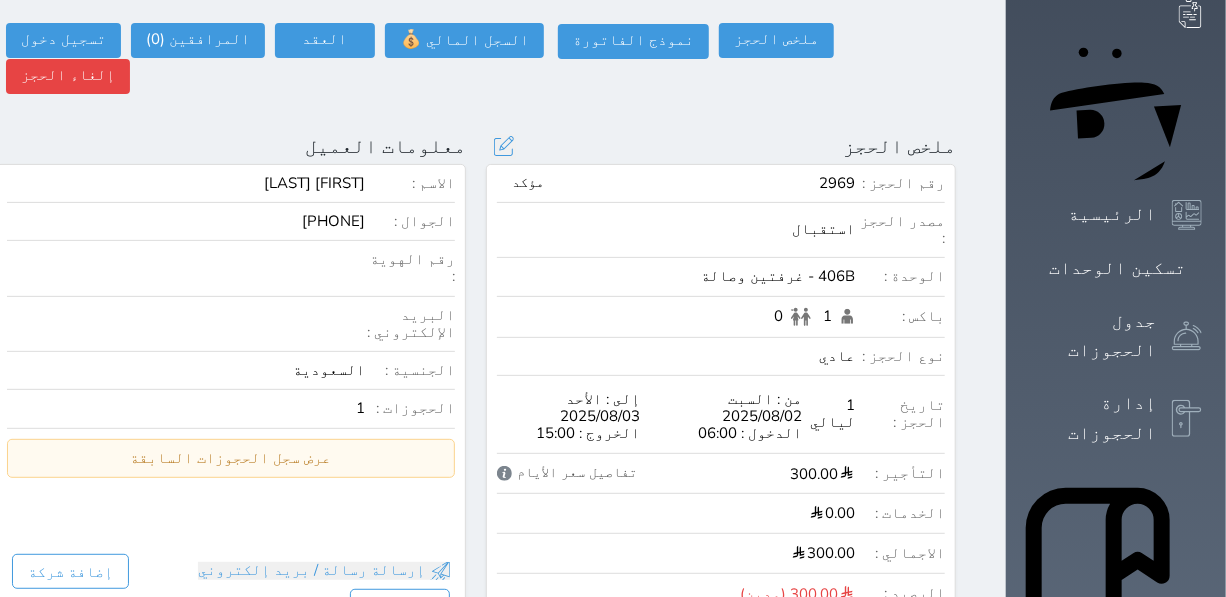 click on "تفاصيل سعر الأيام" at bounding box center [567, 473] 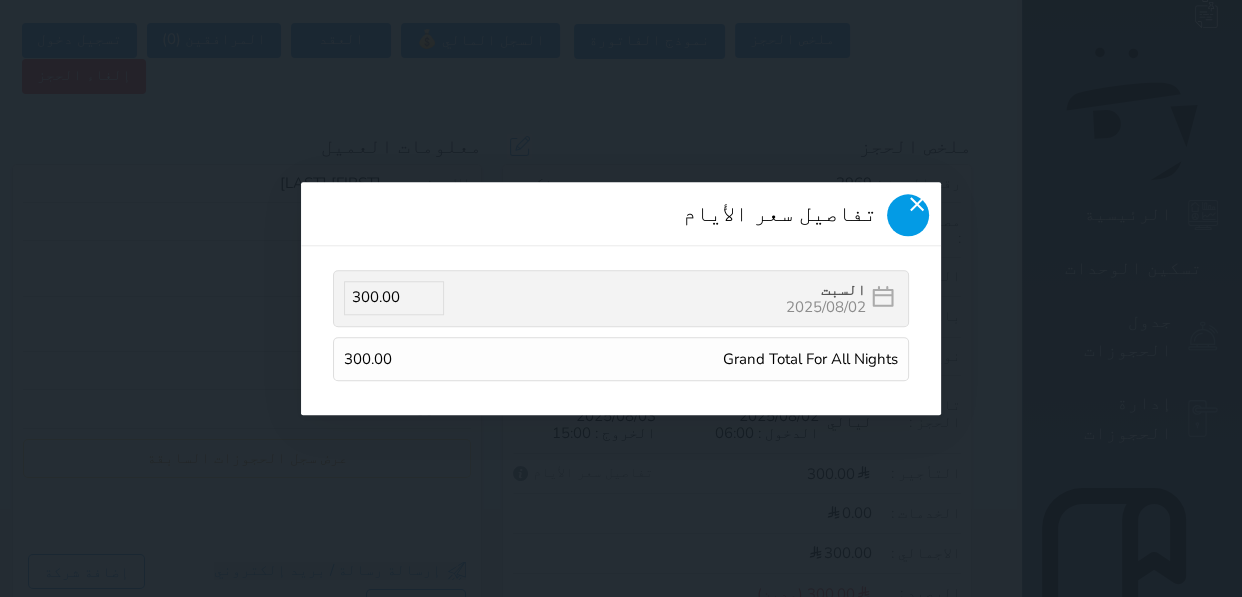 click 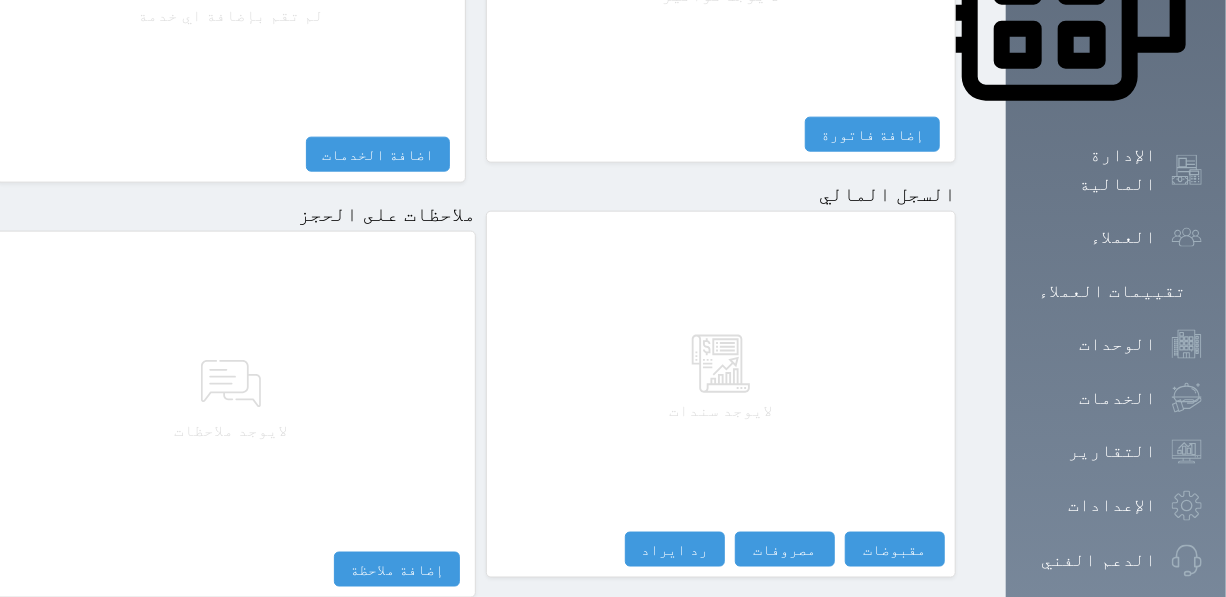 scroll, scrollTop: 1049, scrollLeft: 0, axis: vertical 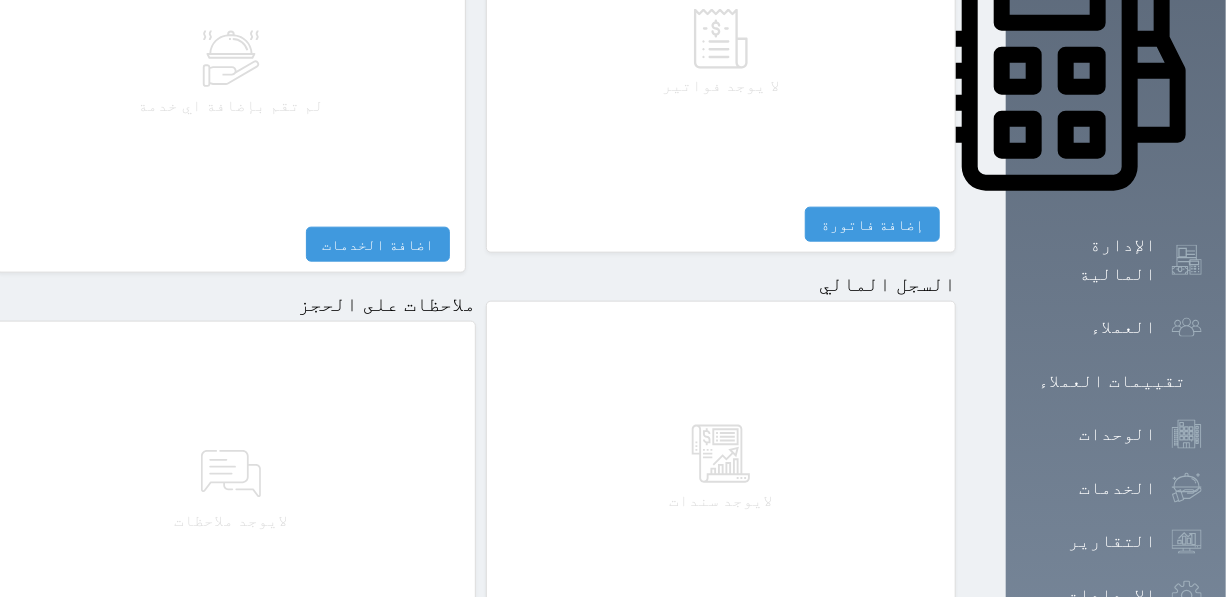 click on "لايوجد سندات" at bounding box center (721, 467) 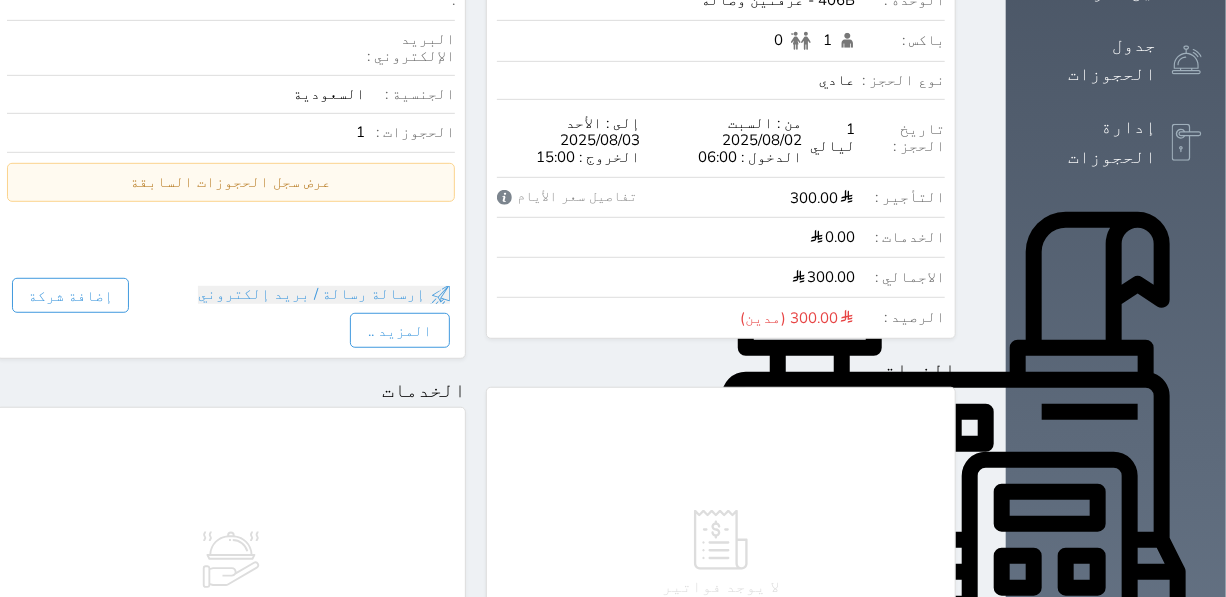 scroll, scrollTop: 230, scrollLeft: 0, axis: vertical 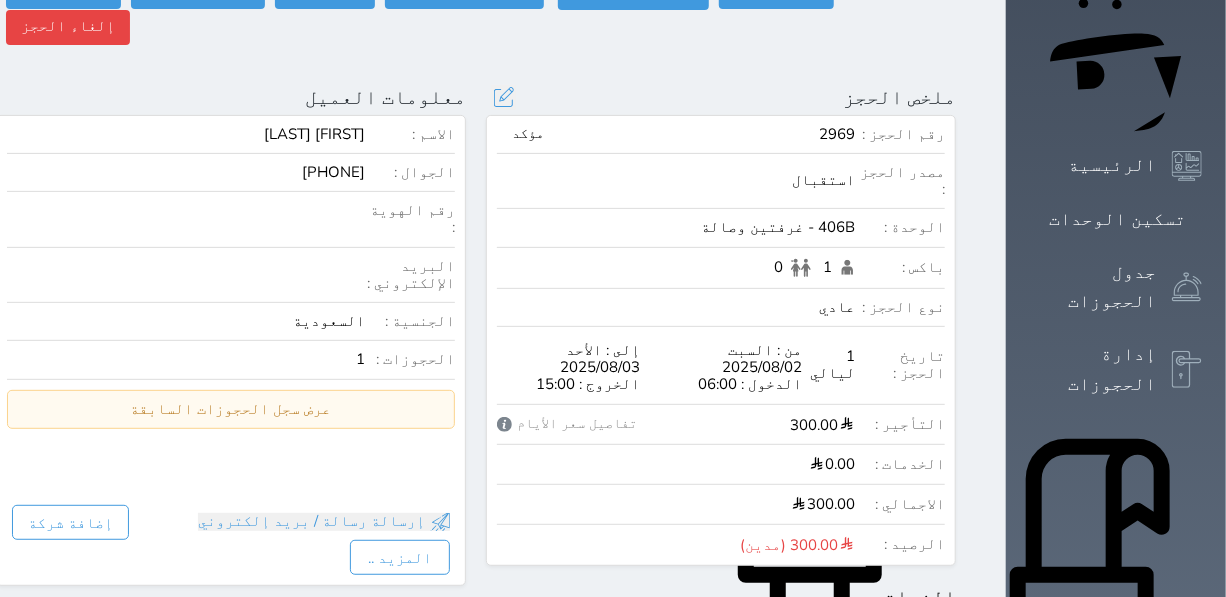 click at bounding box center (846, 545) 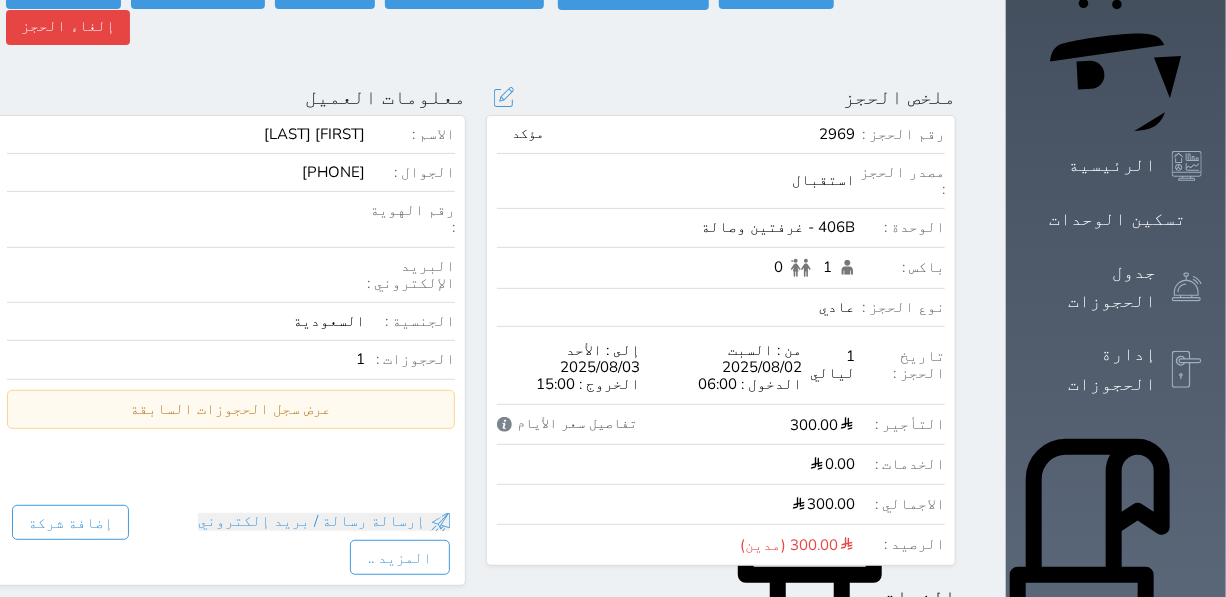 click on "تفاصيل سعر الأيام" at bounding box center [567, 424] 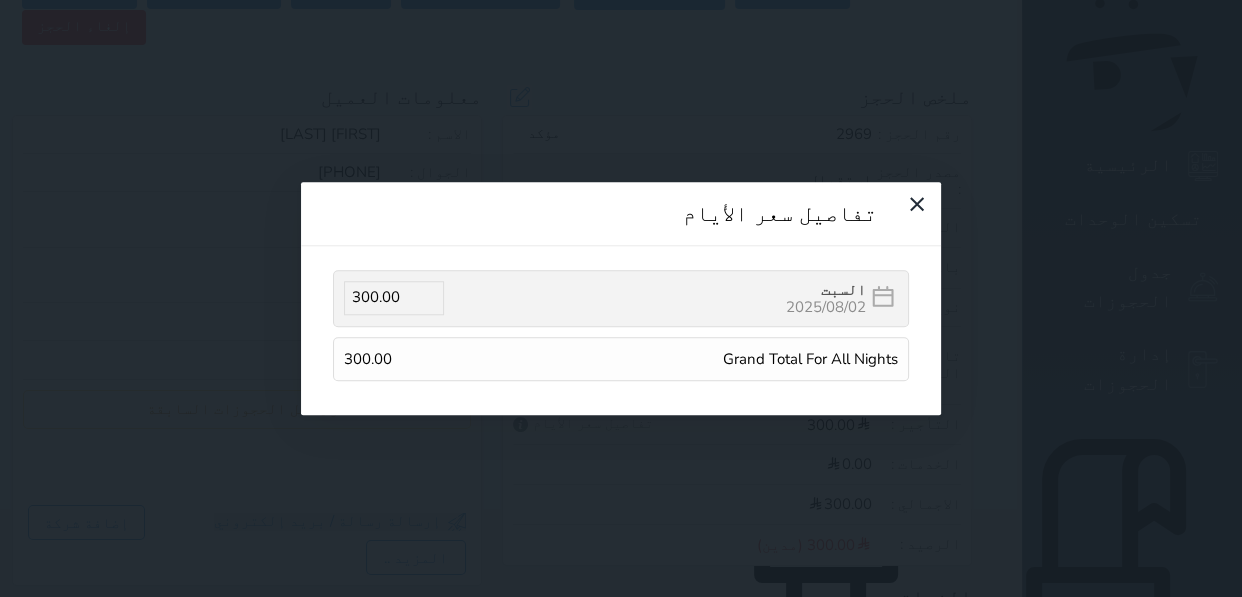 click on "تفاصيل سعر الأيام                   السبت   2025/08/02   300.00   Grand Total For All Nights   300.00" at bounding box center (621, 298) 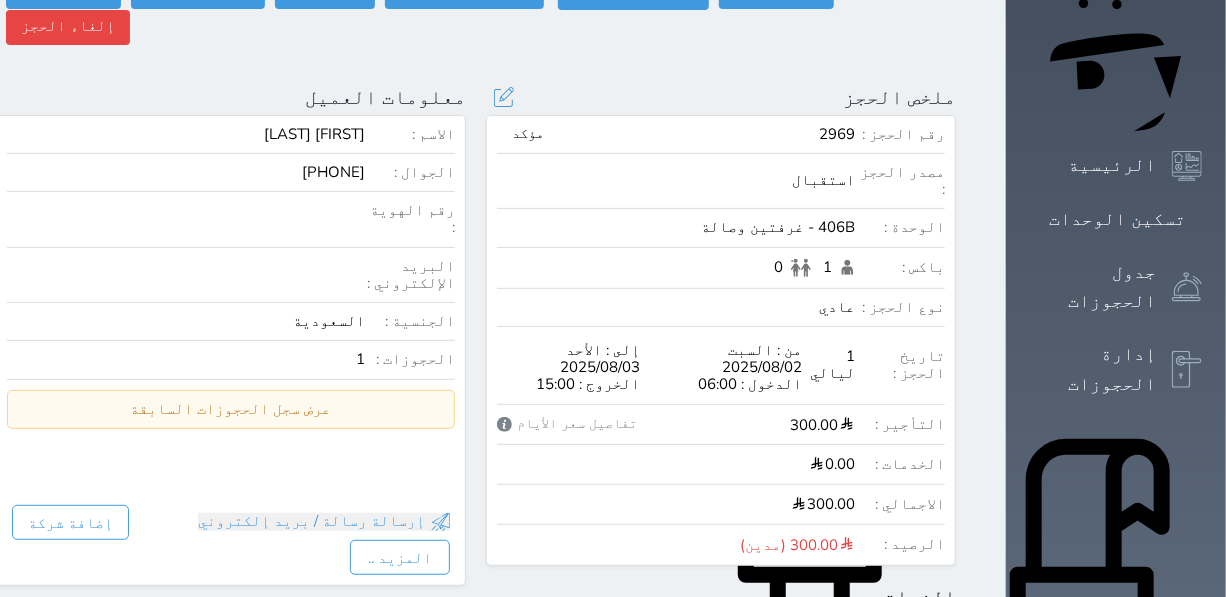 click on "تفاصيل سعر الأيام" at bounding box center (567, 424) 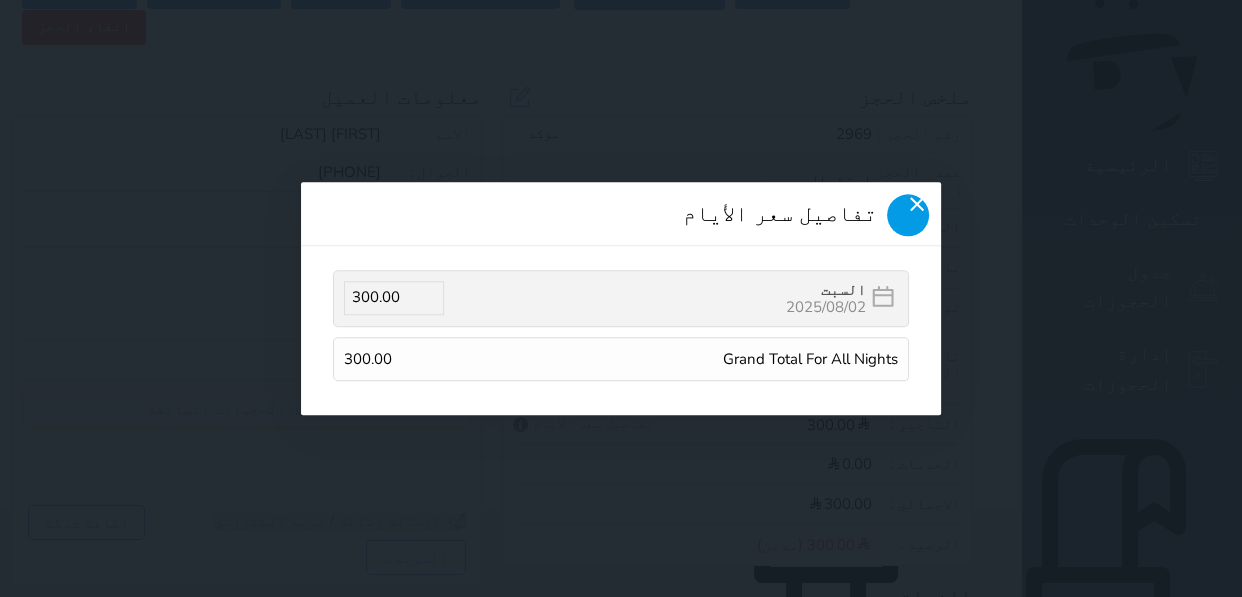 click 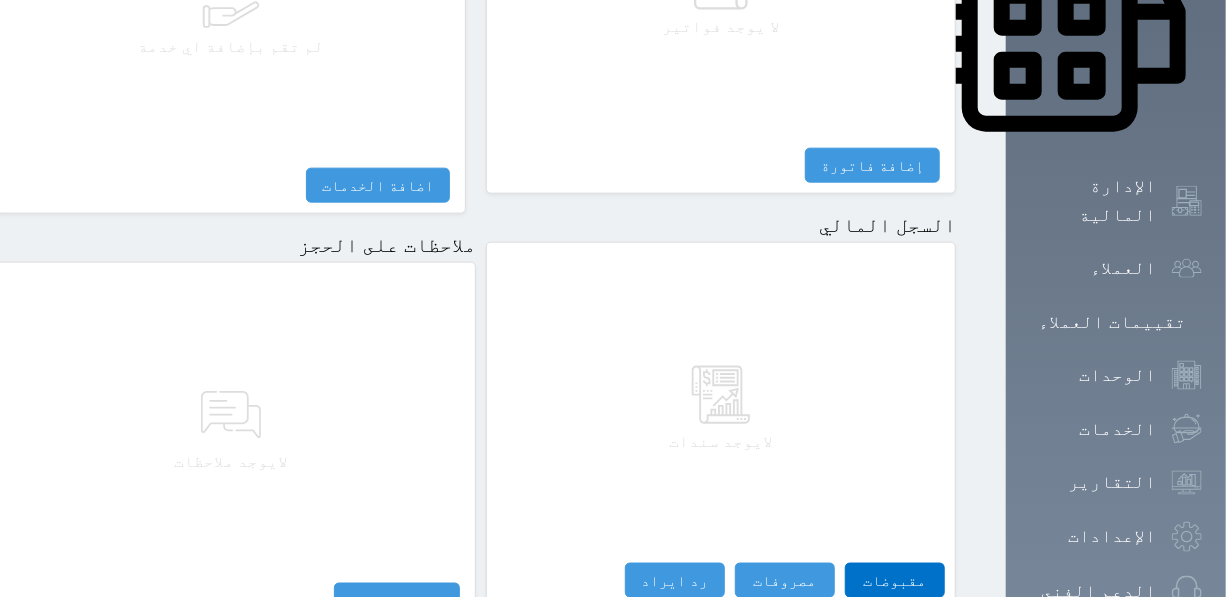 scroll, scrollTop: 1049, scrollLeft: 0, axis: vertical 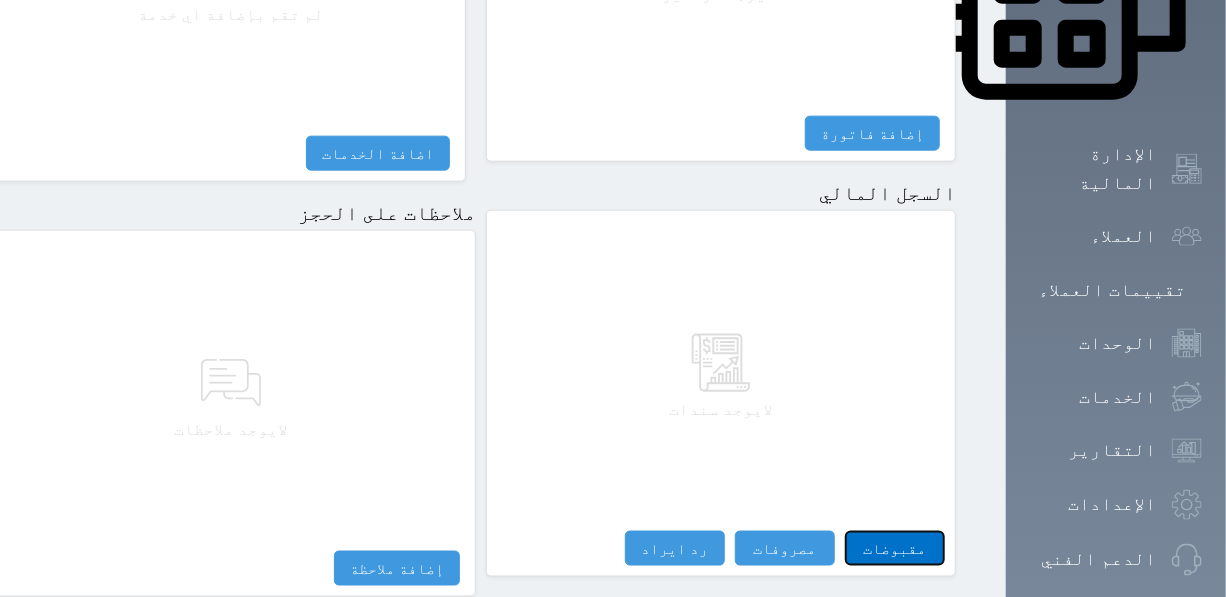 click on "مقبوضات" at bounding box center (895, 548) 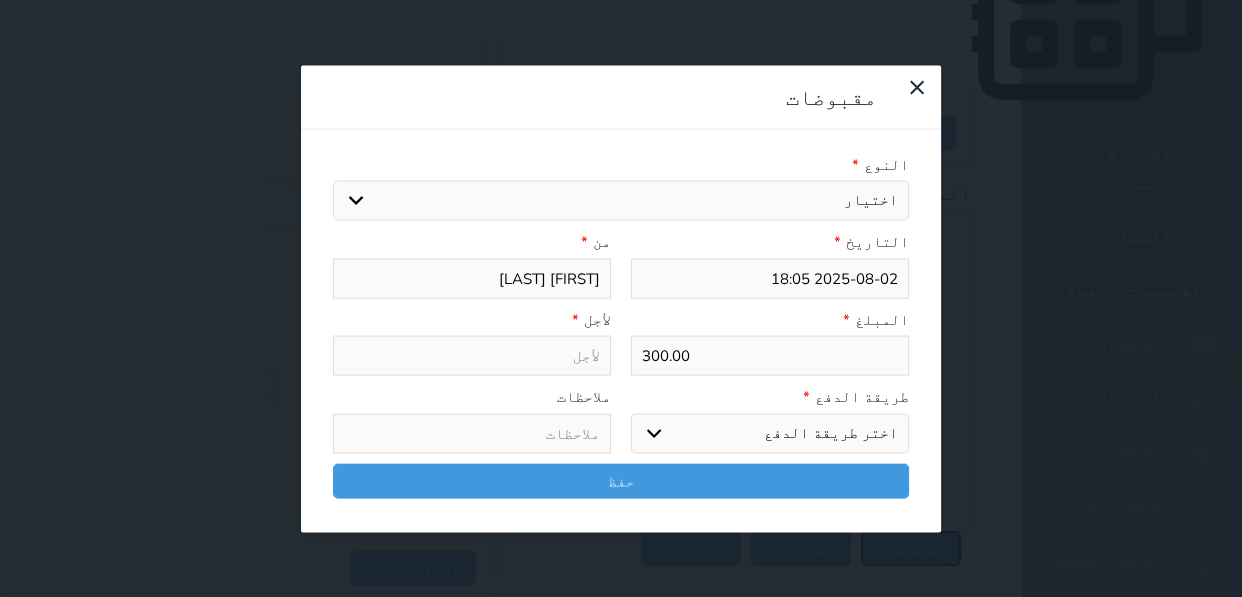 select 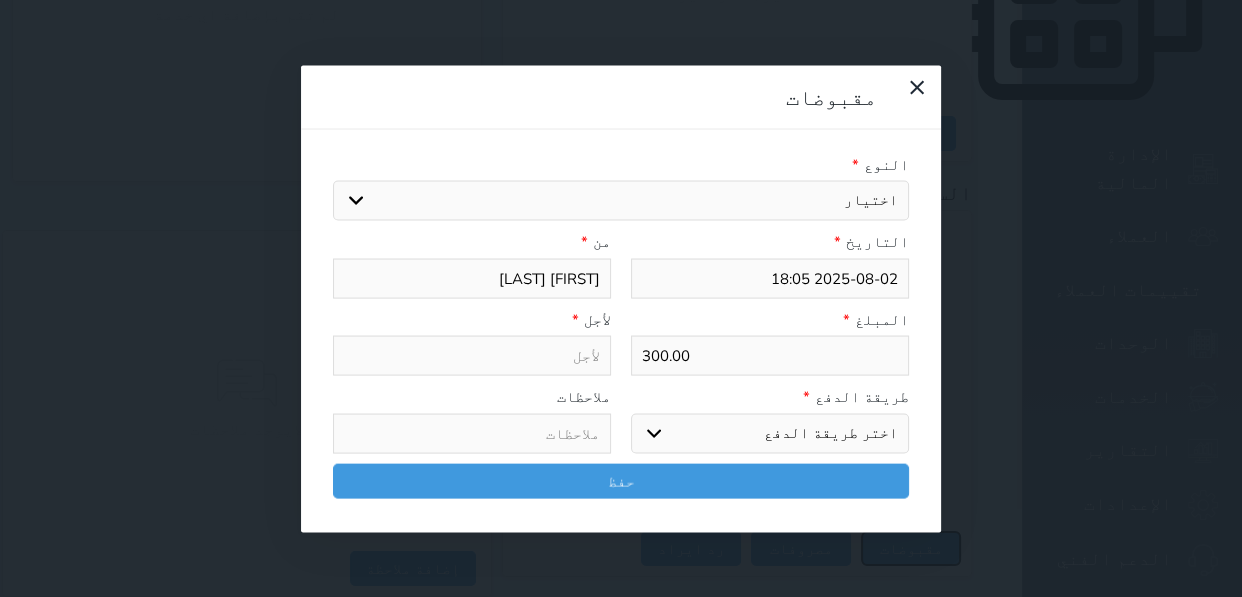 select 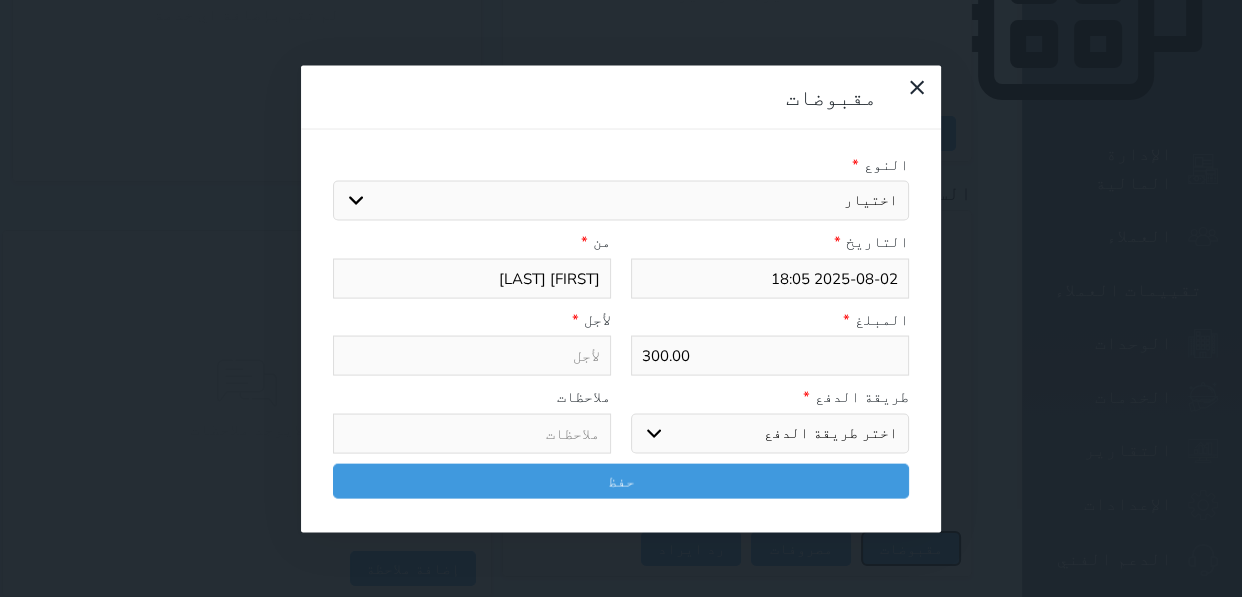 select 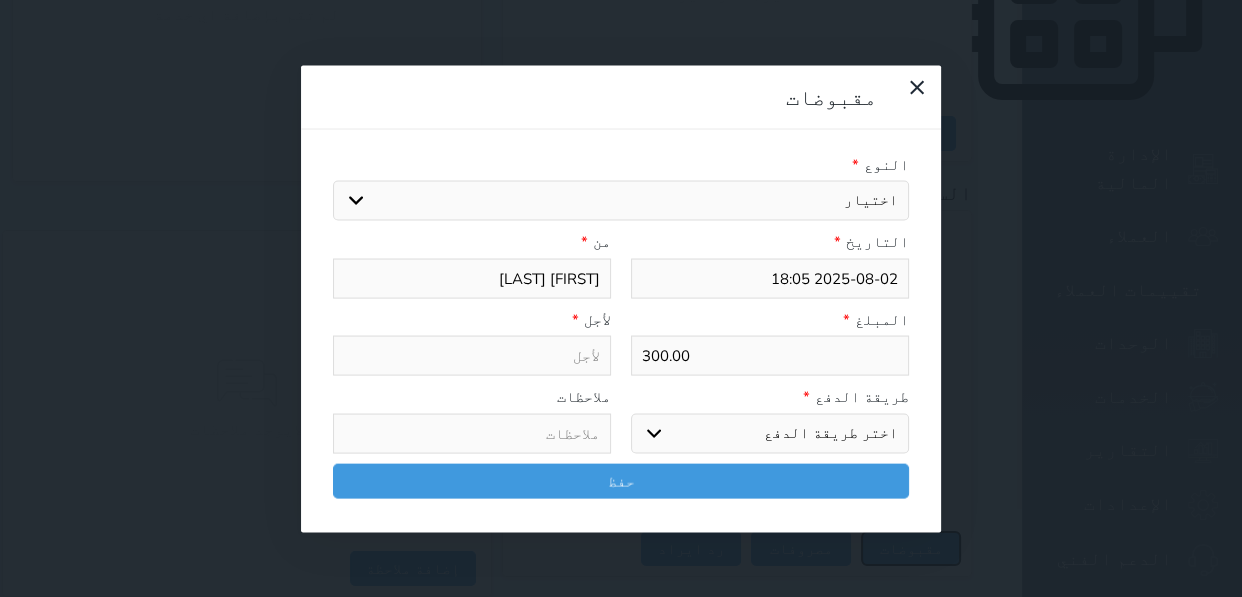 select 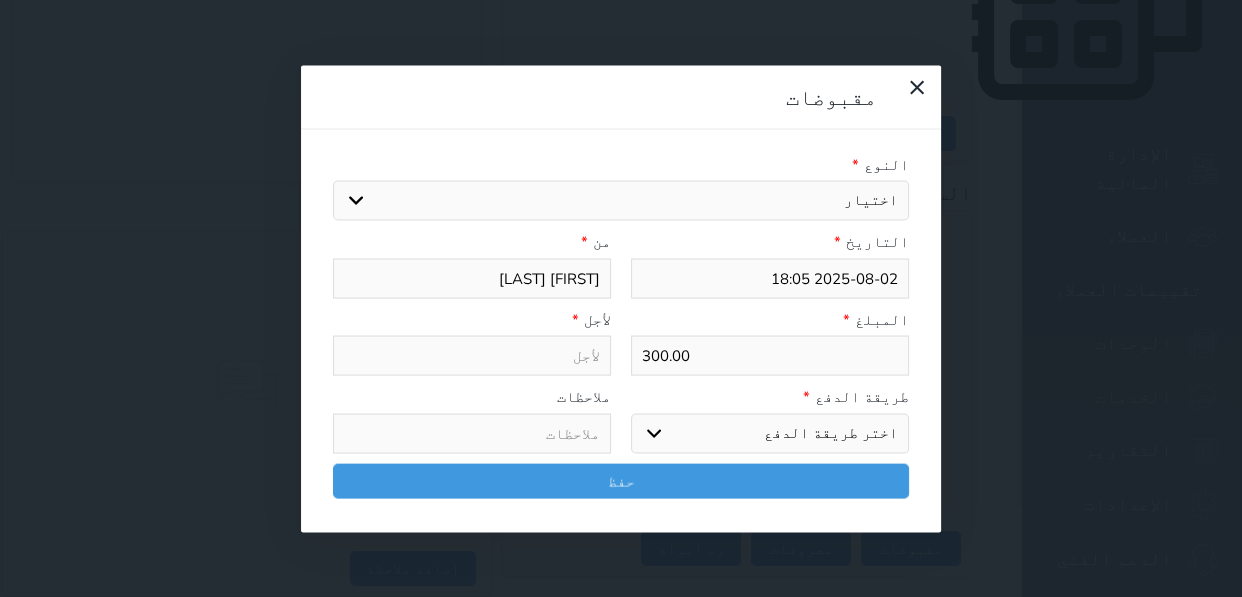 click on "اختيار   مقبوضات عامة قيمة إيجار فواتير تامين عربون لا ينطبق آخر مغسلة واي فاي - الإنترنت مواقف السيارات طعام الأغذية والمشروبات مشروبات المشروبات الباردة المشروبات الساخنة الإفطار غداء عشاء مخبز و كعك حمام سباحة الصالة الرياضية سبا و خدمات الجمال اختيار وإسقاط (خدمات النقل) ميني بار كابل - تلفزيون سرير إضافي تصفيف الشعر التسوق خدمات الجولات السياحية المنظمة خدمات الدليل السياحي" at bounding box center [621, 201] 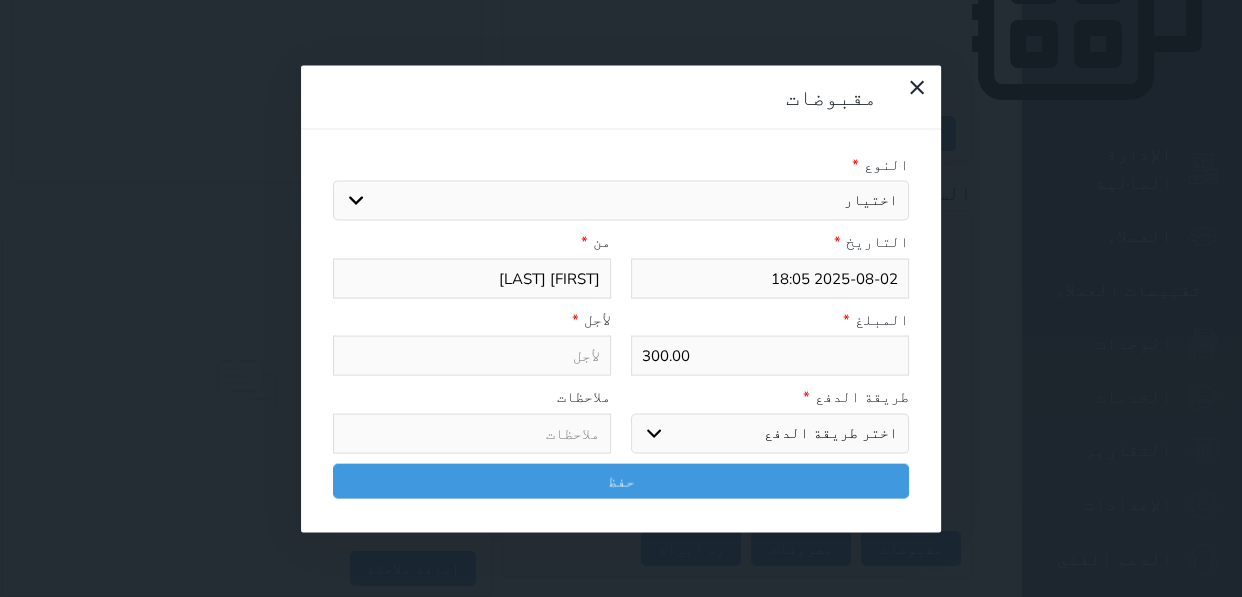 select on "150976" 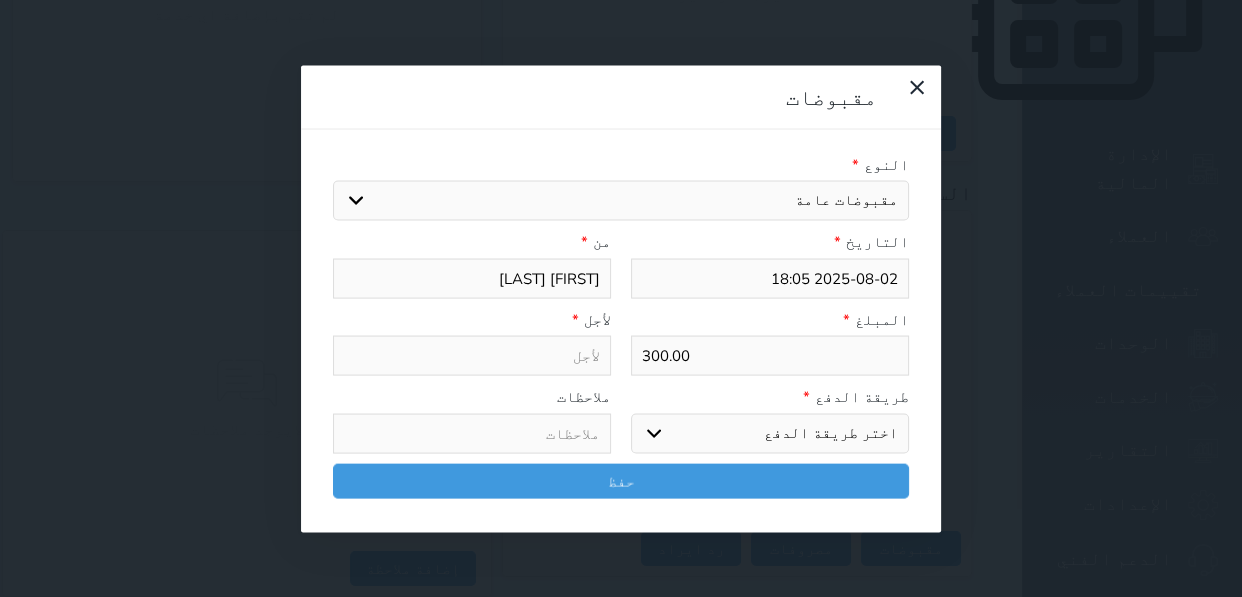 click on "اختيار   مقبوضات عامة قيمة إيجار فواتير تامين عربون لا ينطبق آخر مغسلة واي فاي - الإنترنت مواقف السيارات طعام الأغذية والمشروبات مشروبات المشروبات الباردة المشروبات الساخنة الإفطار غداء عشاء مخبز و كعك حمام سباحة الصالة الرياضية سبا و خدمات الجمال اختيار وإسقاط (خدمات النقل) ميني بار كابل - تلفزيون سرير إضافي تصفيف الشعر التسوق خدمات الجولات السياحية المنظمة خدمات الدليل السياحي" at bounding box center [621, 201] 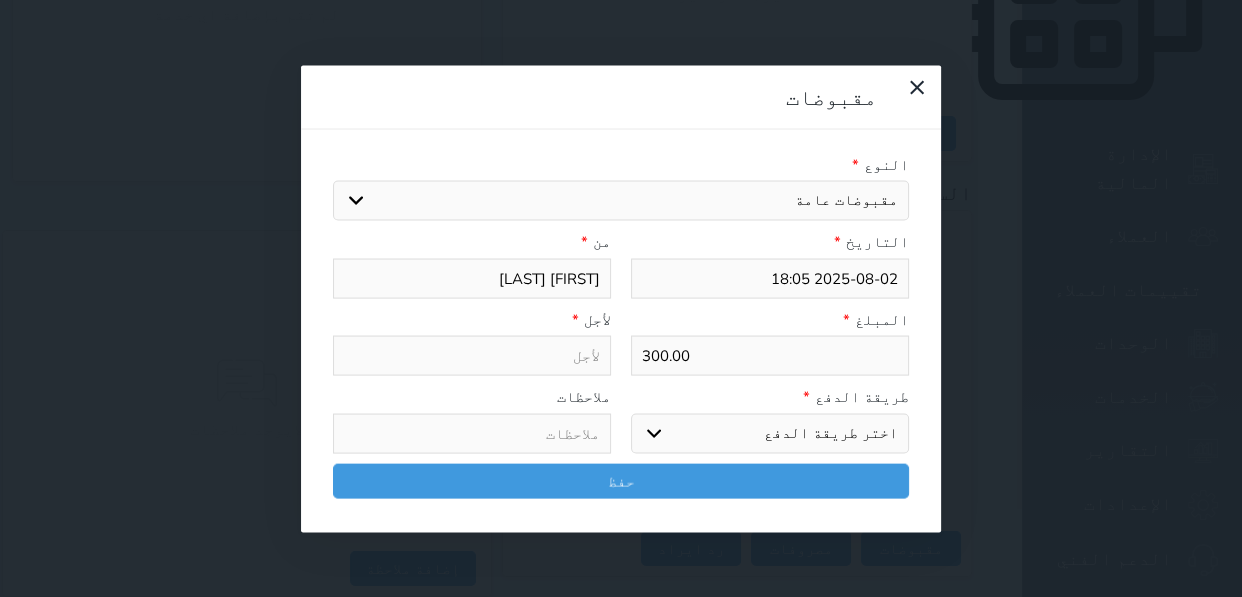 select 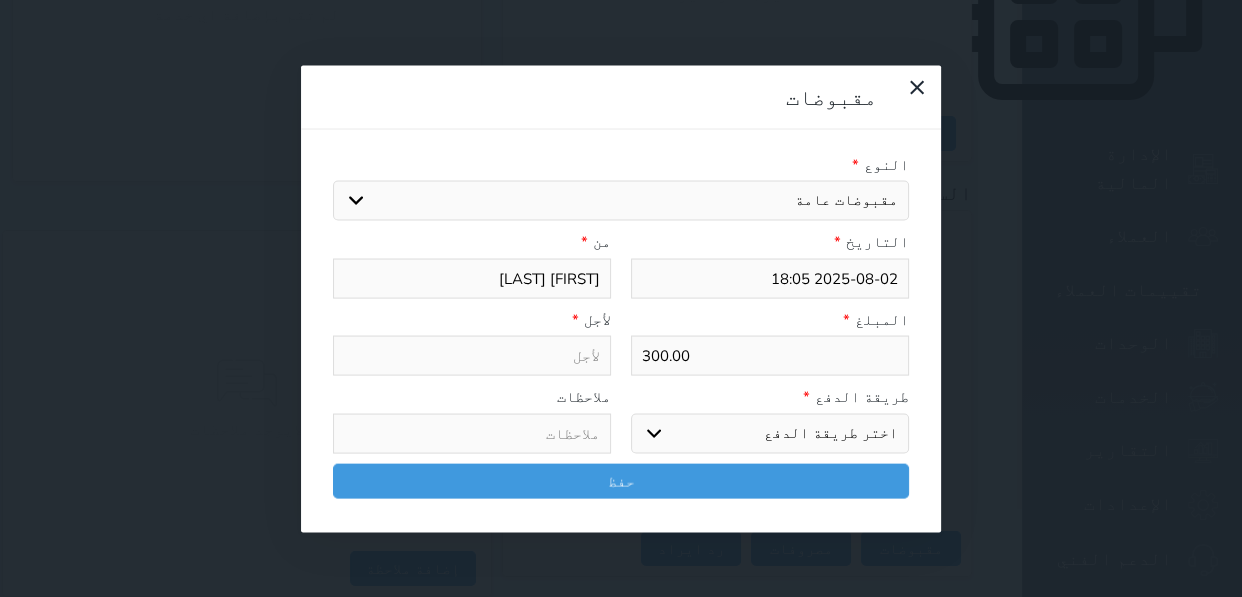 type on "مقبوضات عامة - الوحدة - 406B" 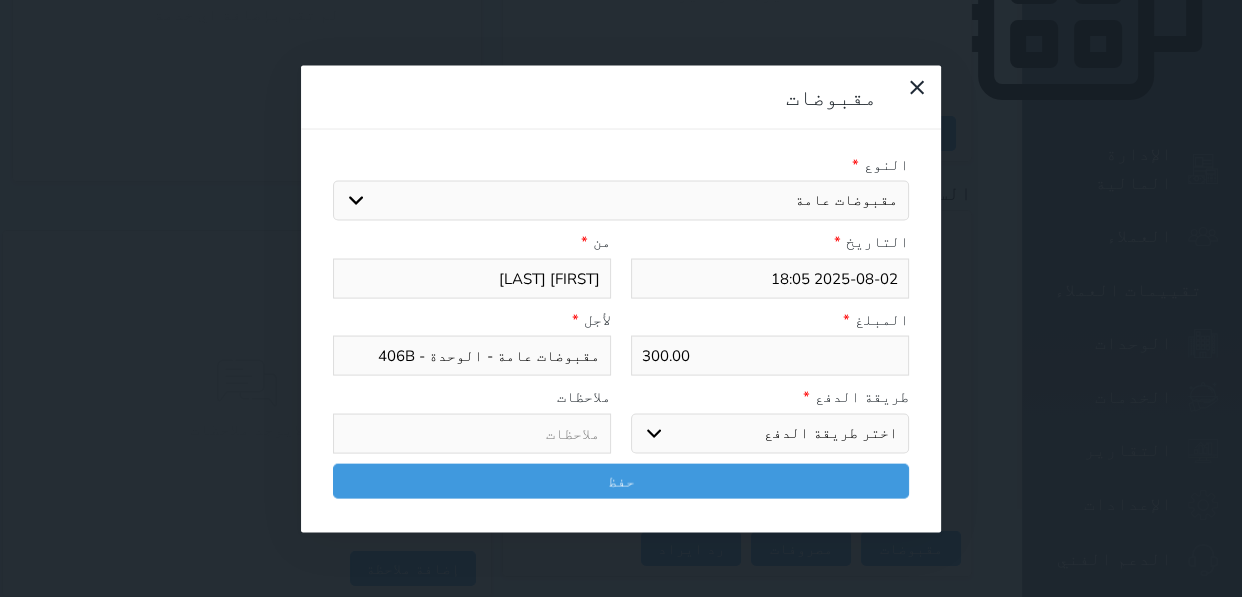 click on "اختر طريقة الدفع   دفع نقدى   تحويل بنكى   مدى   بطاقة ائتمان   آجل" at bounding box center [770, 433] 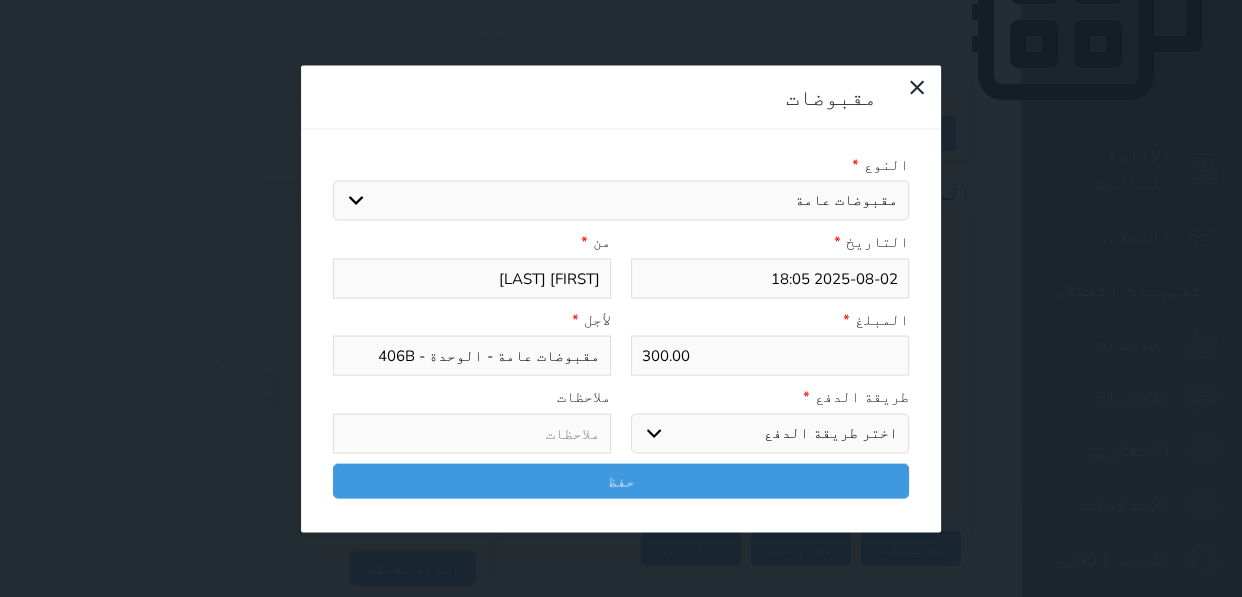 select on "mada" 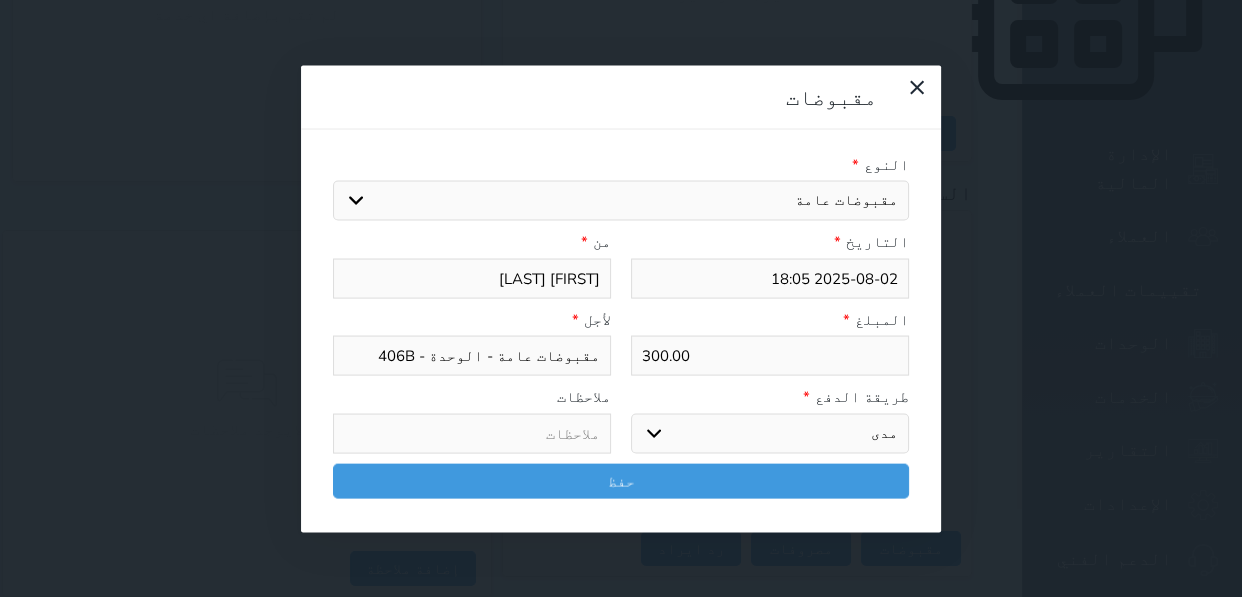 click on "اختر طريقة الدفع   دفع نقدى   تحويل بنكى   مدى   بطاقة ائتمان   آجل" at bounding box center [770, 433] 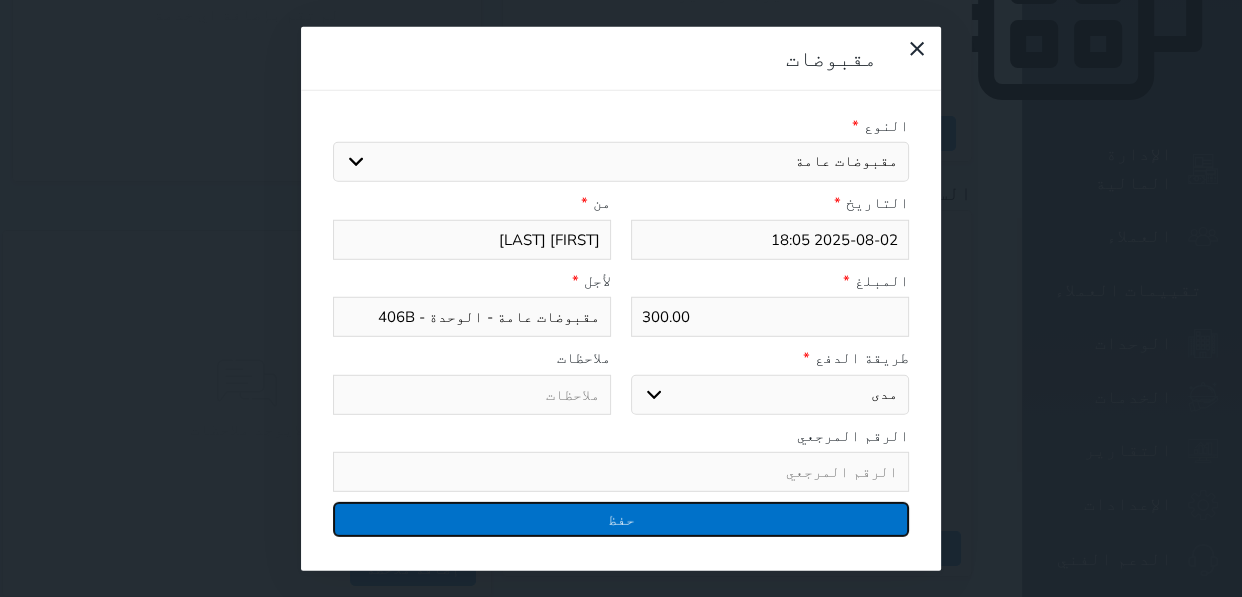 click on "حفظ" at bounding box center [621, 519] 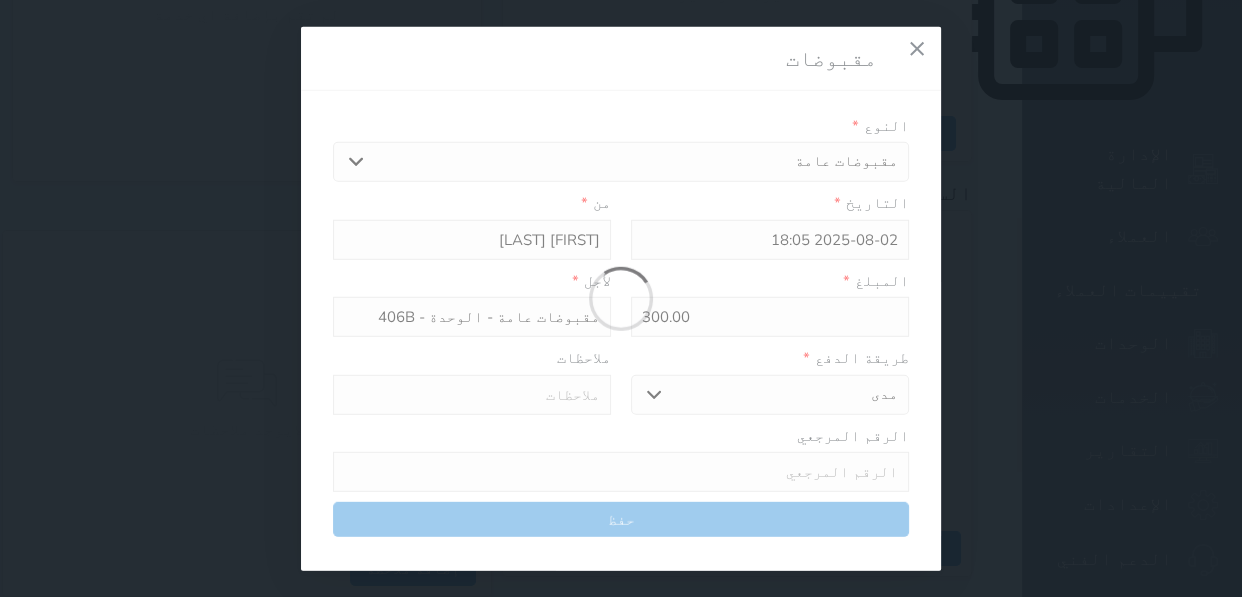 select 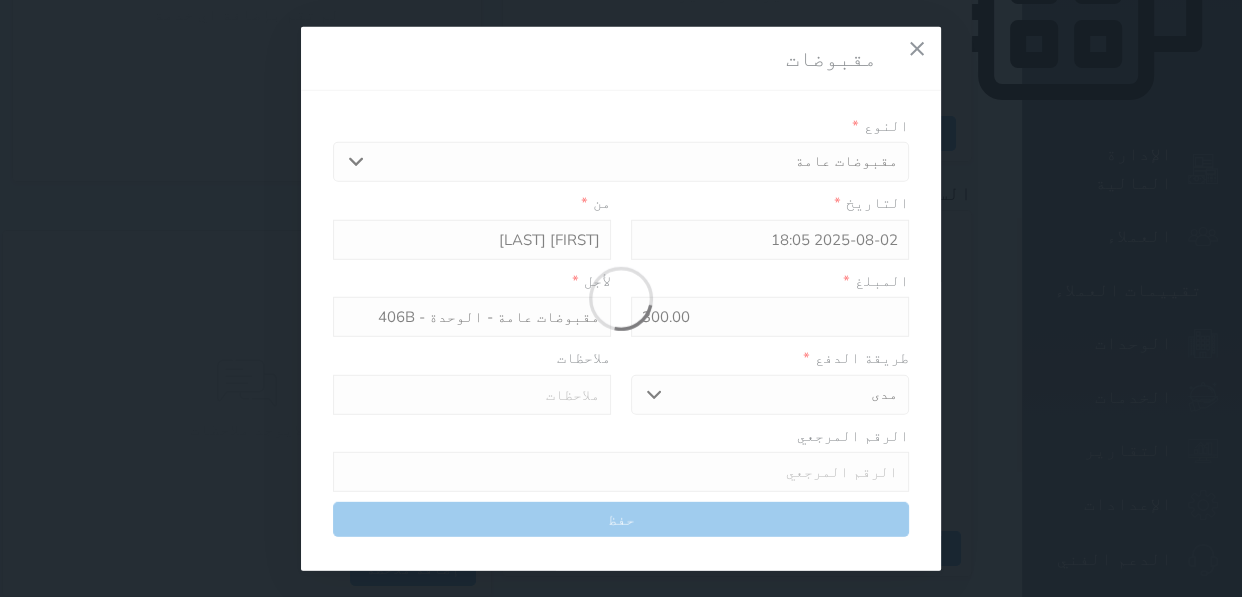 type 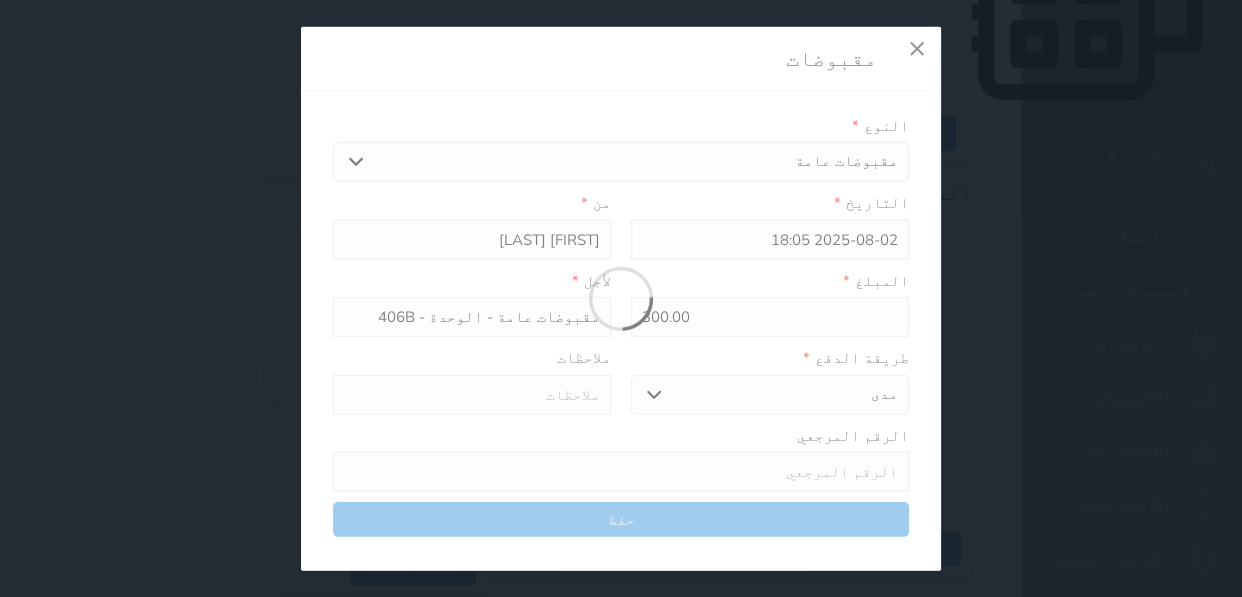 type on "0" 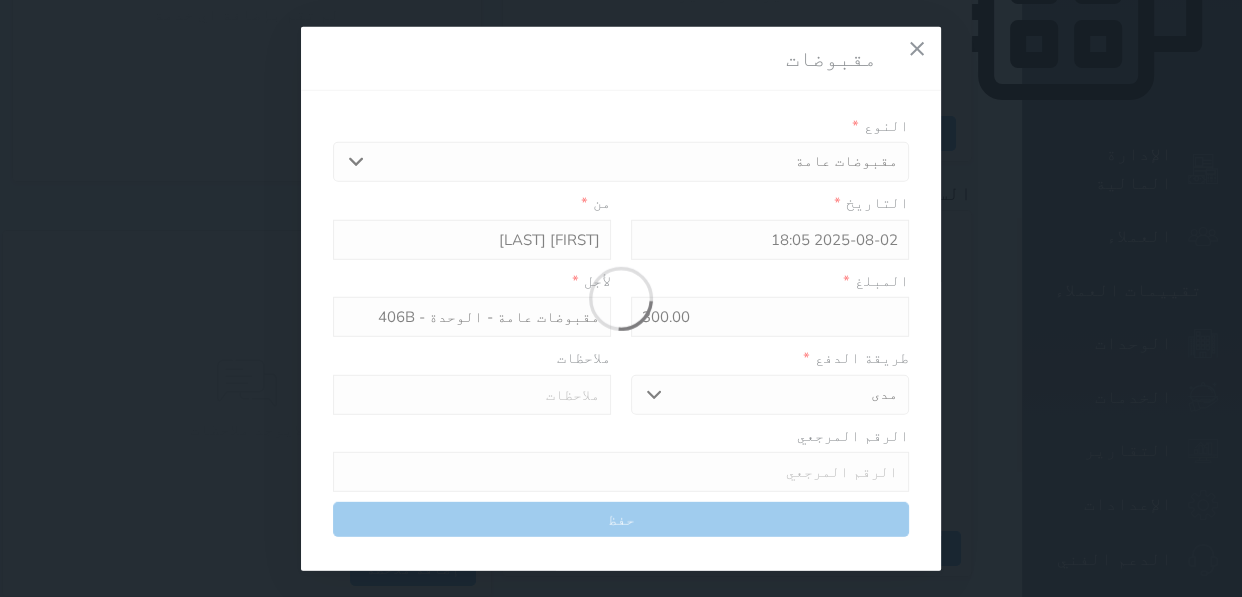 select 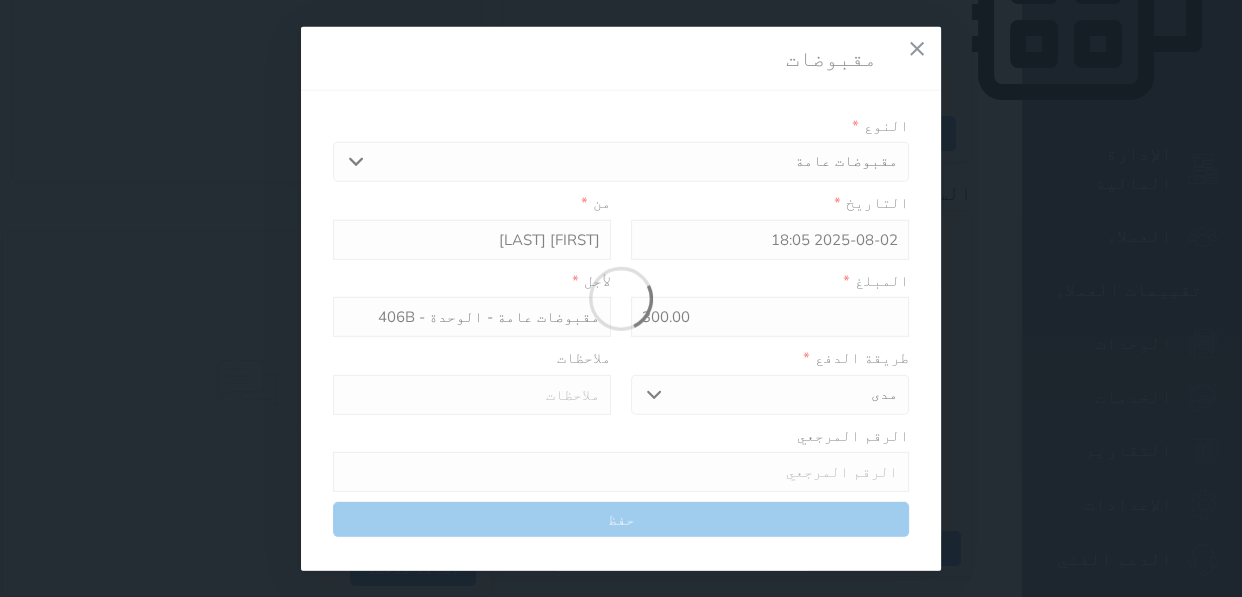 type on "0" 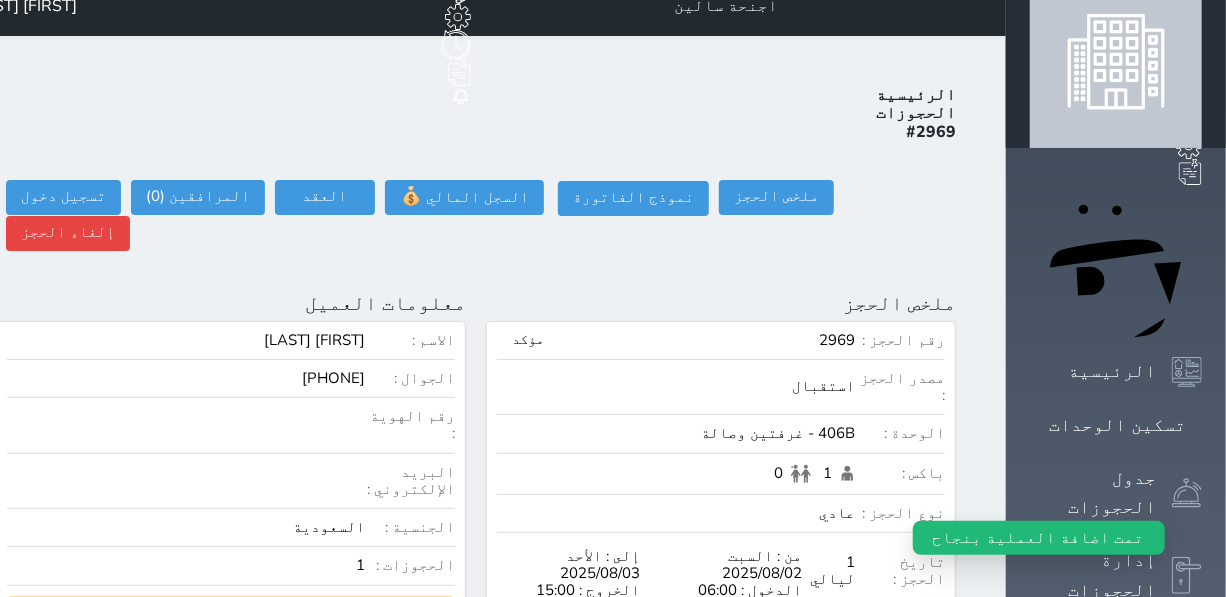 scroll, scrollTop: 0, scrollLeft: 0, axis: both 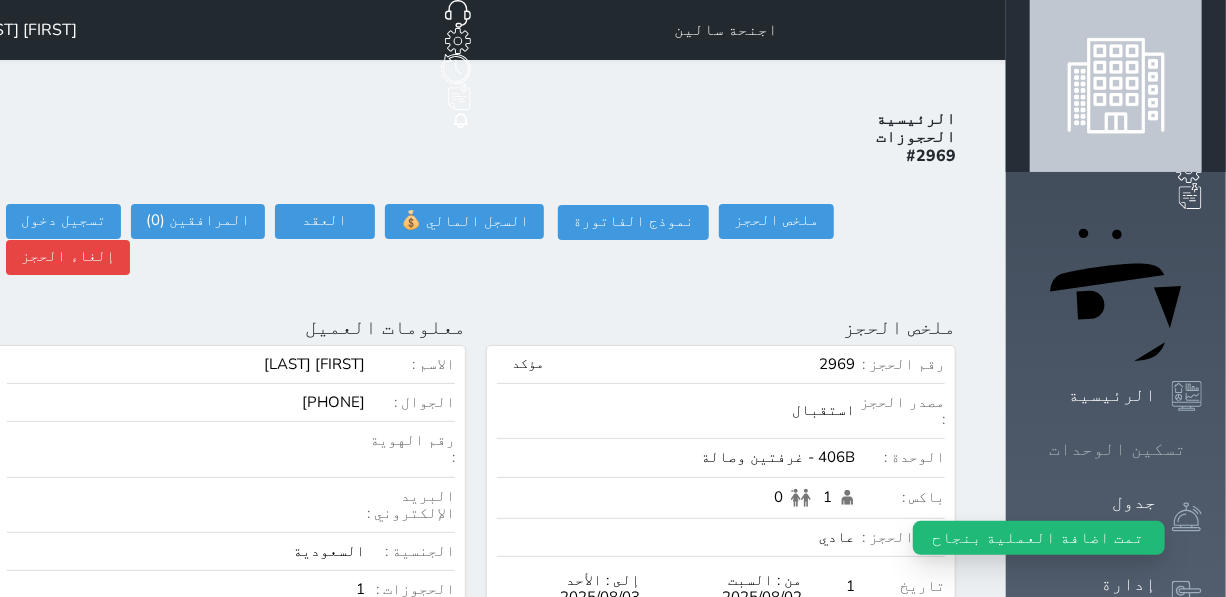 click on "تسكين الوحدات" at bounding box center (1116, 449) 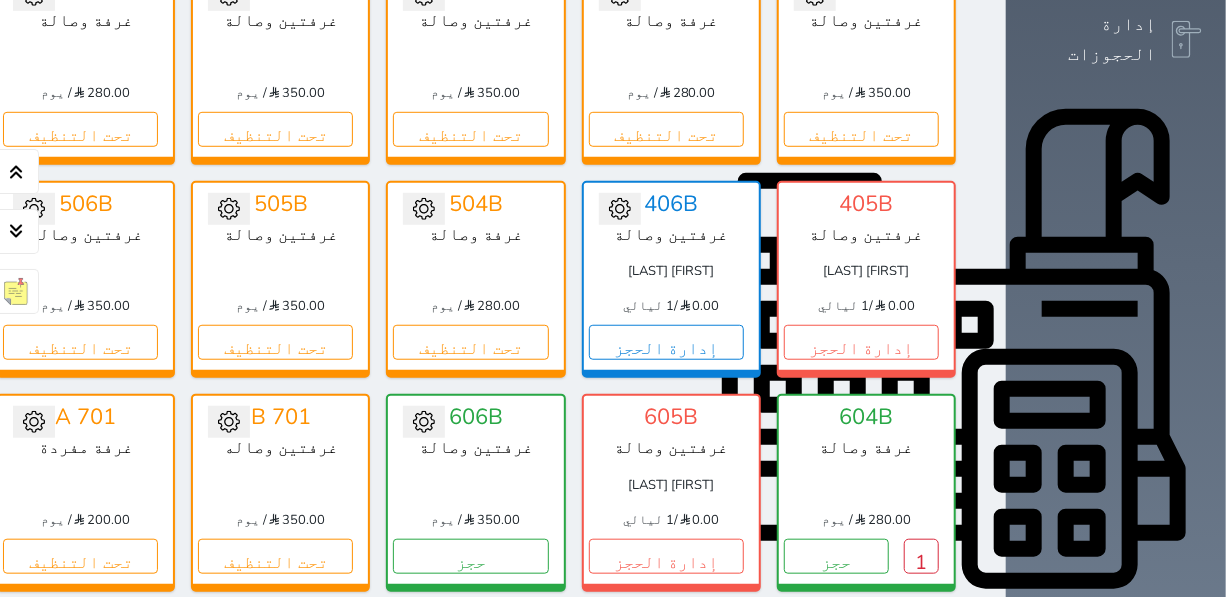 scroll, scrollTop: 622, scrollLeft: 0, axis: vertical 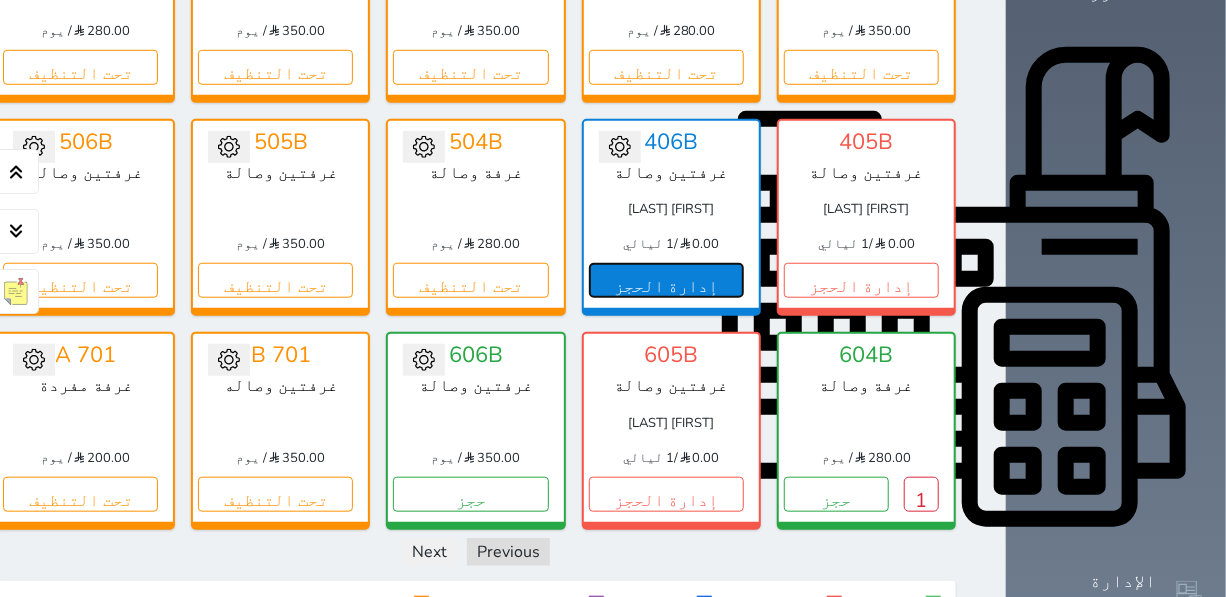 drag, startPoint x: 740, startPoint y: 229, endPoint x: 728, endPoint y: 213, distance: 20 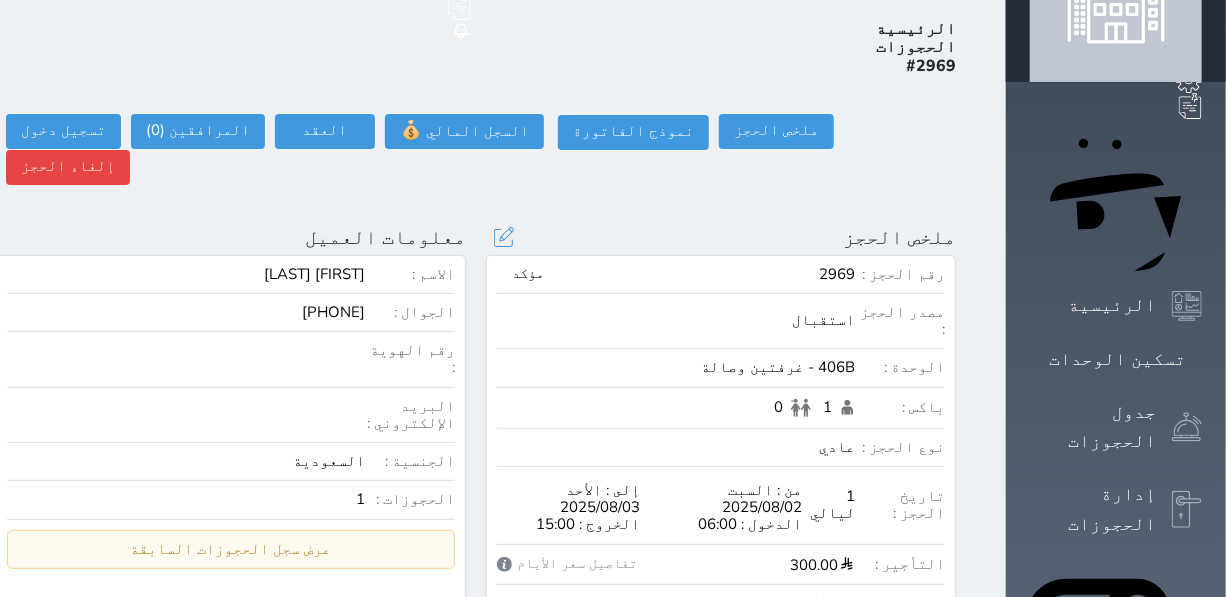 scroll, scrollTop: 0, scrollLeft: 0, axis: both 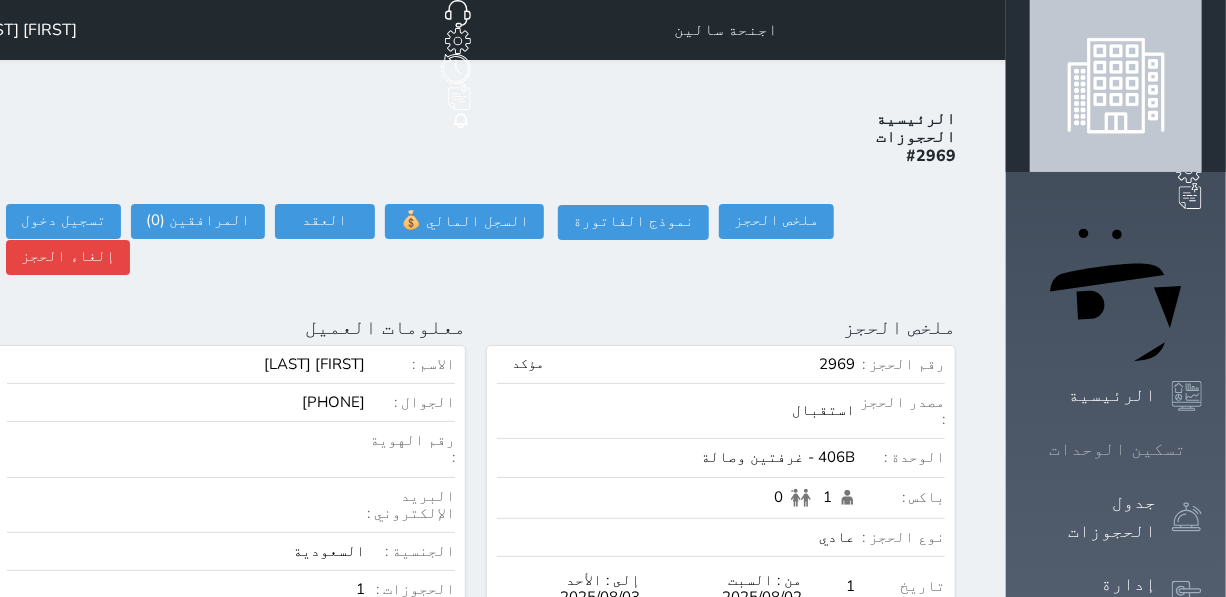 click on "تسكين الوحدات" at bounding box center [1116, 449] 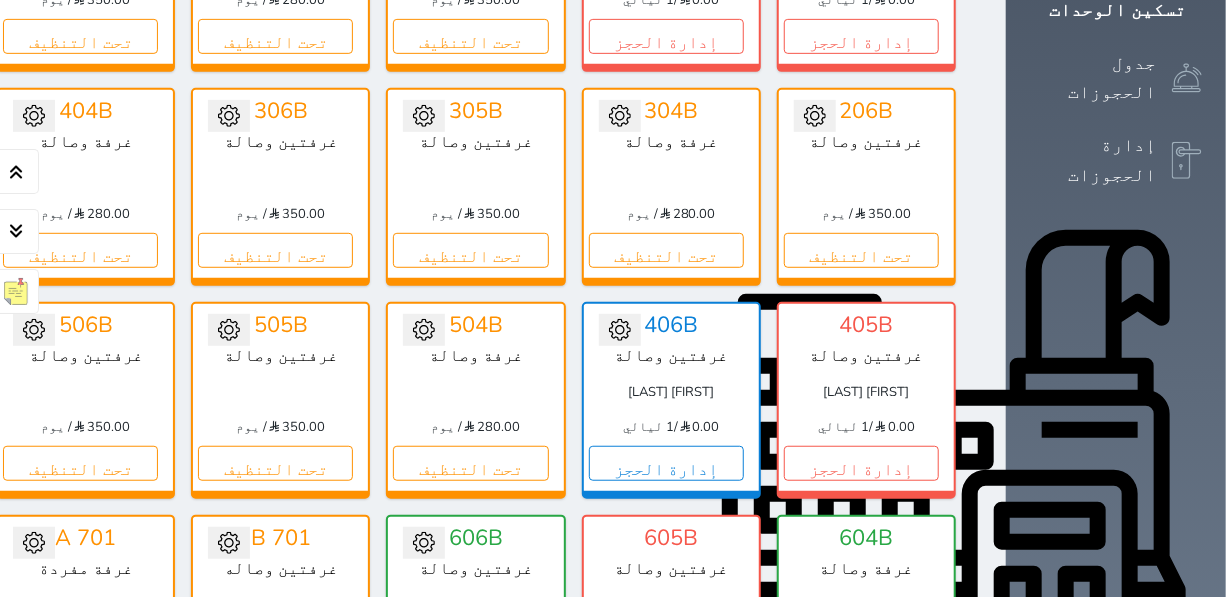 scroll, scrollTop: 440, scrollLeft: 0, axis: vertical 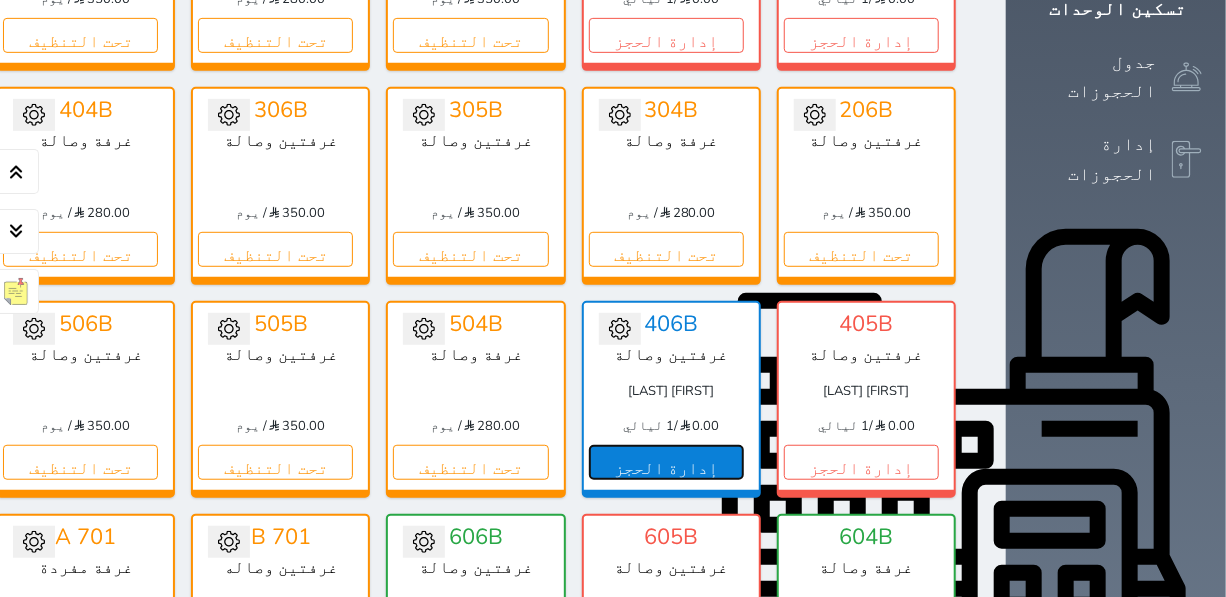 drag, startPoint x: 767, startPoint y: 410, endPoint x: 709, endPoint y: 362, distance: 75.28612 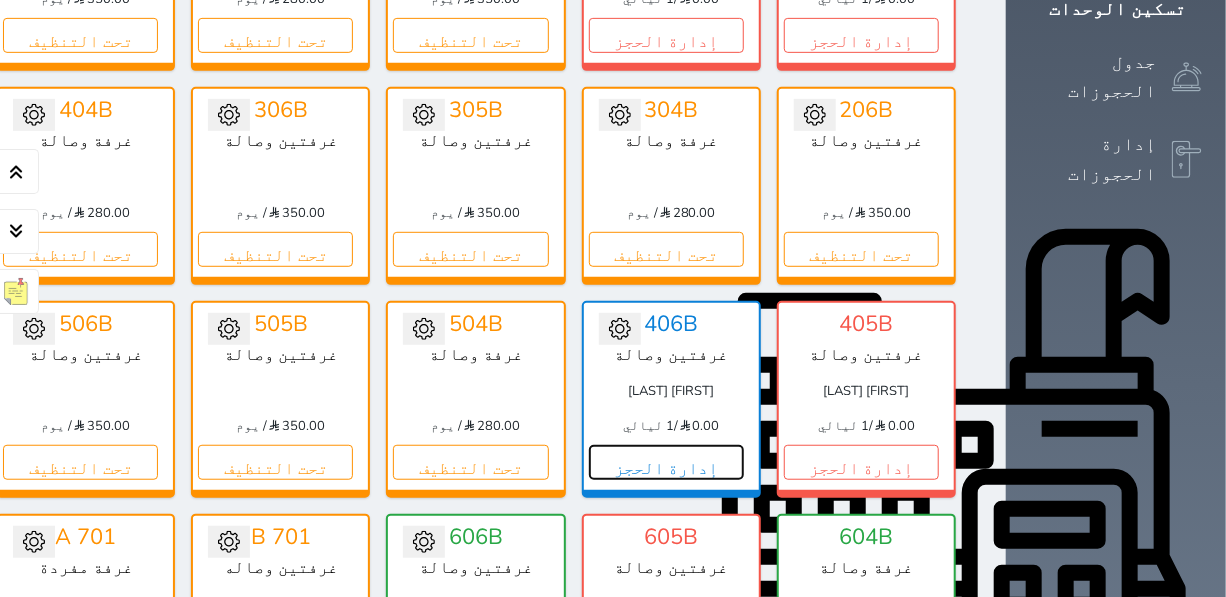 click on "إدارة الحجز" at bounding box center [666, 462] 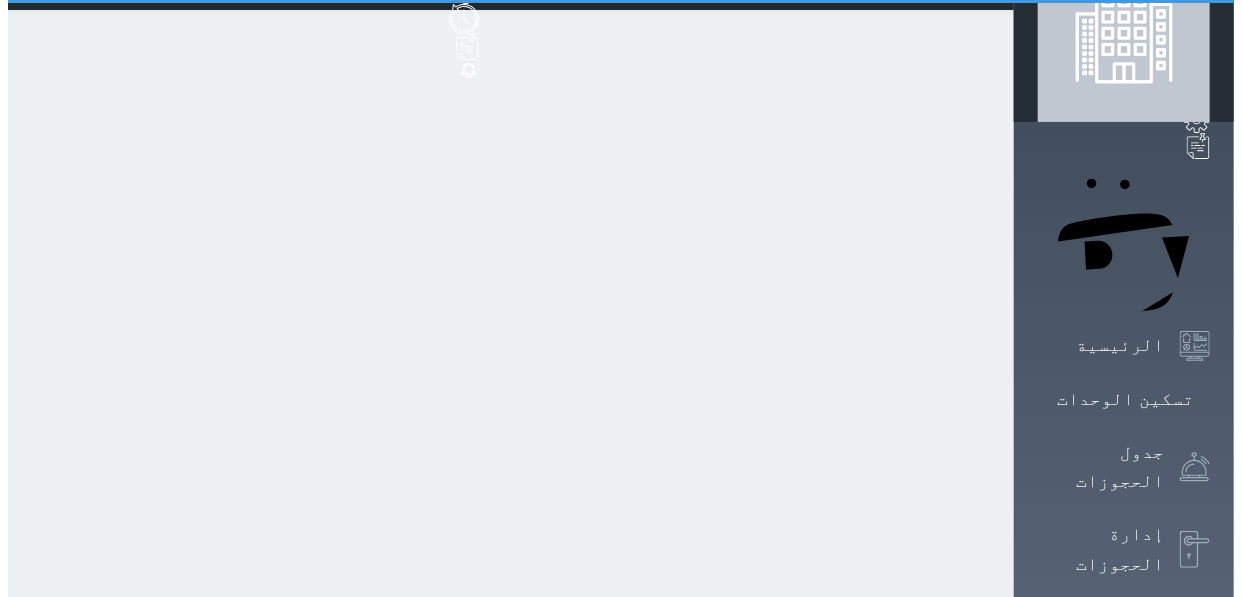 scroll, scrollTop: 0, scrollLeft: 0, axis: both 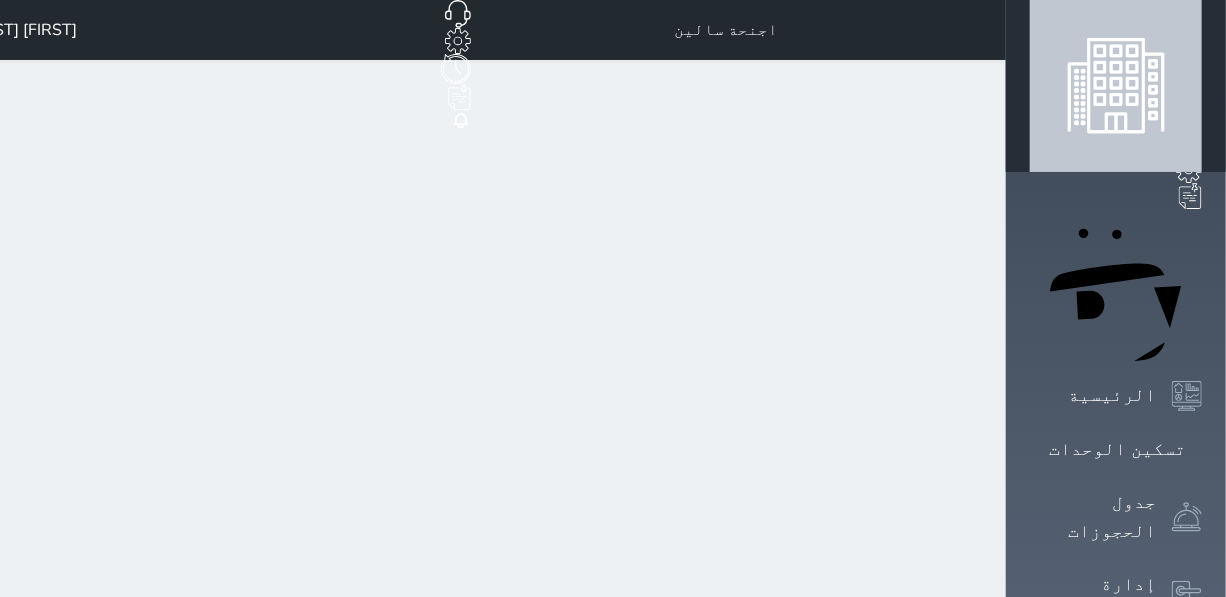 select on "1" 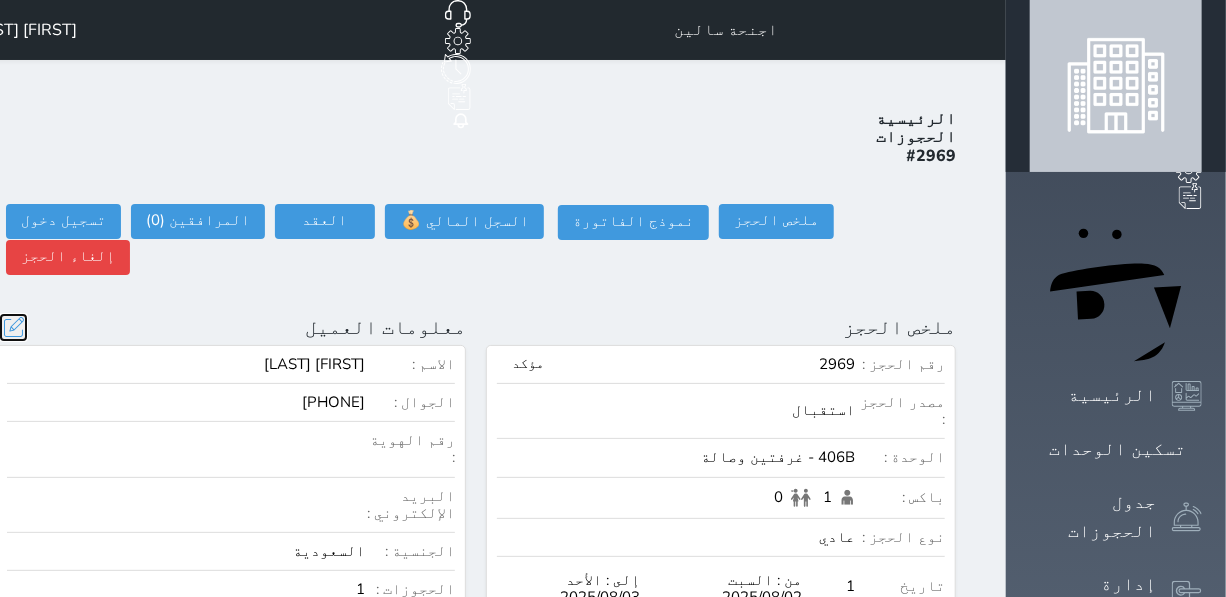click at bounding box center [13, 327] 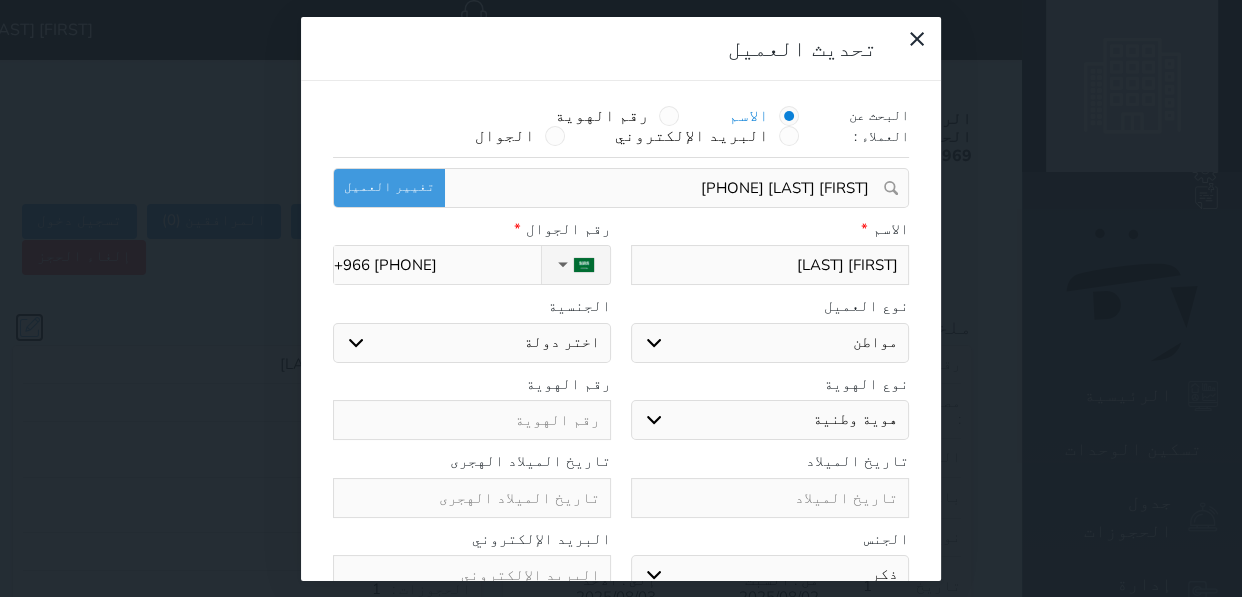 select on "113" 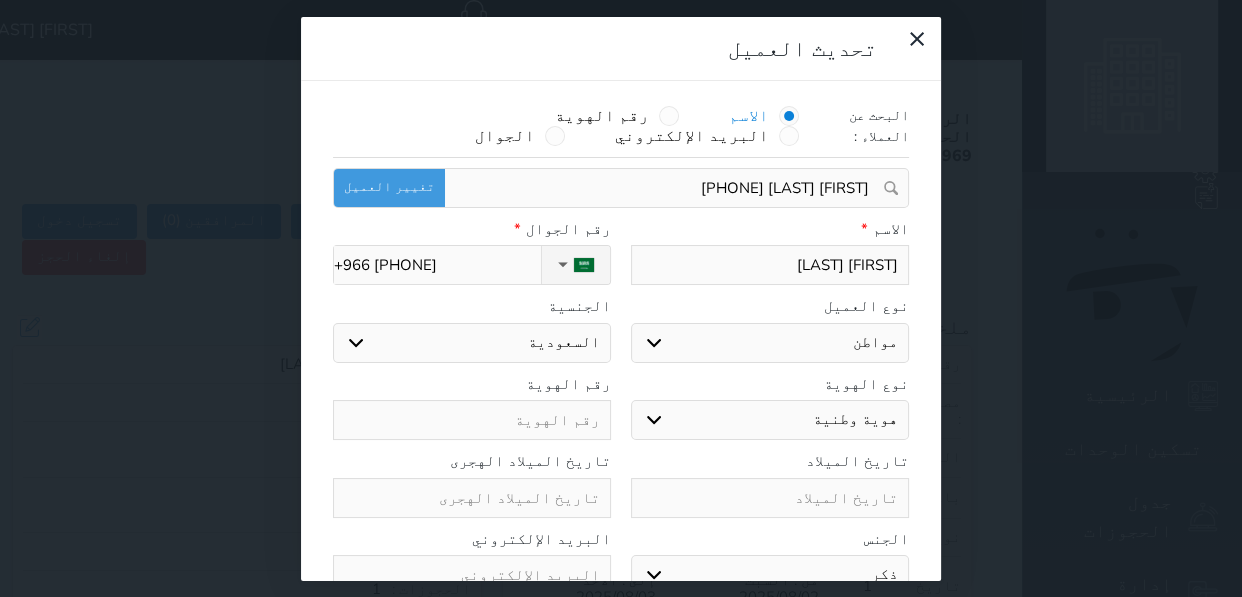 click at bounding box center [472, 420] 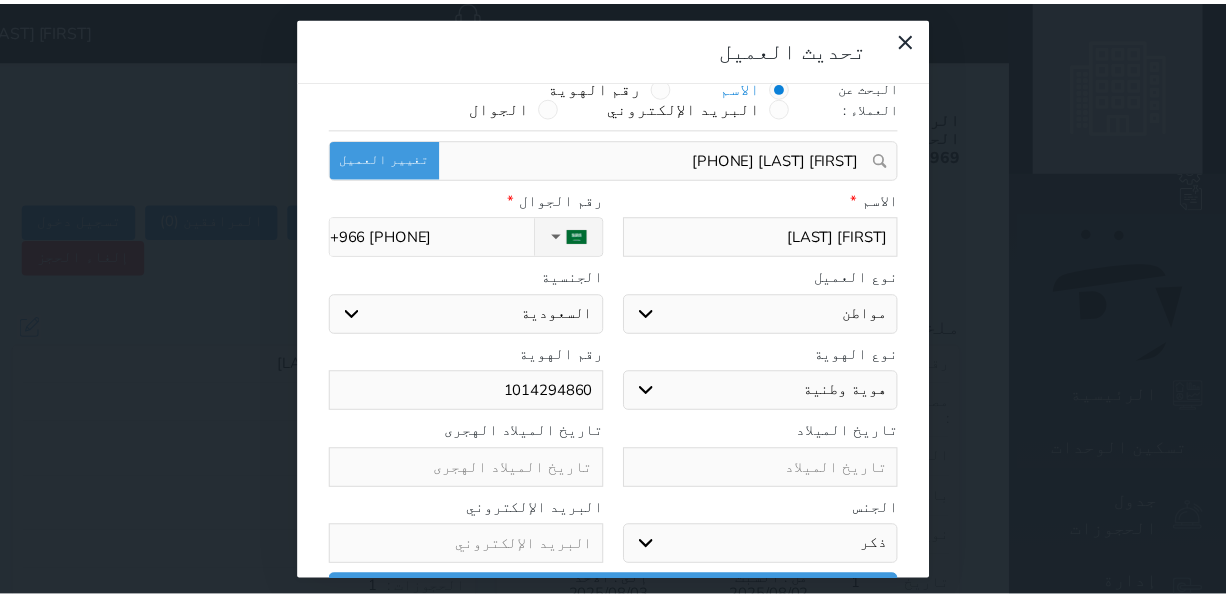 scroll, scrollTop: 44, scrollLeft: 0, axis: vertical 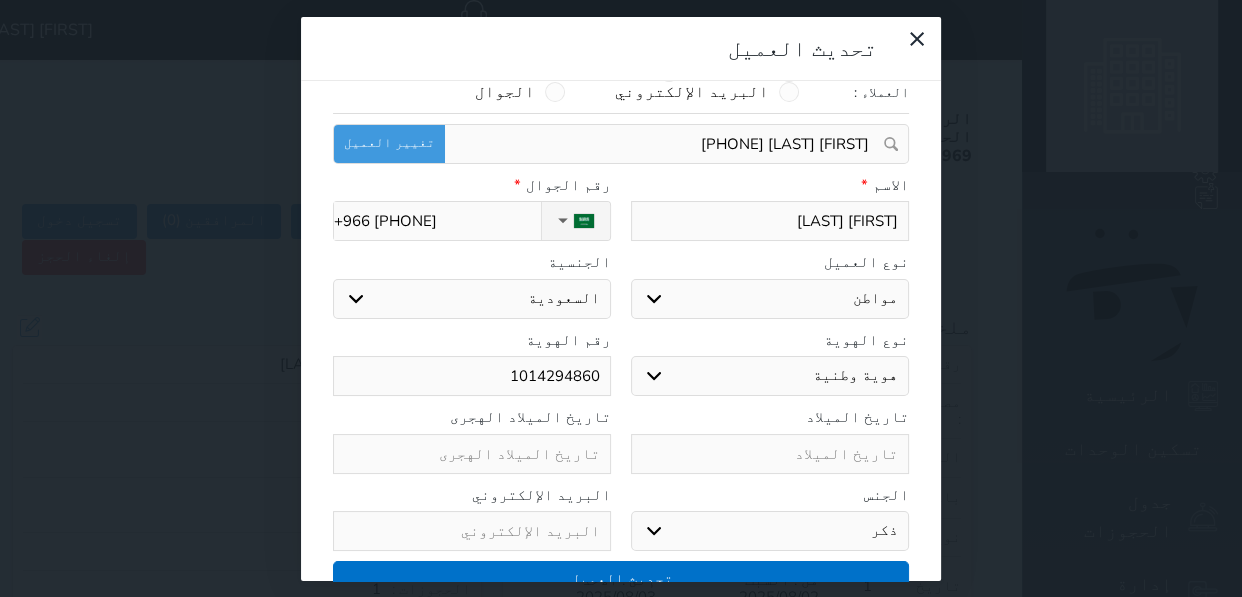 type on "1014294860" 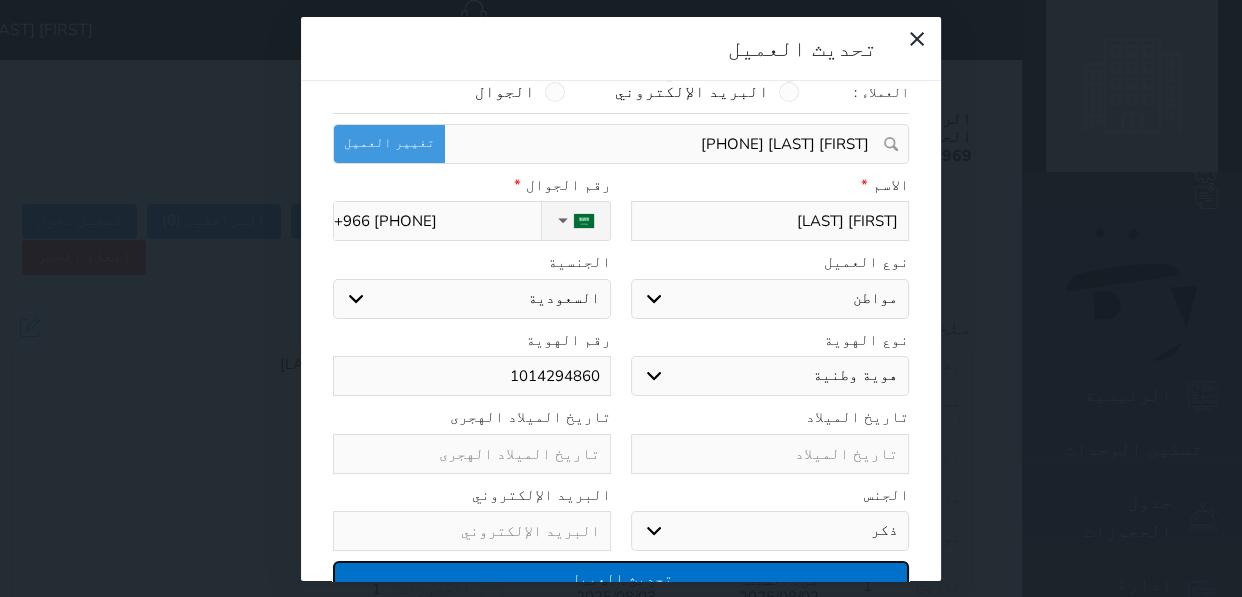 click on "تحديث العميل" at bounding box center (621, 578) 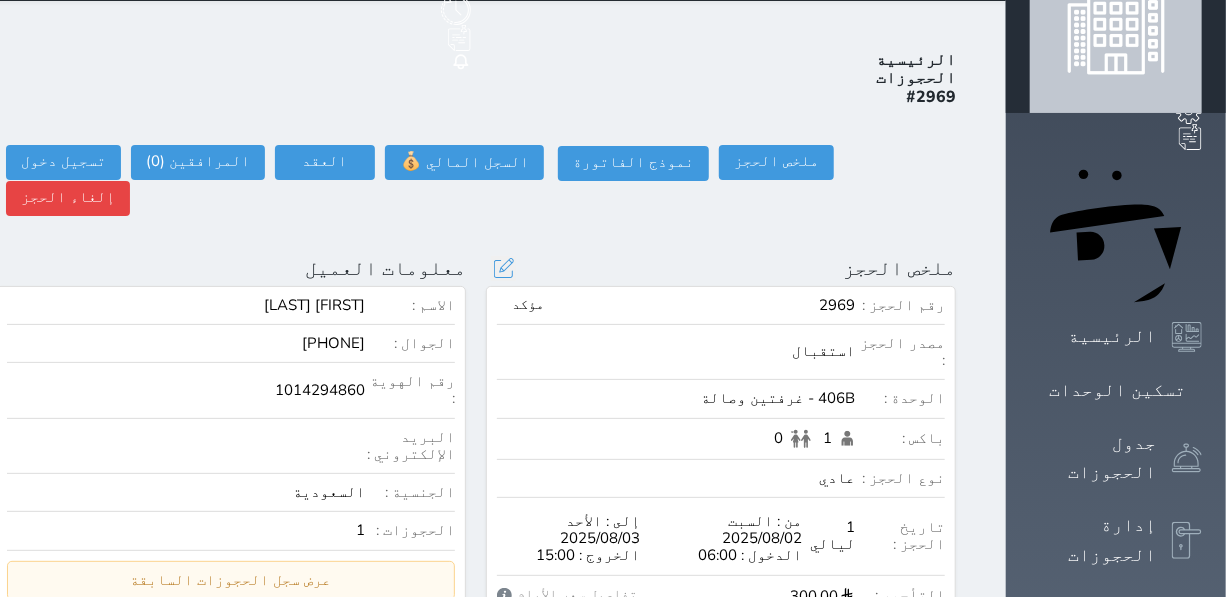 scroll, scrollTop: 90, scrollLeft: 0, axis: vertical 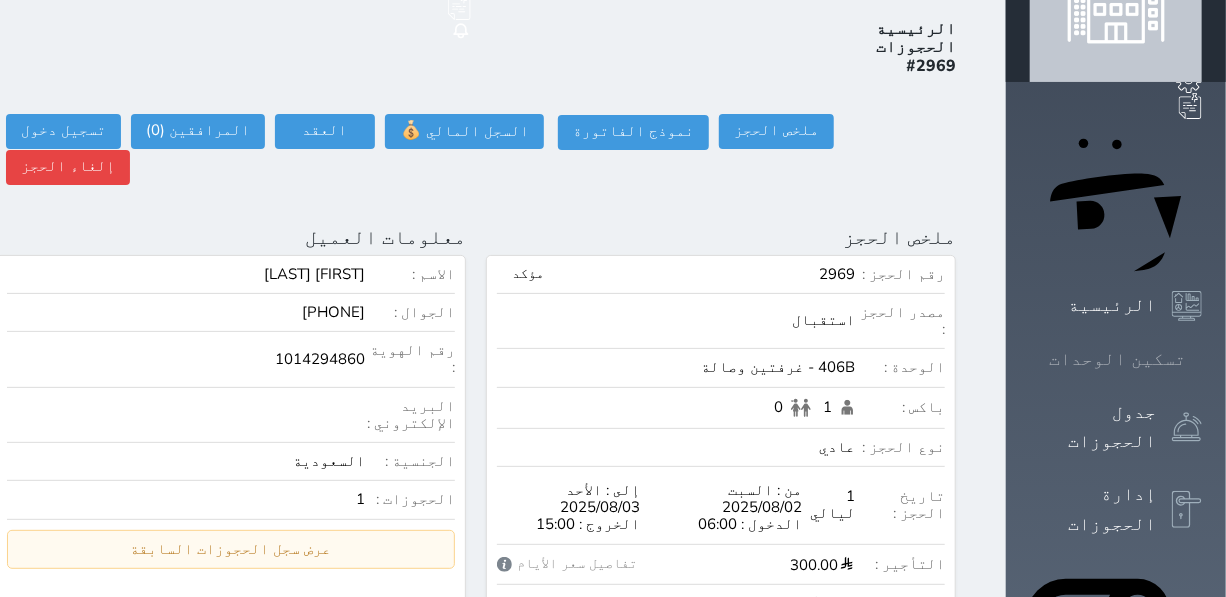 click 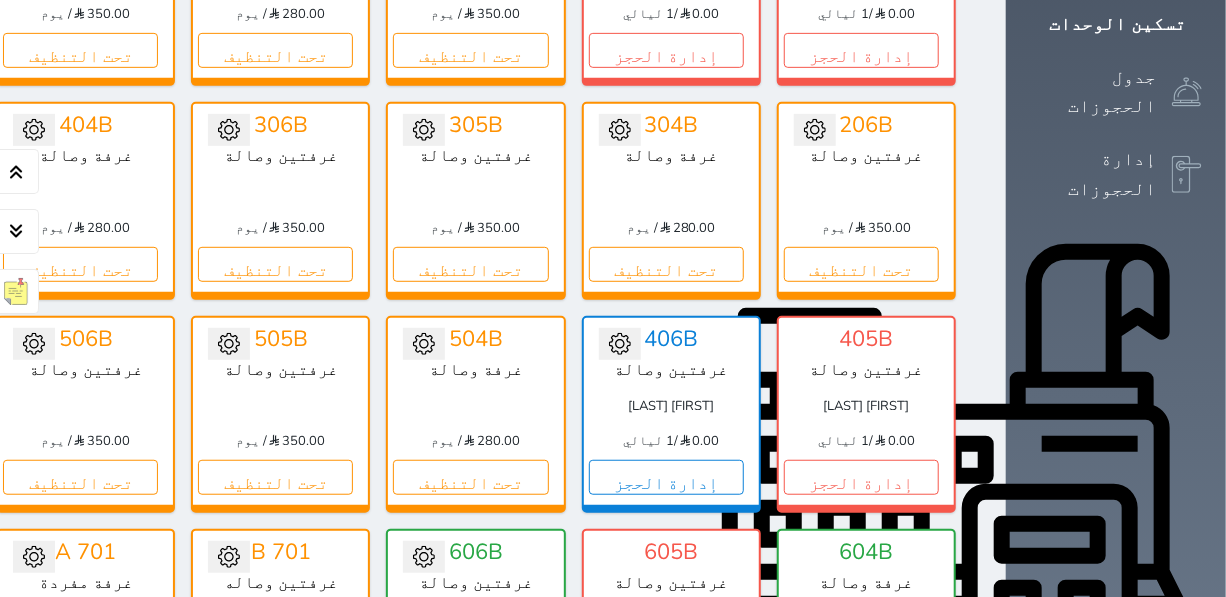 scroll, scrollTop: 440, scrollLeft: 0, axis: vertical 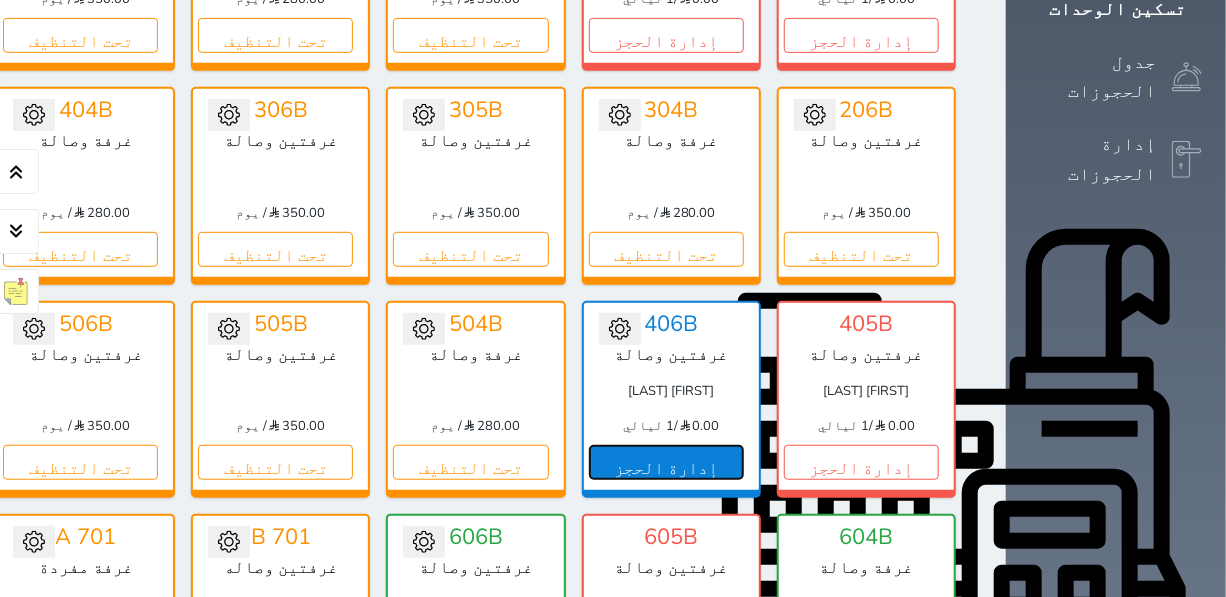click on "إدارة الحجز" at bounding box center [666, 462] 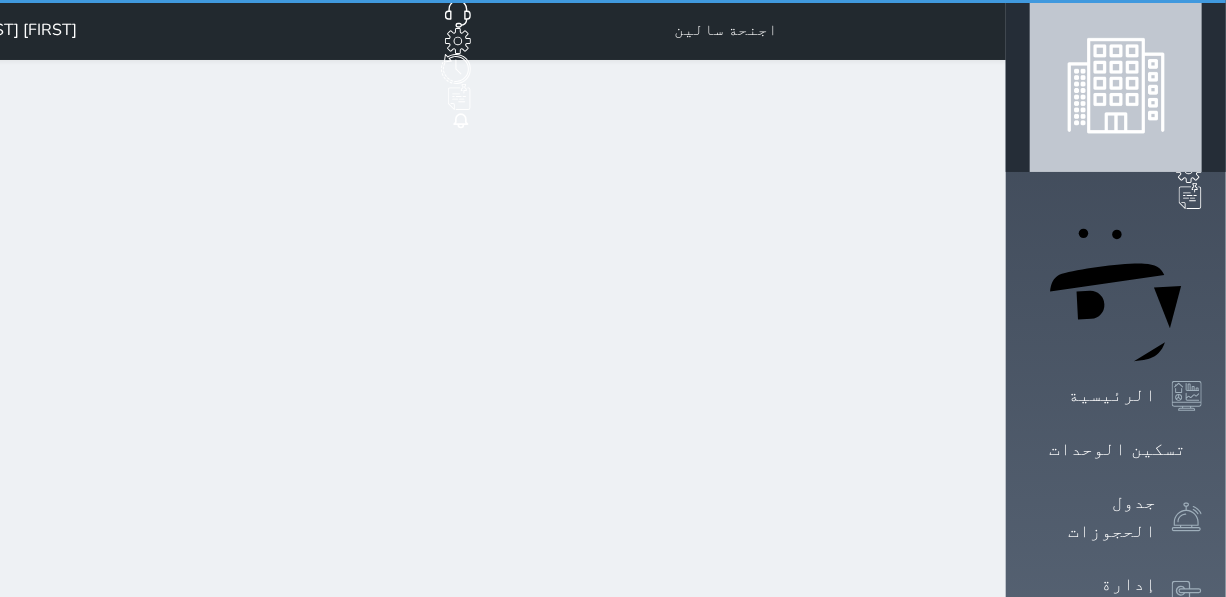 scroll, scrollTop: 0, scrollLeft: 0, axis: both 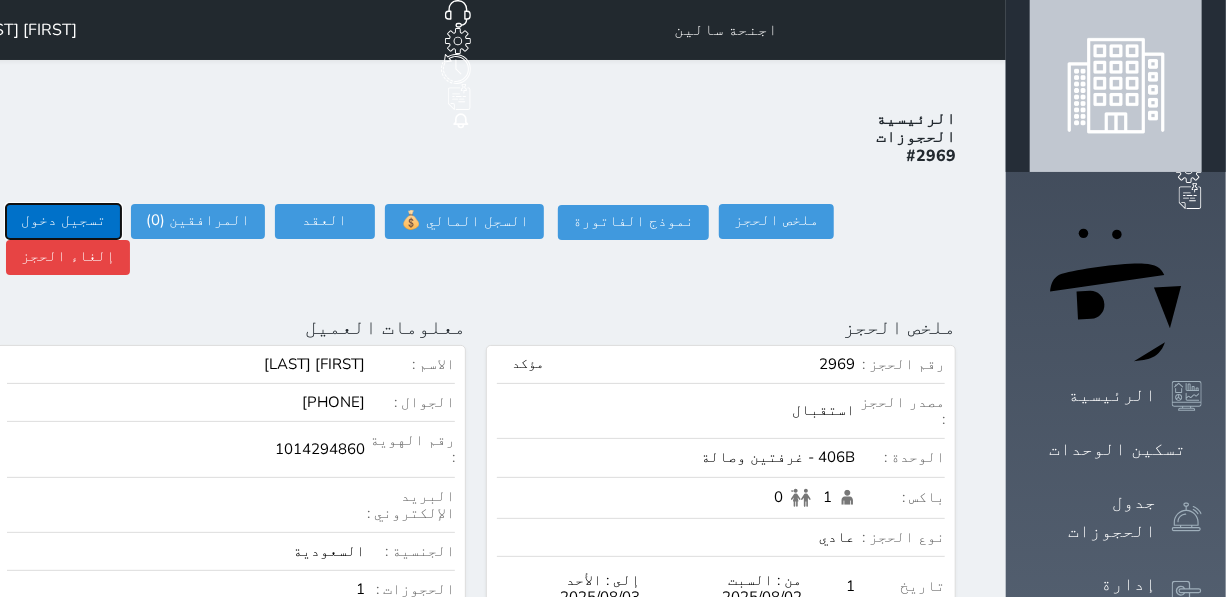 click on "تسجيل دخول" at bounding box center (63, 221) 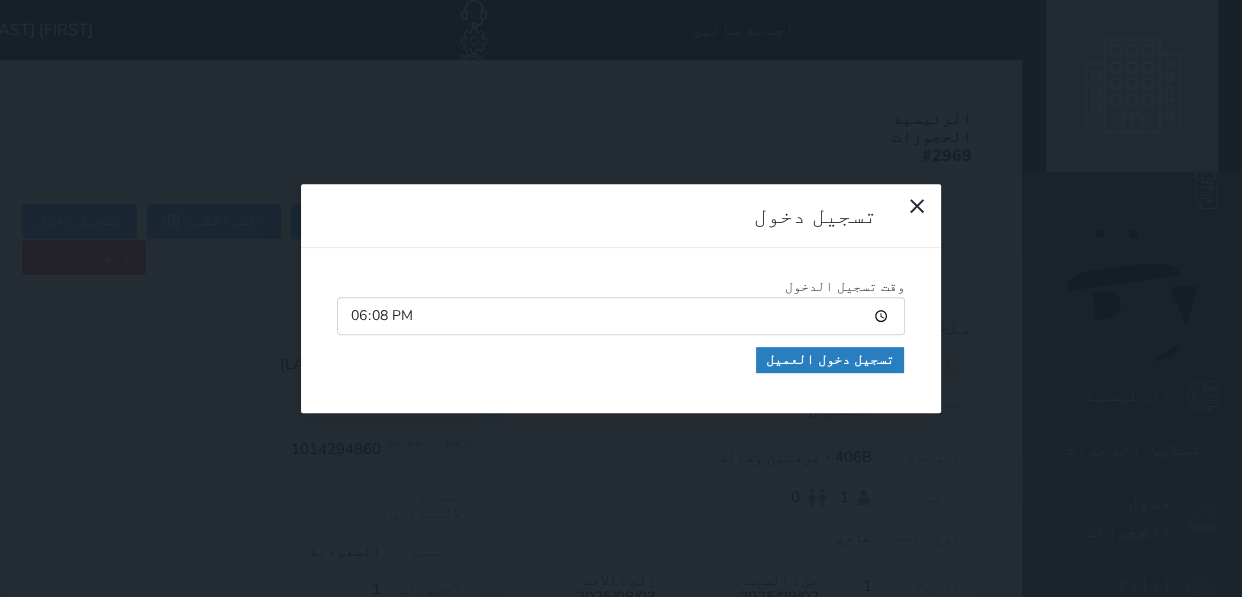 click on "وقت تسجيل الدخول    18:08   تسجيل دخول العميل" at bounding box center [621, 331] 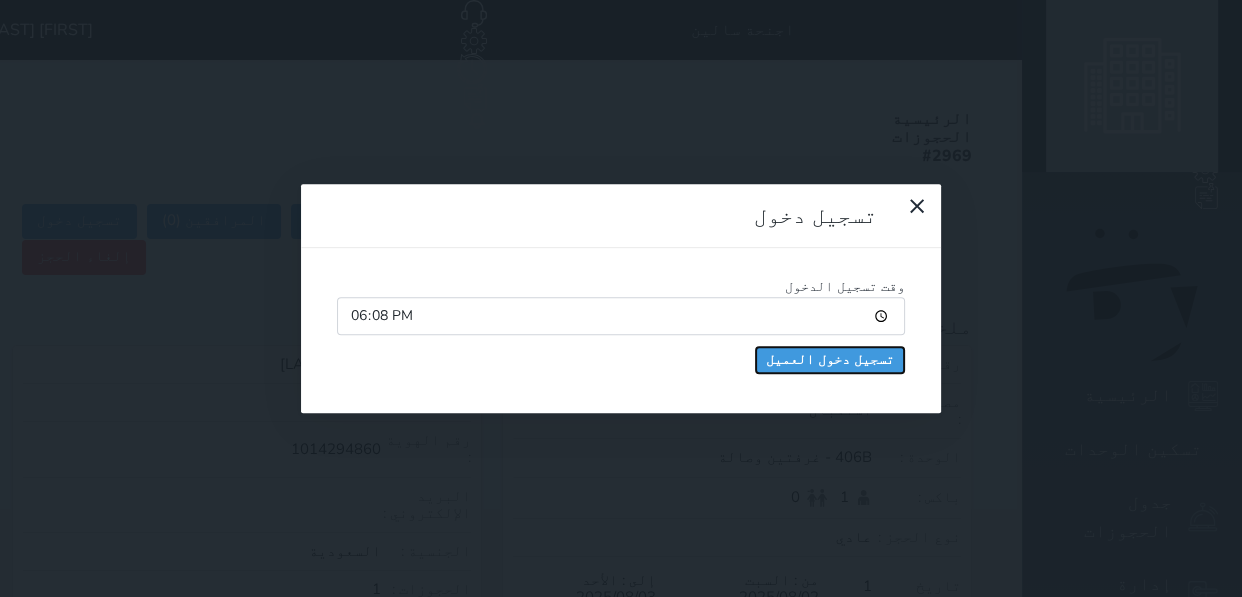 click on "تسجيل دخول العميل" at bounding box center (830, 360) 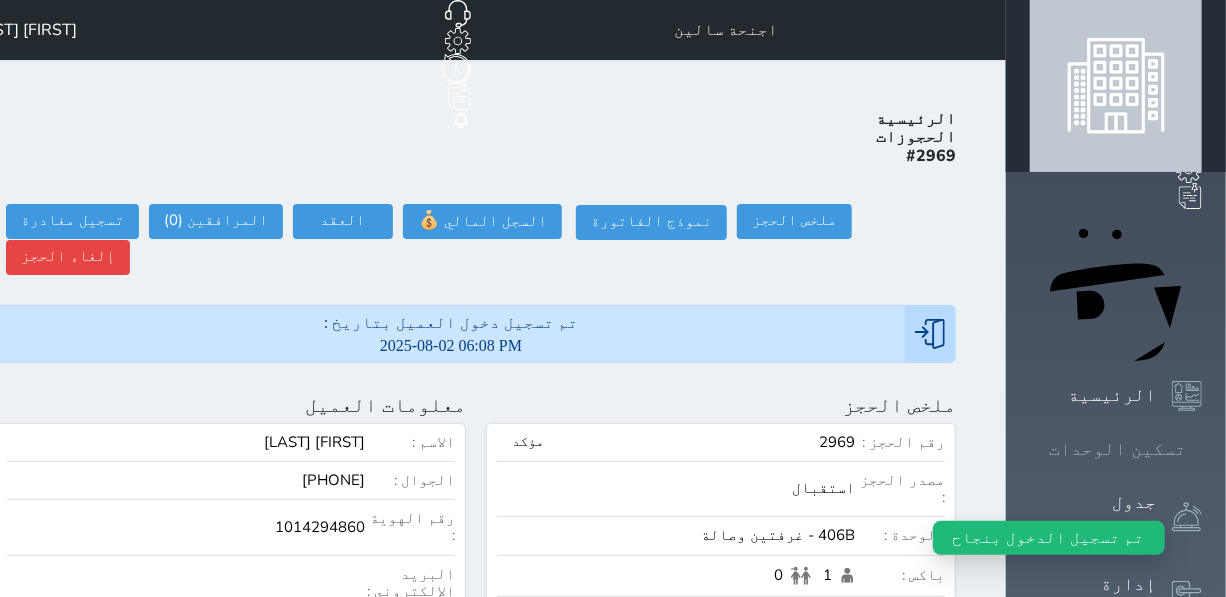click 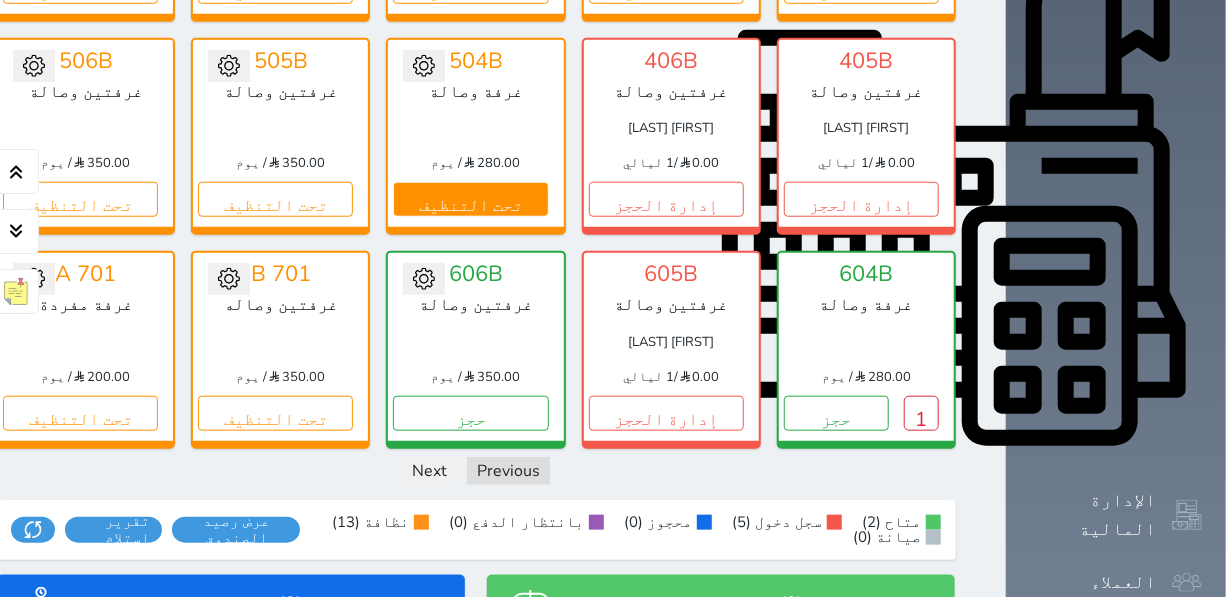 scroll, scrollTop: 713, scrollLeft: 0, axis: vertical 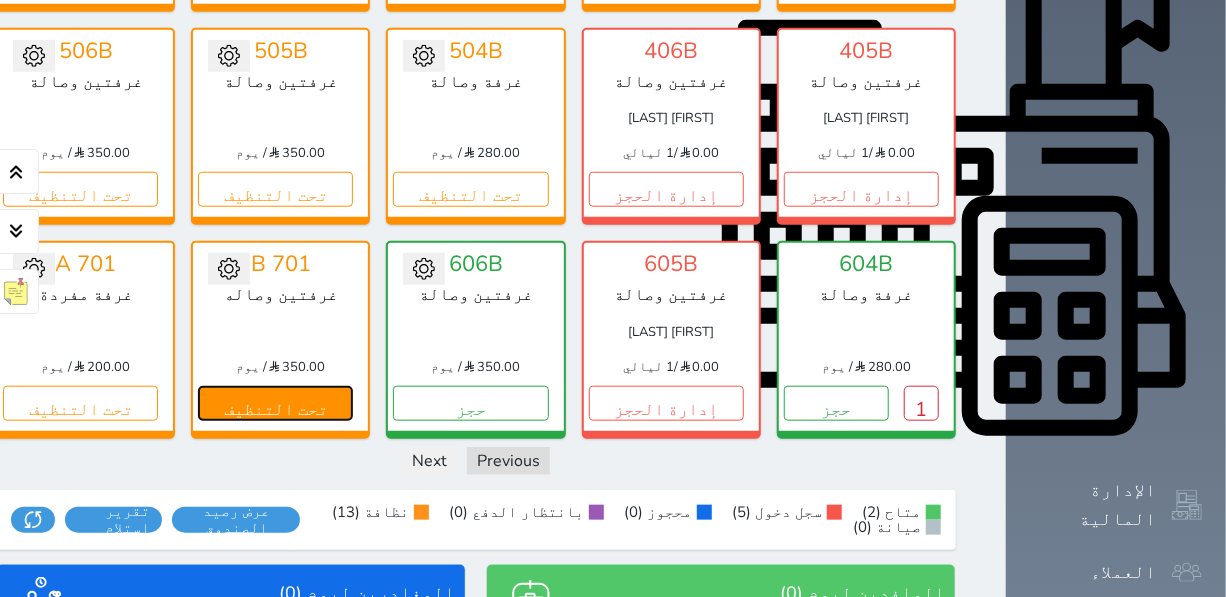 click on "تحت التنظيف" at bounding box center [275, 403] 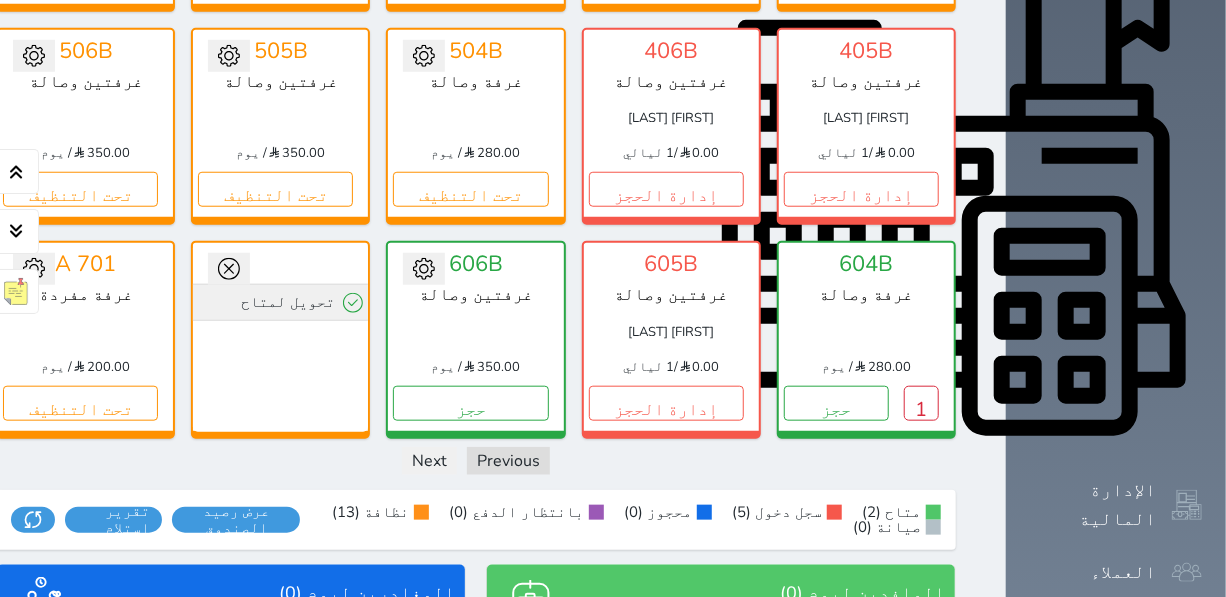 click on "تحويل لمتاح" at bounding box center (280, 302) 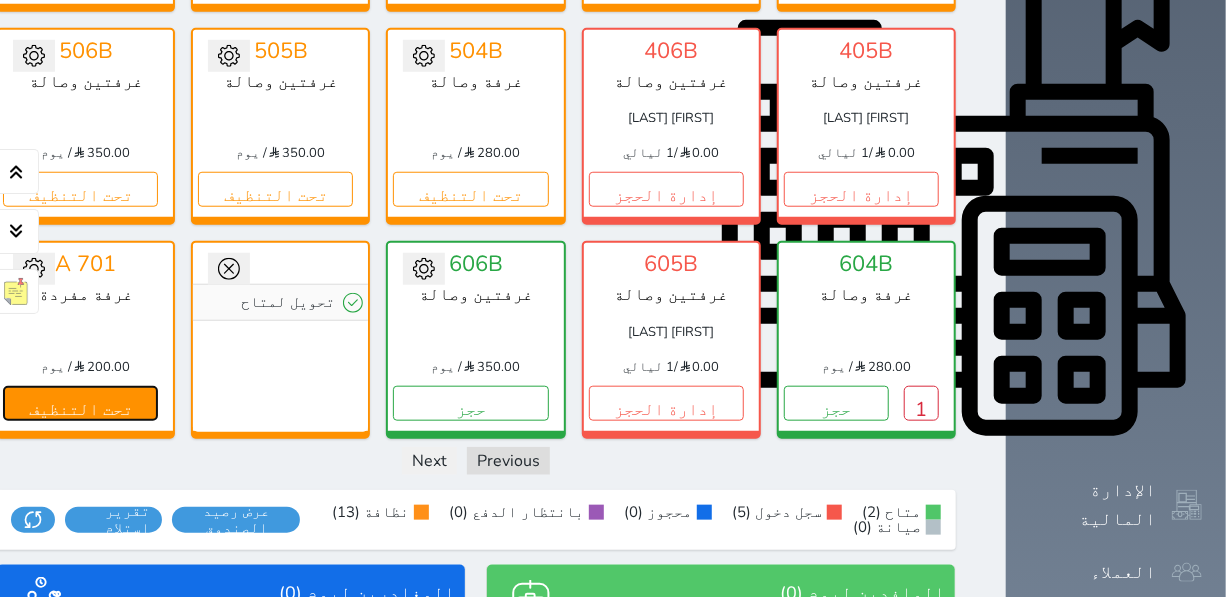 click on "تحت التنظيف" at bounding box center (80, 403) 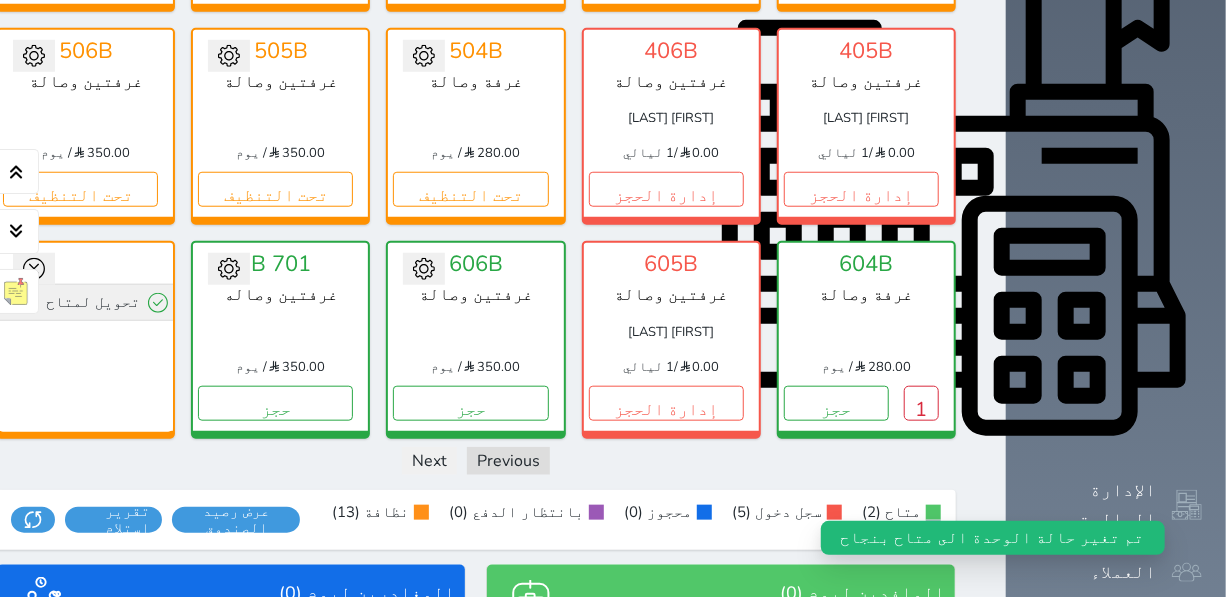 click on "تحويل لمتاح" at bounding box center (85, 302) 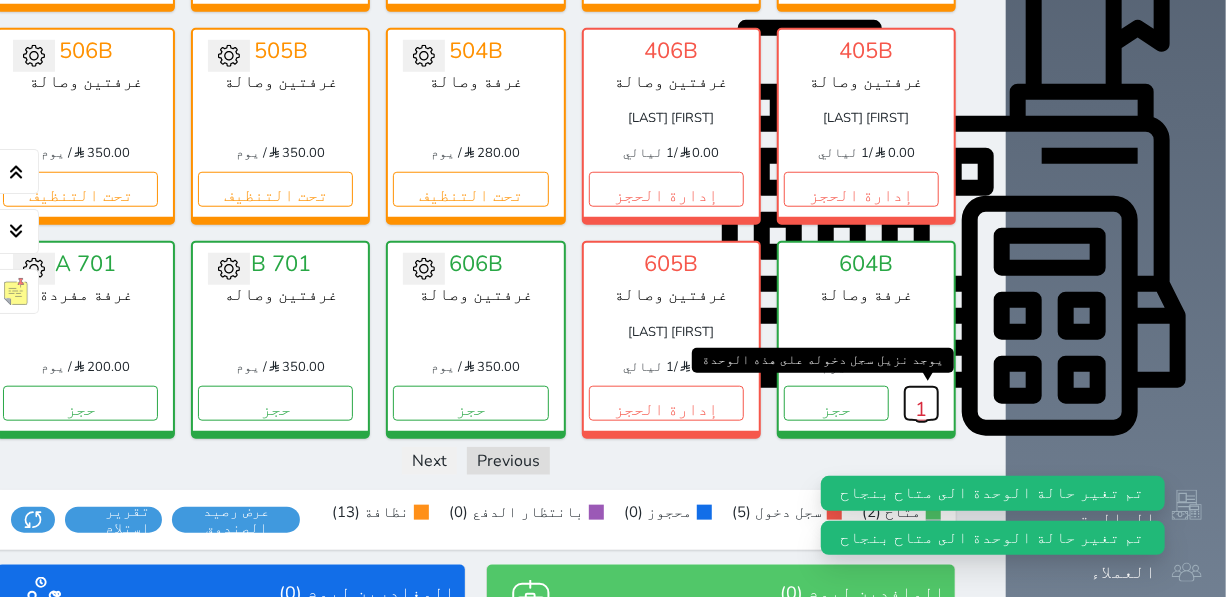click on "1" at bounding box center (921, 403) 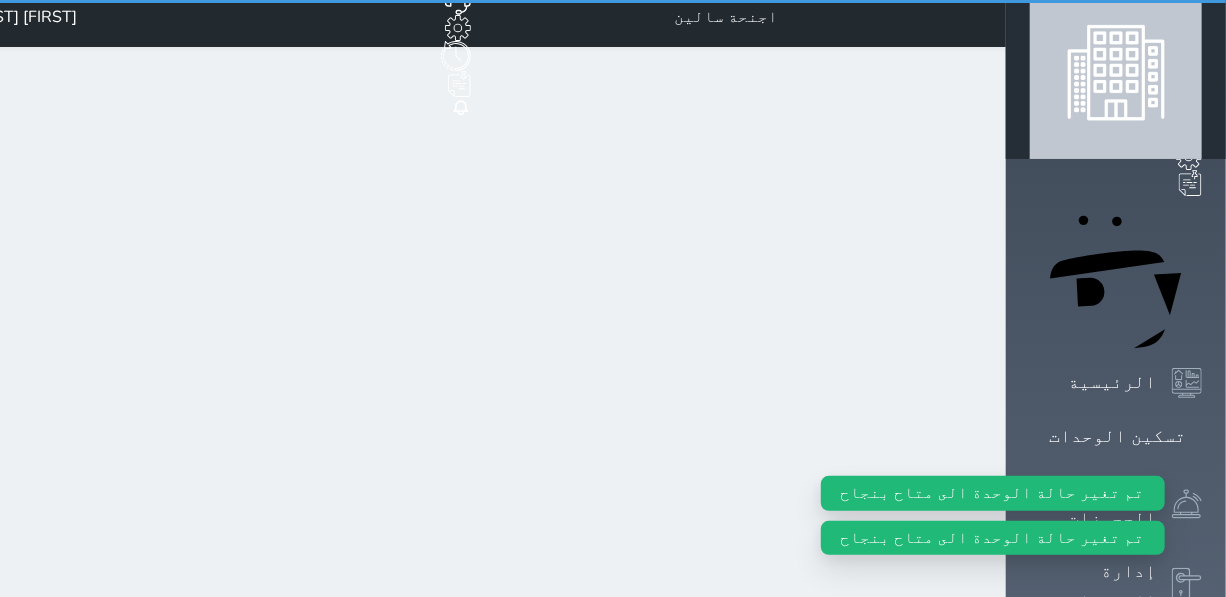 scroll, scrollTop: 0, scrollLeft: 0, axis: both 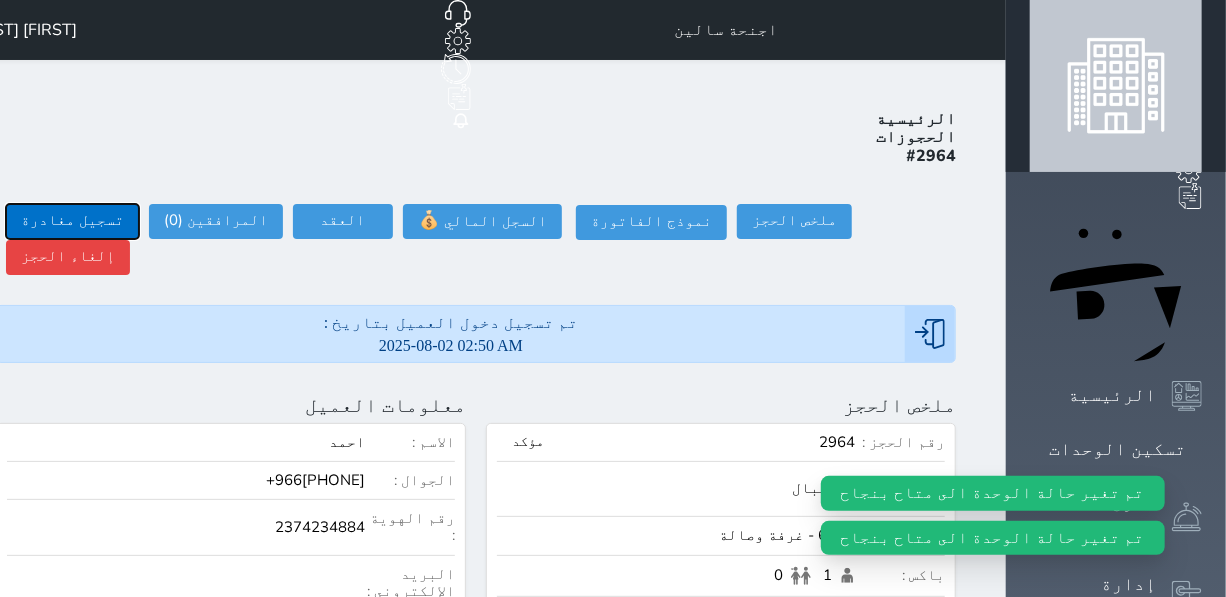click on "تسجيل مغادرة" at bounding box center [72, 221] 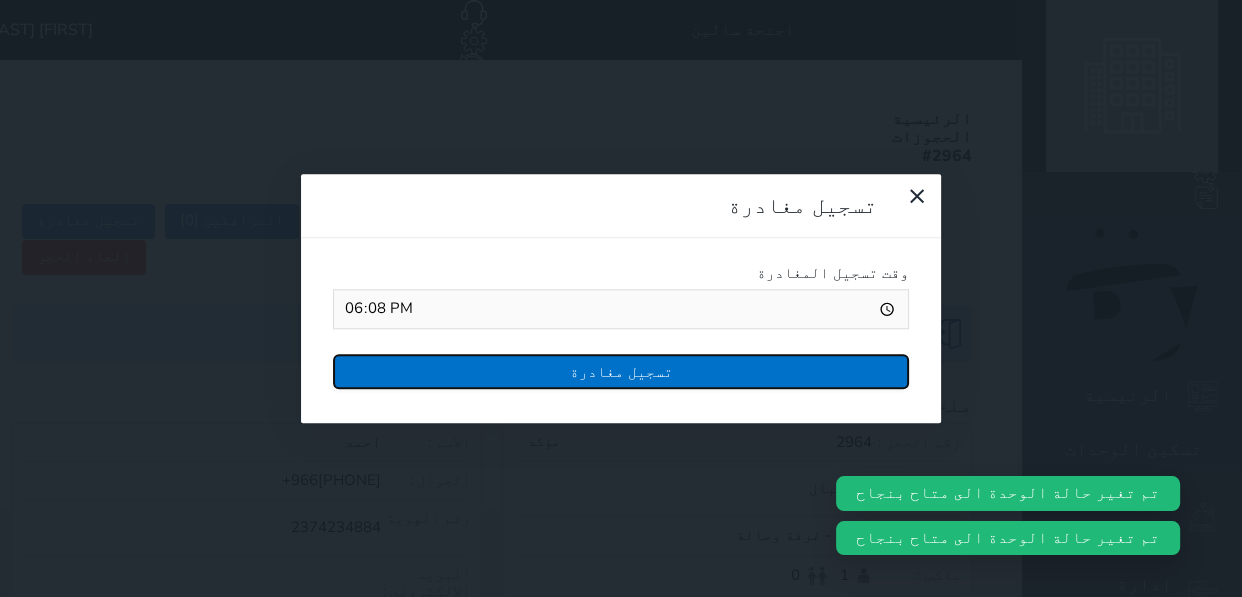 click on "تسجيل مغادرة" at bounding box center (621, 371) 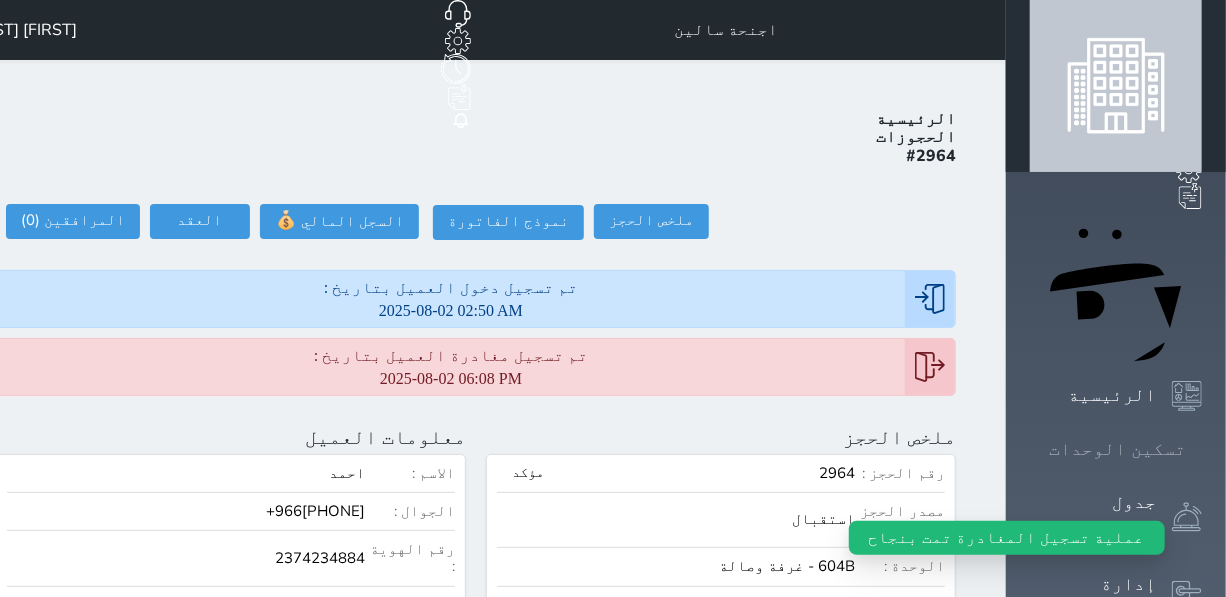 click 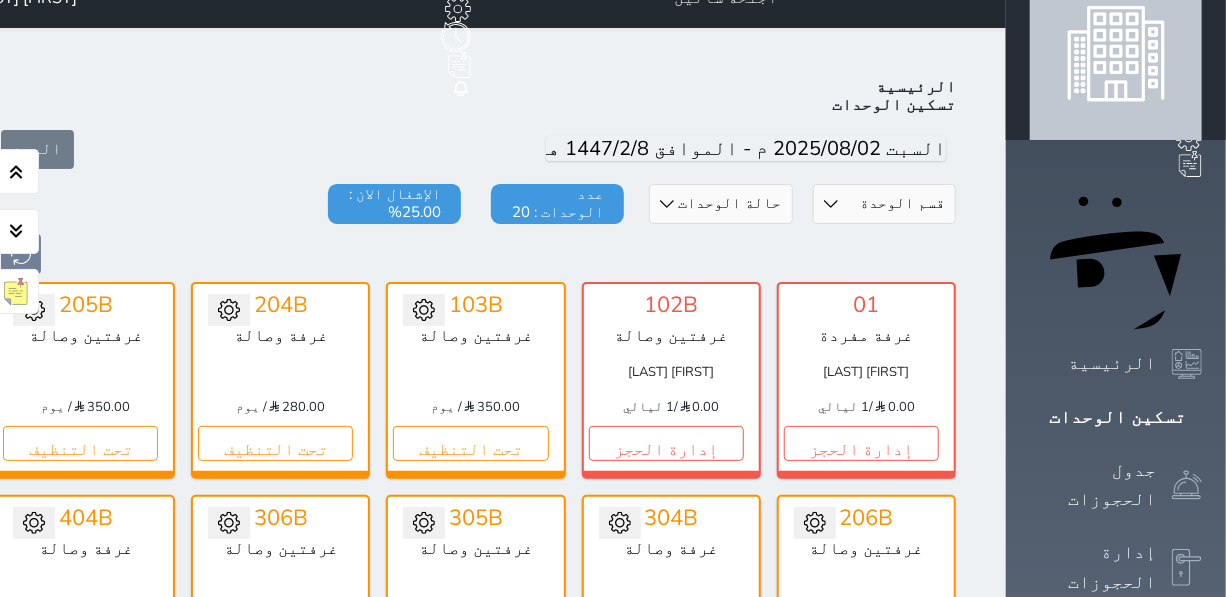 scroll, scrollTop: 0, scrollLeft: 0, axis: both 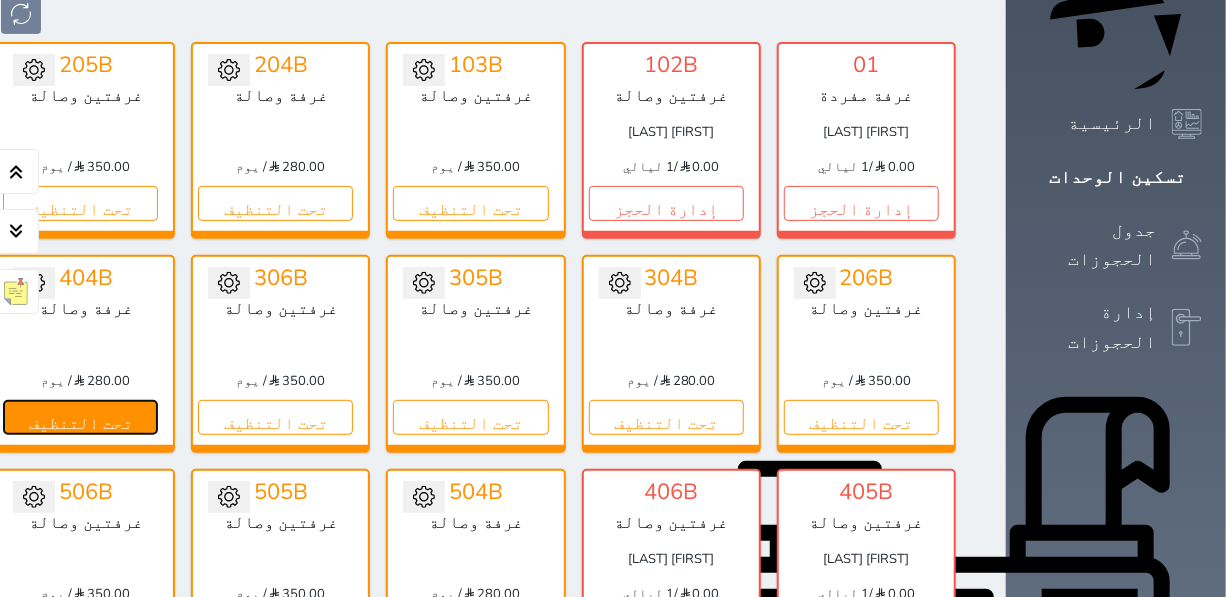 click on "تحت التنظيف" at bounding box center [80, 417] 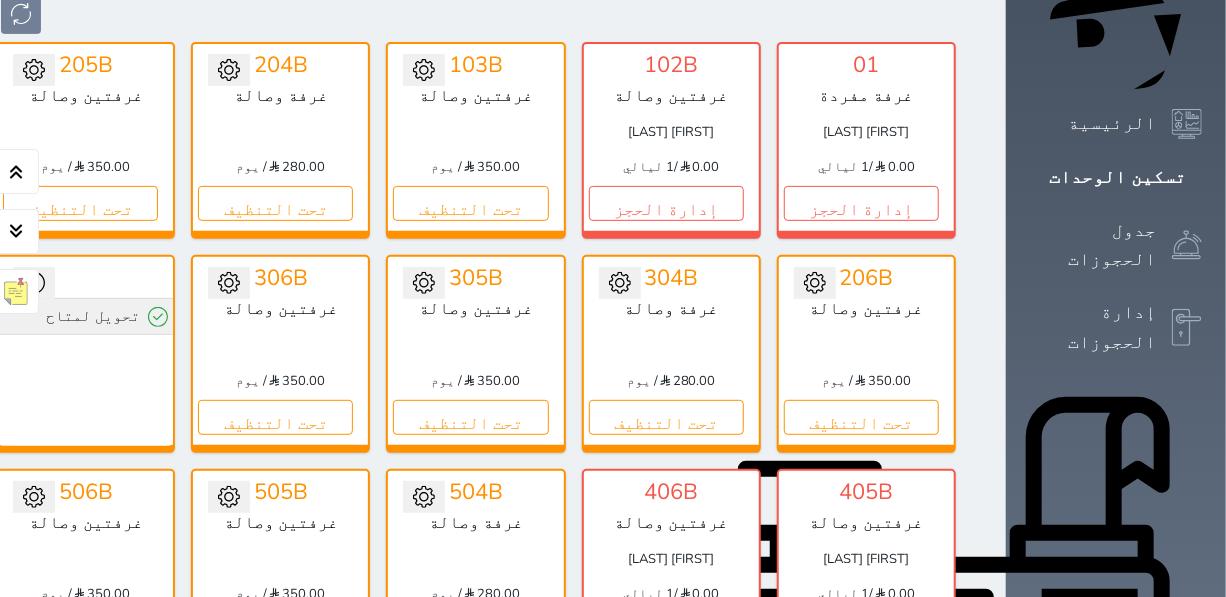 click on "تحويل لمتاح" at bounding box center [85, 316] 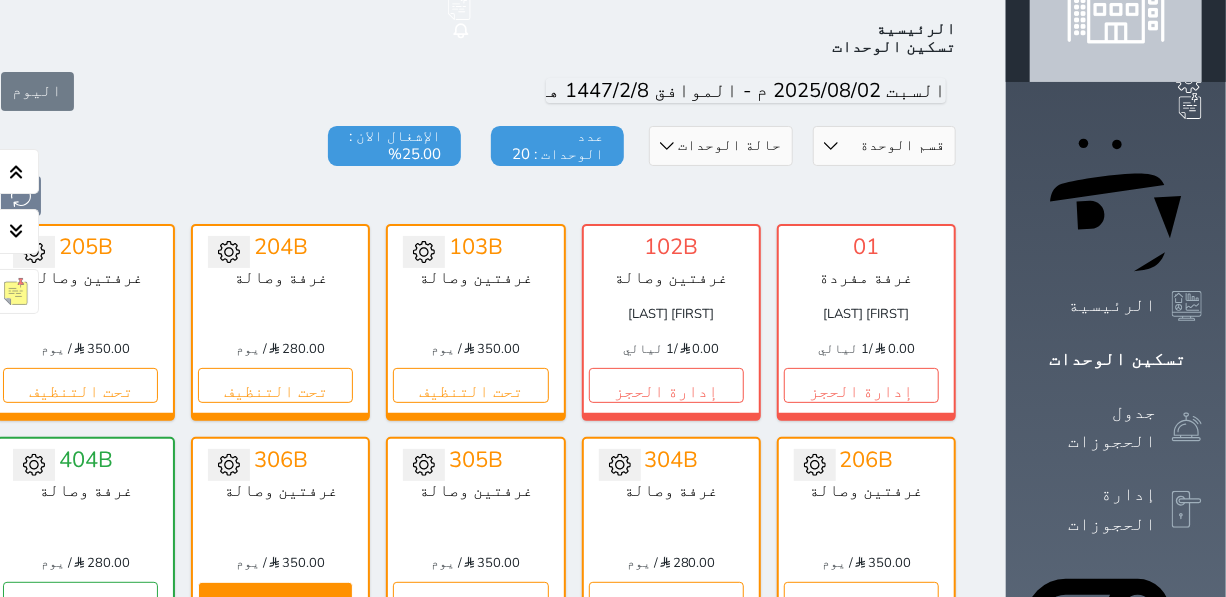 scroll, scrollTop: 0, scrollLeft: 0, axis: both 